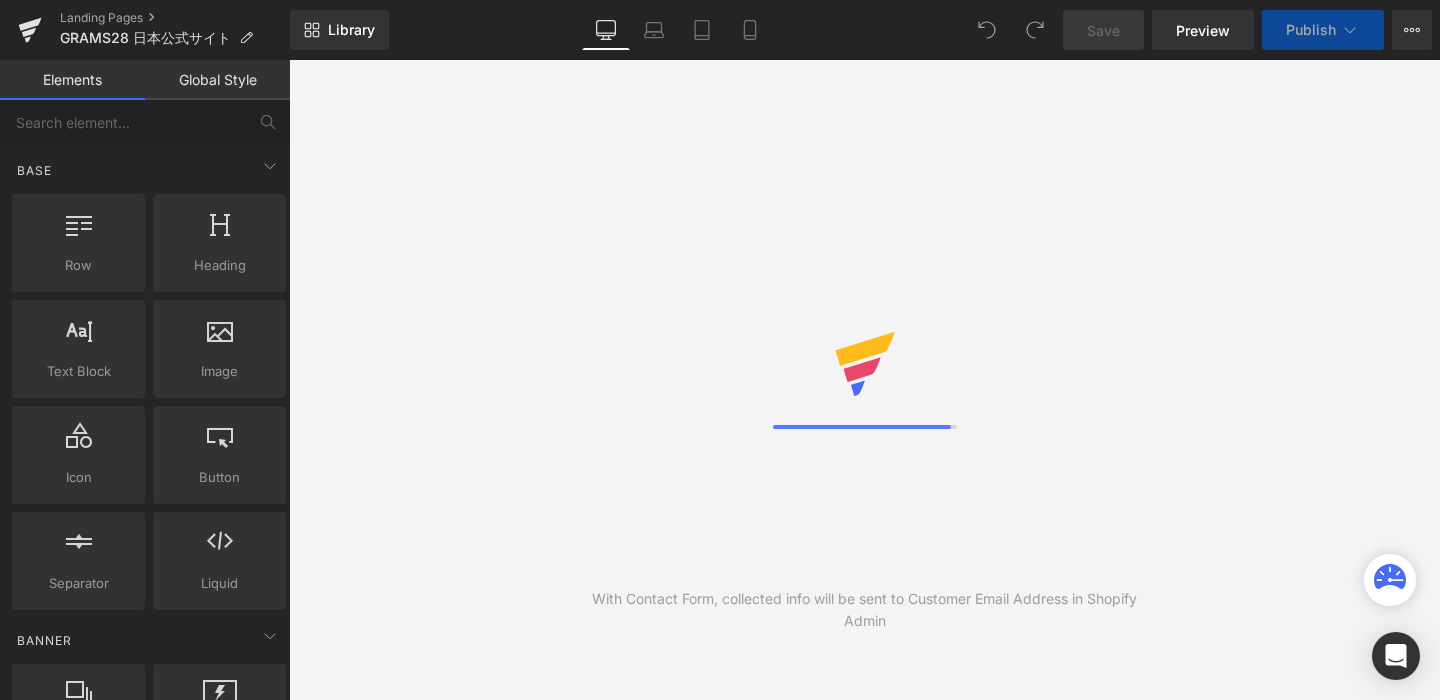 scroll, scrollTop: 0, scrollLeft: 0, axis: both 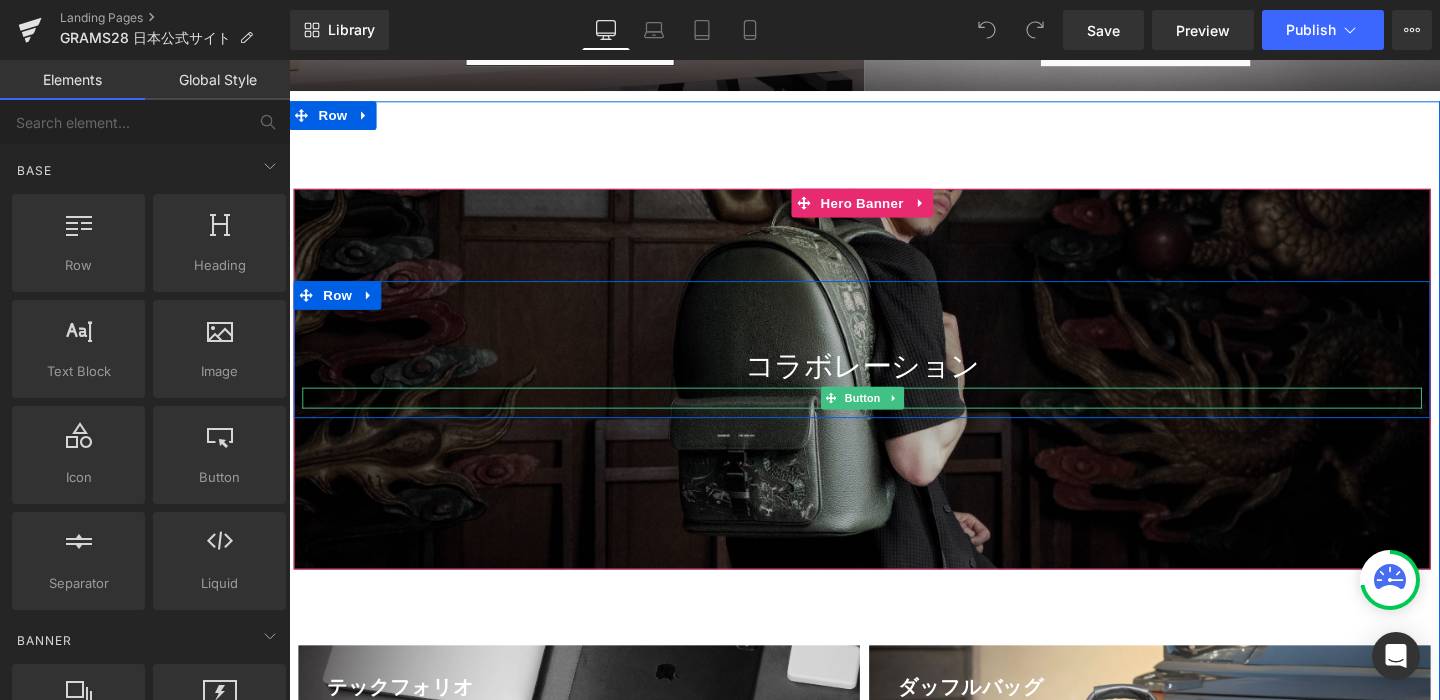 click on "Shop Now" at bounding box center (891, 415) 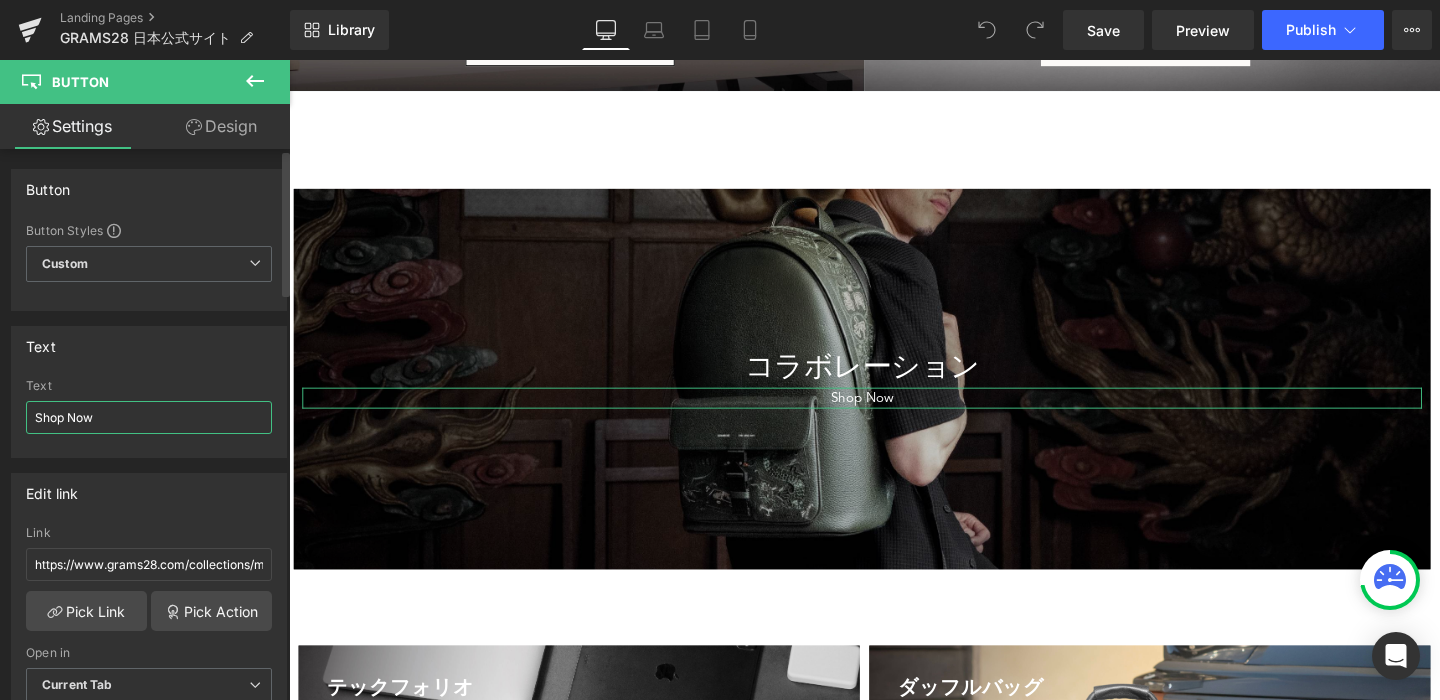 click on "Shop Now" at bounding box center [149, 417] 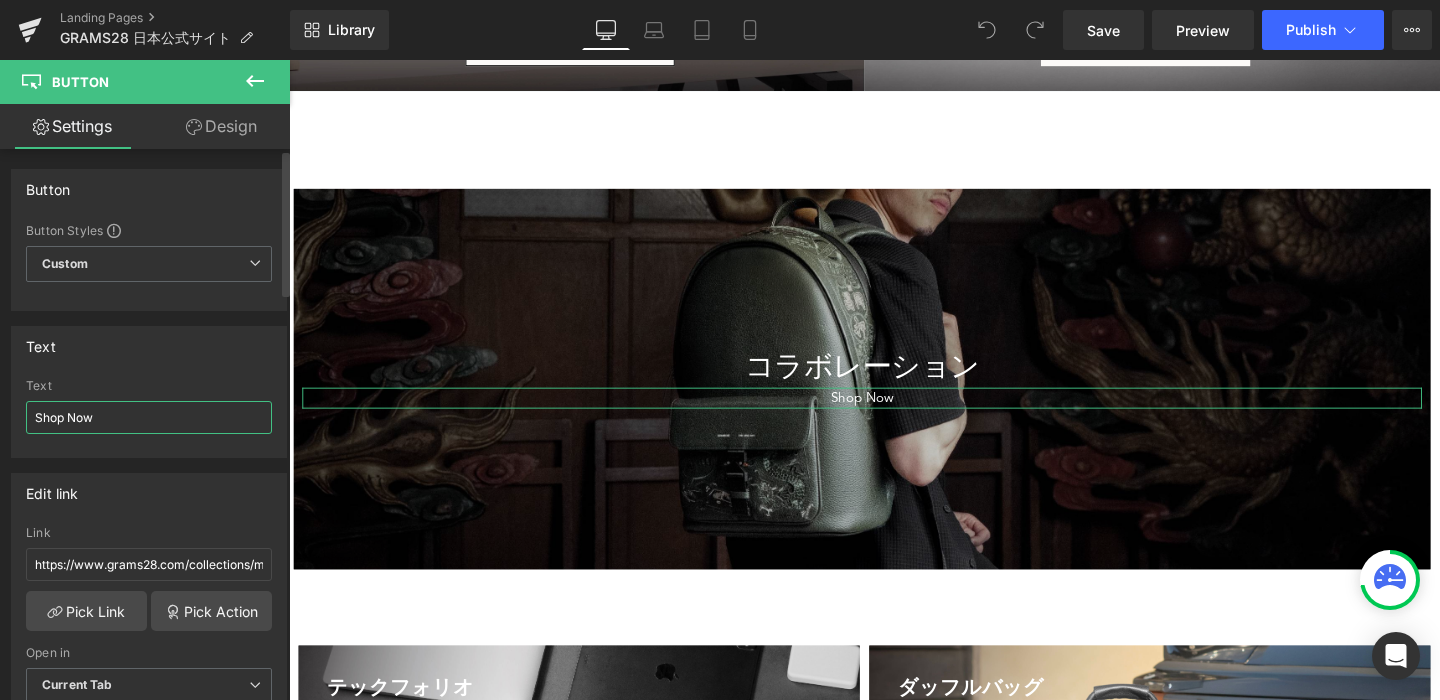 click on "Shop Now" at bounding box center (149, 417) 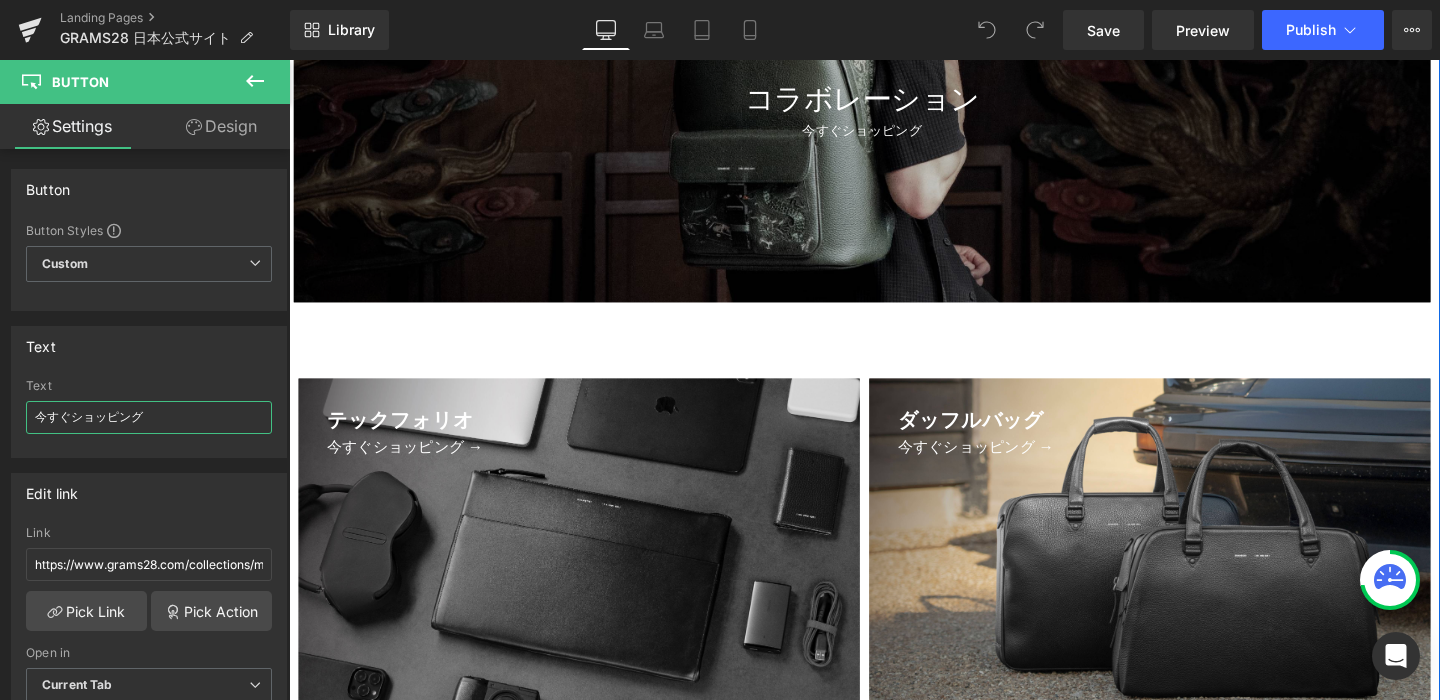 scroll, scrollTop: 3175, scrollLeft: 0, axis: vertical 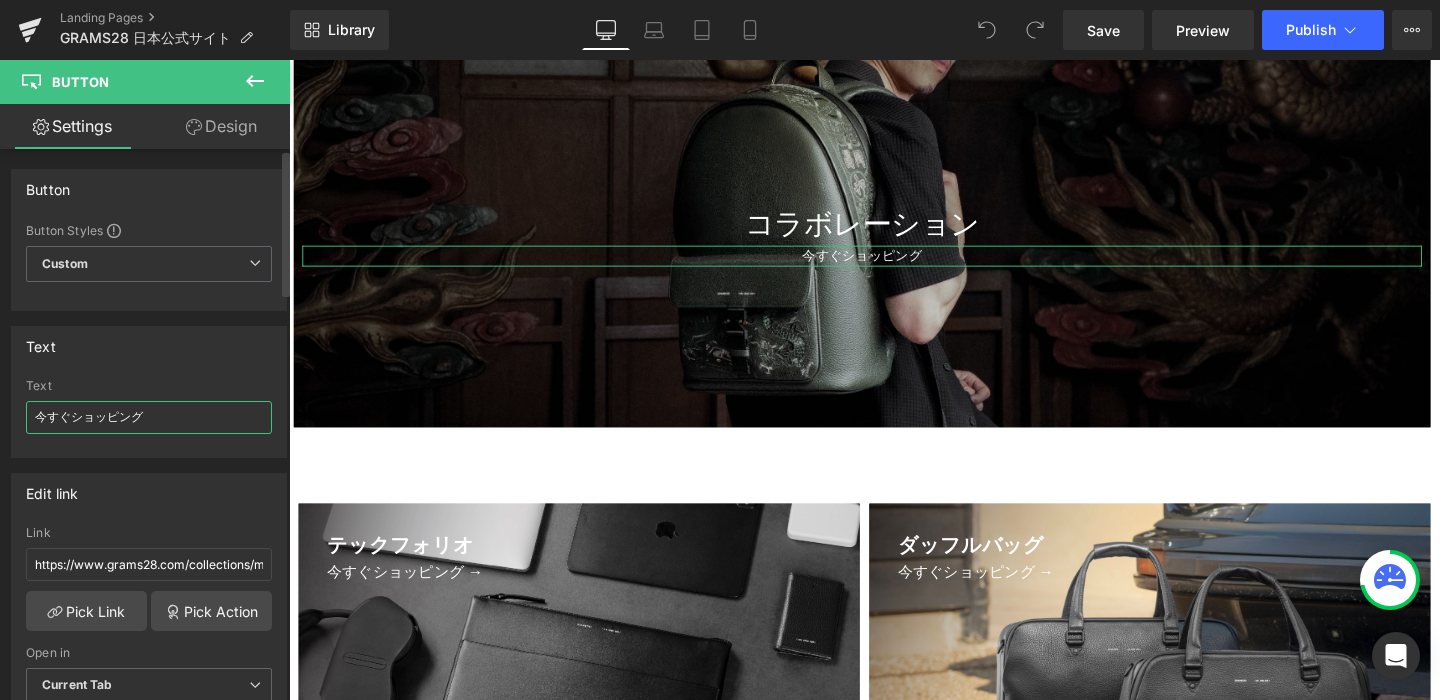 click on "今すぐショッピング" at bounding box center (149, 417) 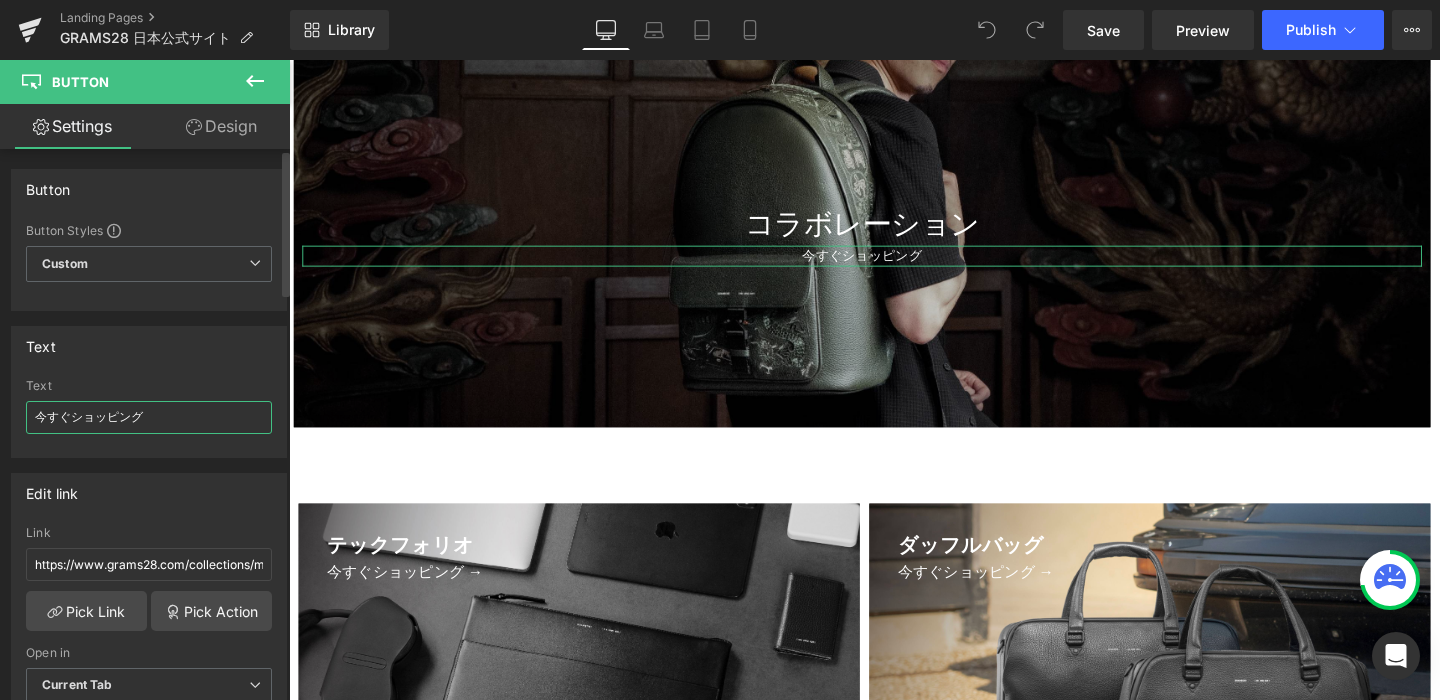 paste on "→" 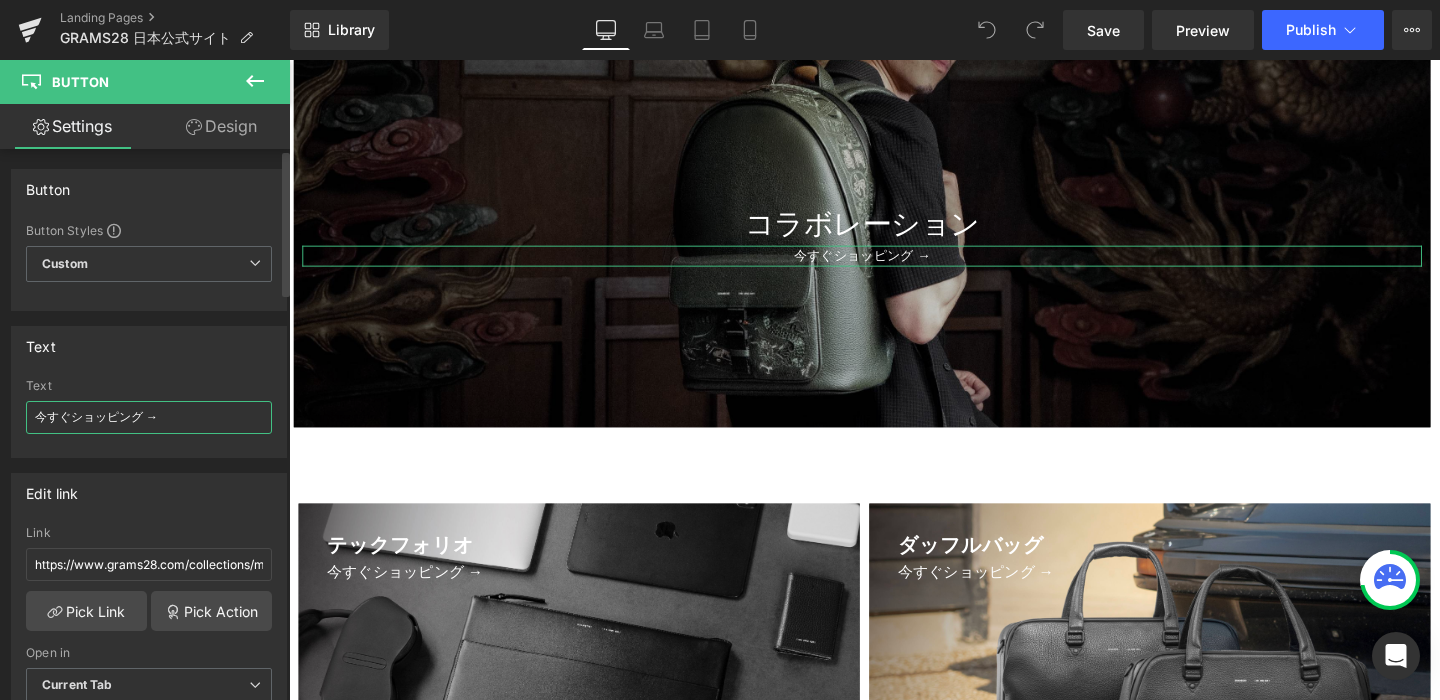 type on "今すぐショッピング →" 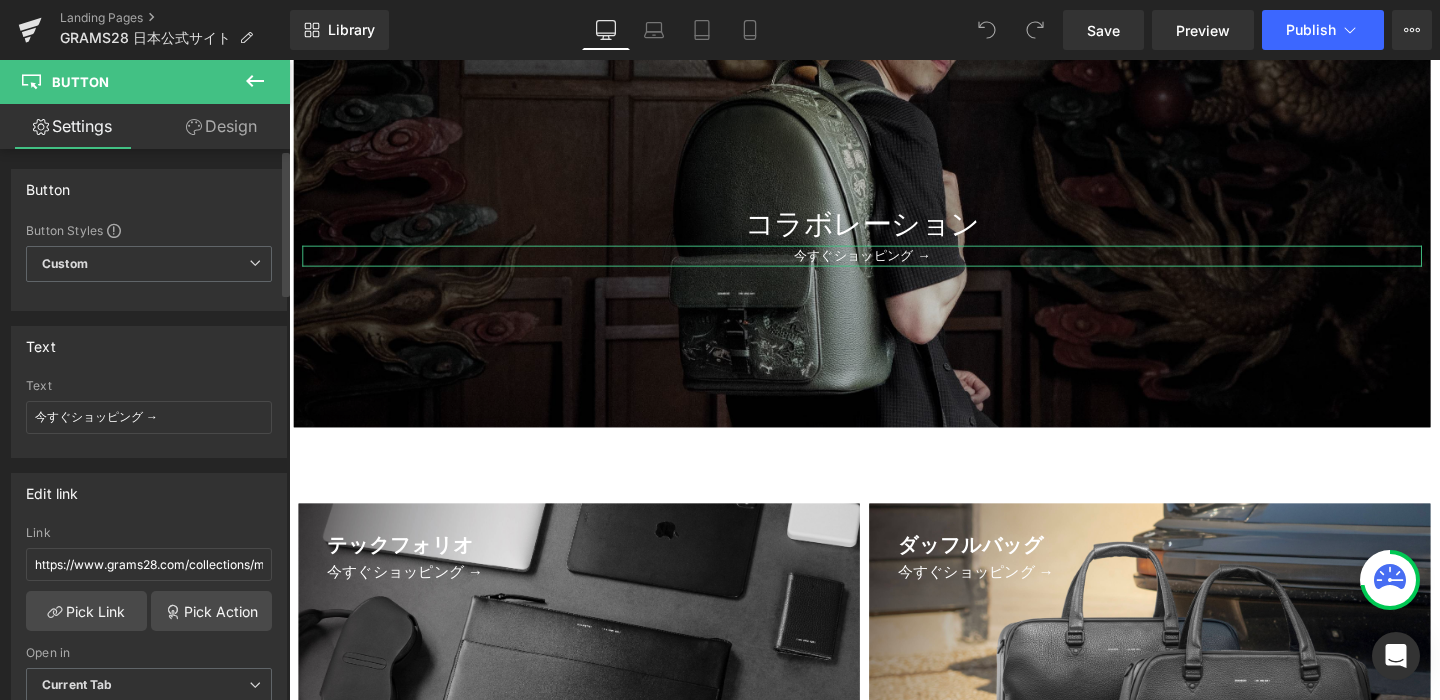 click on "Text Shop Now Text 今すぐショッピング →" at bounding box center [149, 392] 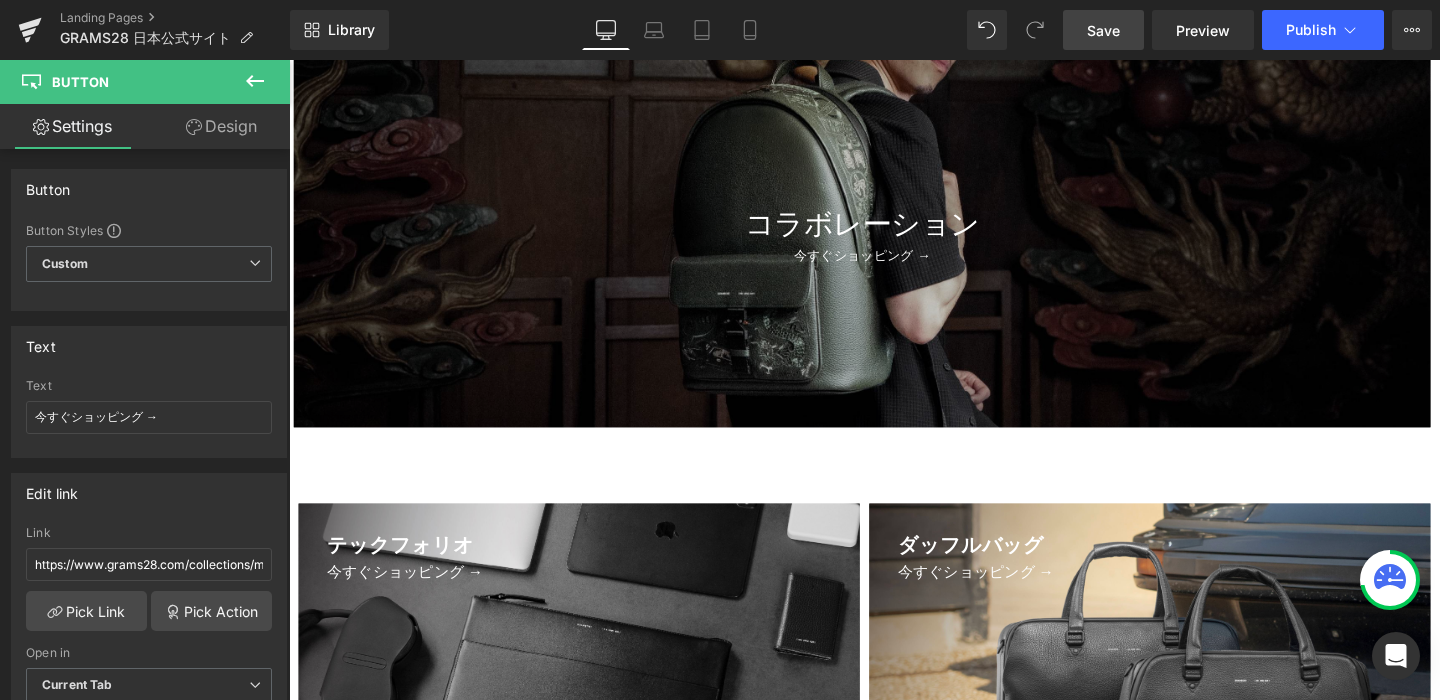 click on "Save" at bounding box center (1103, 30) 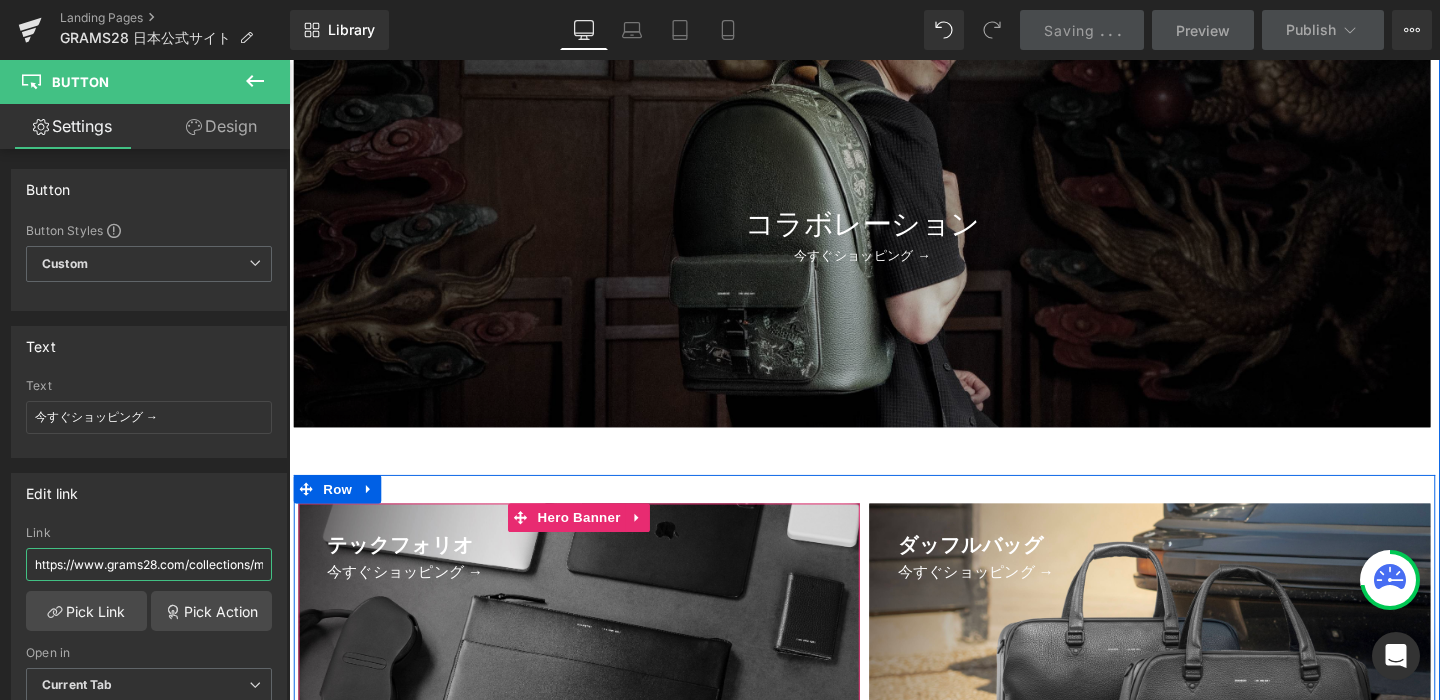 drag, startPoint x: 501, startPoint y: 633, endPoint x: 324, endPoint y: 600, distance: 180.04999 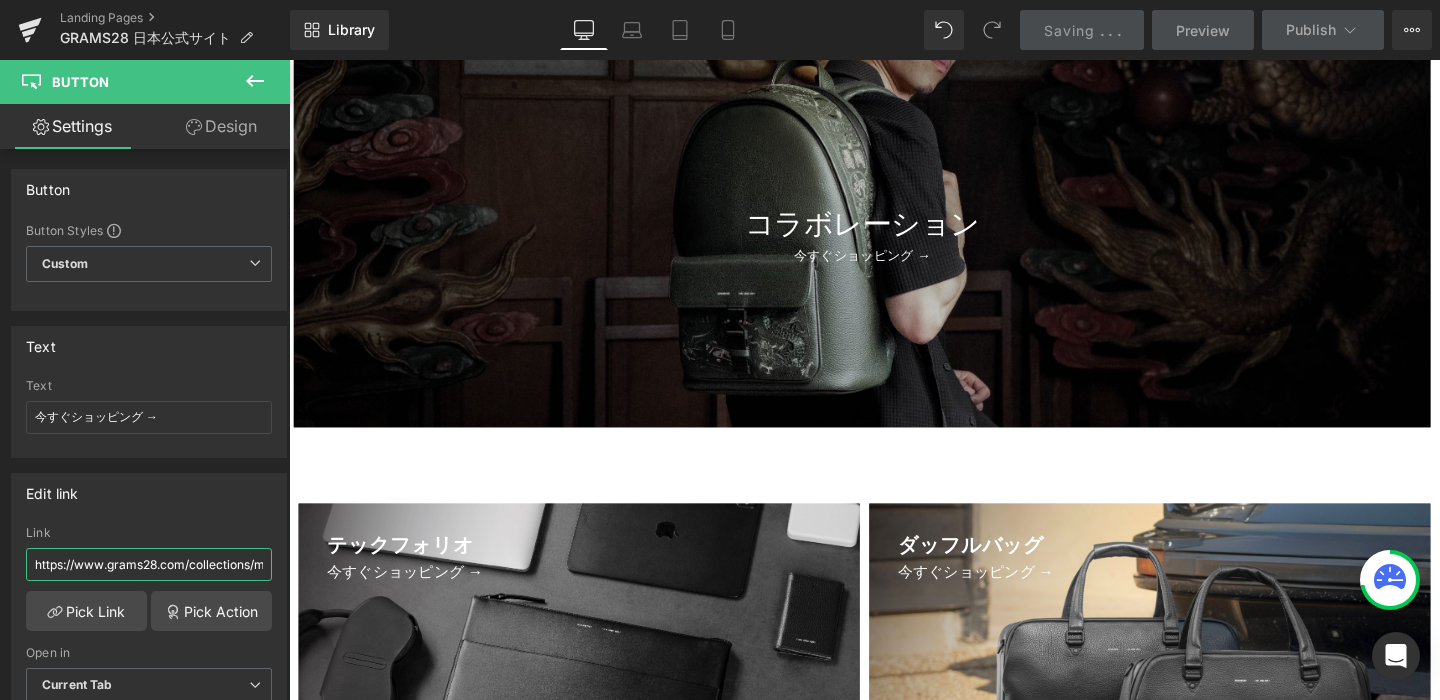 scroll, scrollTop: 0, scrollLeft: 106, axis: horizontal 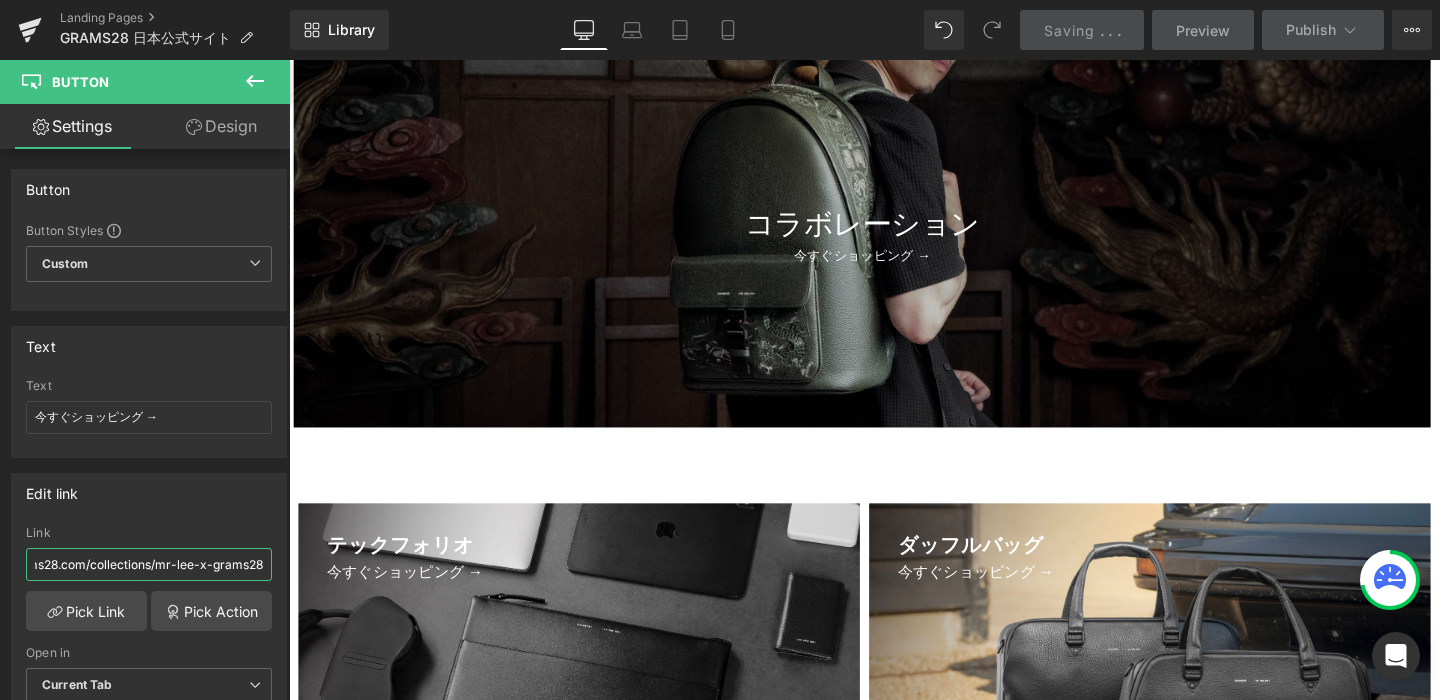 drag, startPoint x: 535, startPoint y: 620, endPoint x: 341, endPoint y: 586, distance: 196.95685 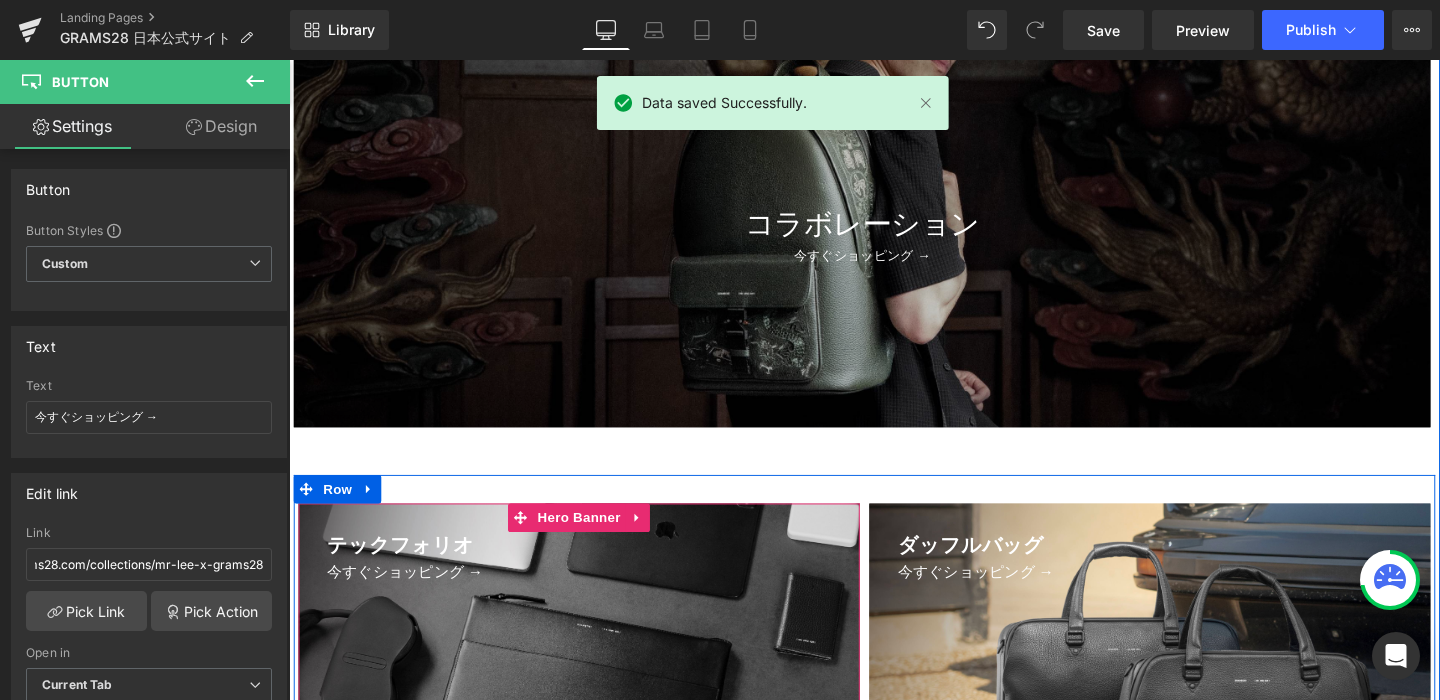 click at bounding box center (594, 709) 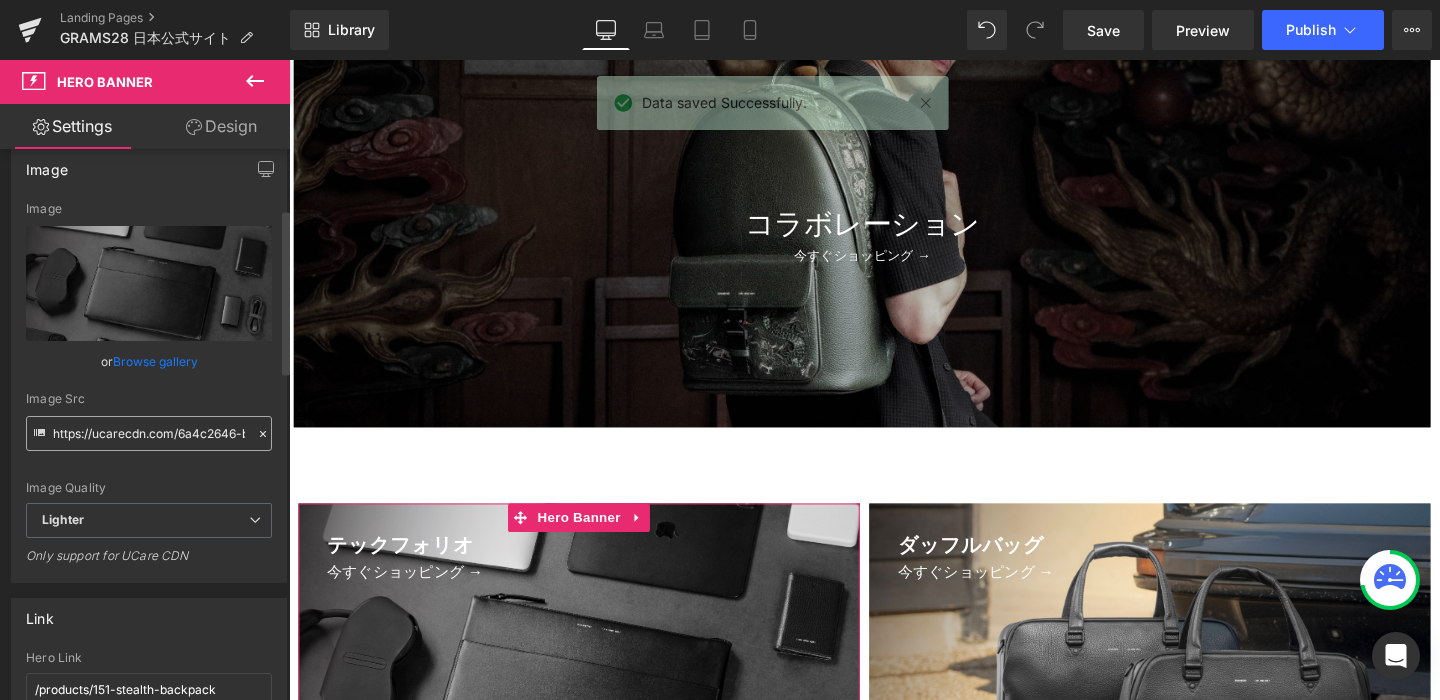 scroll, scrollTop: 222, scrollLeft: 0, axis: vertical 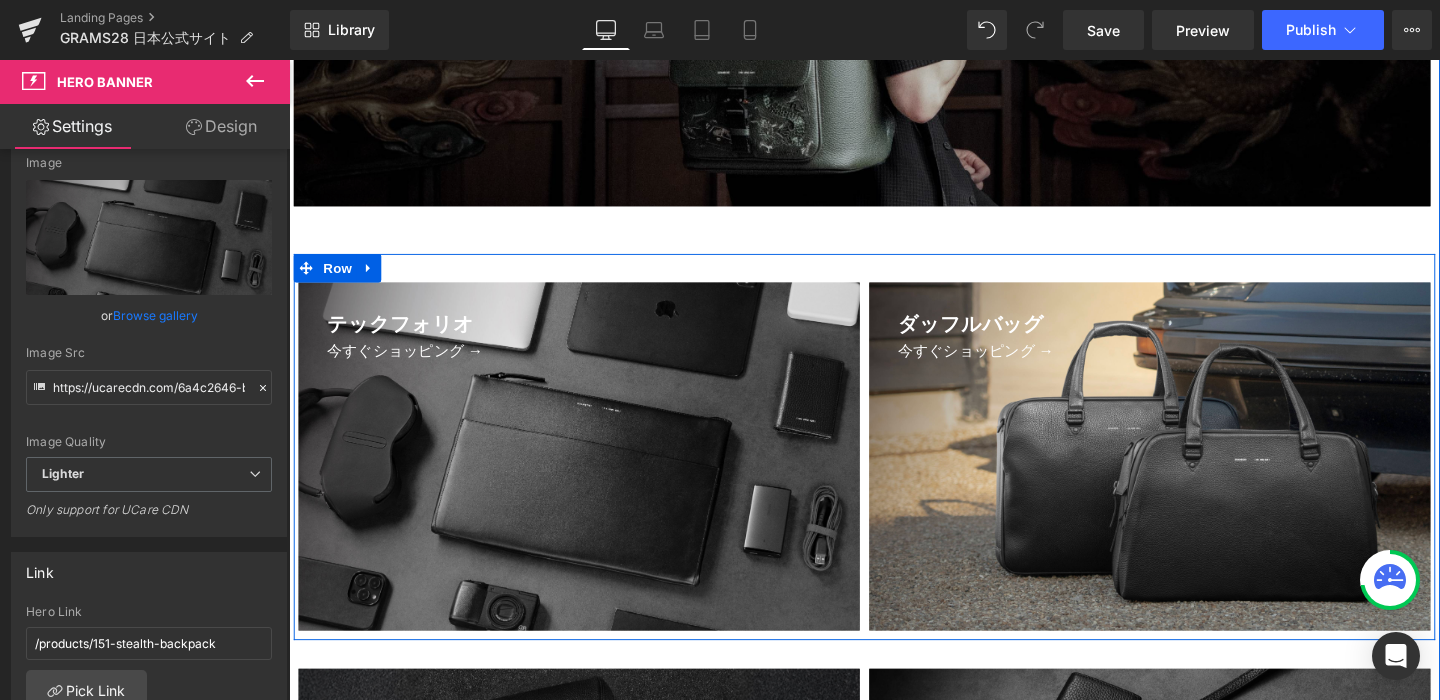 click at bounding box center [1194, 477] 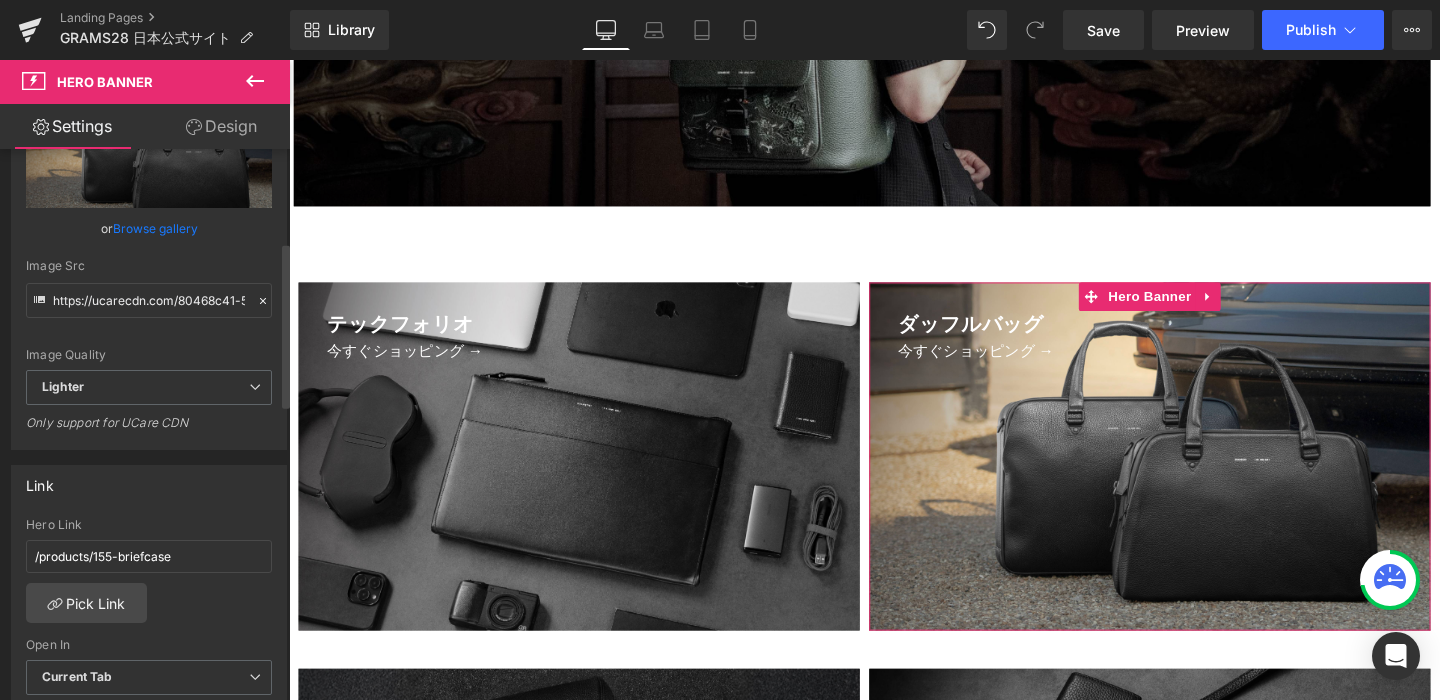 scroll, scrollTop: 324, scrollLeft: 0, axis: vertical 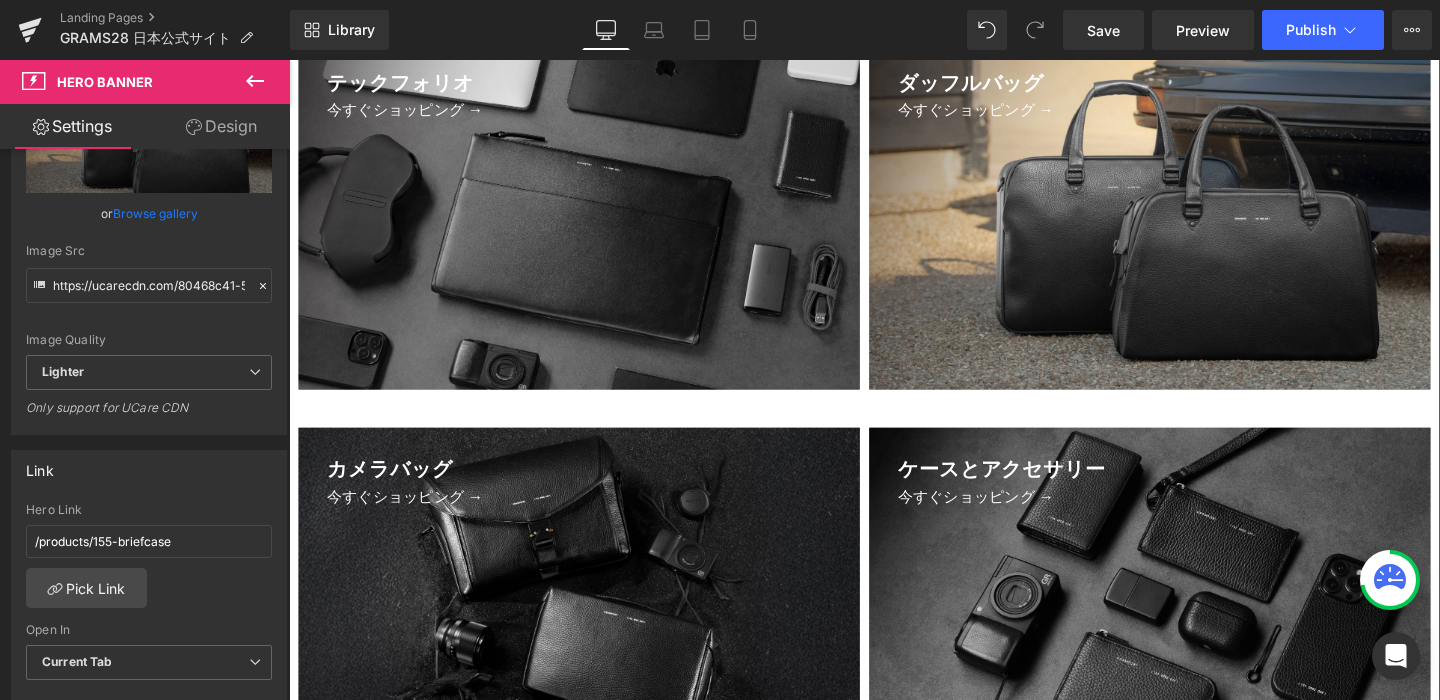 click on "カメラバッグ" at bounding box center [594, 492] 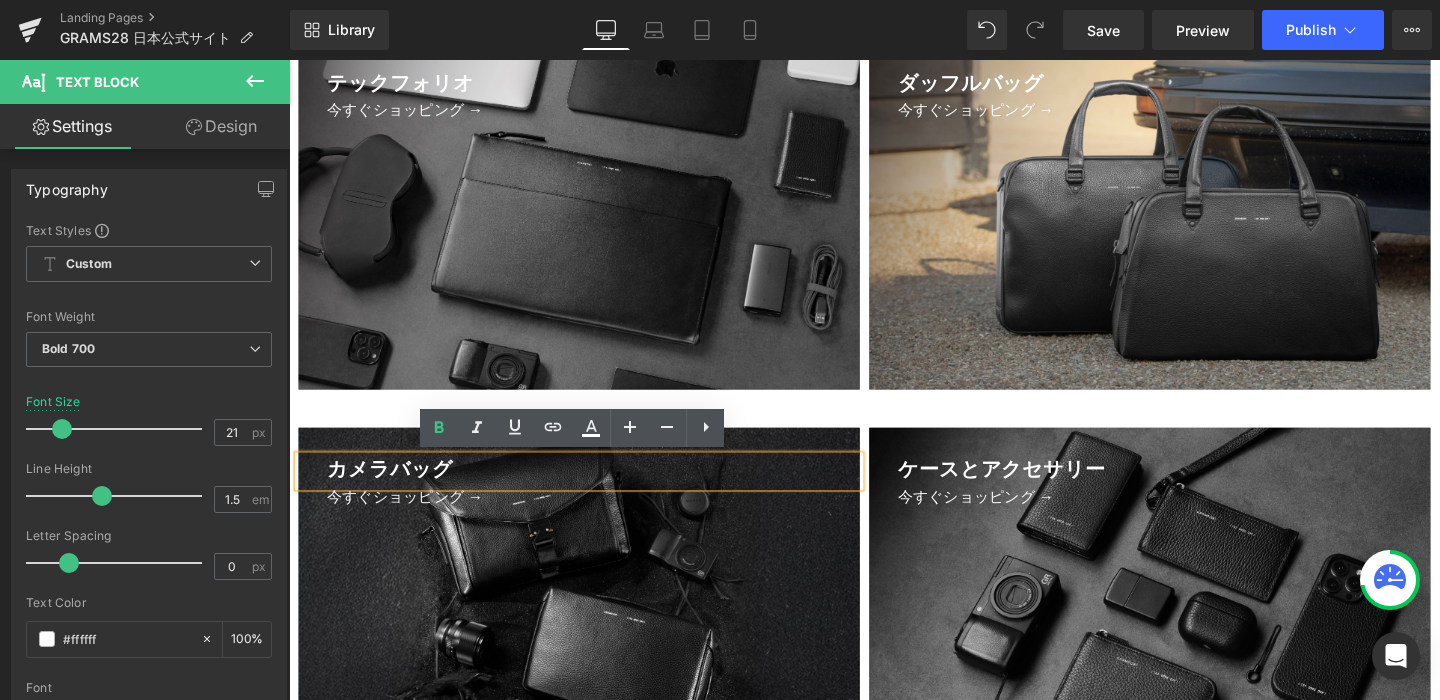 click at bounding box center [594, 629] 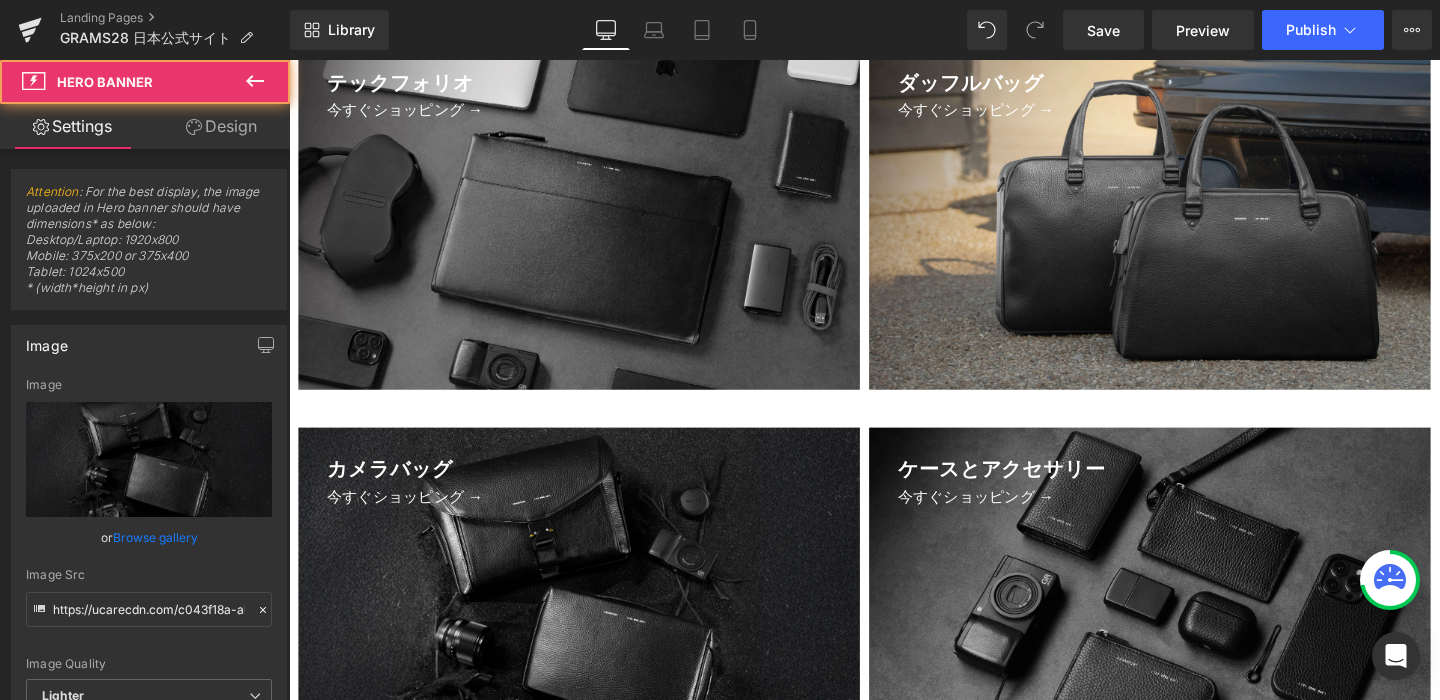 click at bounding box center [594, 629] 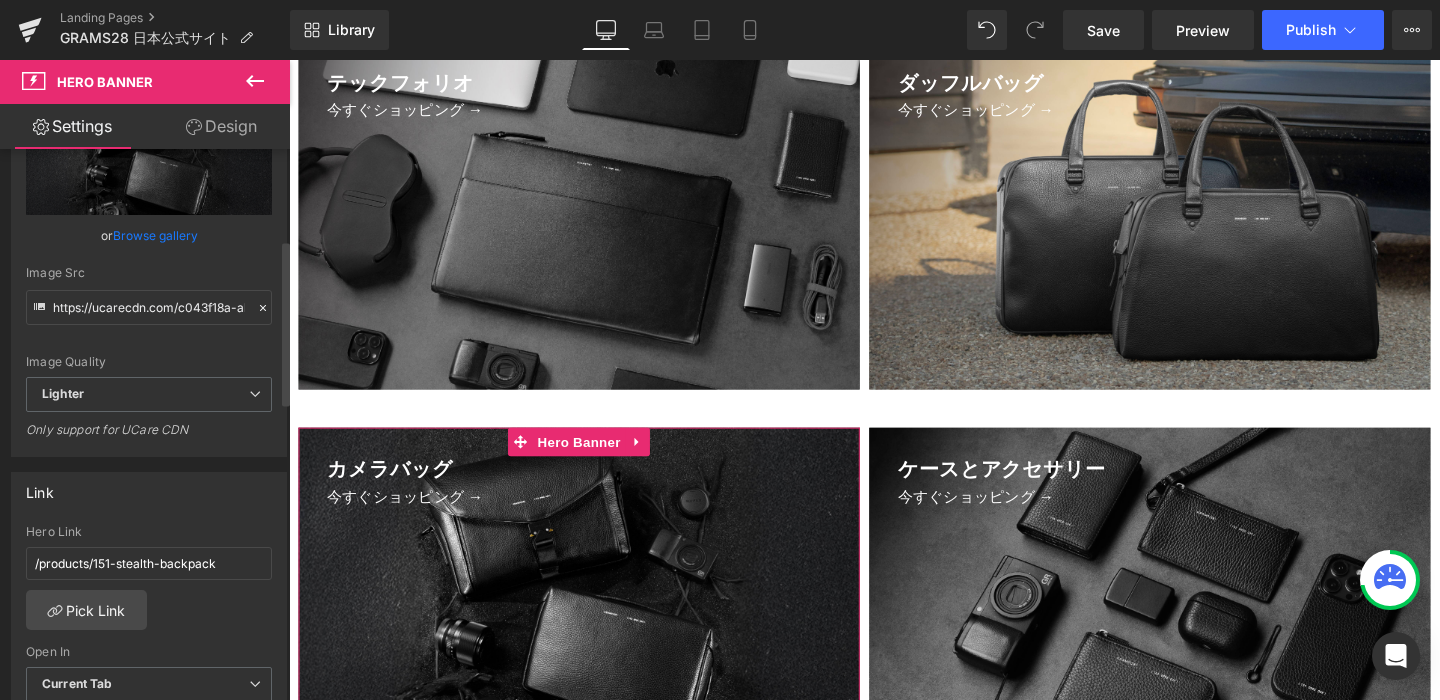 scroll, scrollTop: 318, scrollLeft: 0, axis: vertical 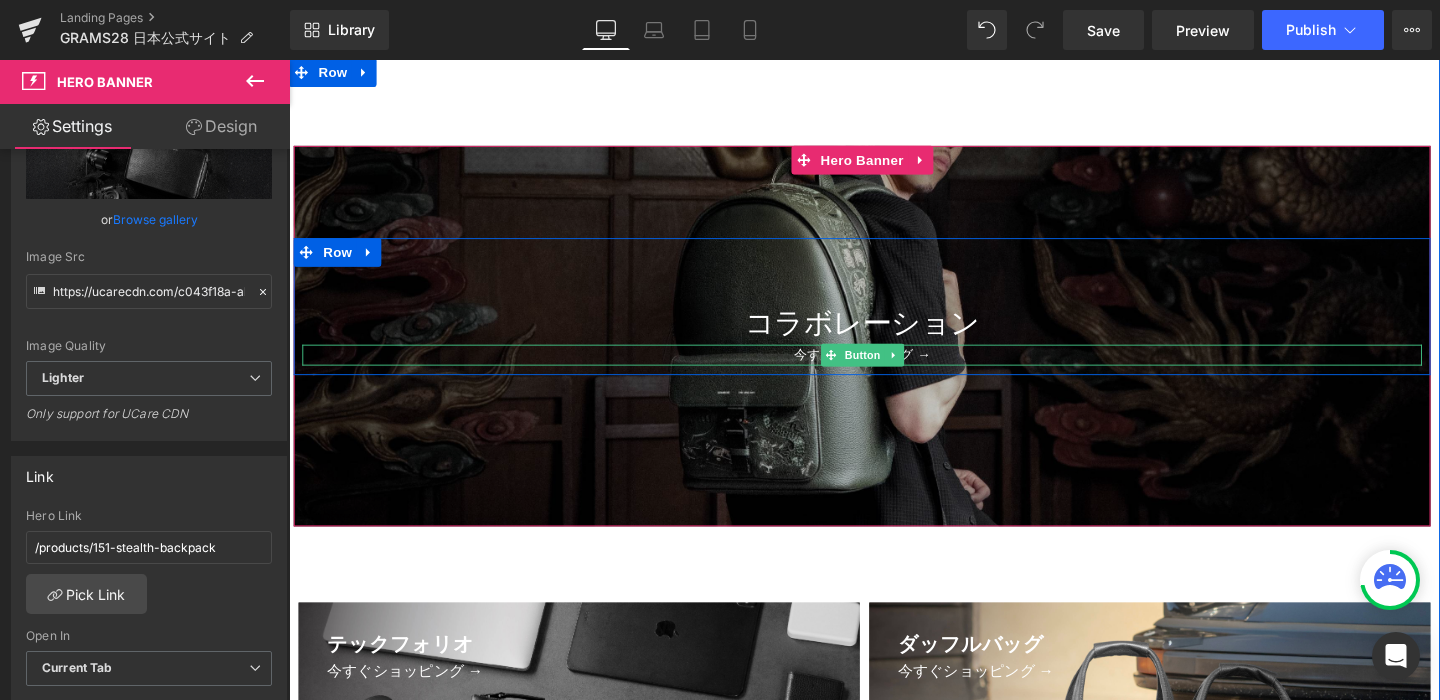 click on "今すぐショッピング →" at bounding box center [891, 370] 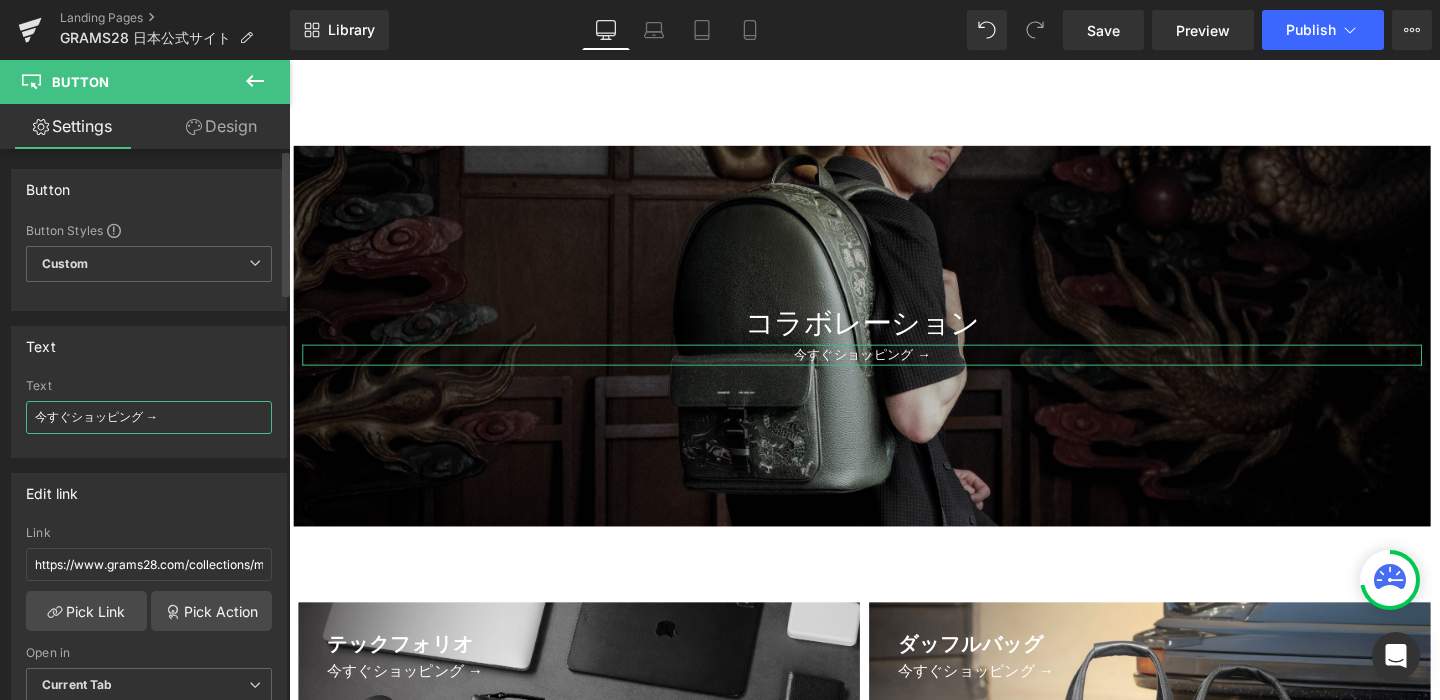 click on "今すぐショッピング →" at bounding box center (149, 417) 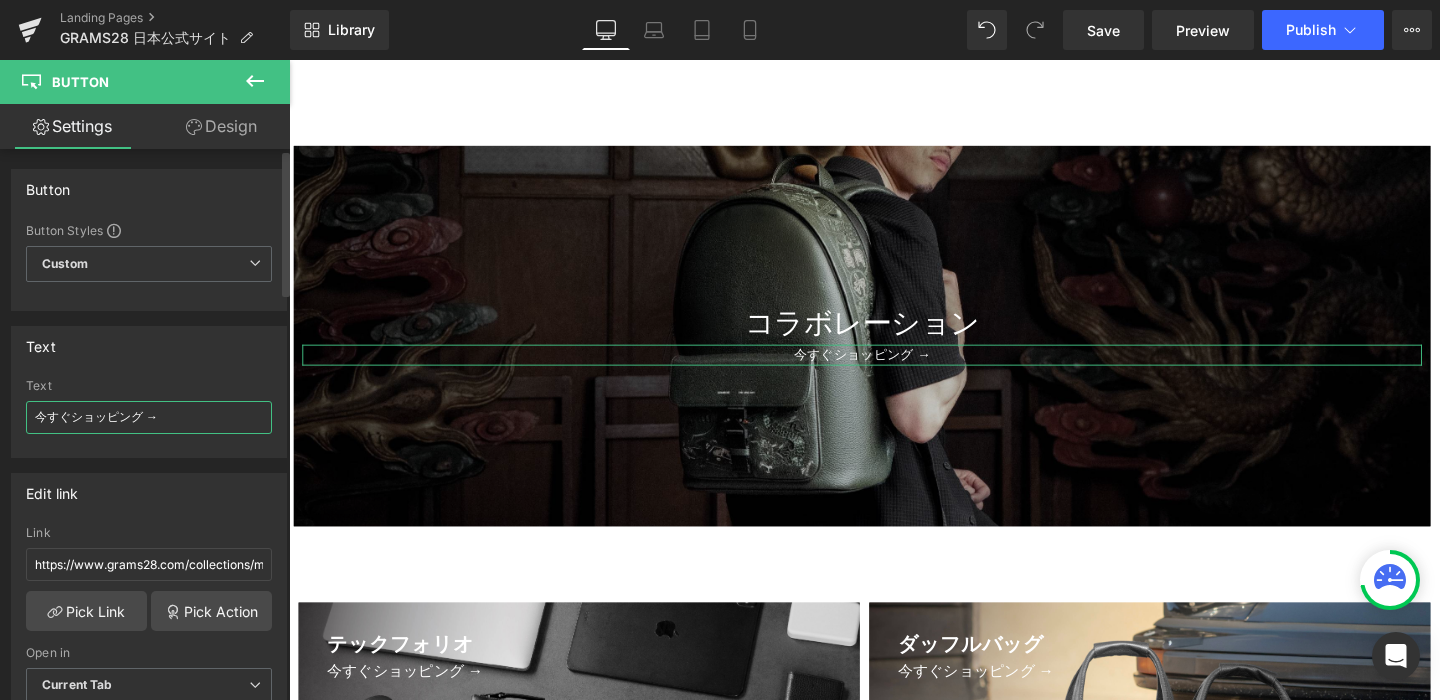 click on "今すぐショッピング →" at bounding box center [149, 417] 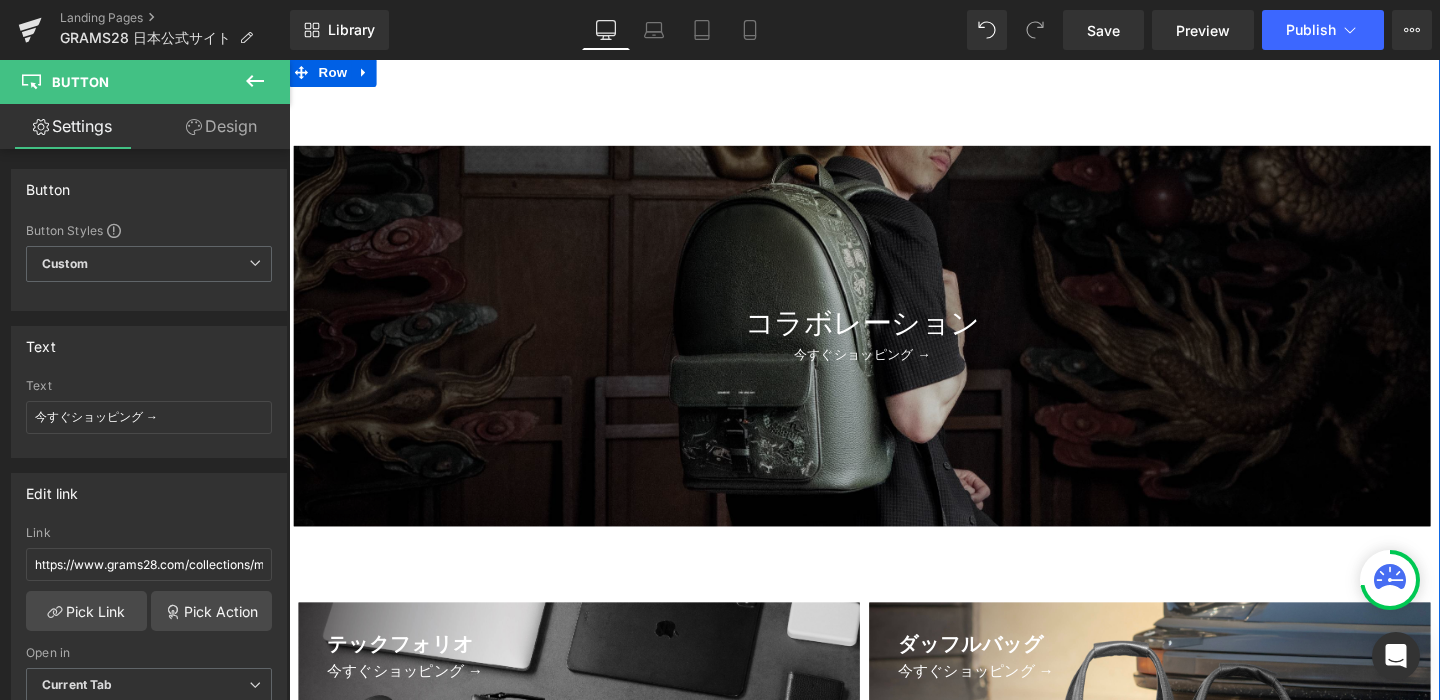 click on "コラボレーション
Text Block
今すぐショッピング →
Button
Row
Hero Banner         Row
テックフォリオ
Text Block         今すぐショッピング → Button
Hero Banner
ダッフルバッグ
Text Block         今すぐショッピング → Button" at bounding box center (894, 1022) 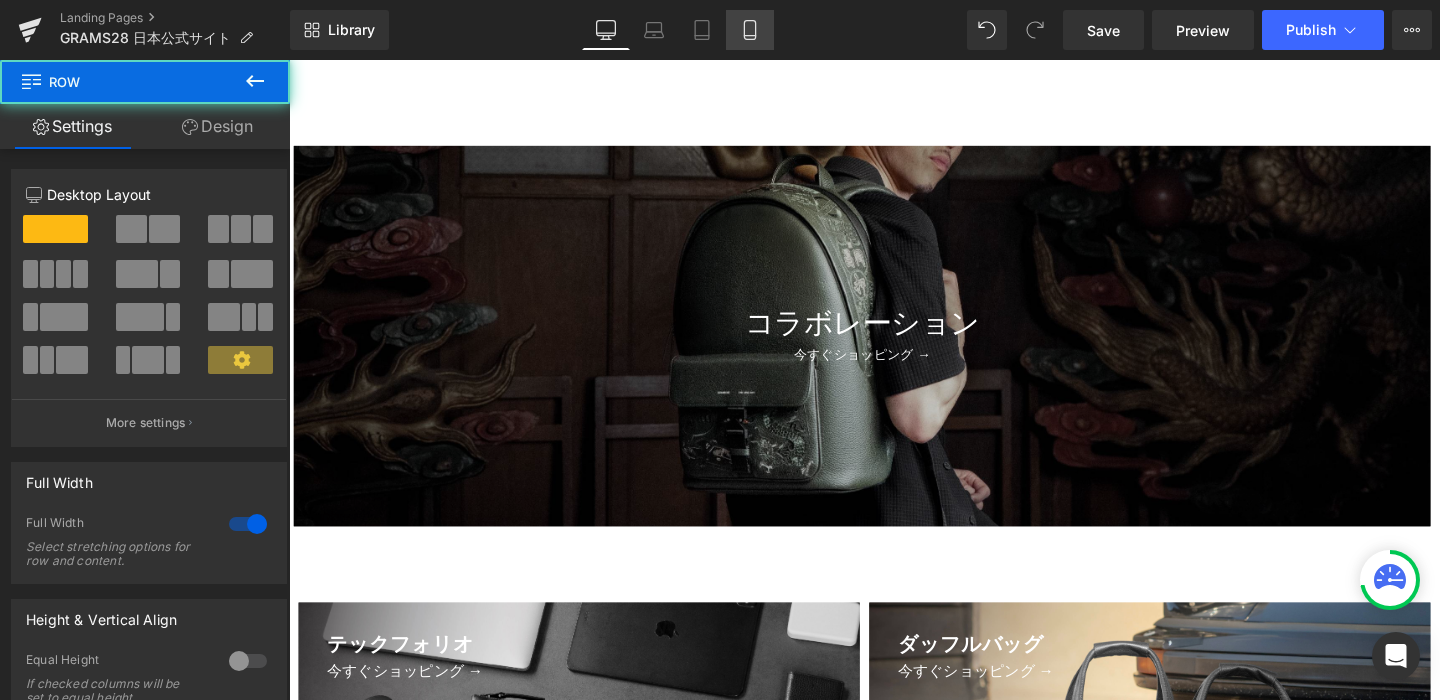 click 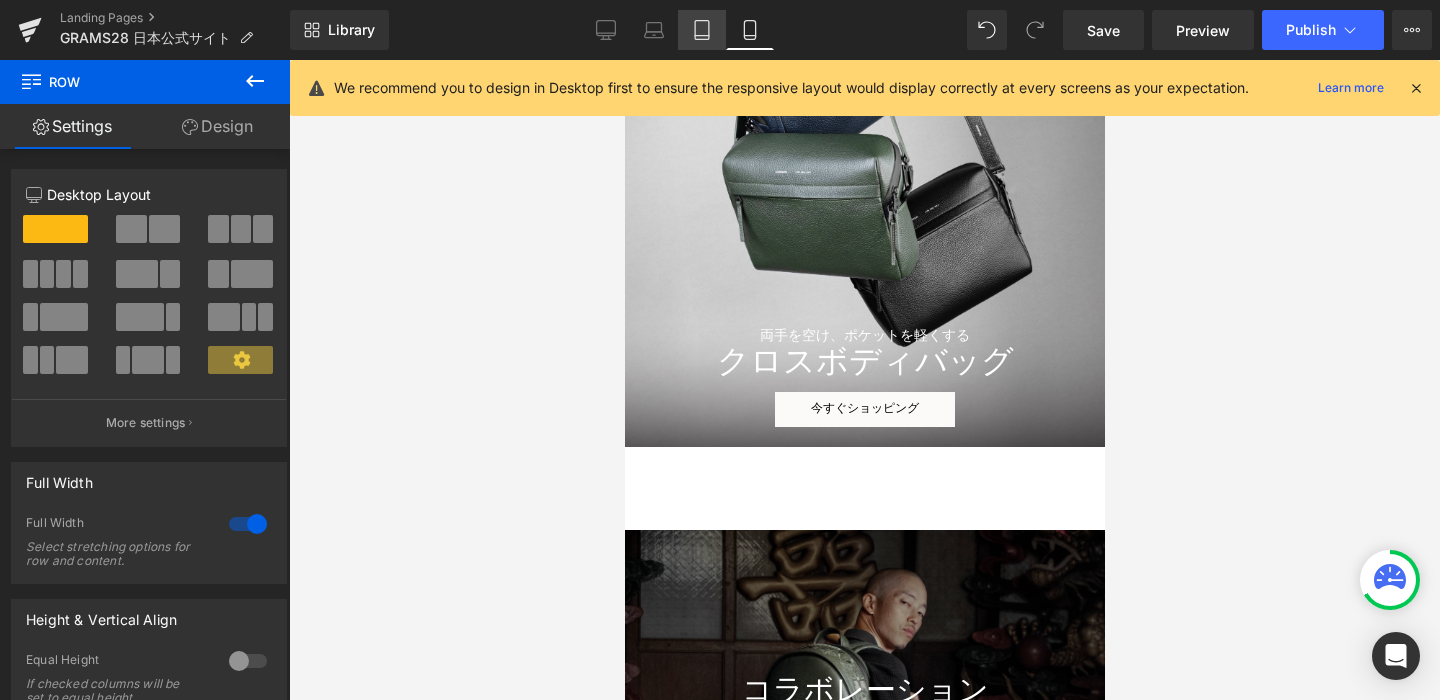 click 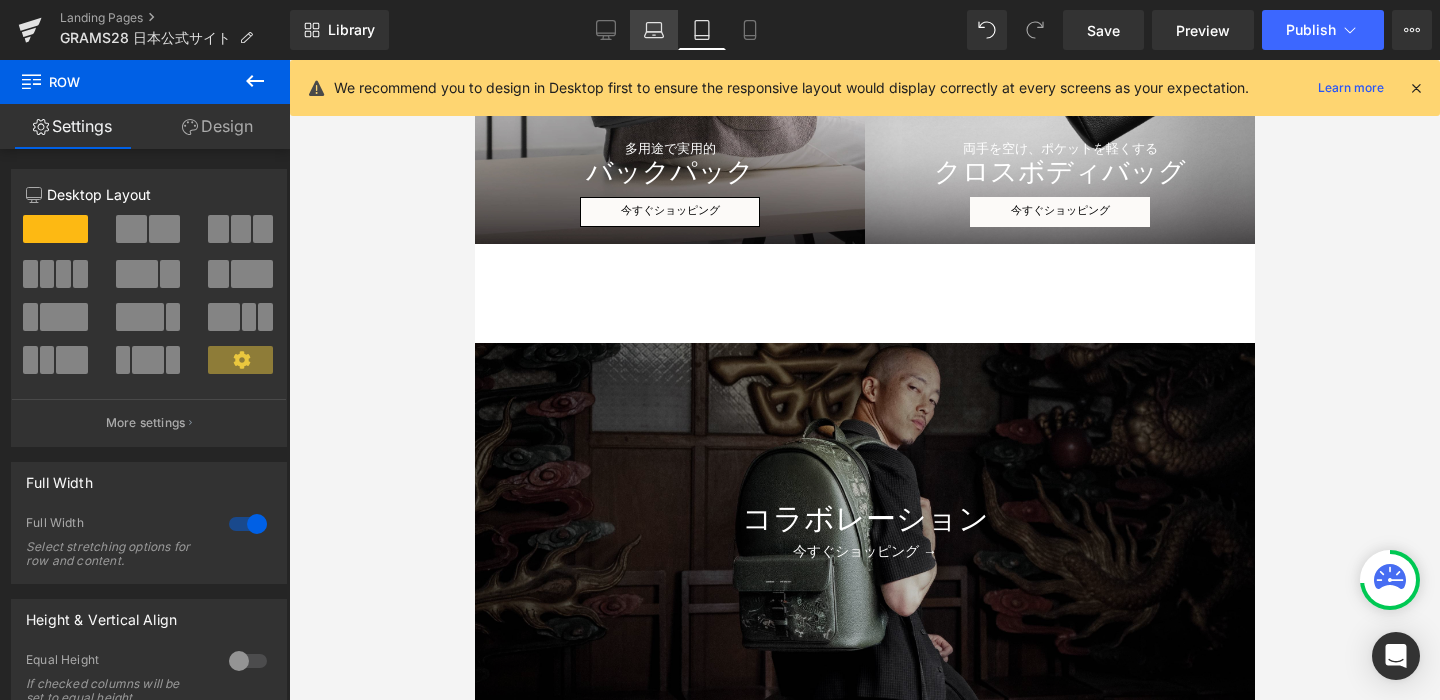 click 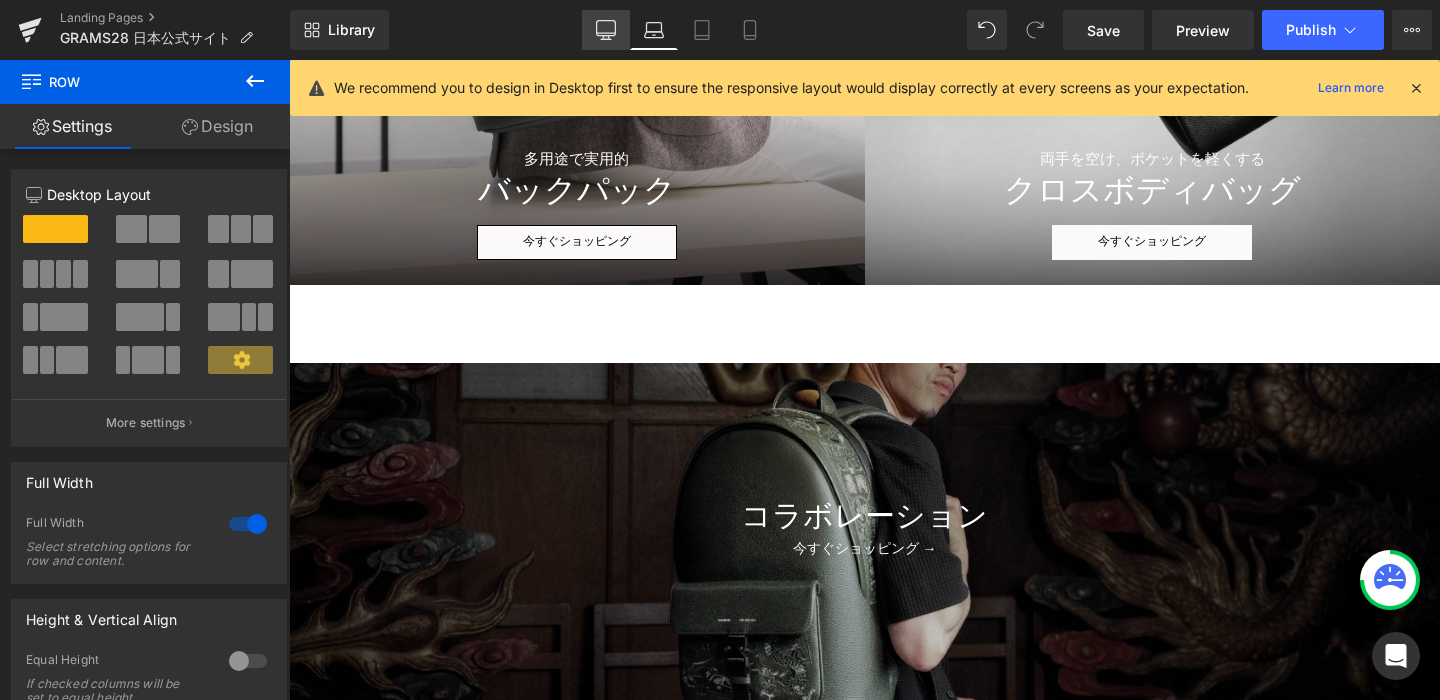 click on "Desktop" at bounding box center [606, 30] 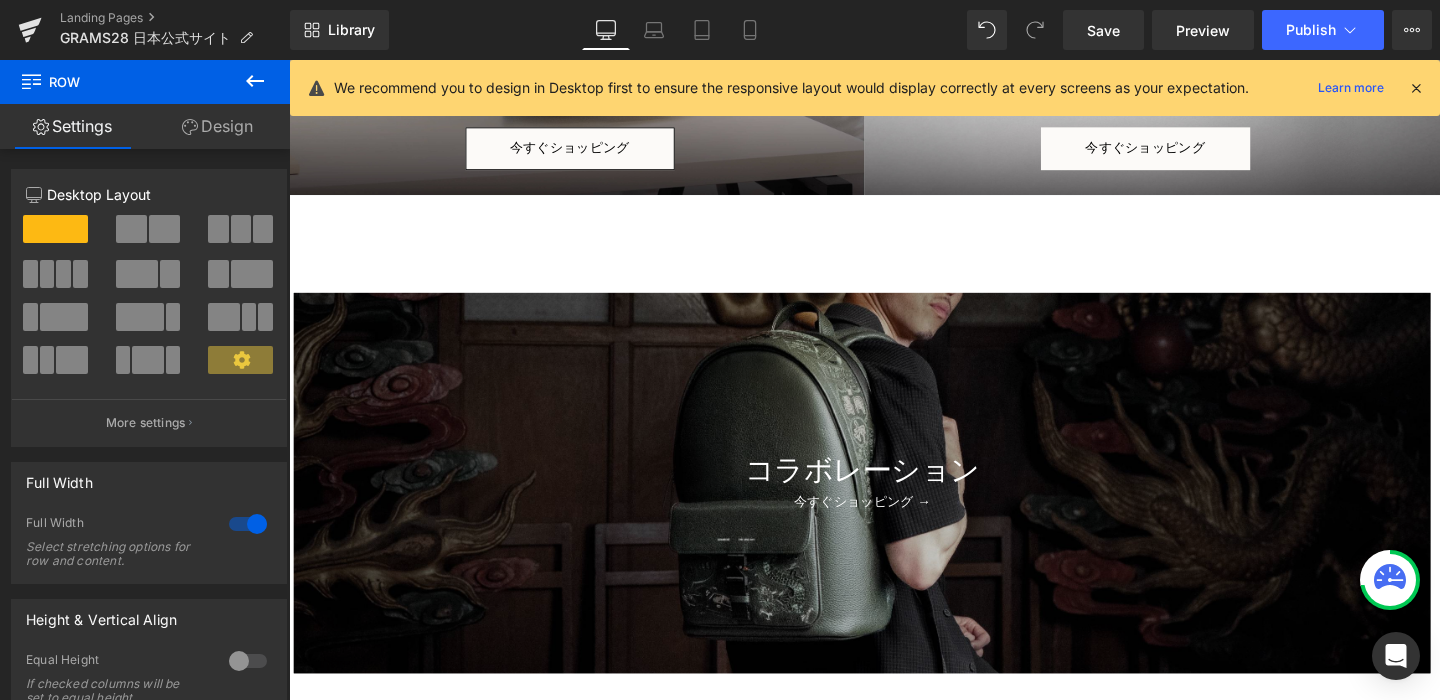 scroll, scrollTop: 2844, scrollLeft: 0, axis: vertical 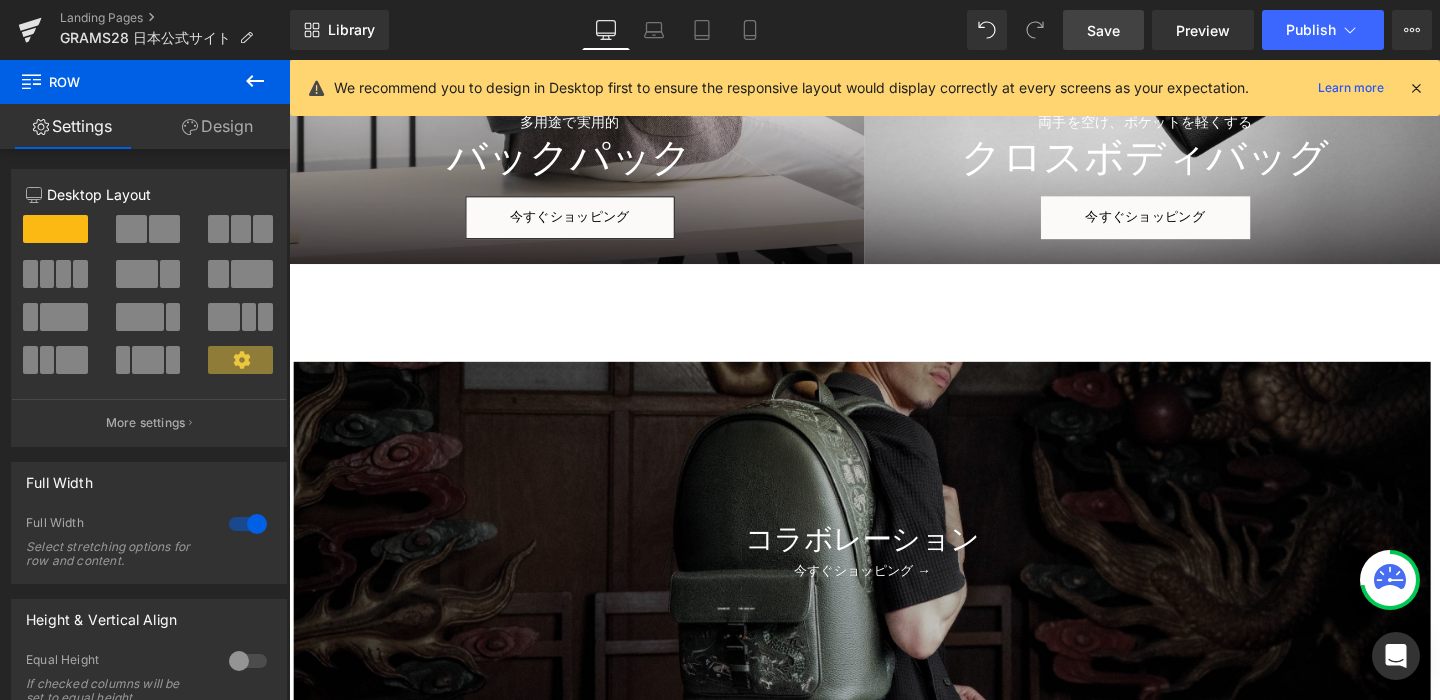 click on "Save" at bounding box center (1103, 30) 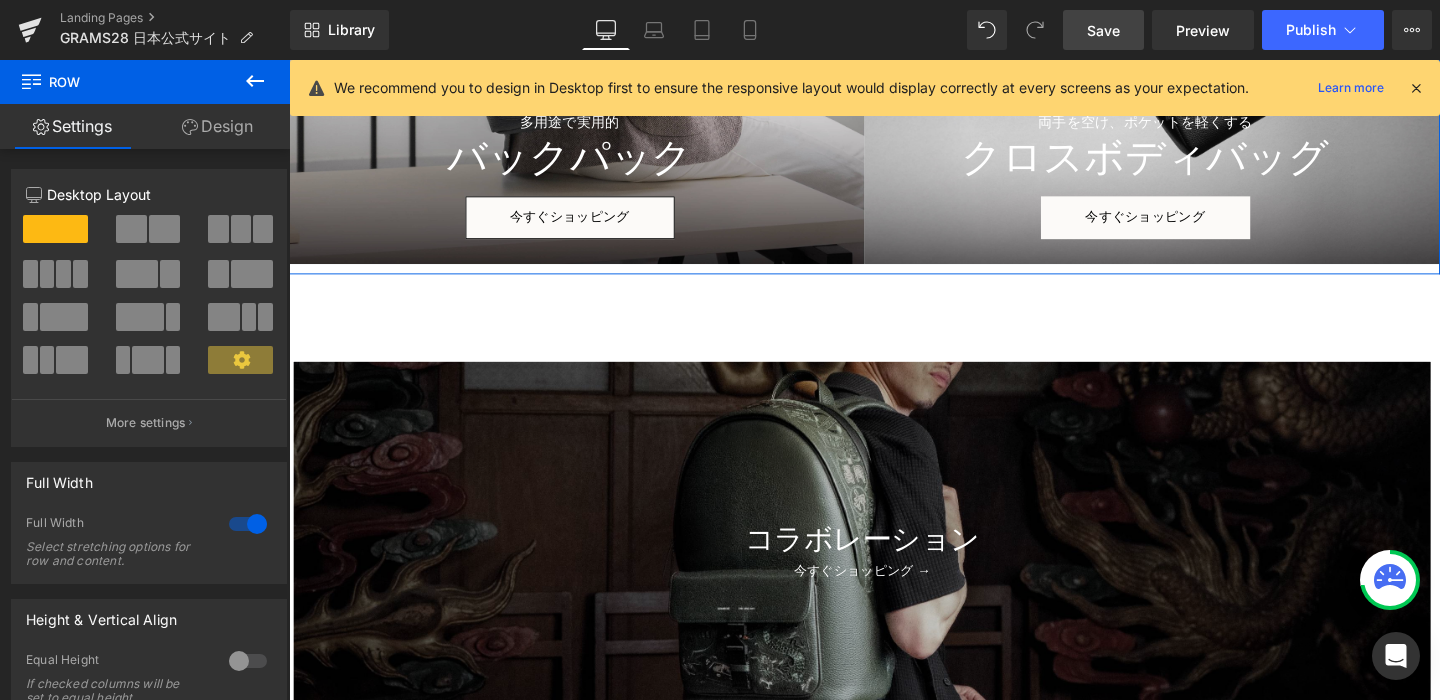 scroll, scrollTop: 2885, scrollLeft: 0, axis: vertical 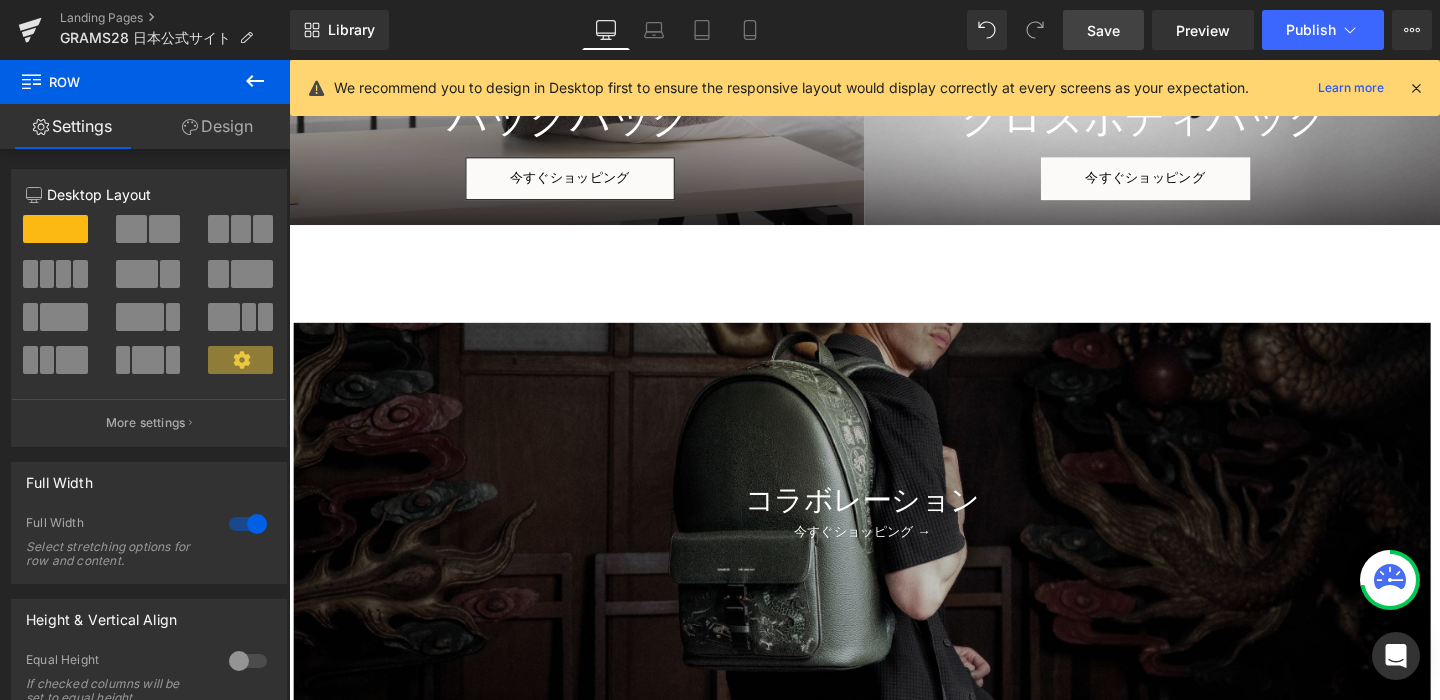 click on "Save" at bounding box center (1103, 30) 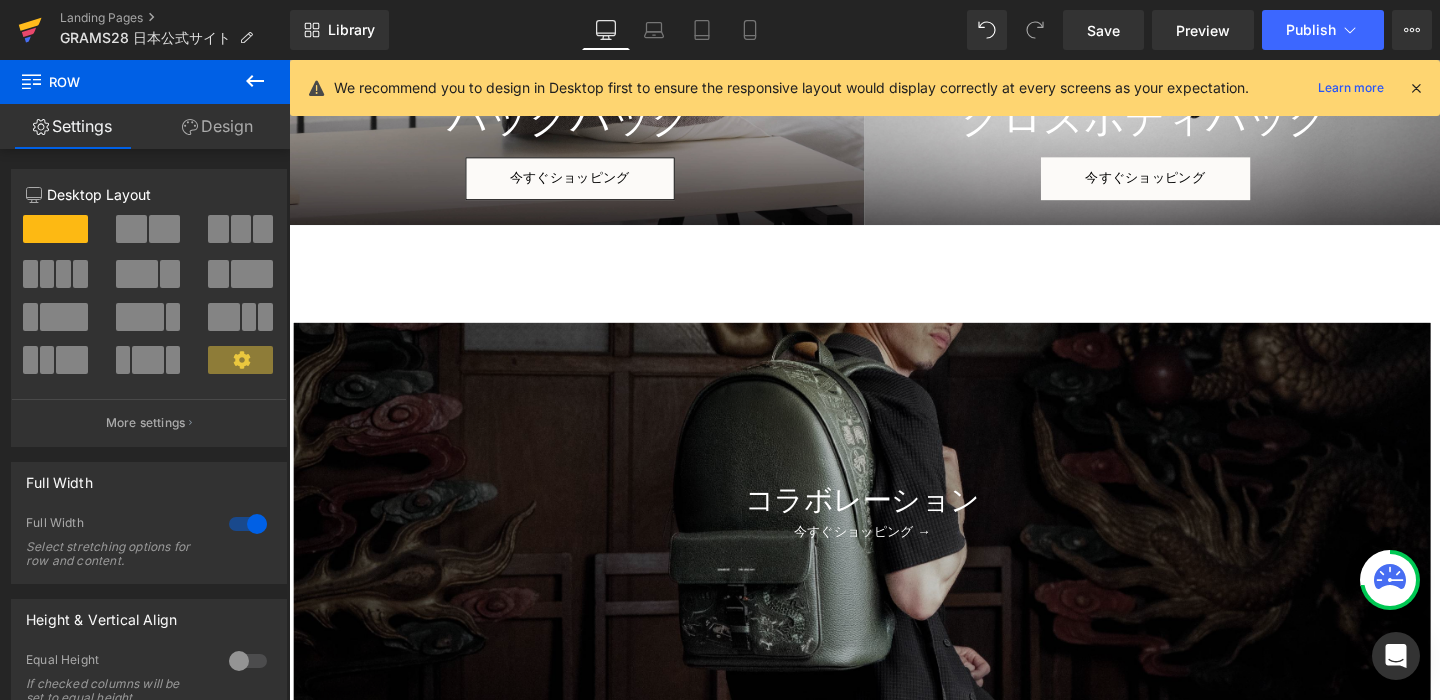 click 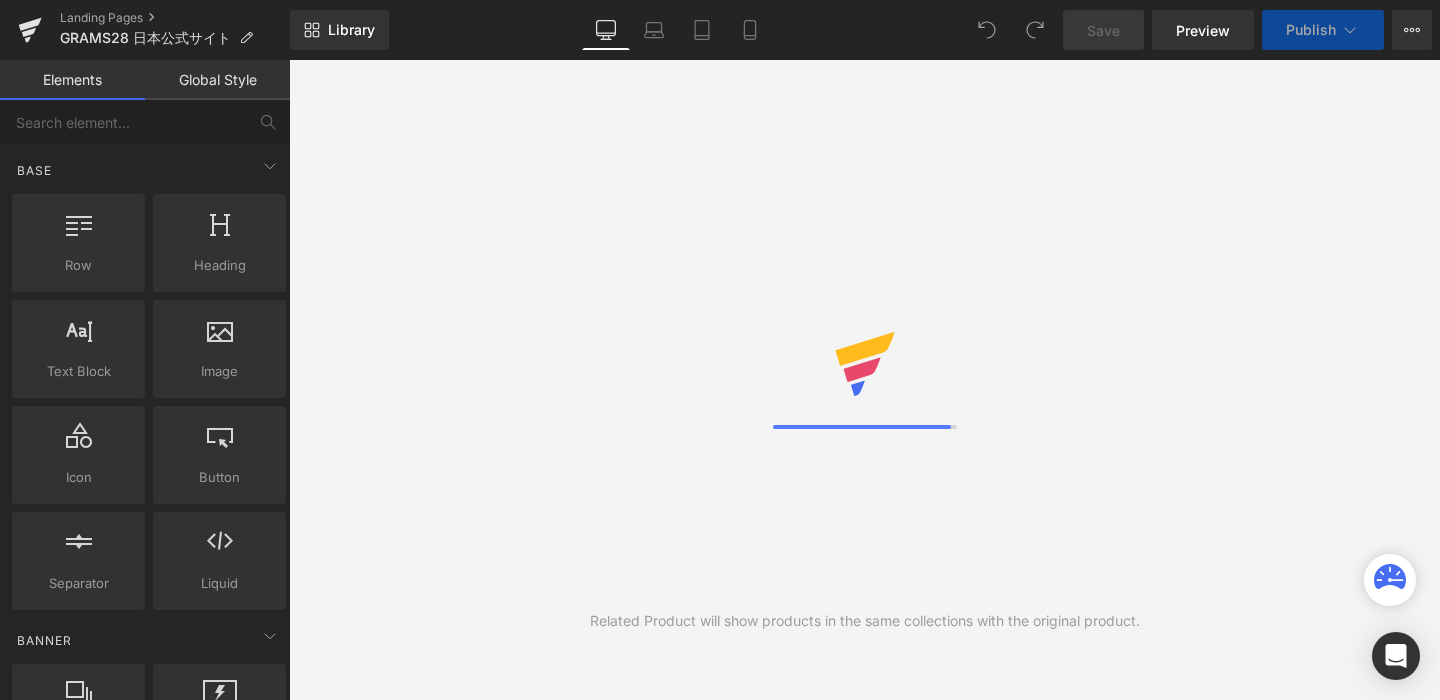 scroll, scrollTop: 0, scrollLeft: 0, axis: both 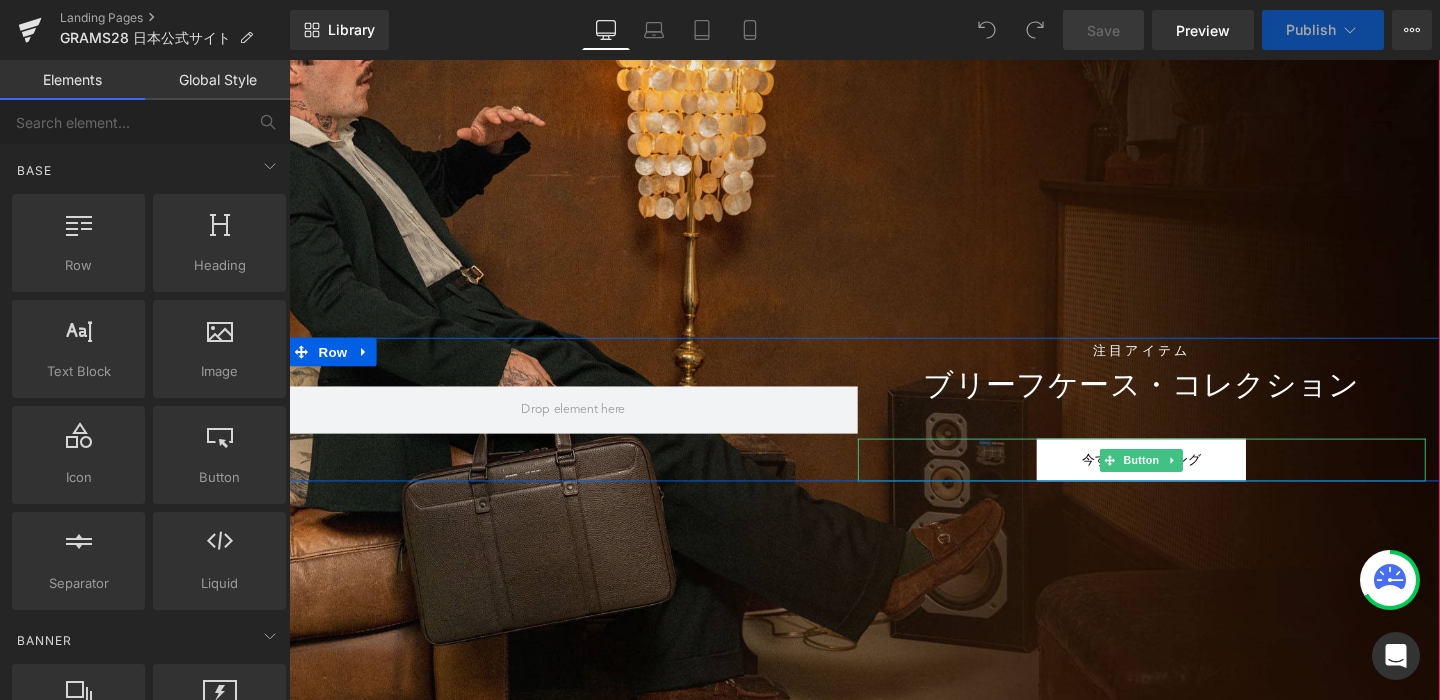 click on "今すぐショッピング" at bounding box center (1185, 480) 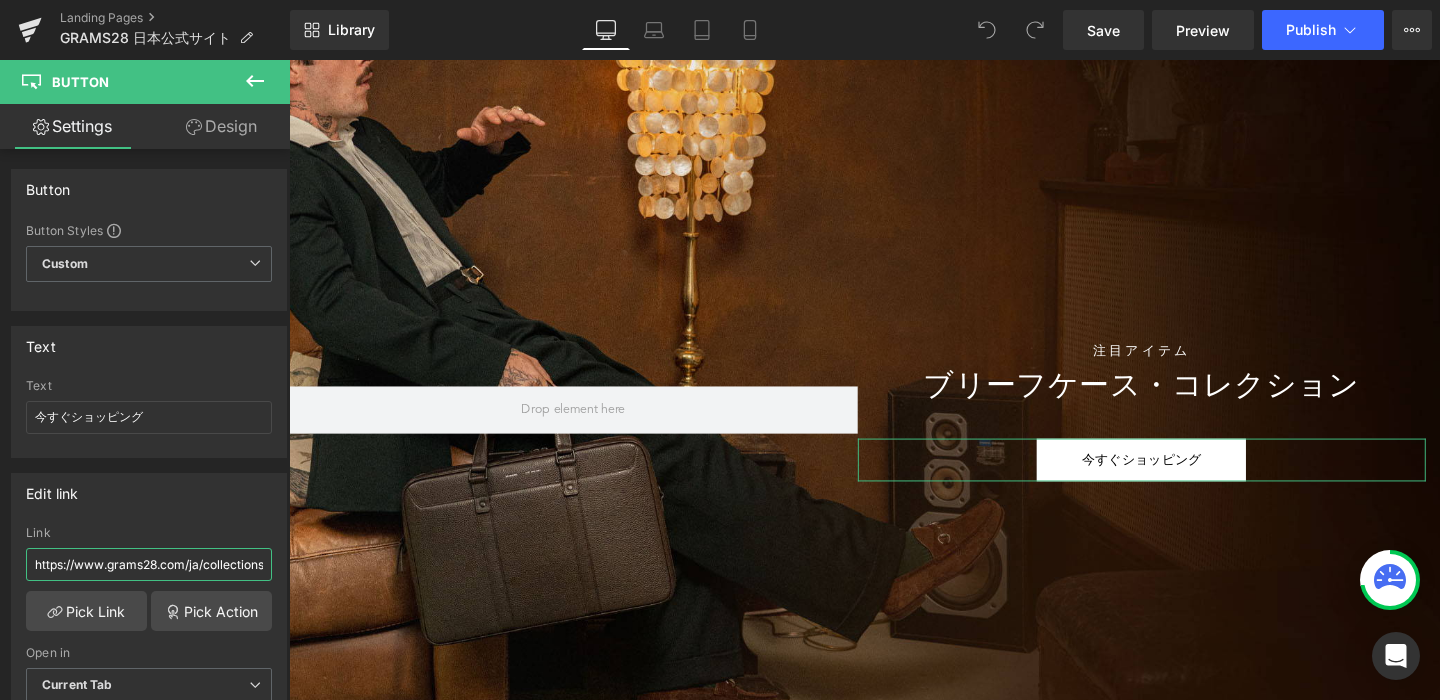 scroll, scrollTop: 0, scrollLeft: 74, axis: horizontal 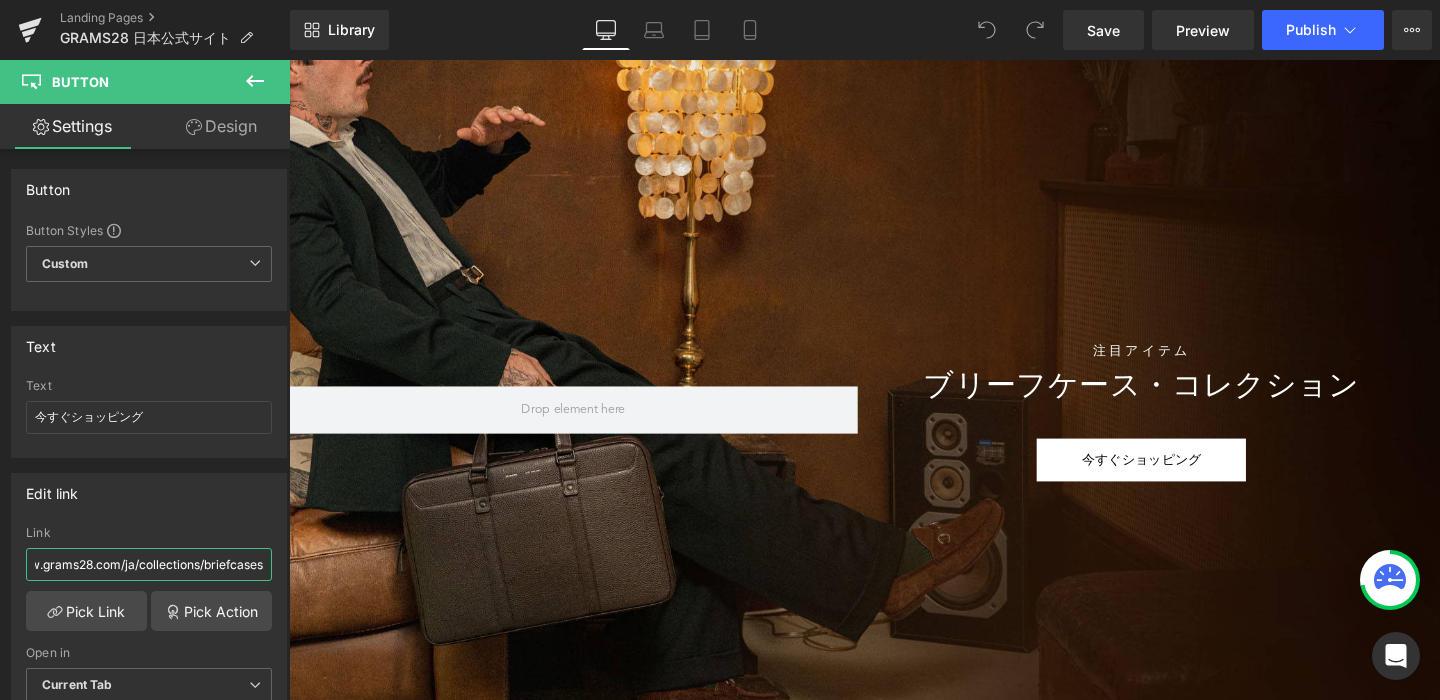 drag, startPoint x: 515, startPoint y: 623, endPoint x: 300, endPoint y: 589, distance: 217.67177 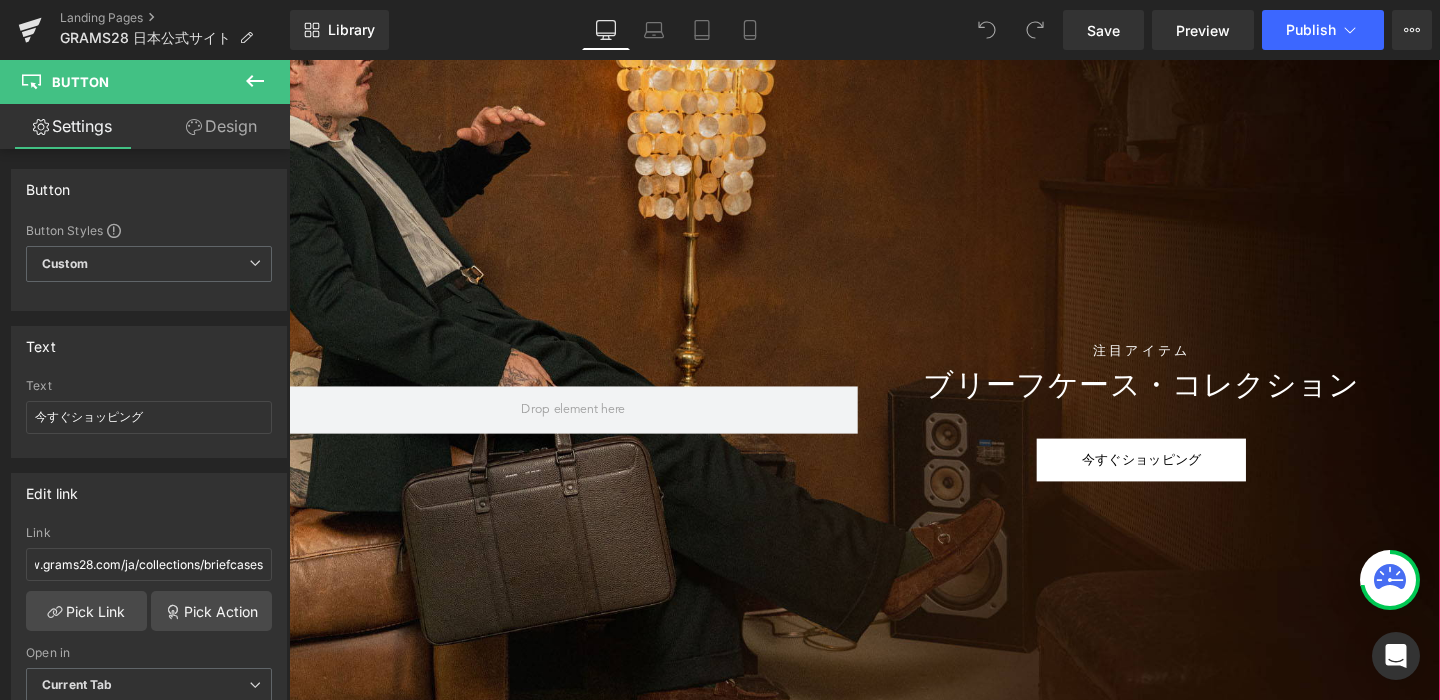 click at bounding box center (894, 377) 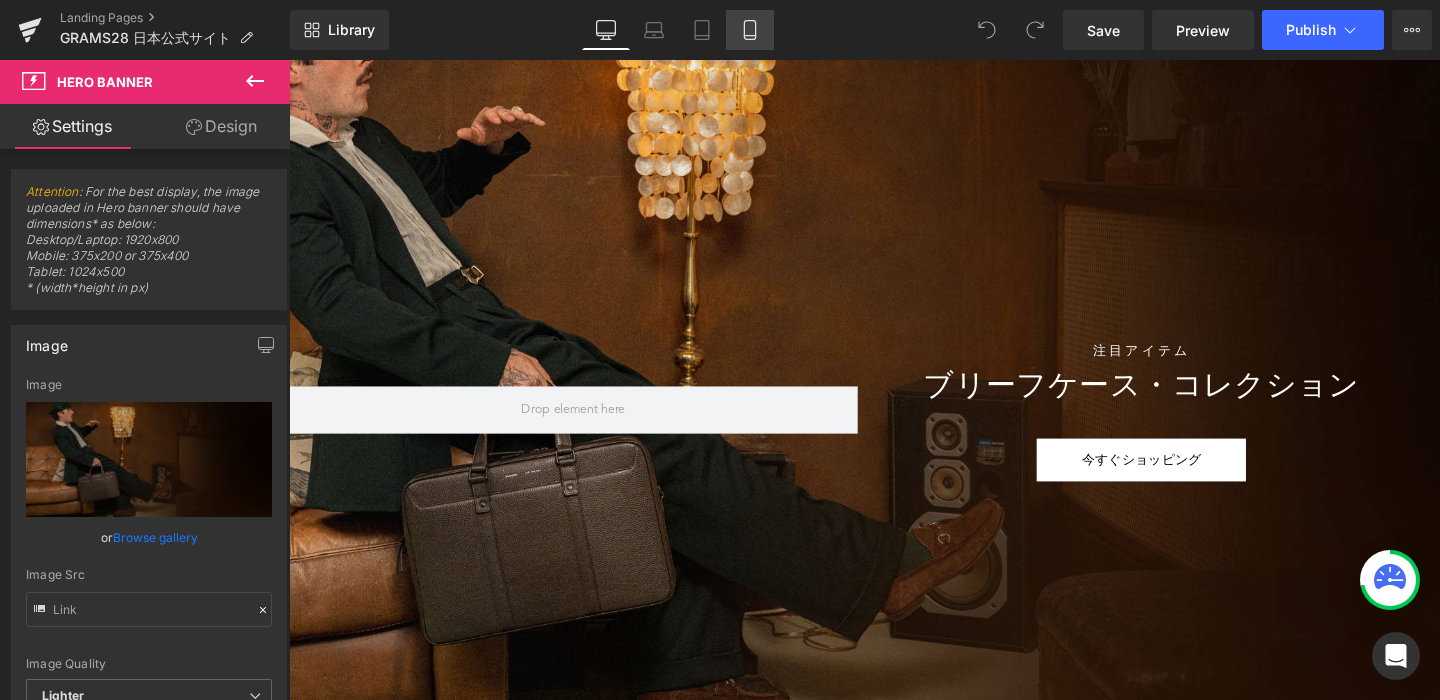 click 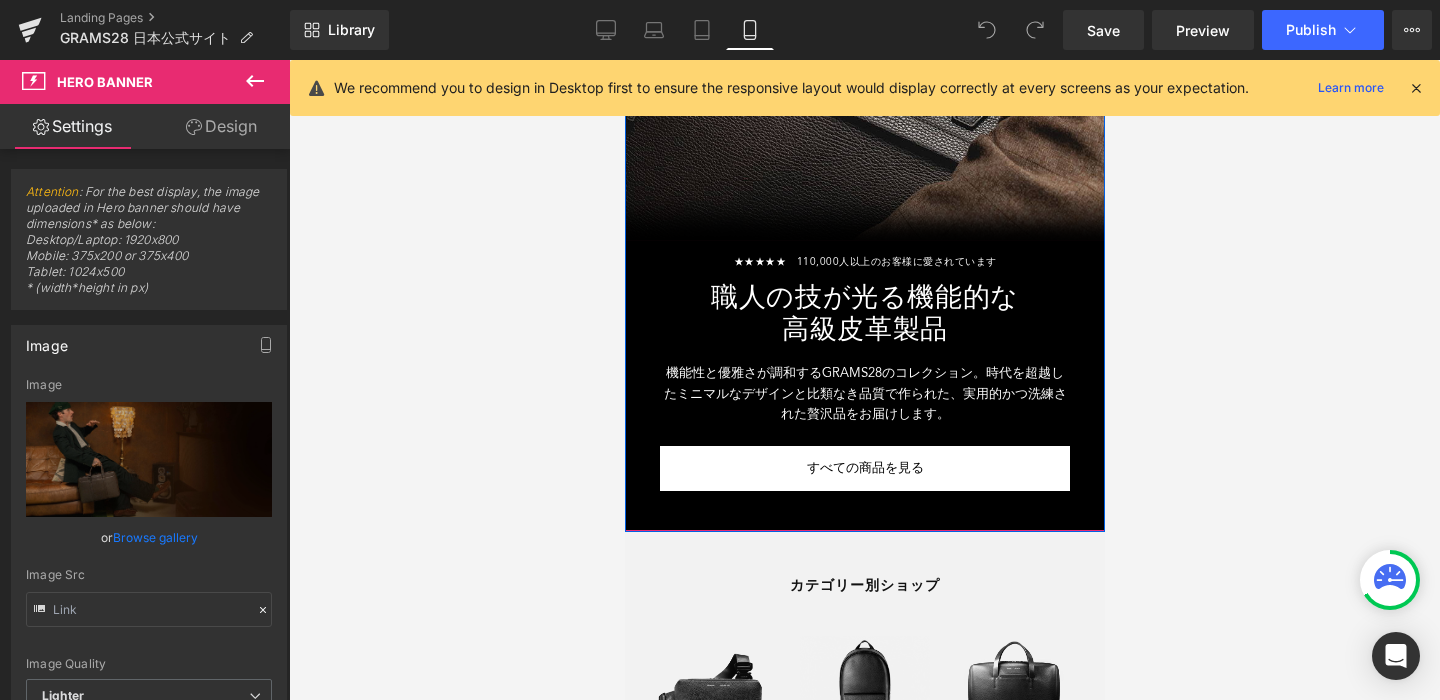 scroll, scrollTop: 353, scrollLeft: 0, axis: vertical 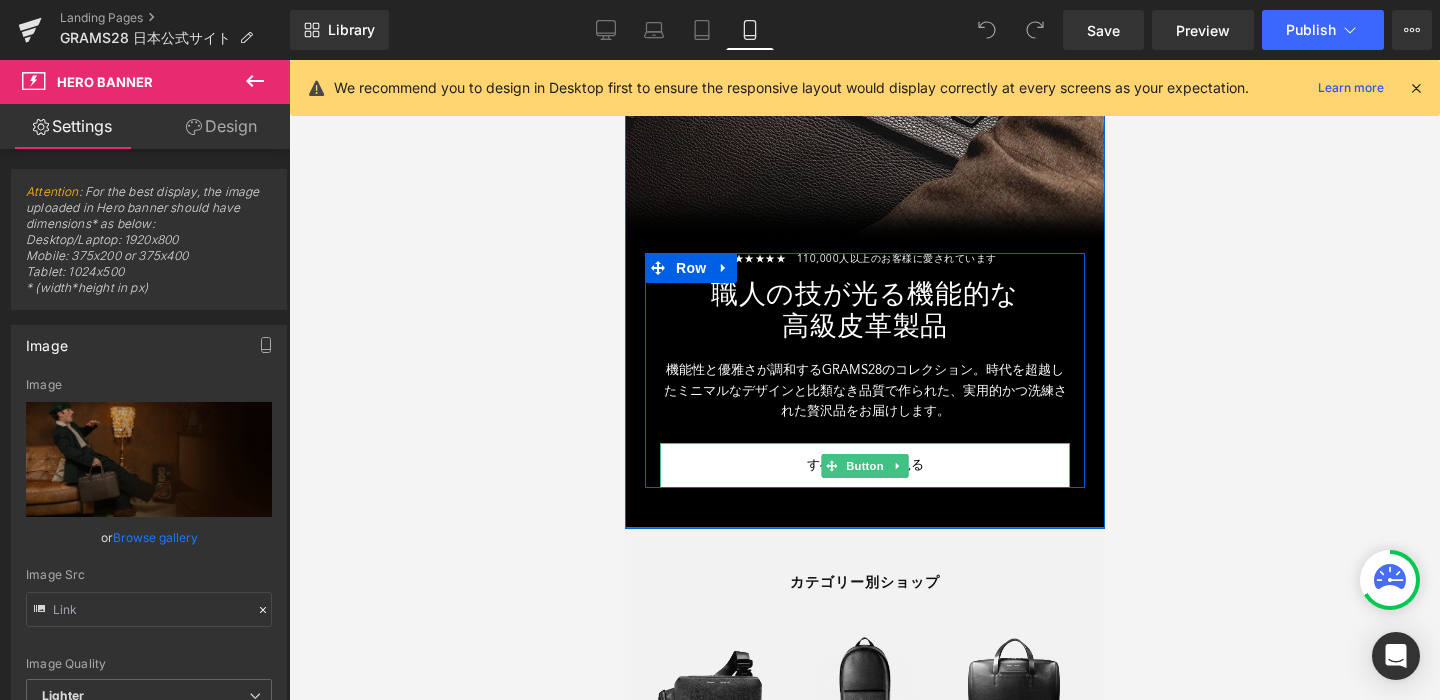 click on "すべての商品を見る" at bounding box center (864, 465) 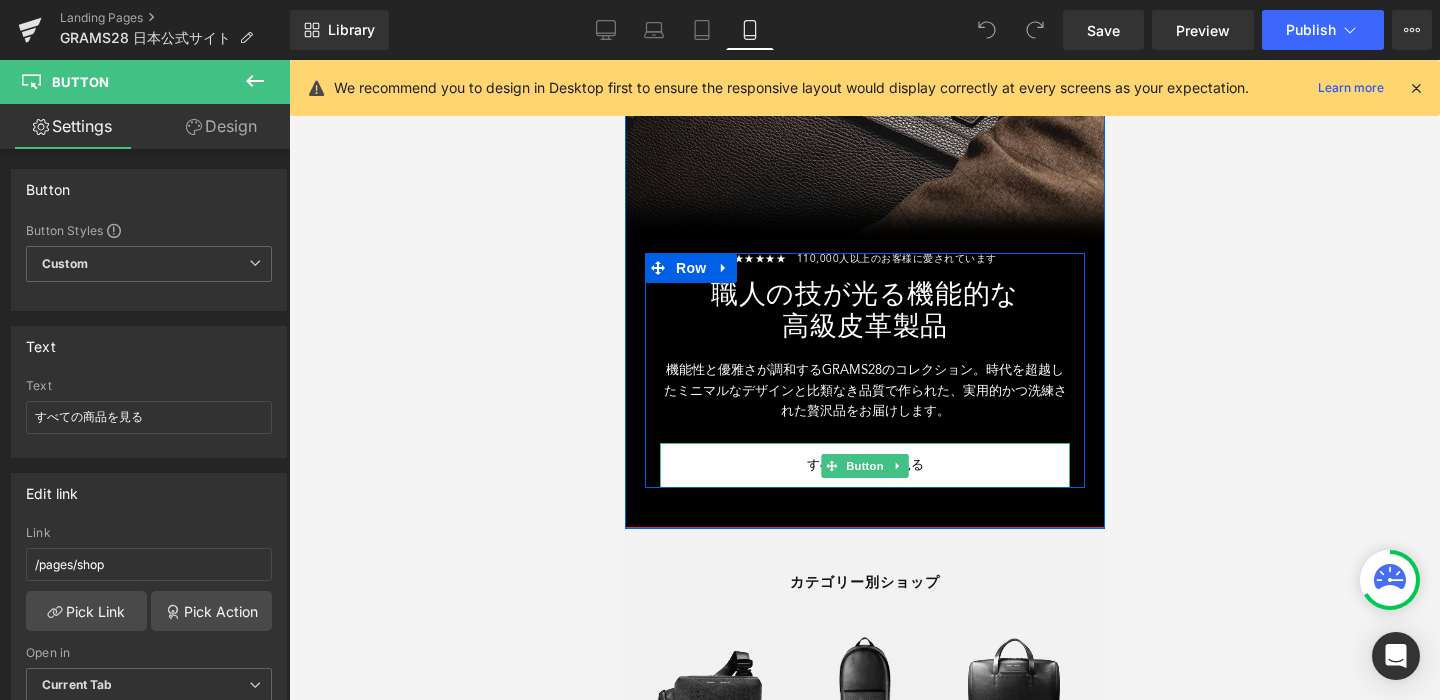 click on "すべての商品を見る" at bounding box center [864, 465] 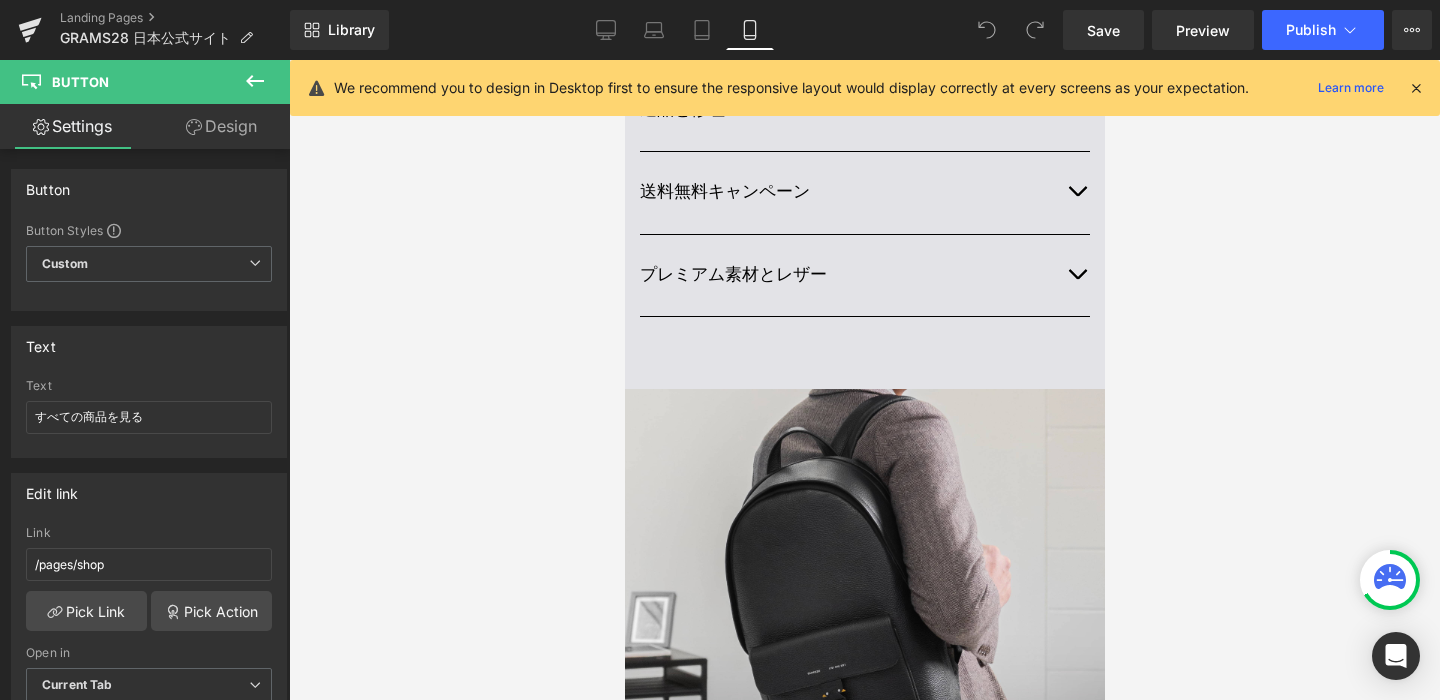 scroll, scrollTop: 2501, scrollLeft: 0, axis: vertical 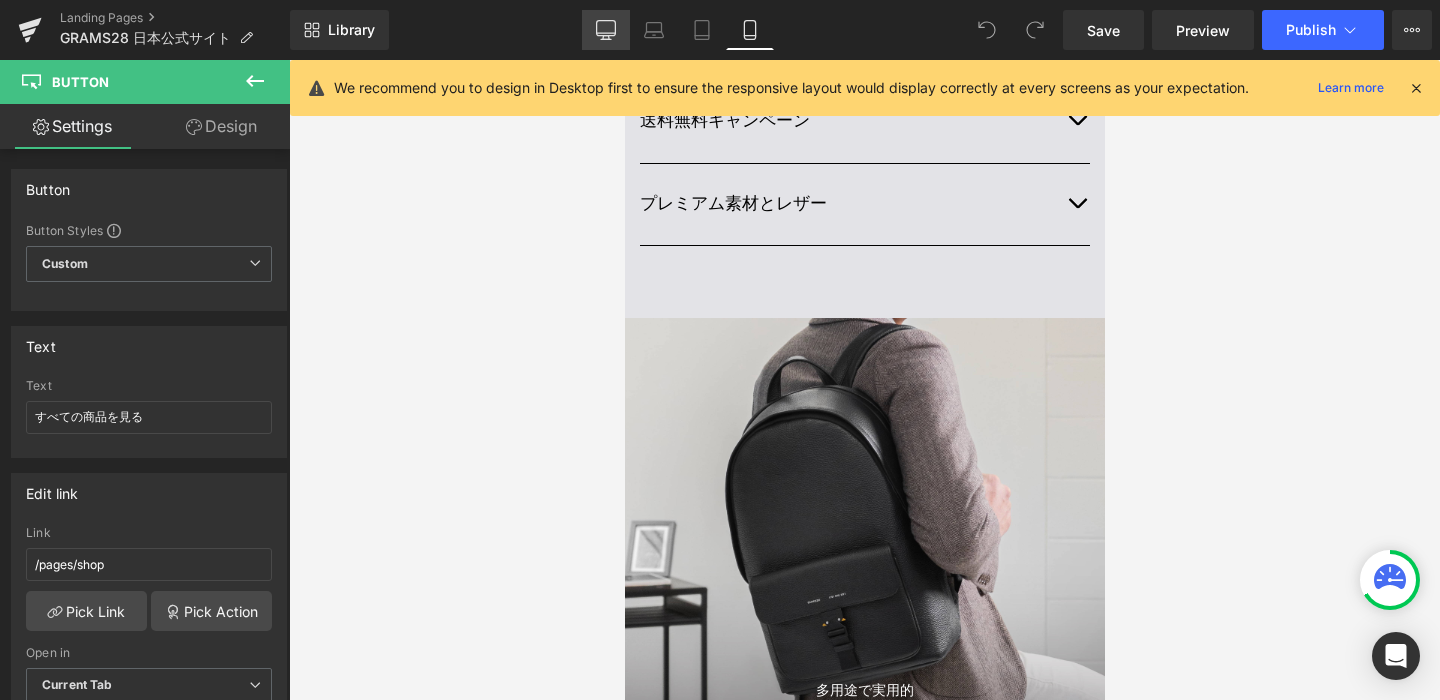 click on "Desktop" at bounding box center [606, 30] 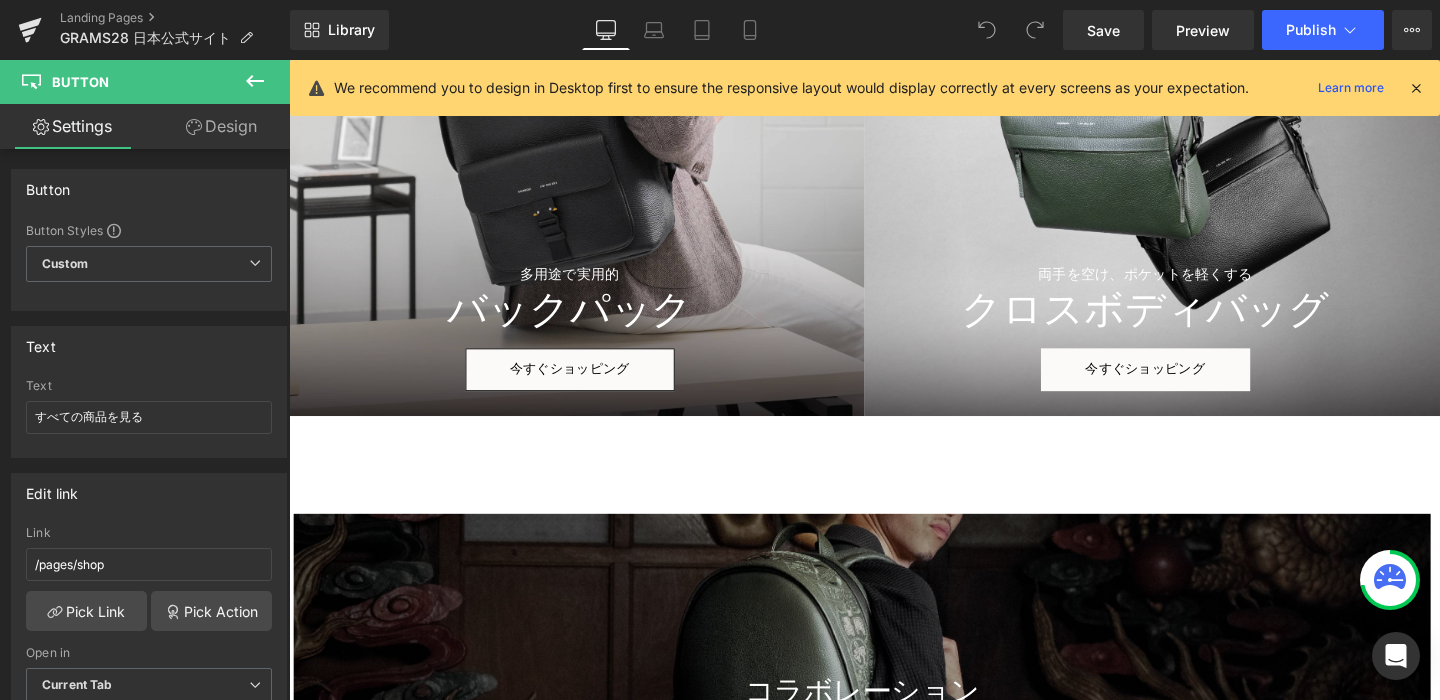 scroll, scrollTop: 2717, scrollLeft: 0, axis: vertical 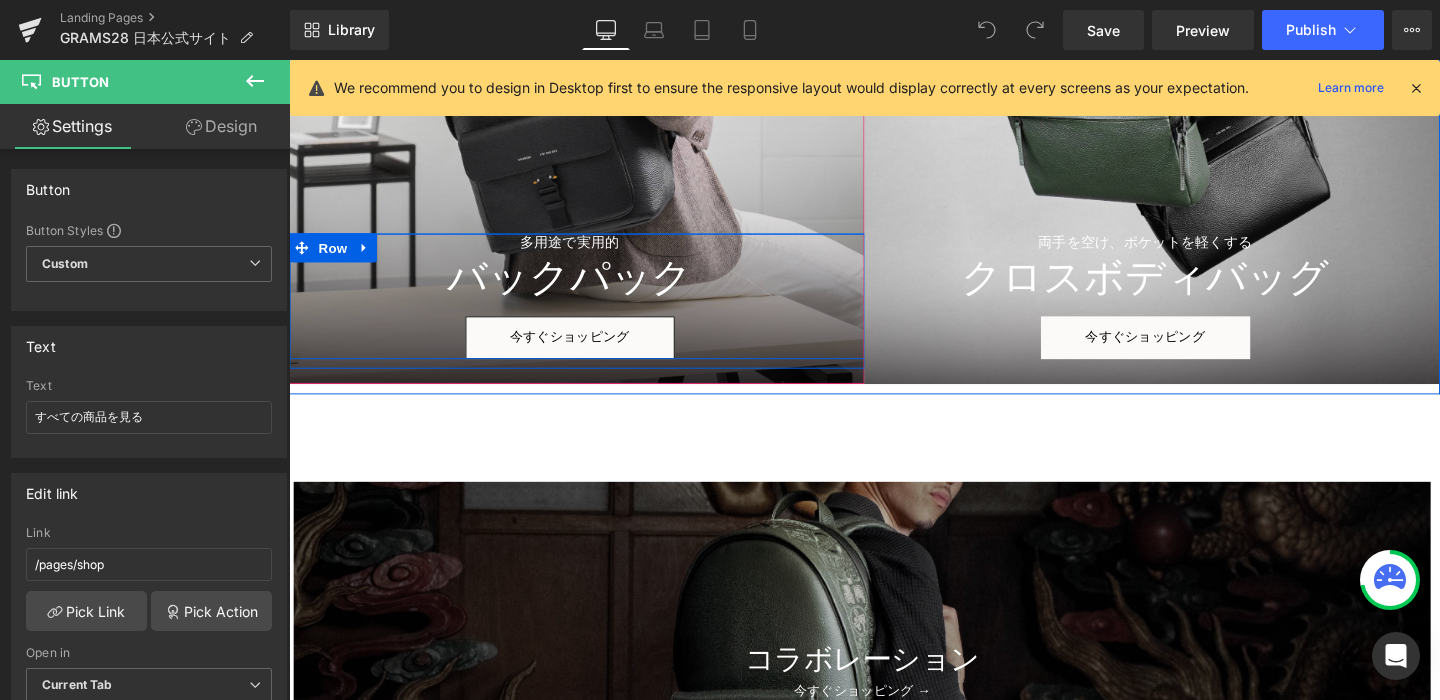click on "多用途で実用的 Heading         バックパック Heading         今すぐショッピング Button" at bounding box center (584, 309) 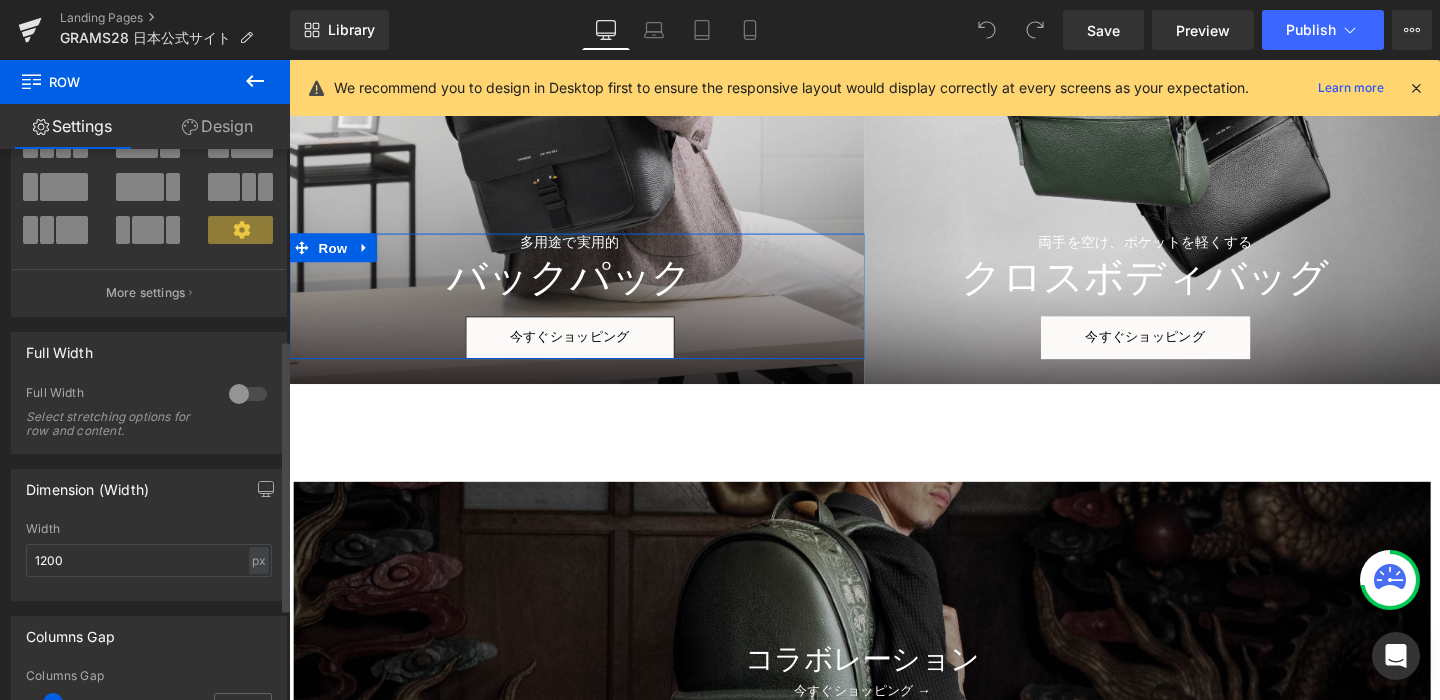 scroll, scrollTop: 572, scrollLeft: 0, axis: vertical 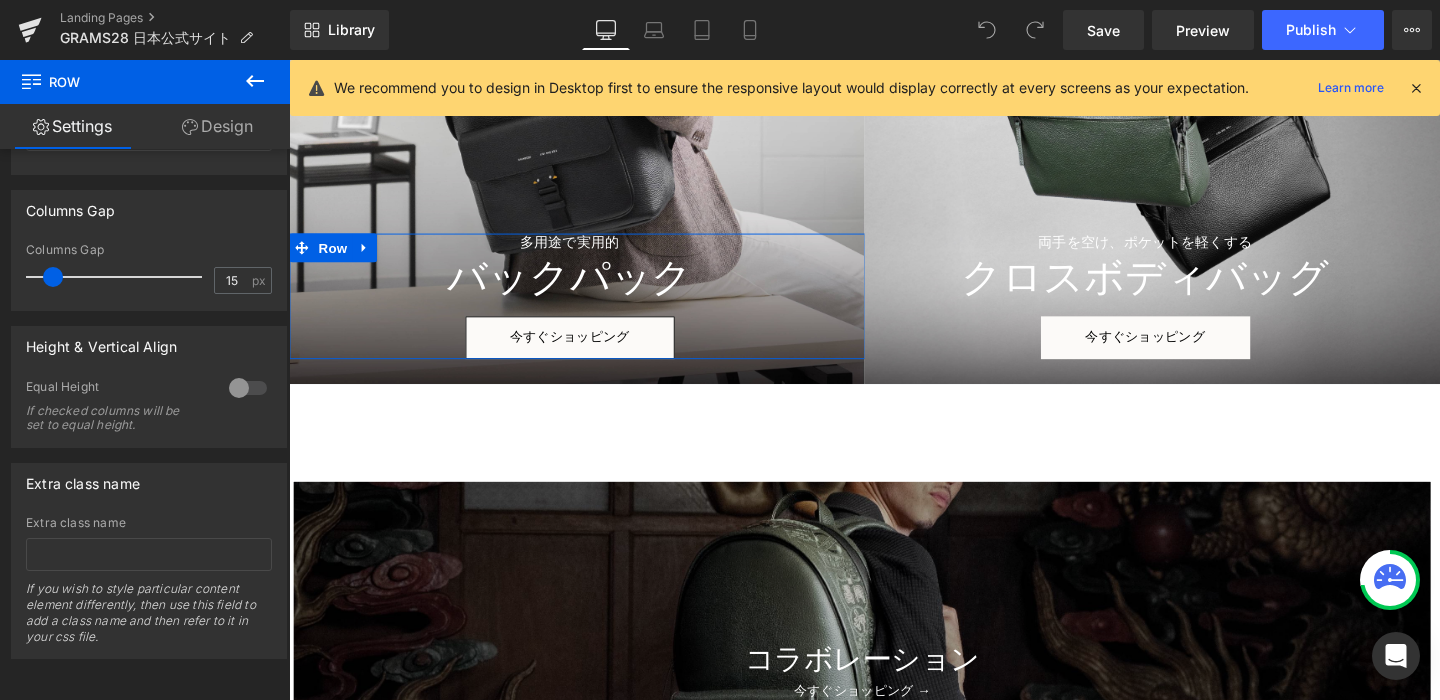 click on "Design" at bounding box center (217, 126) 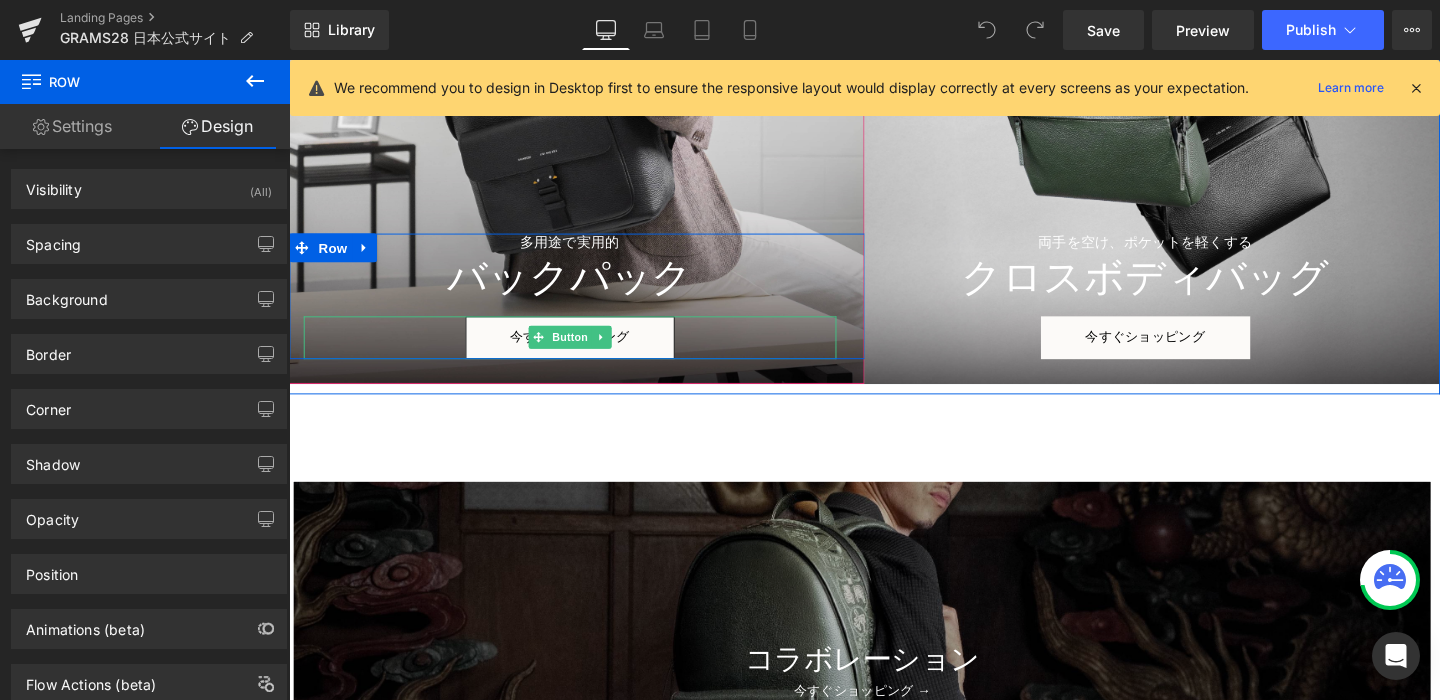 click on "今すぐショッピング" at bounding box center (584, 352) 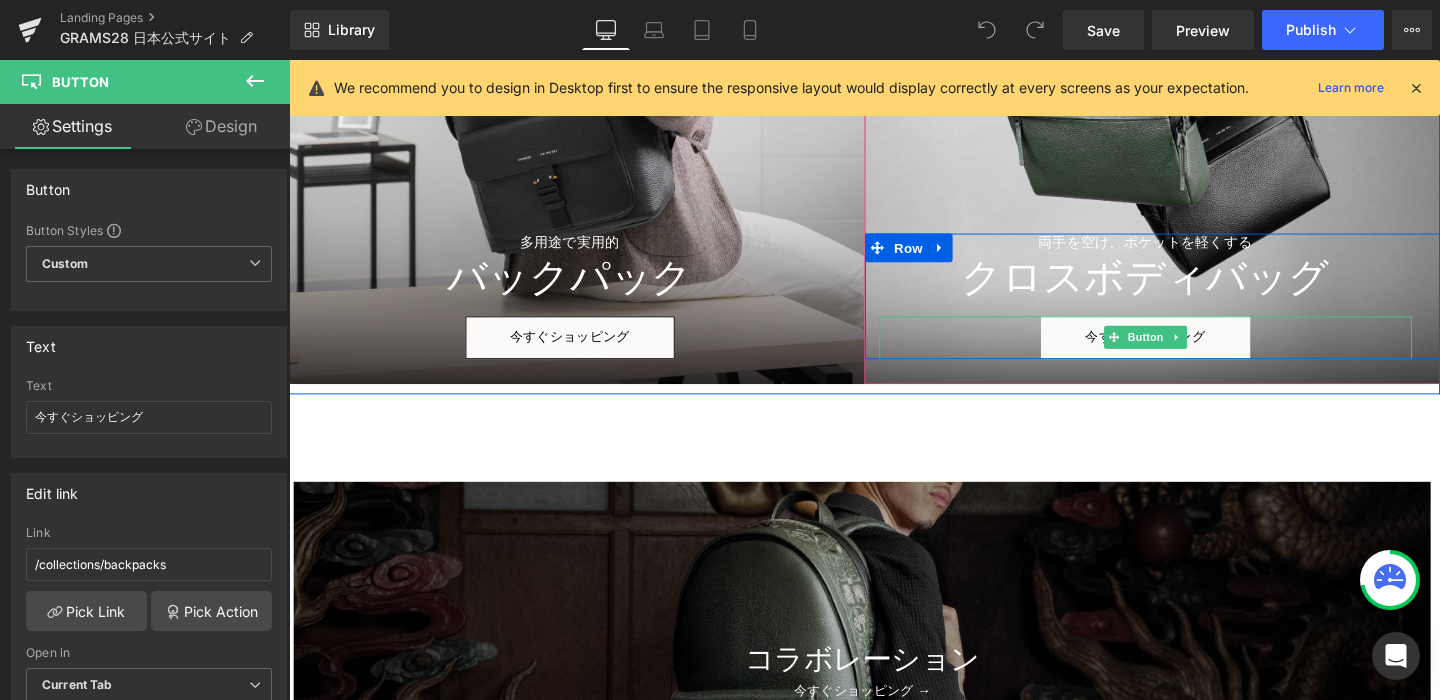 click on "今すぐショッピング" at bounding box center (1189, 352) 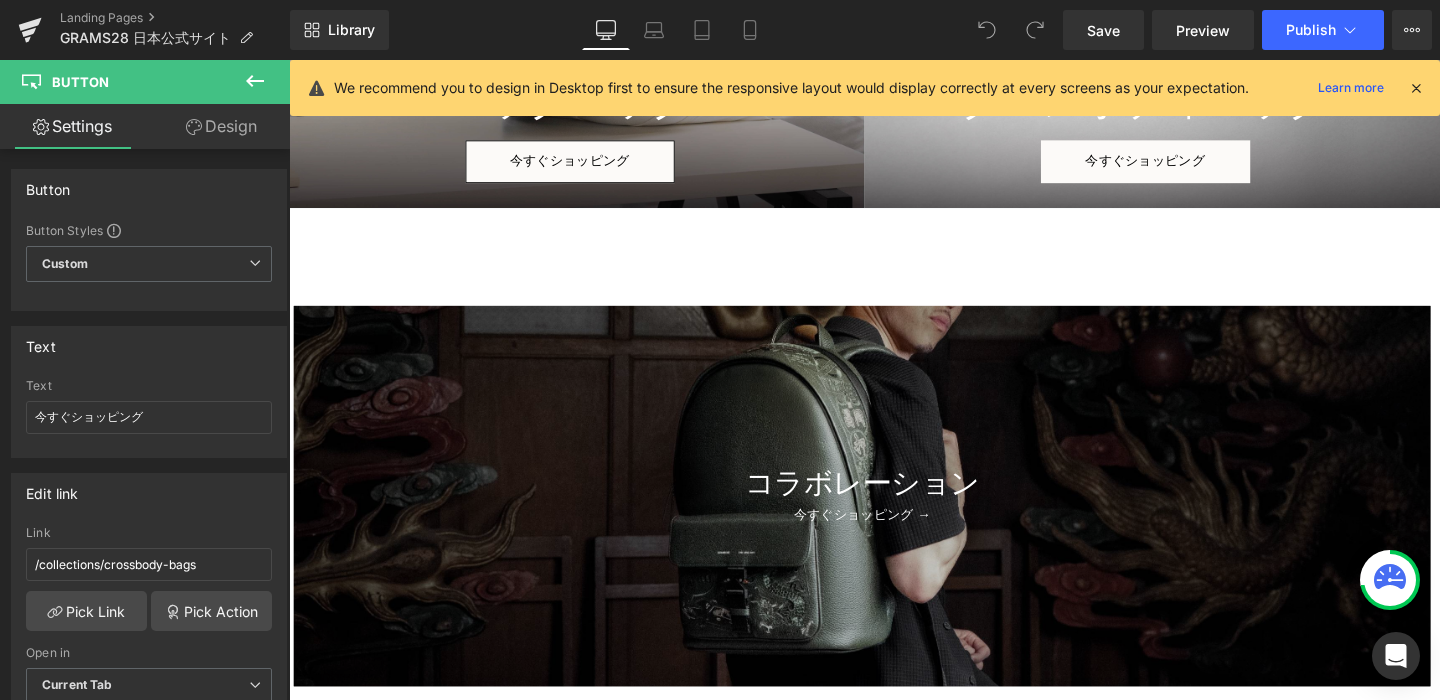 scroll, scrollTop: 3168, scrollLeft: 0, axis: vertical 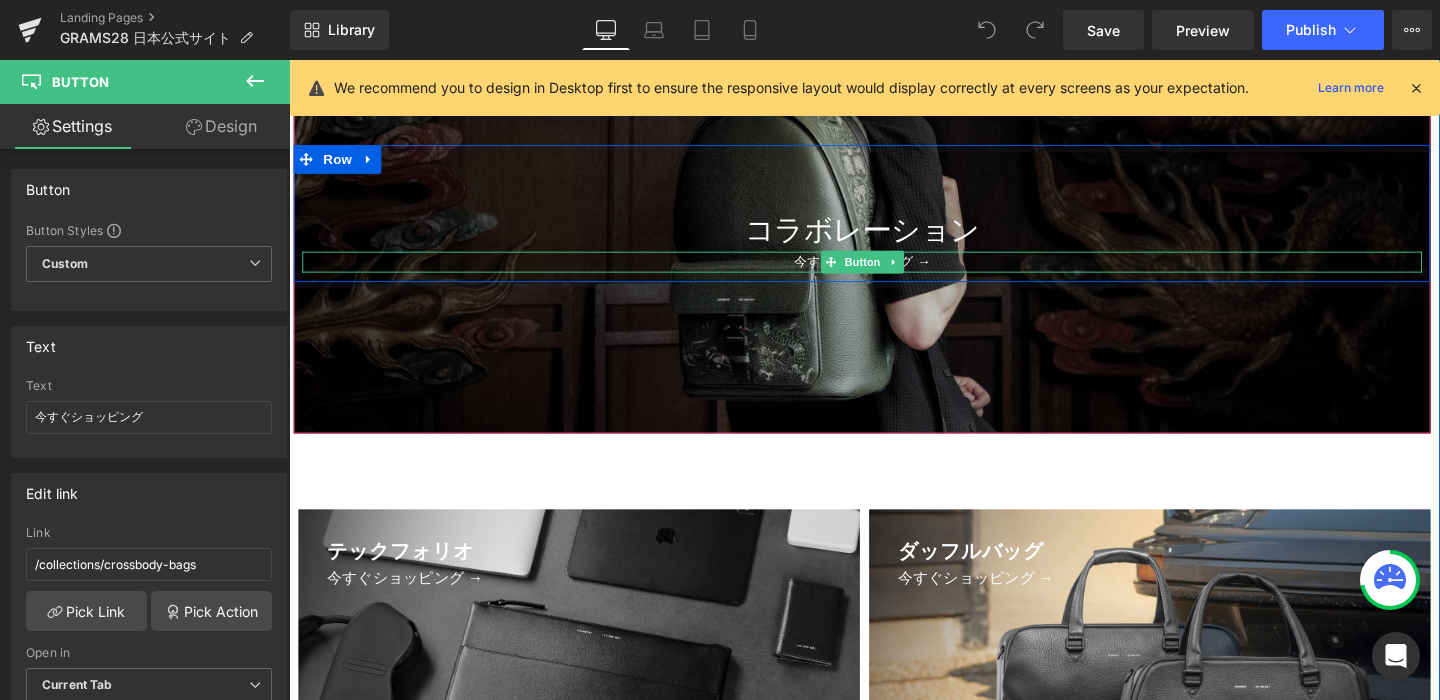 click on "今すぐショッピング →" at bounding box center [891, 273] 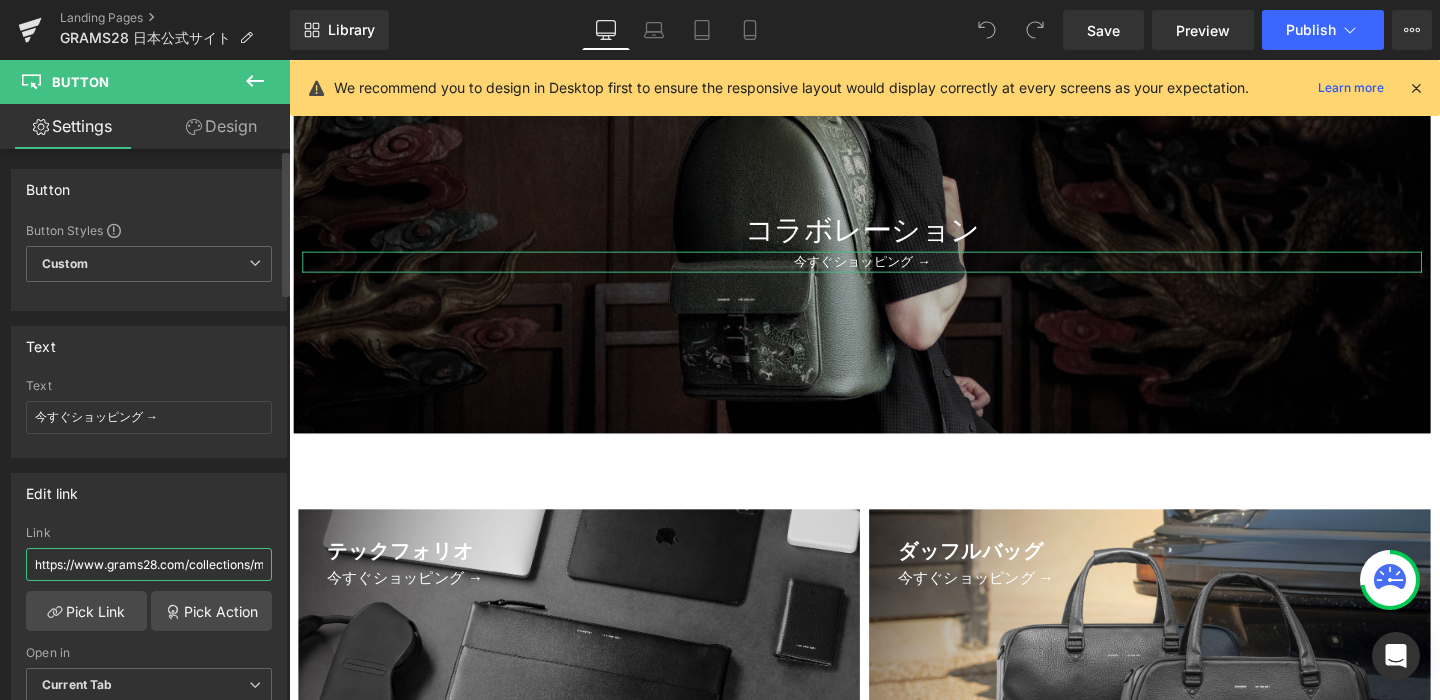 scroll, scrollTop: 0, scrollLeft: 106, axis: horizontal 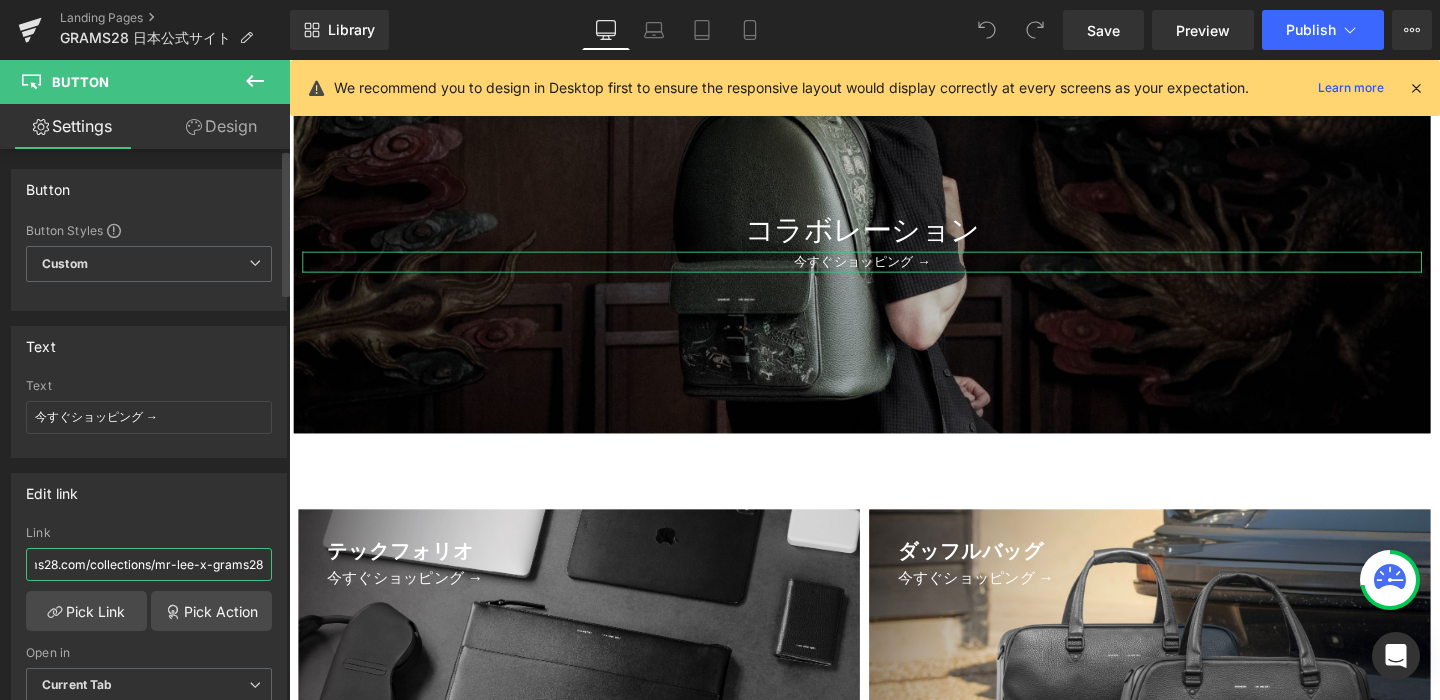 drag, startPoint x: 253, startPoint y: 564, endPoint x: 268, endPoint y: 564, distance: 15 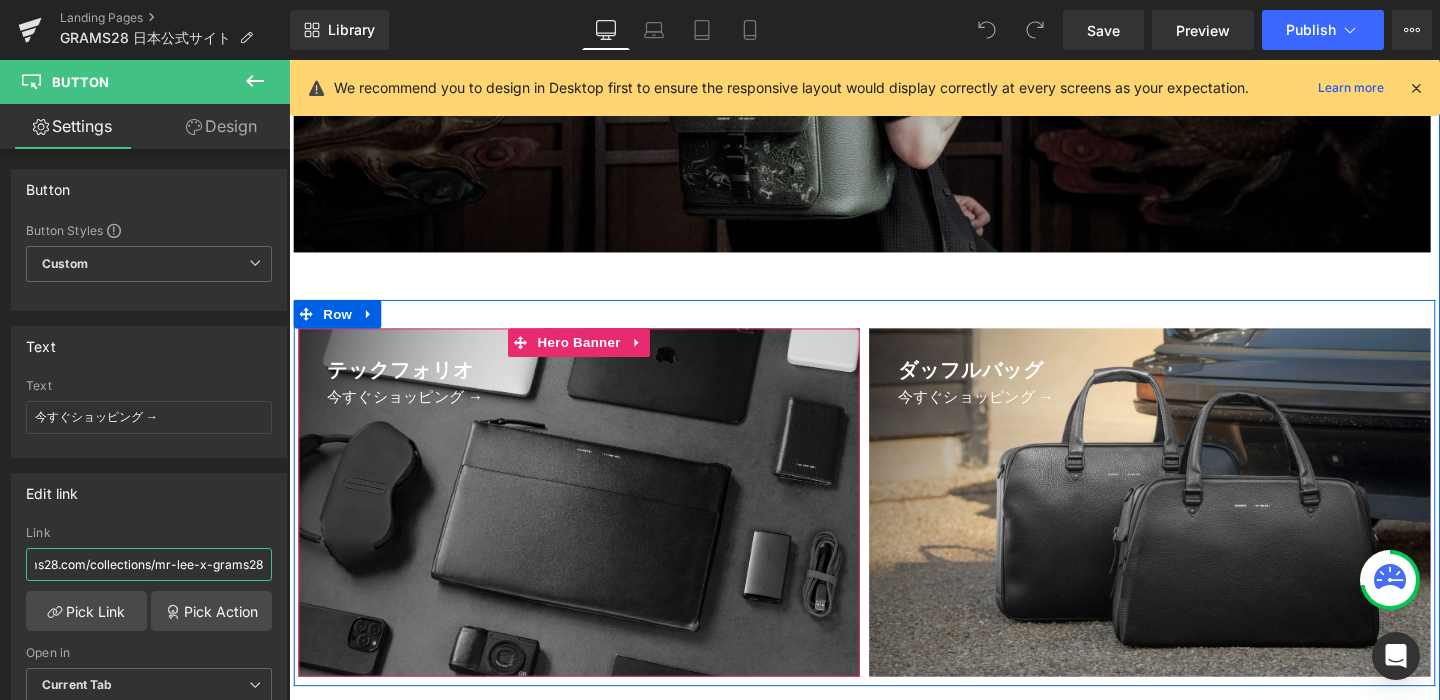 scroll, scrollTop: 3420, scrollLeft: 0, axis: vertical 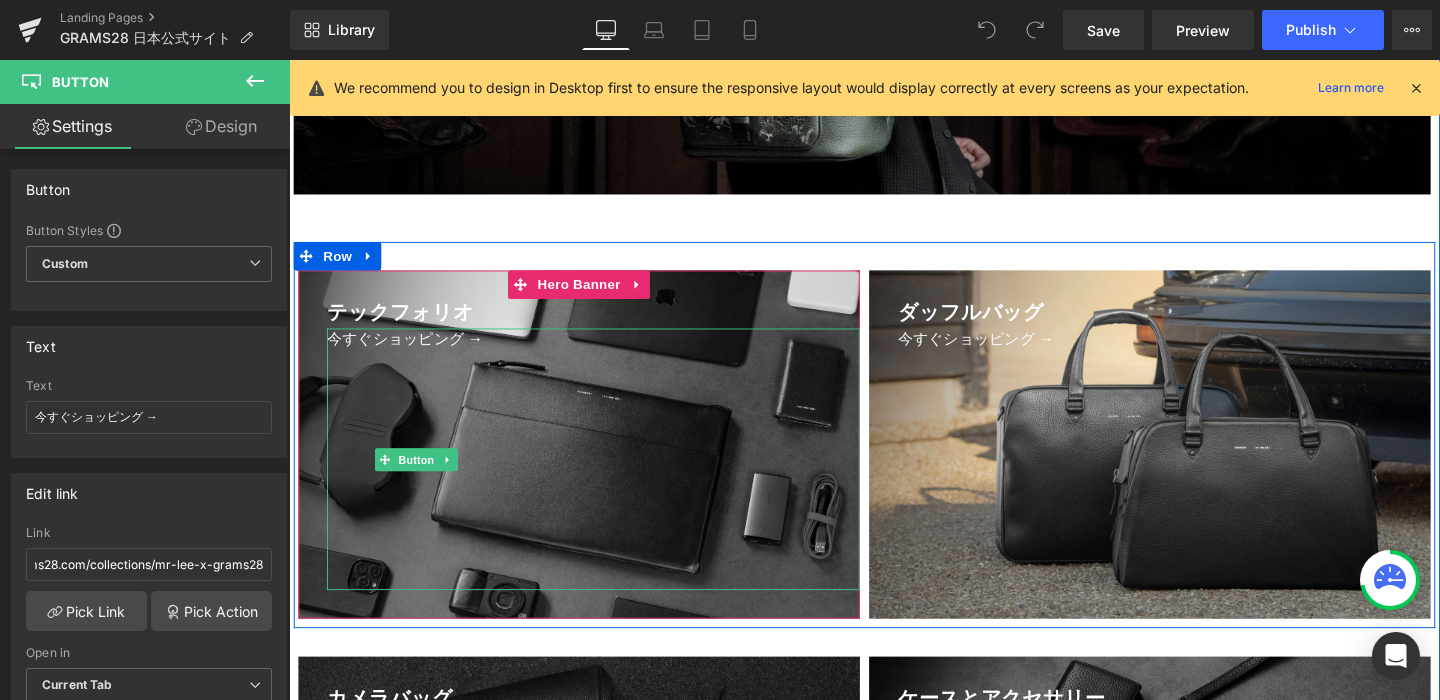 click on "今すぐショッピング →" at bounding box center [423, 354] 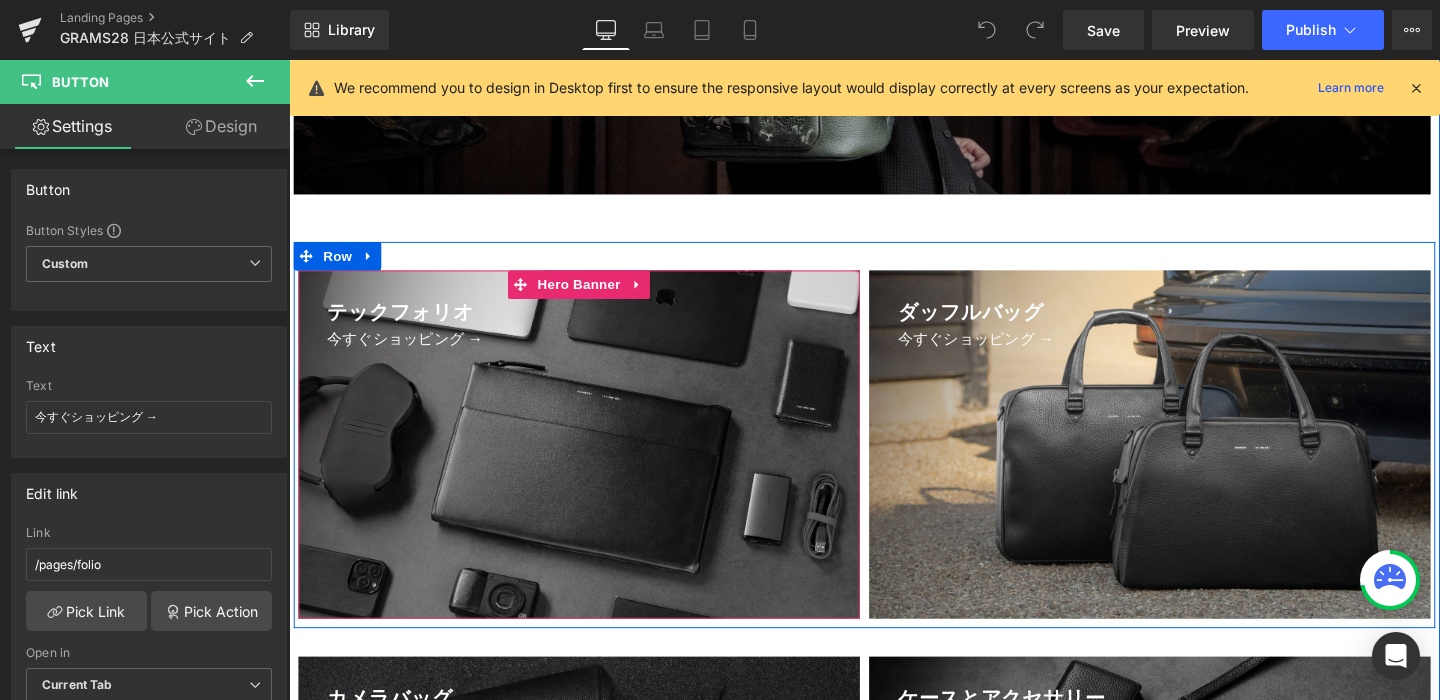 click at bounding box center (594, 464) 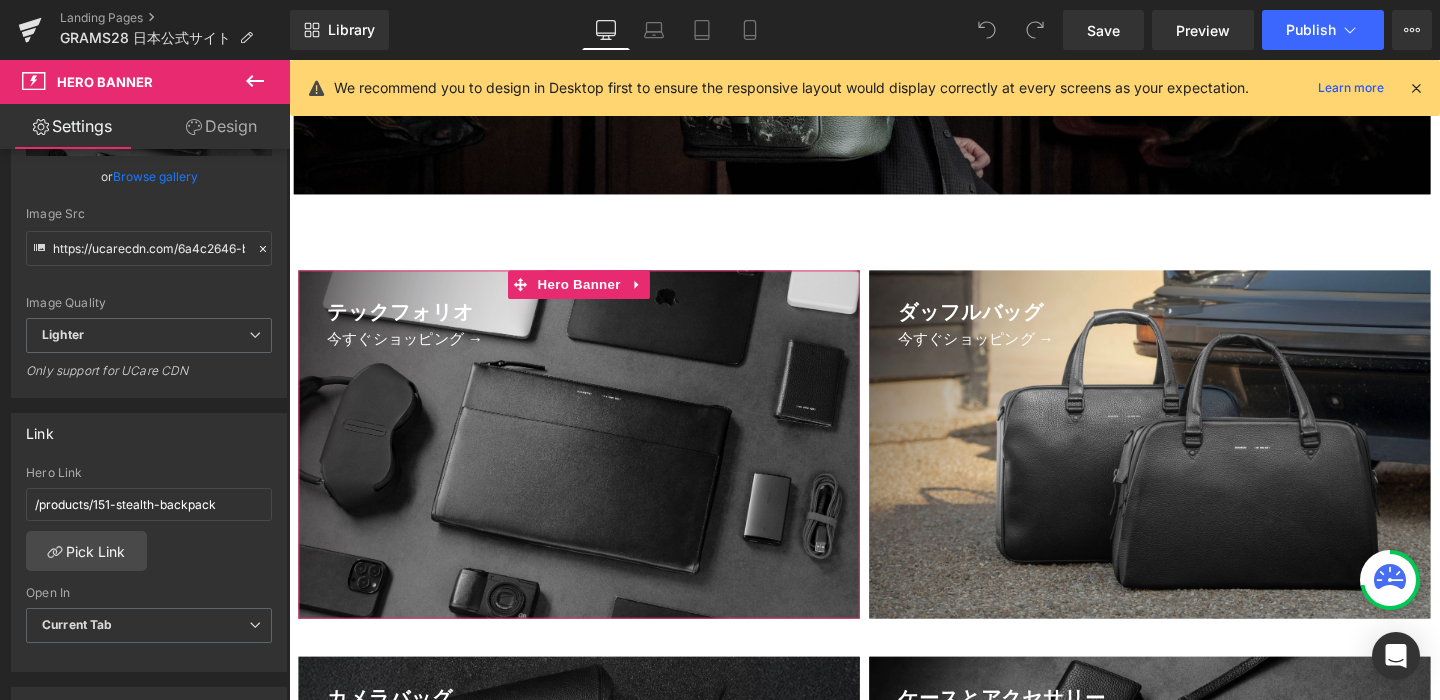scroll, scrollTop: 394, scrollLeft: 0, axis: vertical 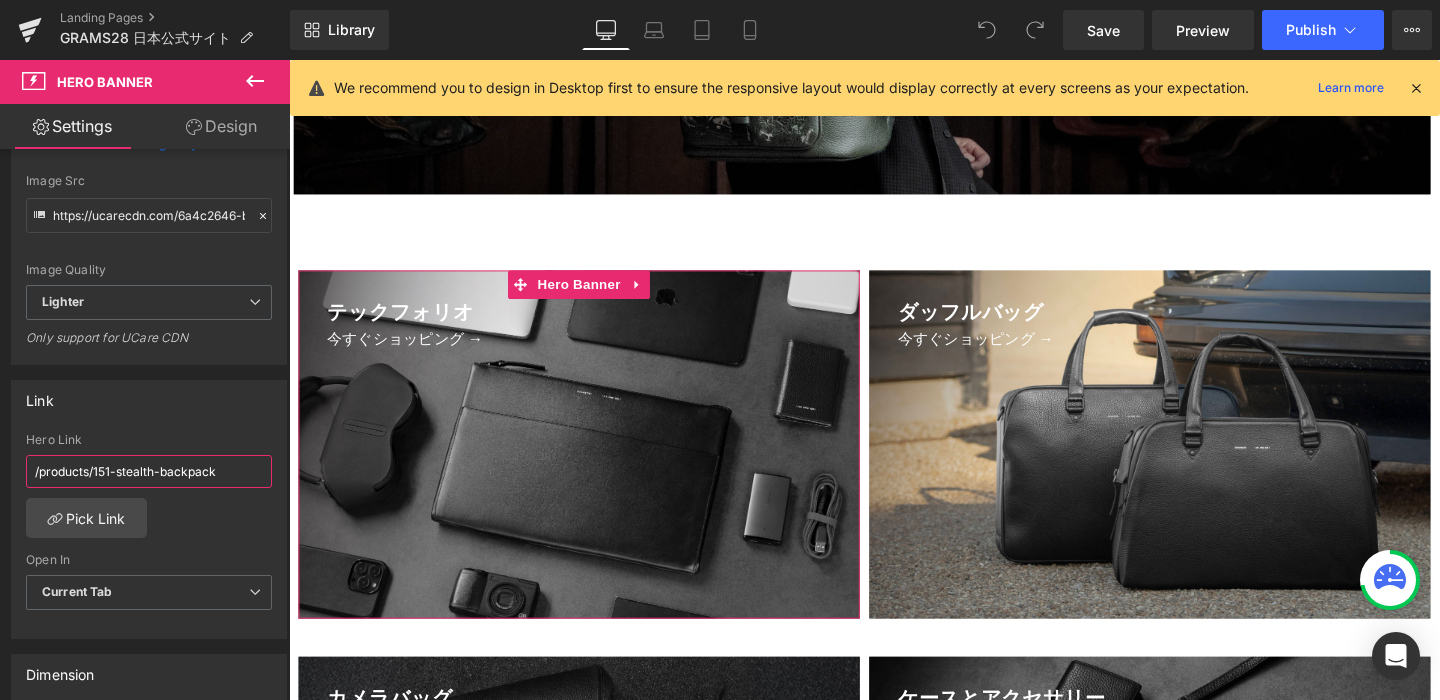 click on "/products/151-stealth-backpack" at bounding box center (149, 471) 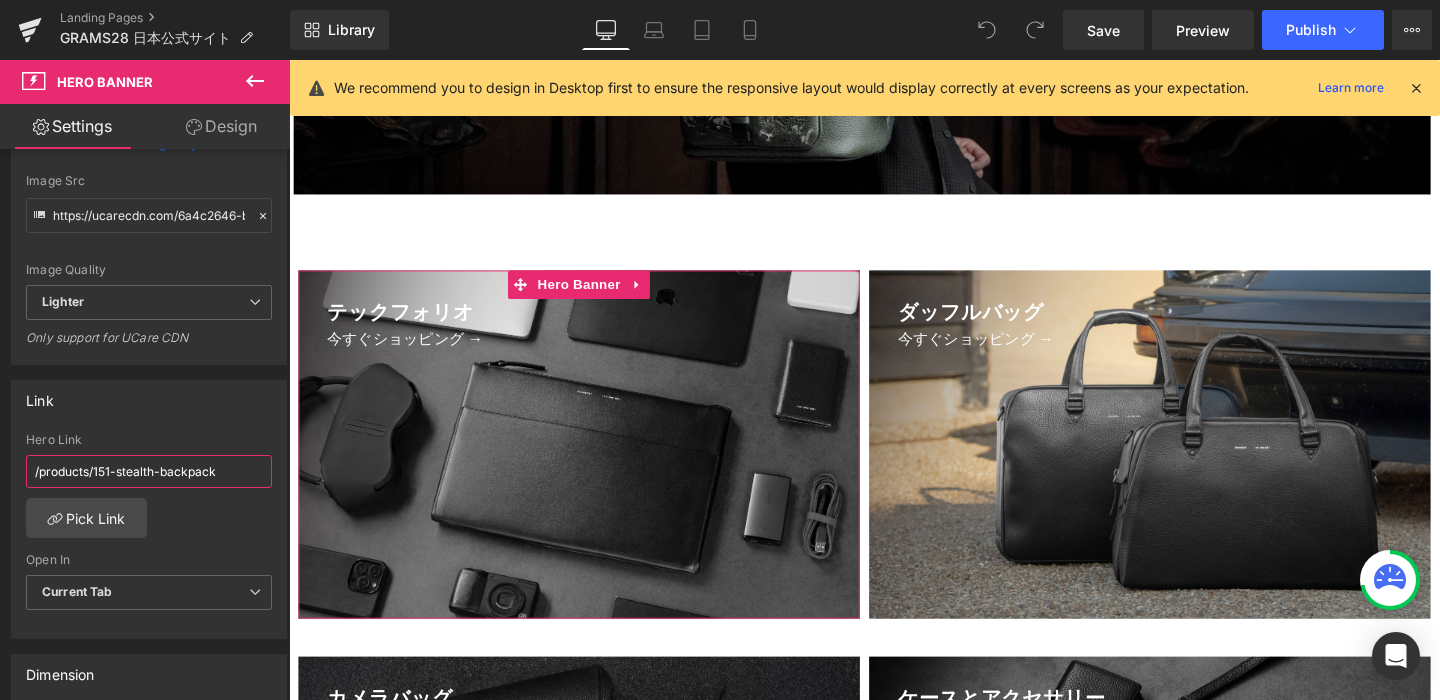 click on "/products/151-stealth-backpack" at bounding box center (149, 471) 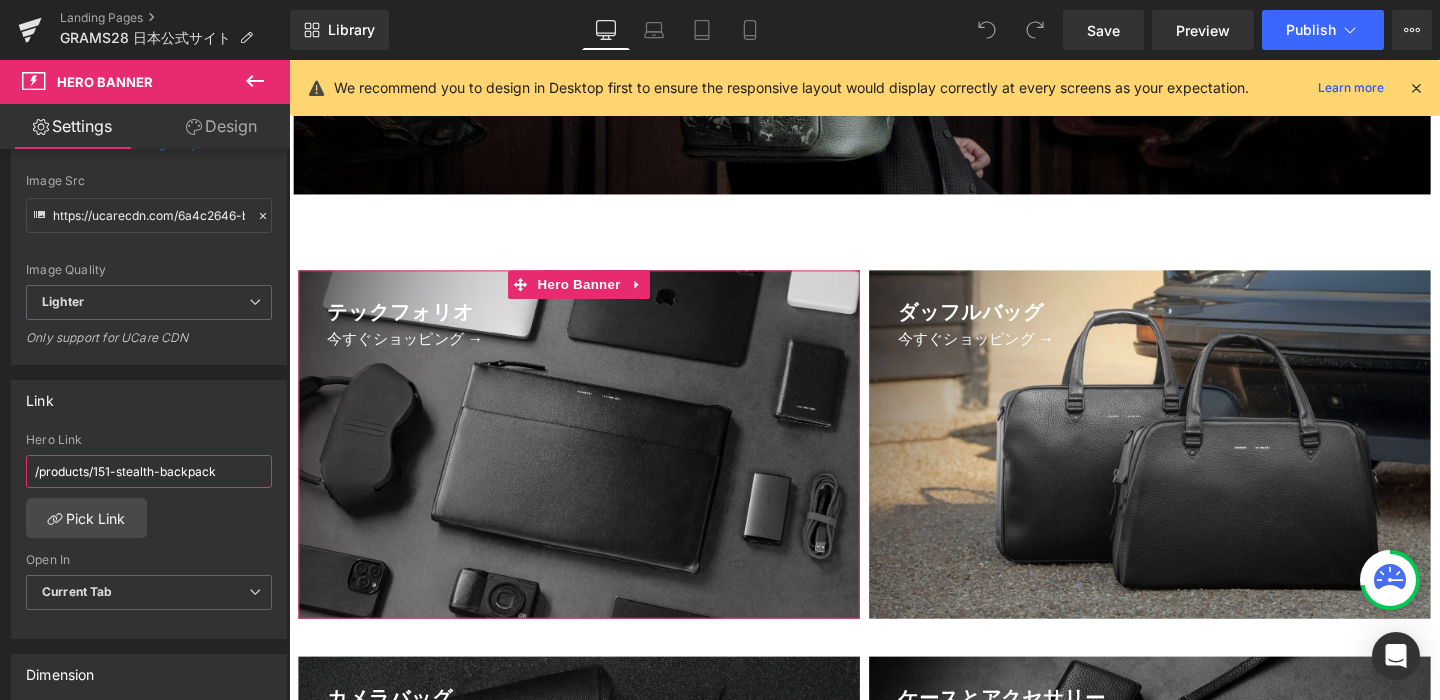 click on "/products/151-stealth-backpack" at bounding box center (149, 471) 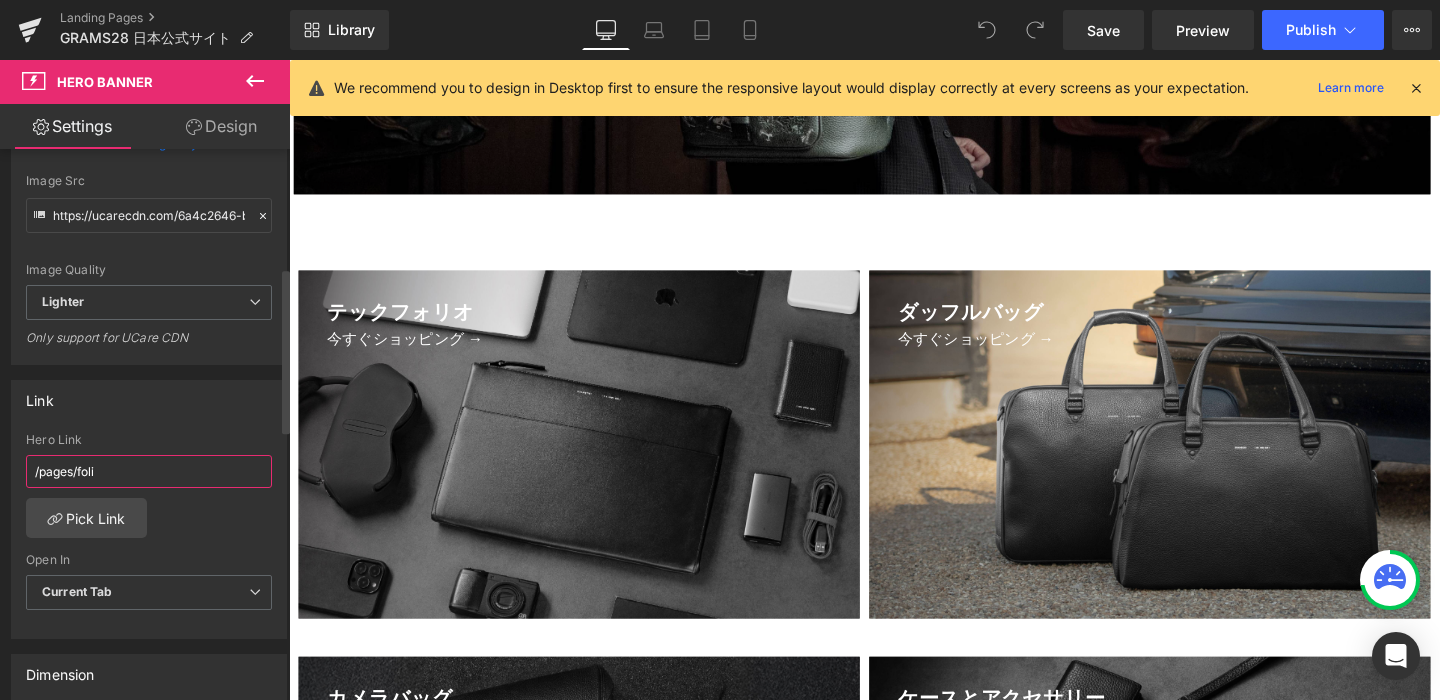type on "/pages/folio" 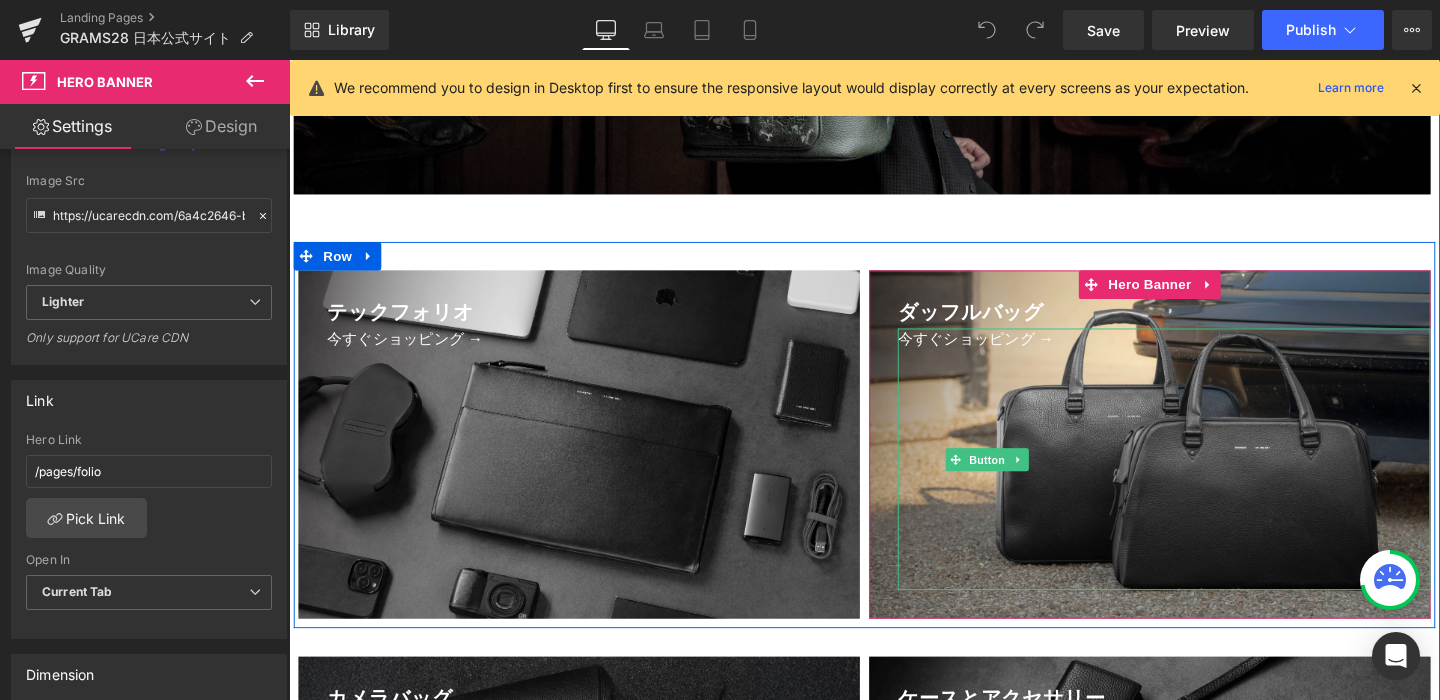 click on "今すぐショッピング →" at bounding box center (1023, 479) 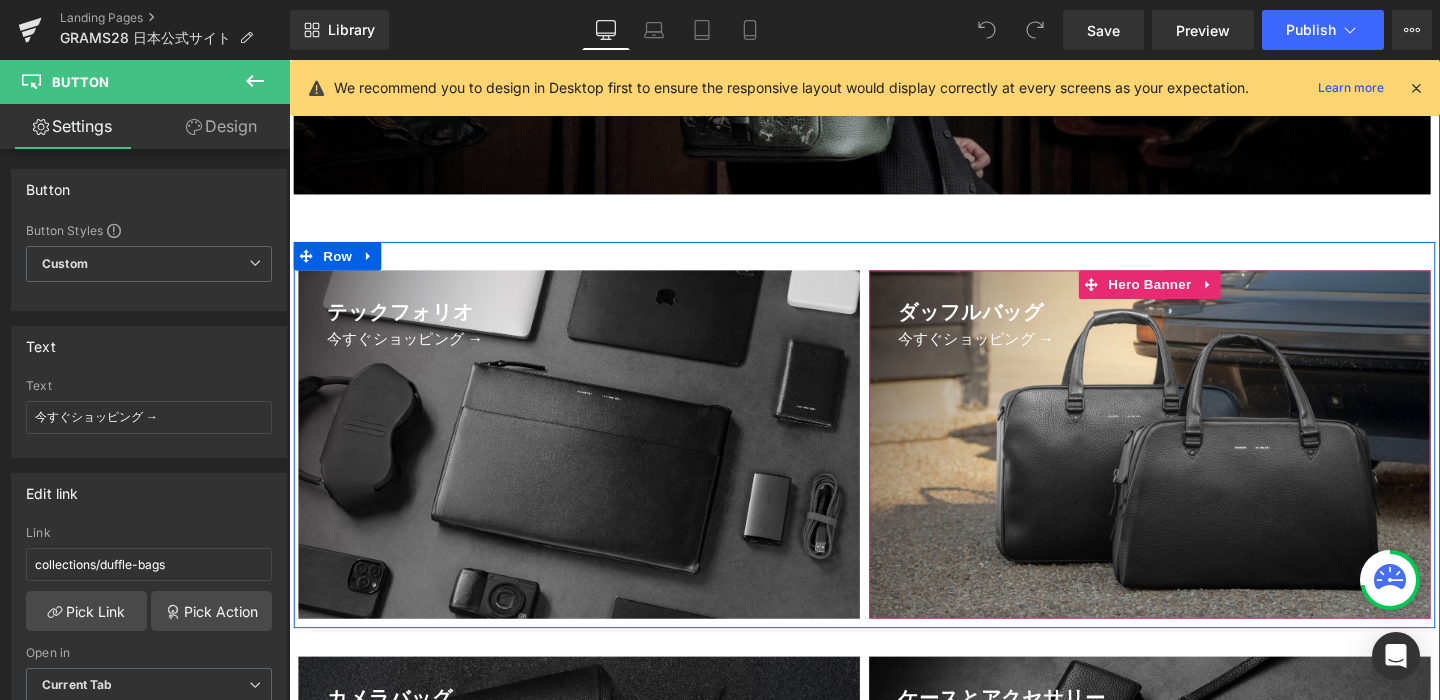 click at bounding box center (1194, 464) 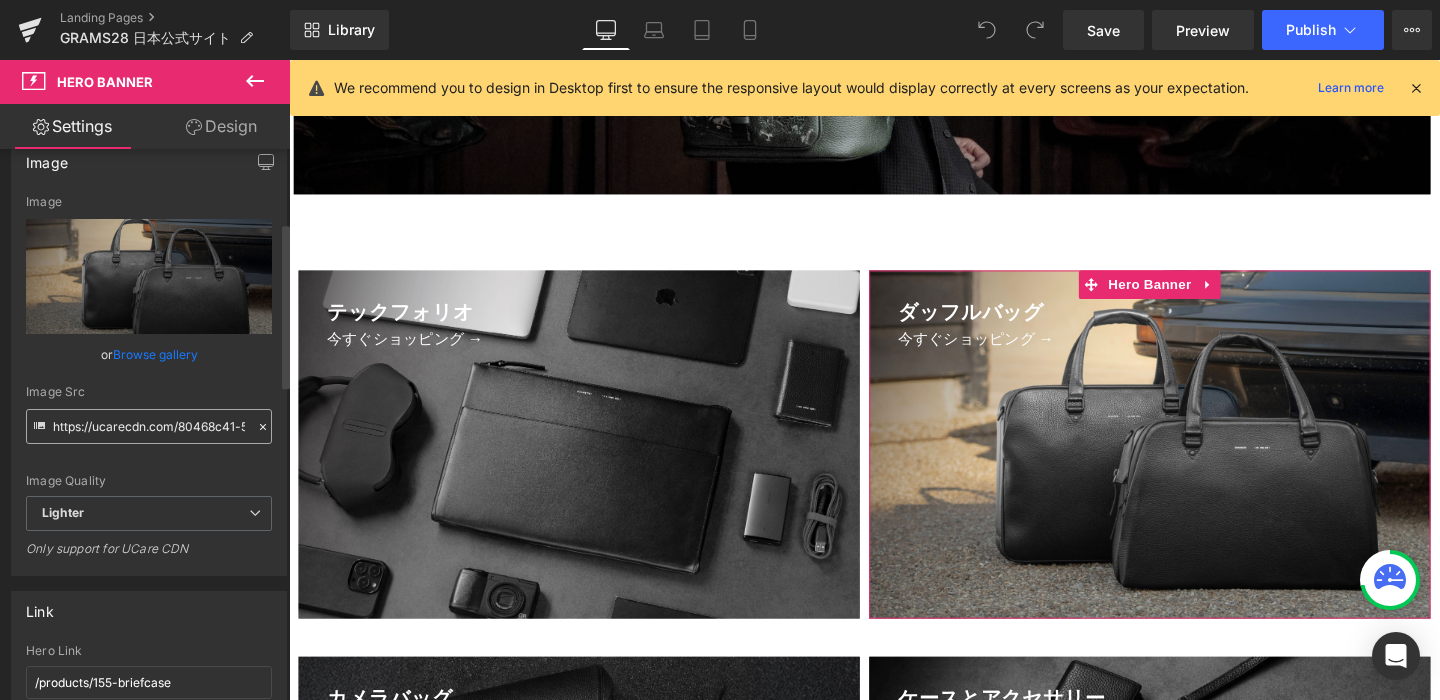 scroll, scrollTop: 244, scrollLeft: 0, axis: vertical 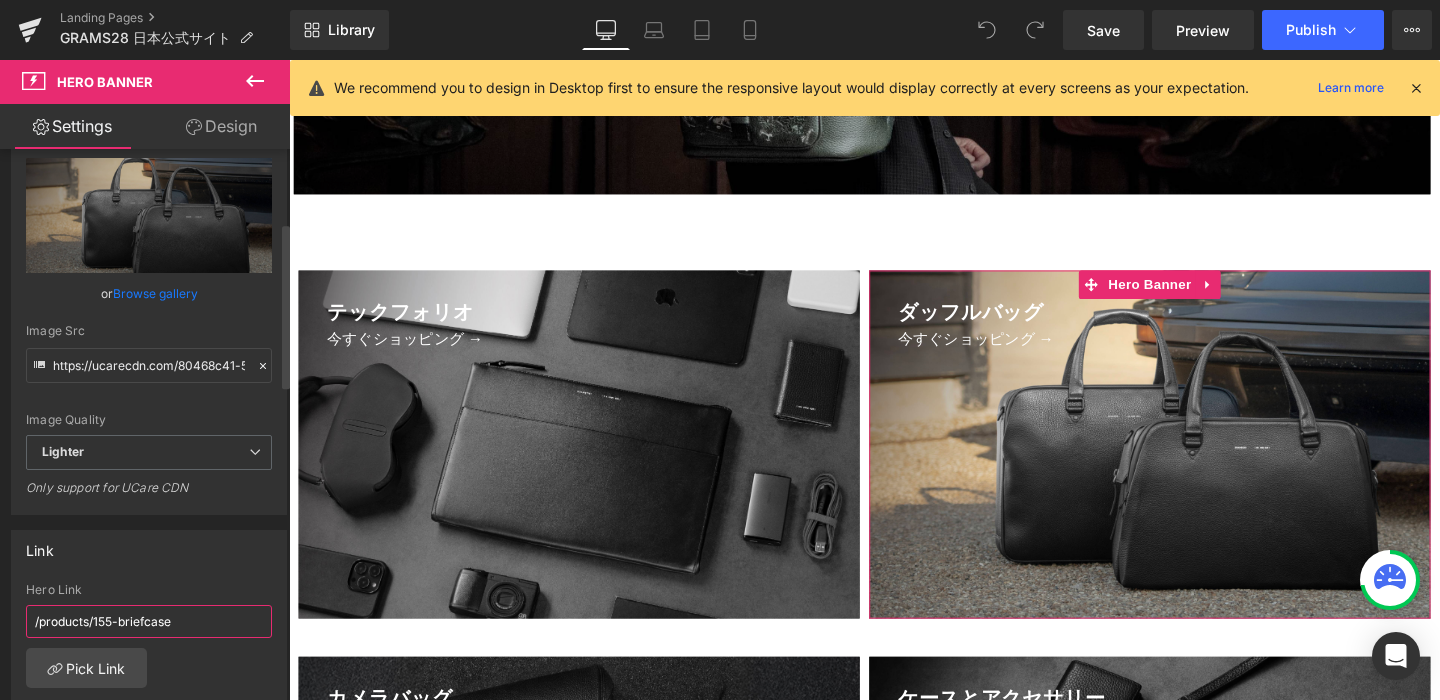click on "/products/155-briefcase" at bounding box center [149, 621] 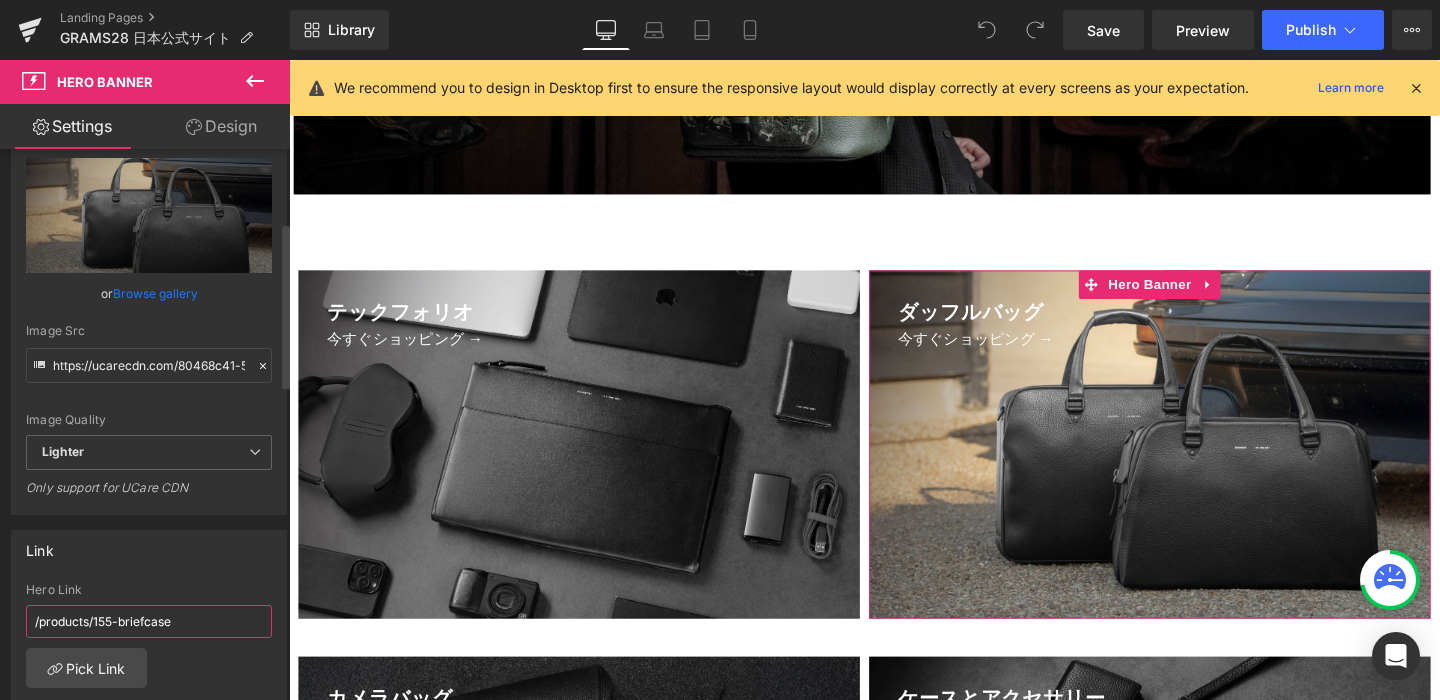 click on "/products/155-briefcase" at bounding box center (149, 621) 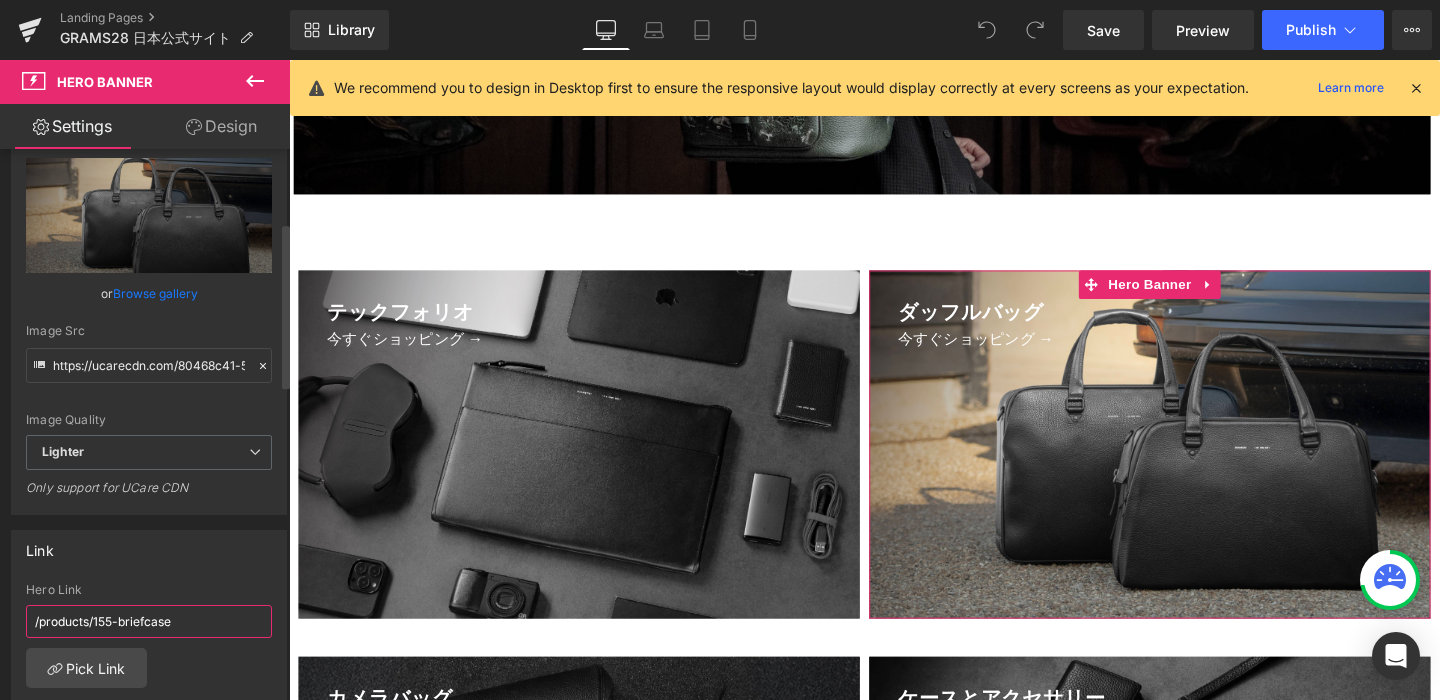 click on "/products/155-briefcase" at bounding box center [149, 621] 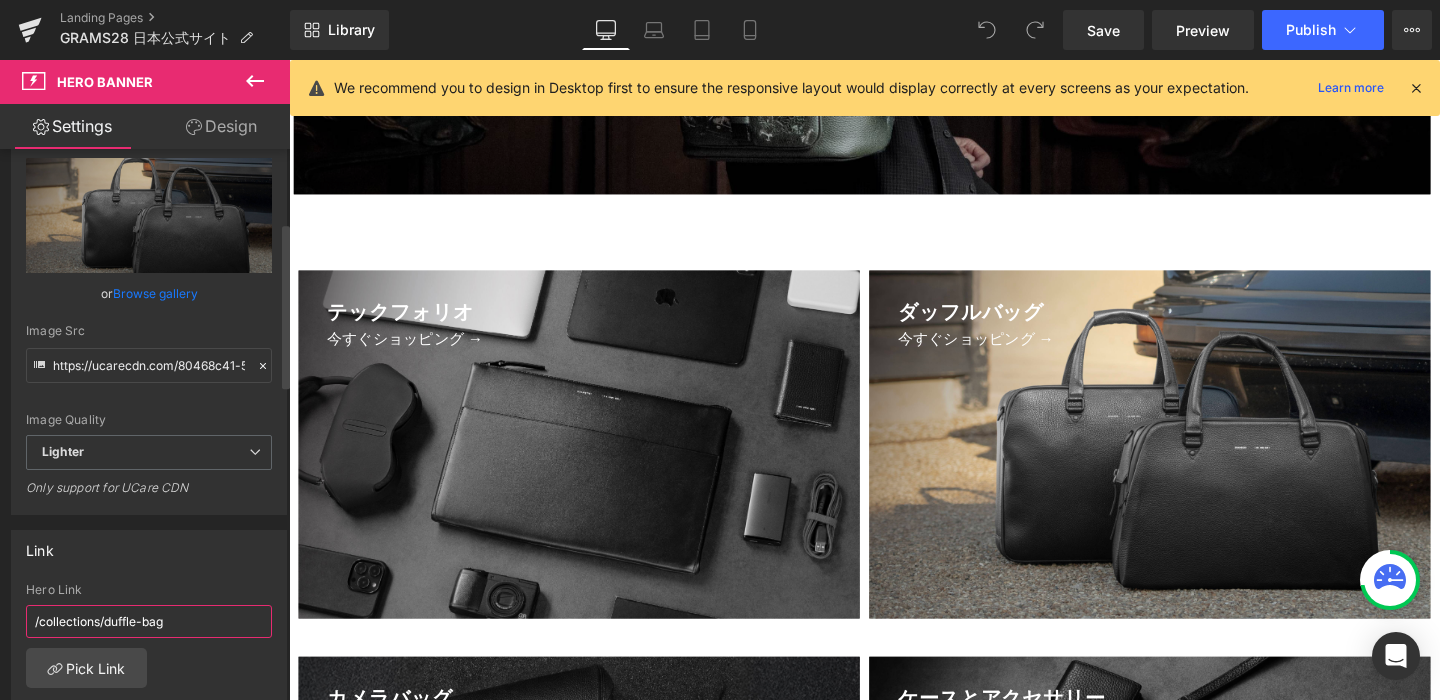 type on "/collections/duffle-bags" 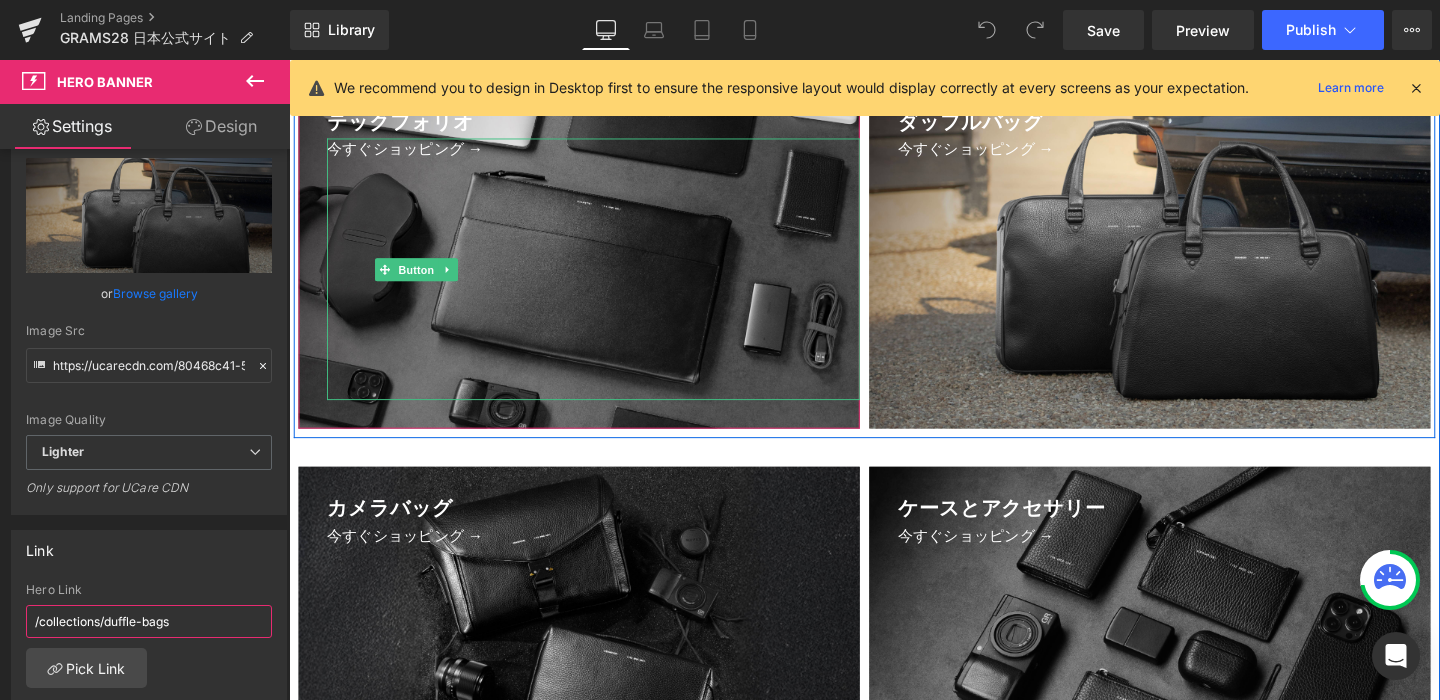 scroll, scrollTop: 3780, scrollLeft: 0, axis: vertical 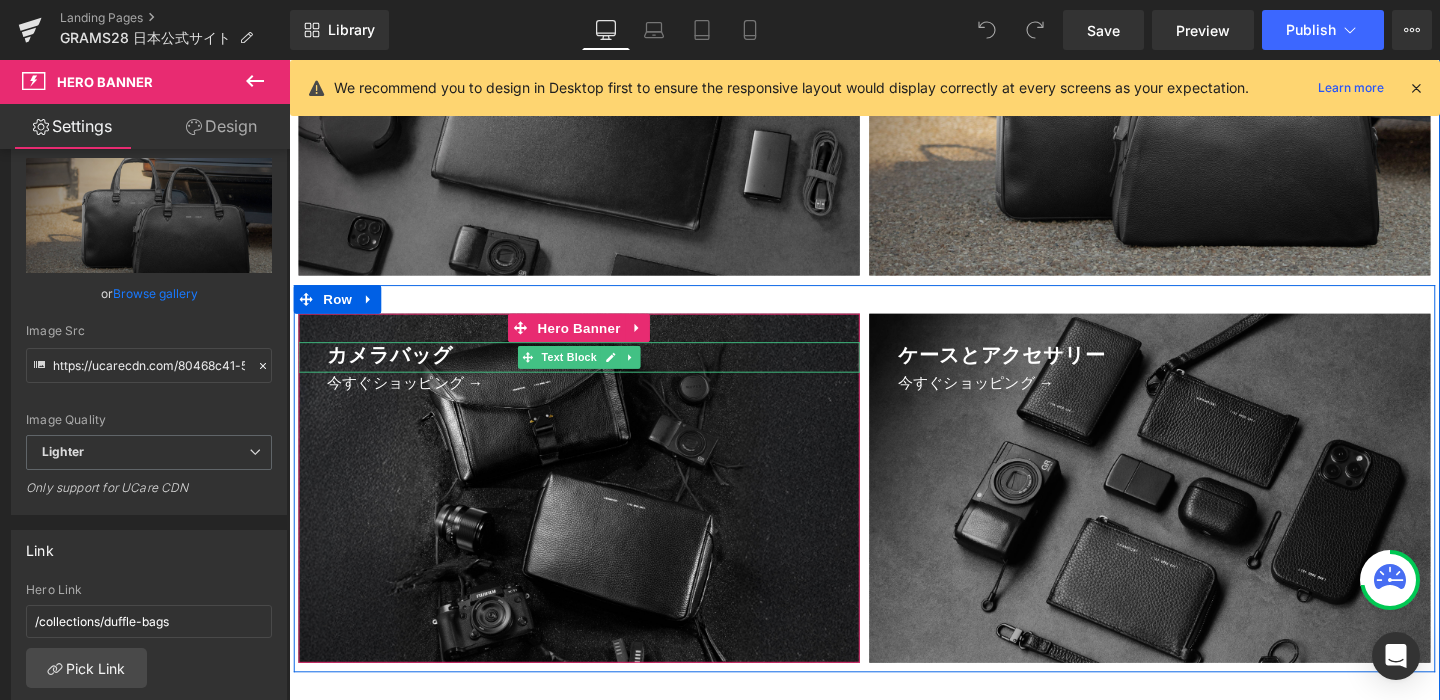 click on "Text Block" at bounding box center [583, 373] 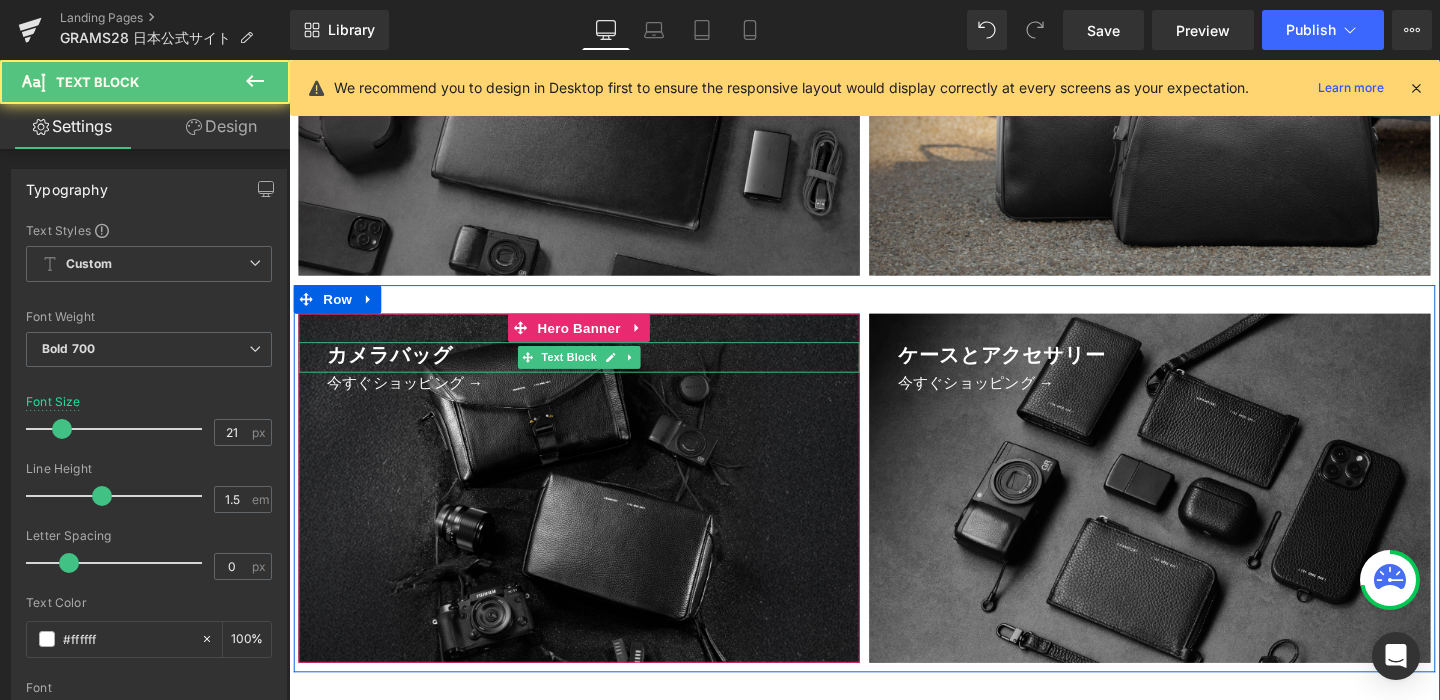 click on "カメラバッグ" at bounding box center [594, 373] 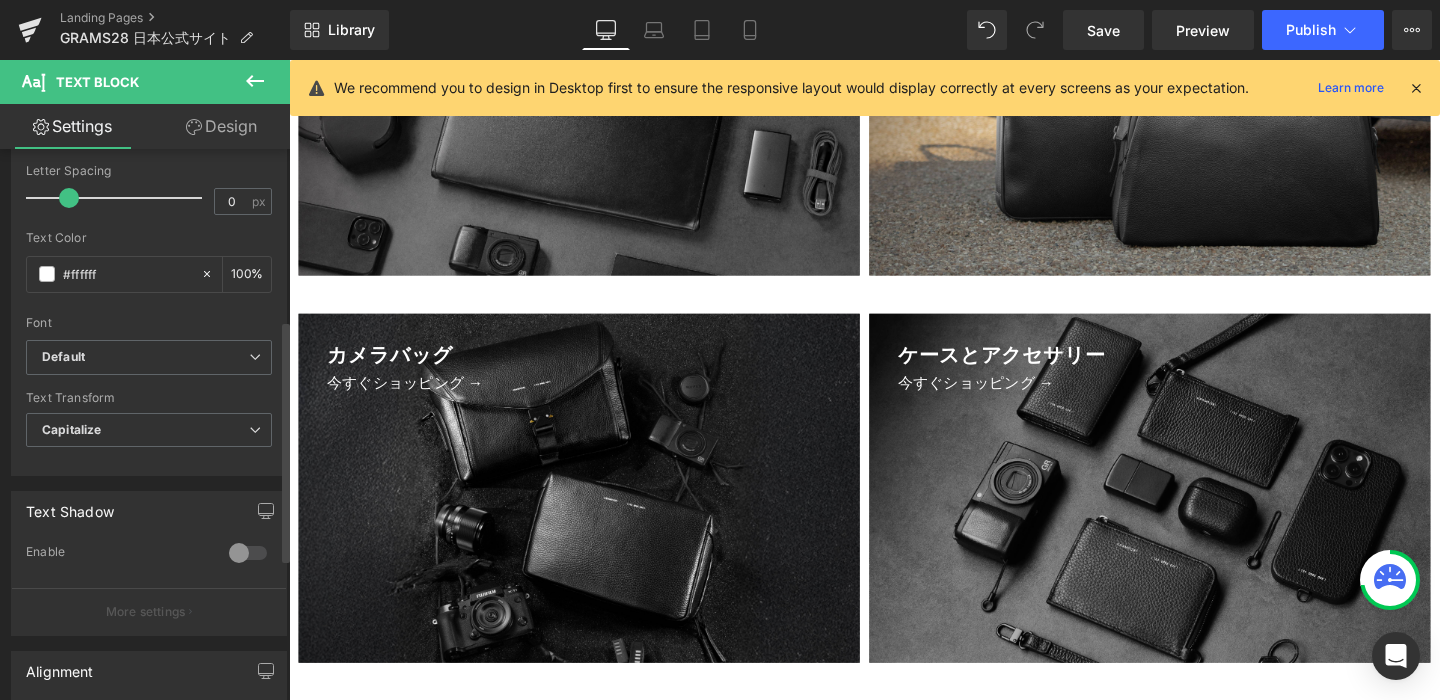 scroll, scrollTop: 715, scrollLeft: 0, axis: vertical 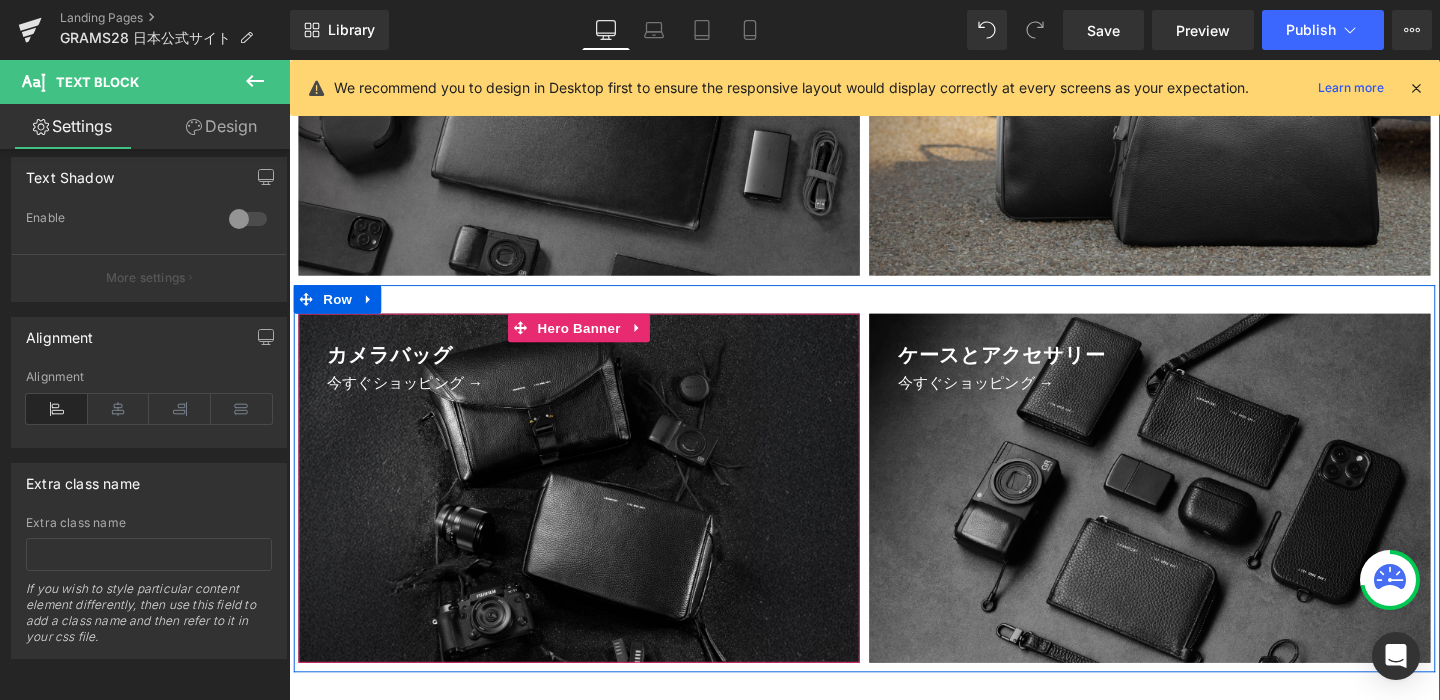 click at bounding box center [594, 510] 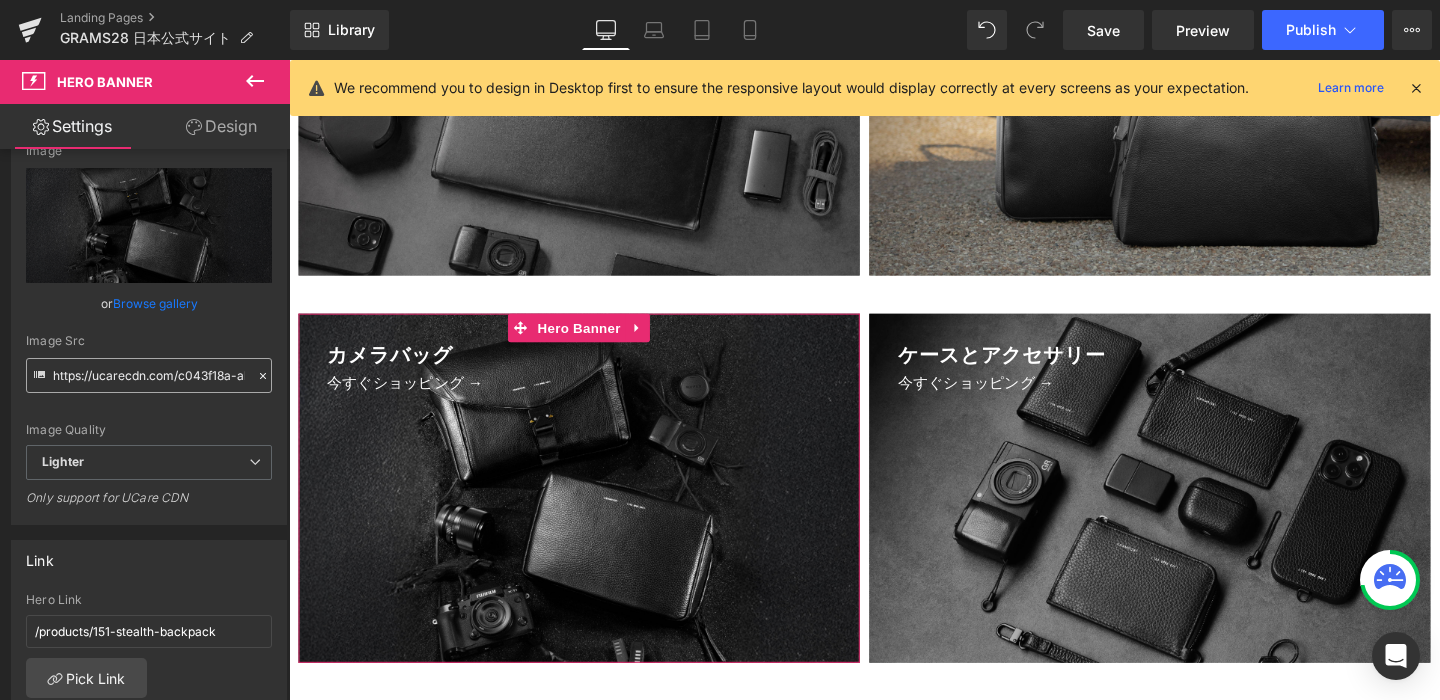 scroll, scrollTop: 264, scrollLeft: 0, axis: vertical 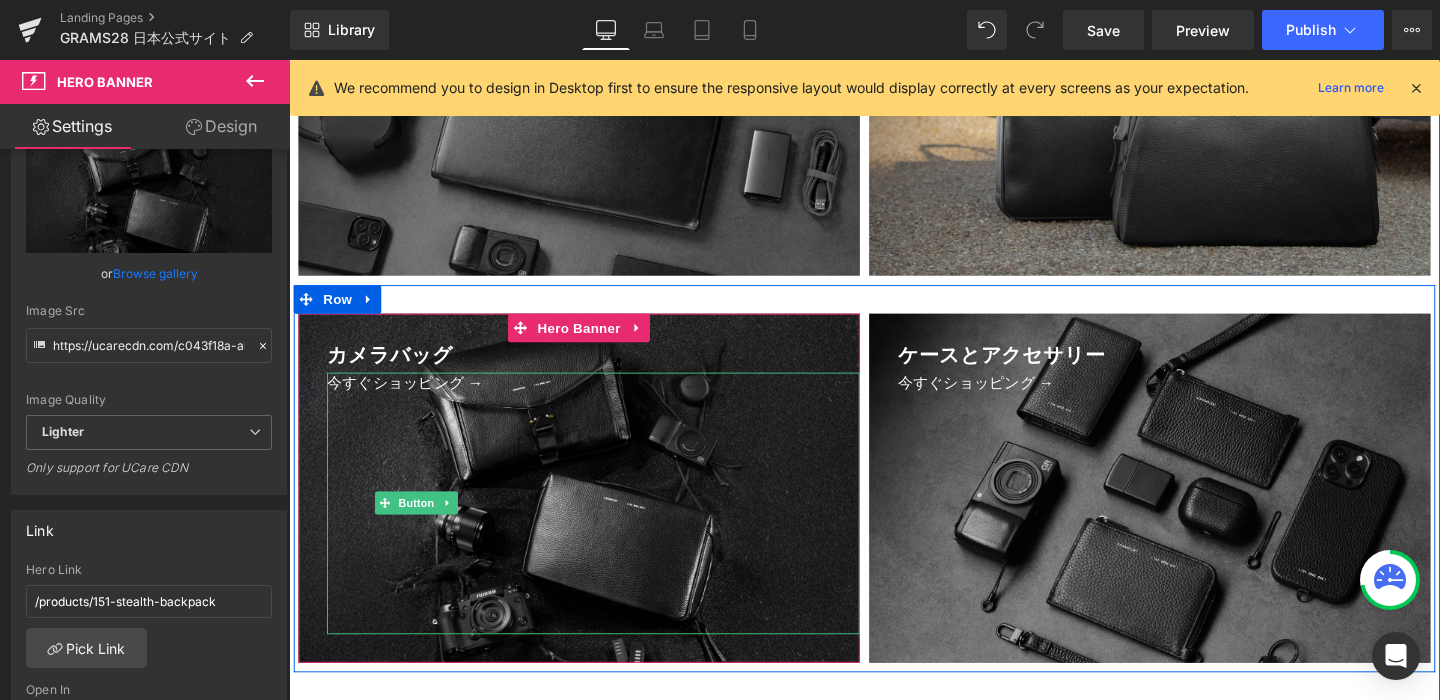 click on "今すぐショッピング →" at bounding box center [423, 526] 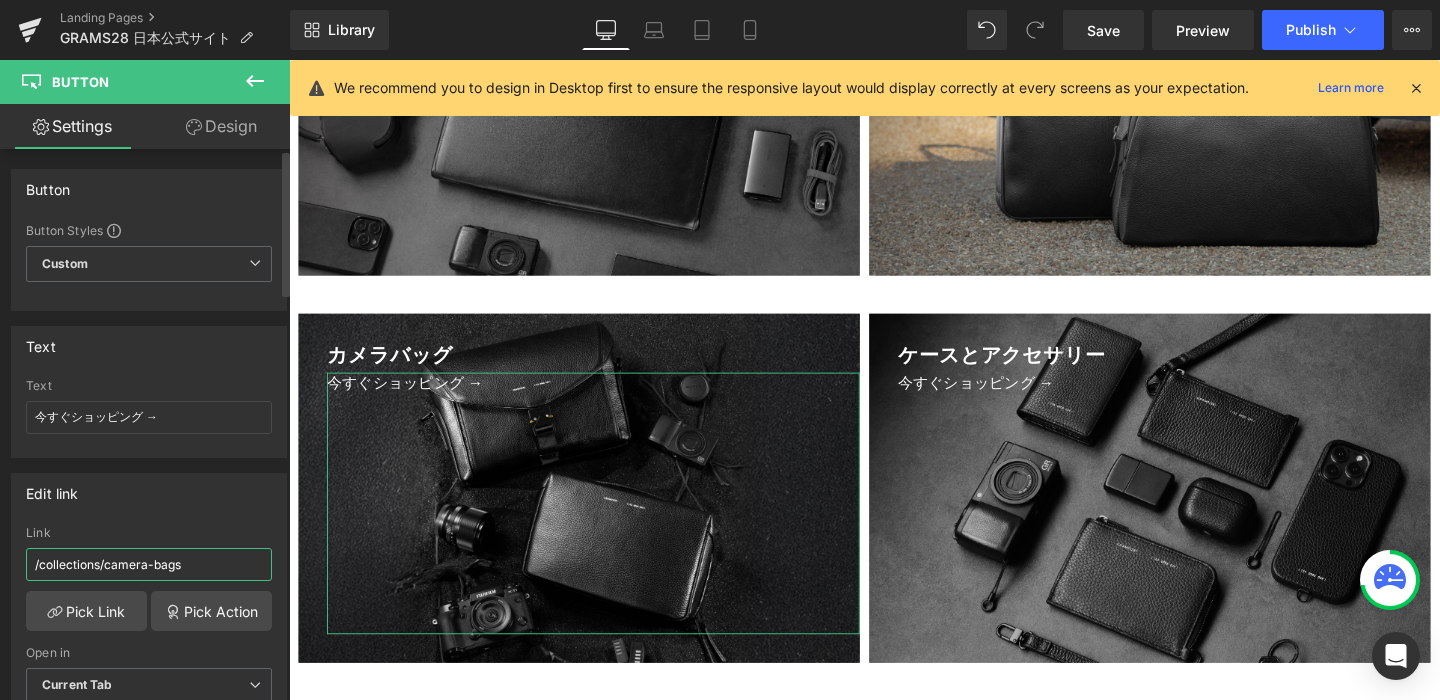 click on "/collections/camera-bags" at bounding box center [149, 564] 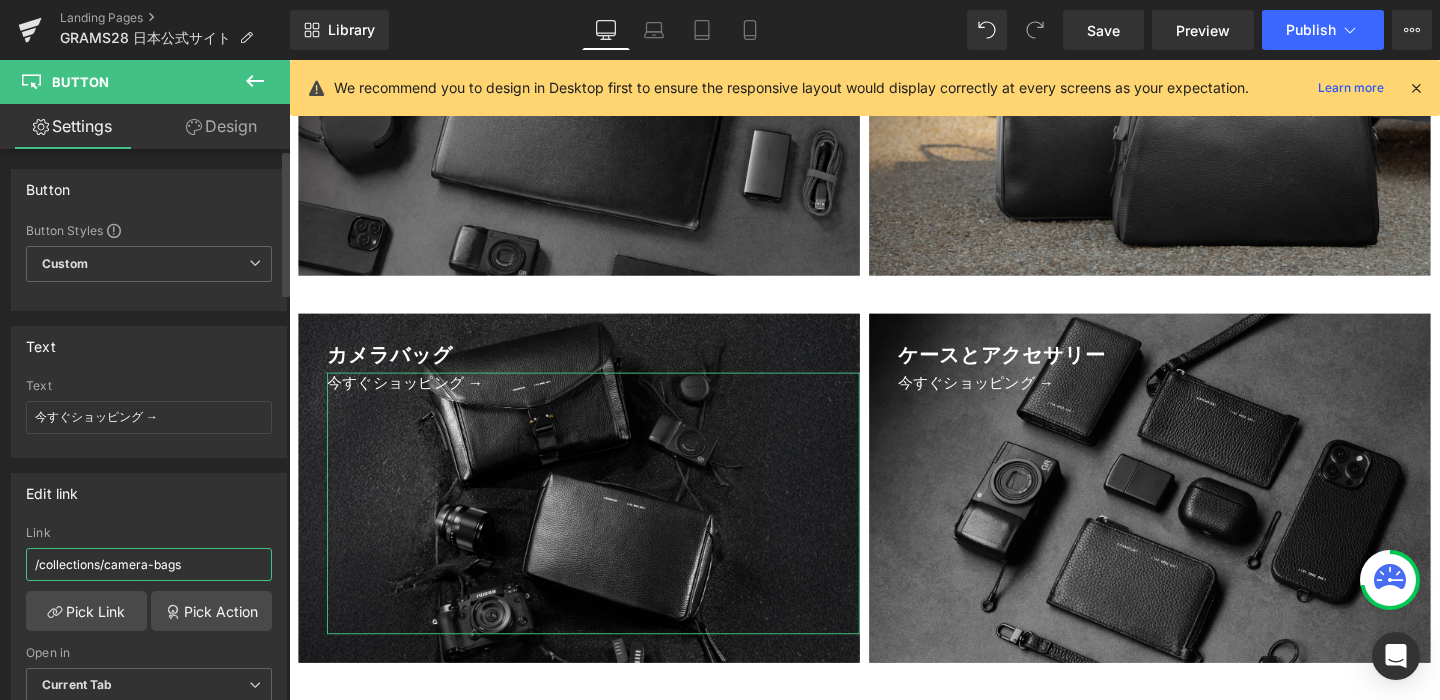 click on "/collections/camera-bags" at bounding box center [149, 564] 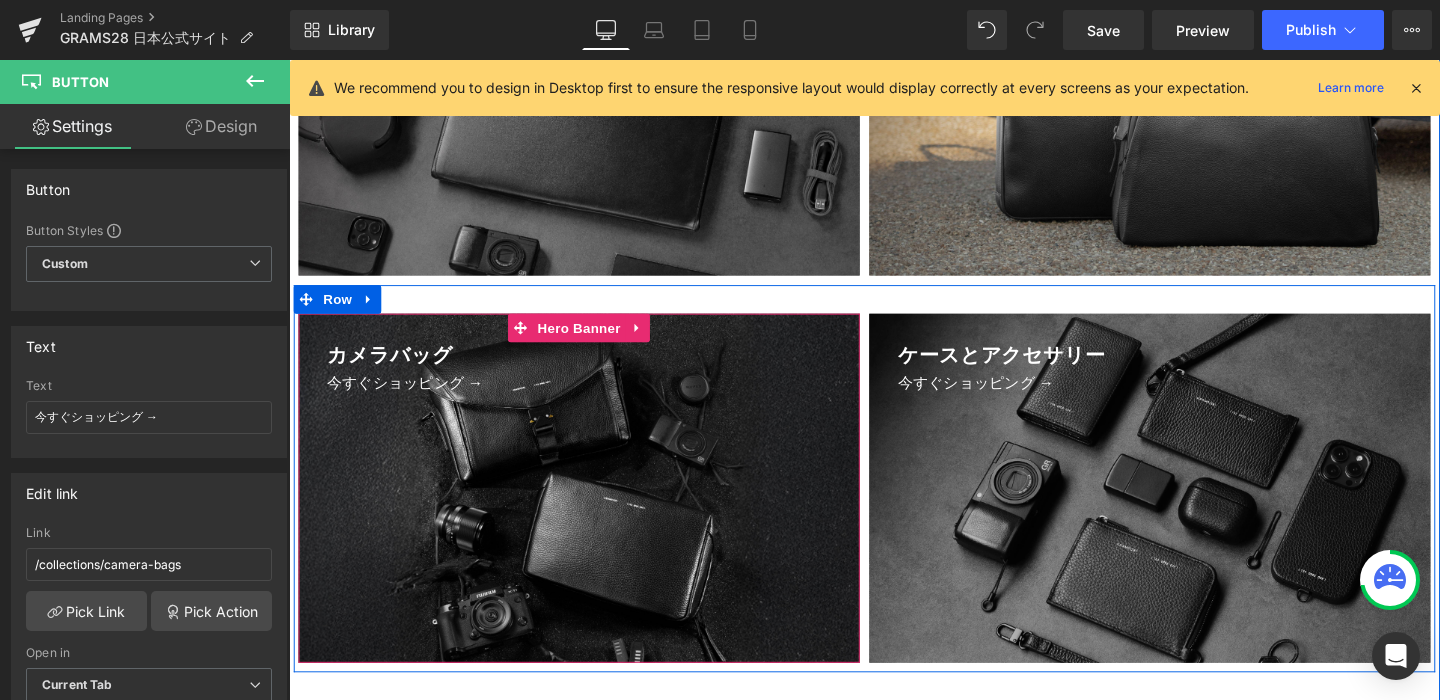 click at bounding box center [594, 510] 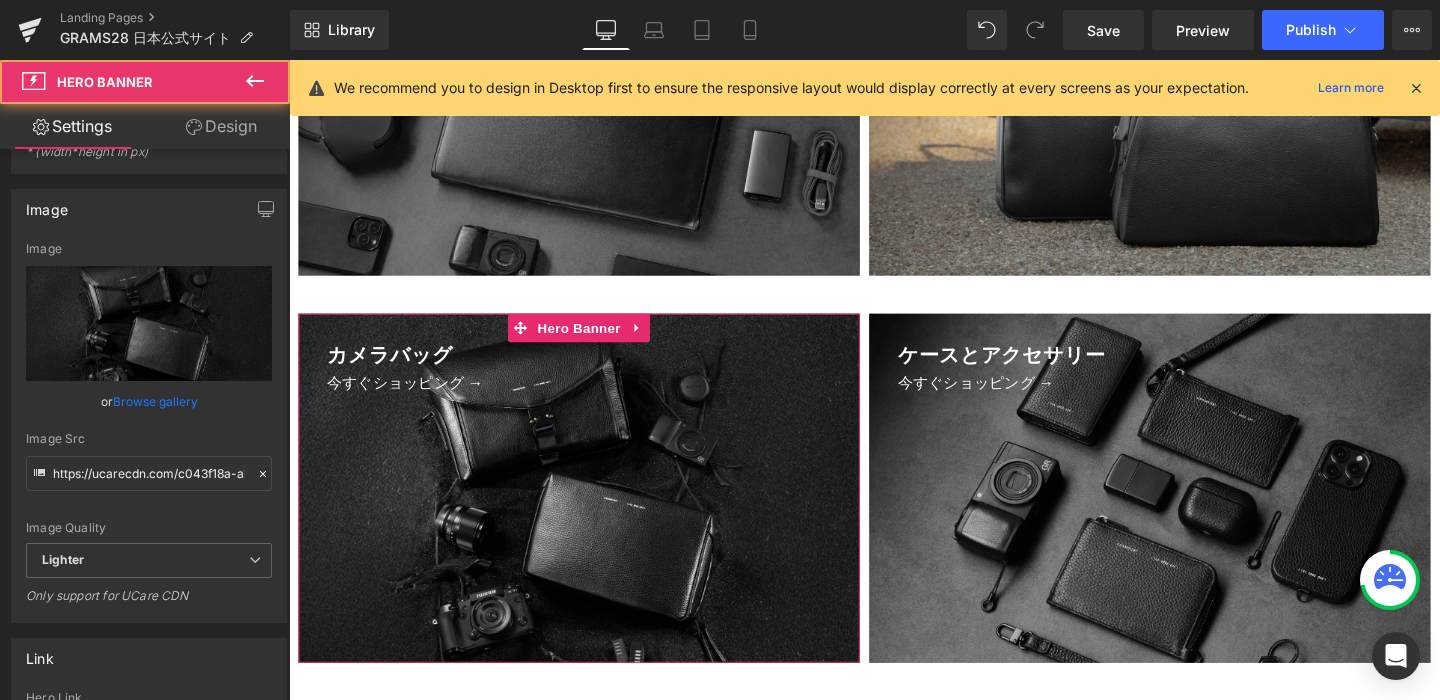 scroll, scrollTop: 271, scrollLeft: 0, axis: vertical 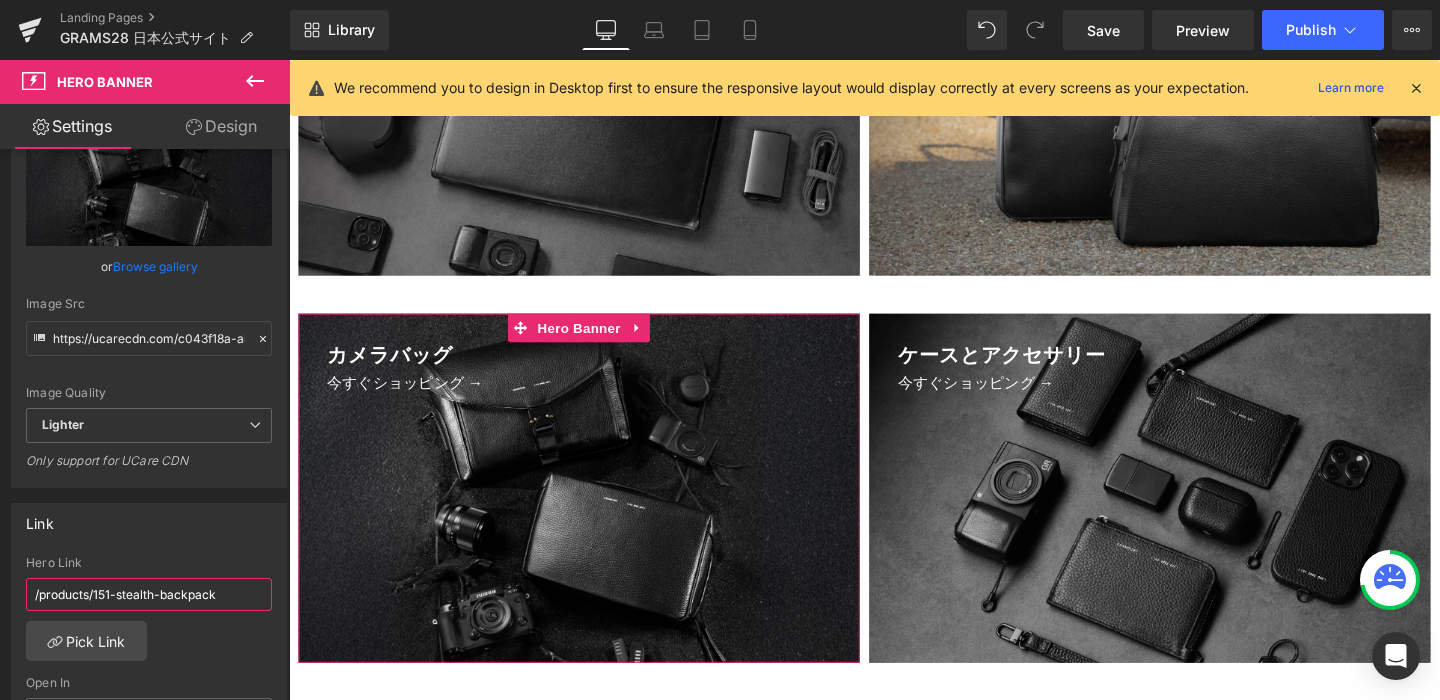 click on "/products/151-stealth-backpack" at bounding box center [149, 594] 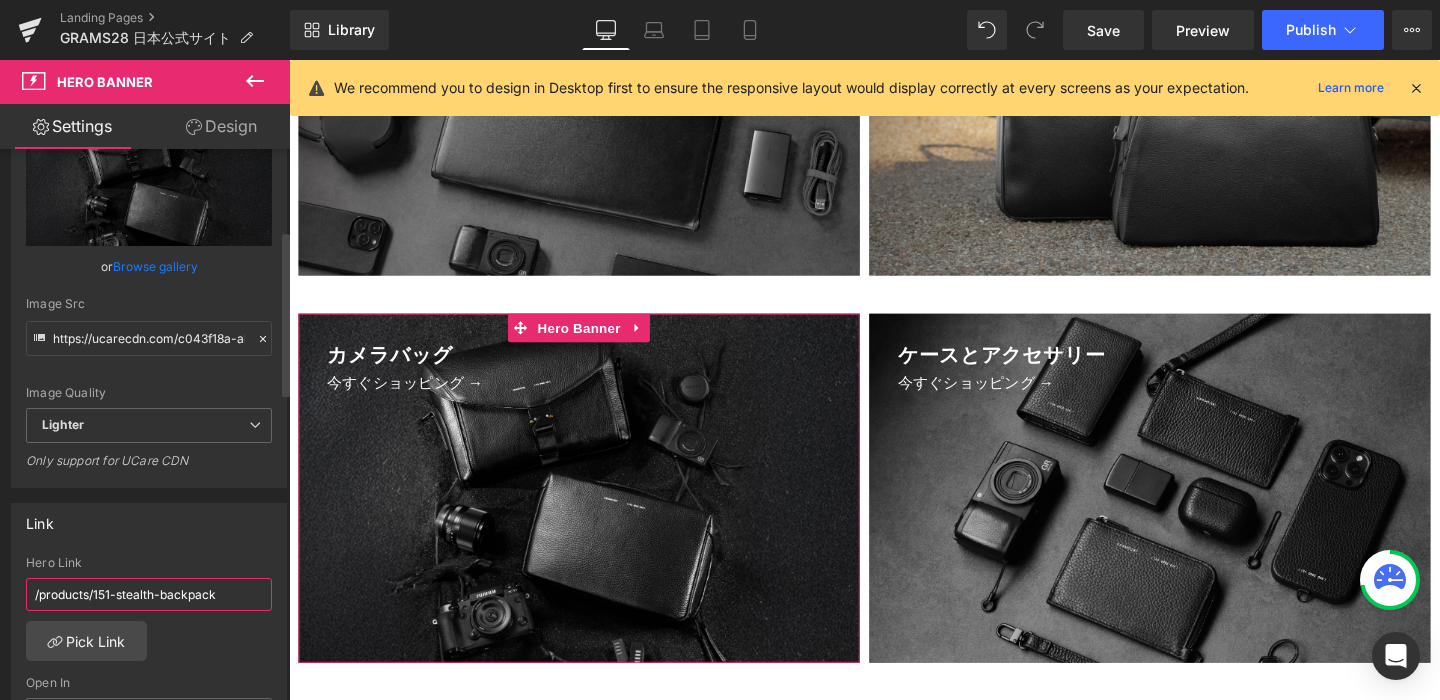 click on "/products/151-stealth-backpack" at bounding box center (149, 594) 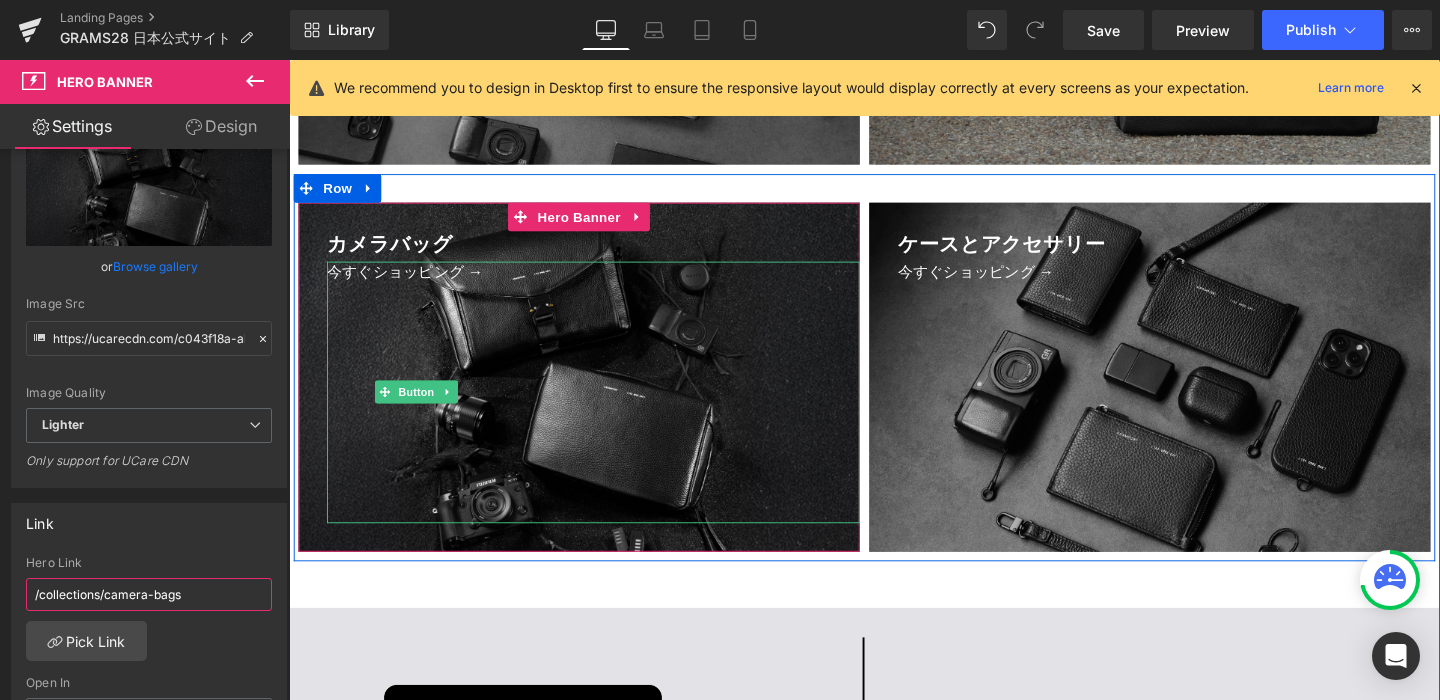 scroll, scrollTop: 4005, scrollLeft: 0, axis: vertical 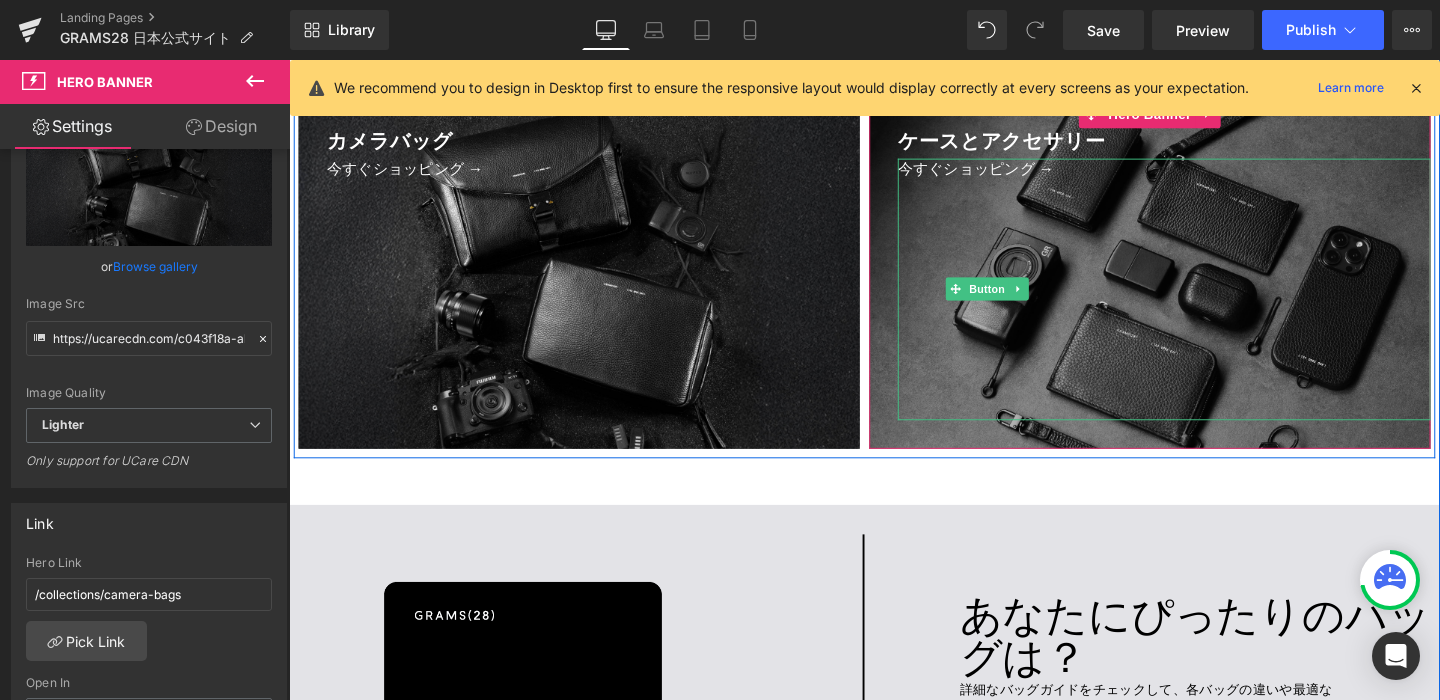 click on "今すぐショッピング →" at bounding box center [1023, 301] 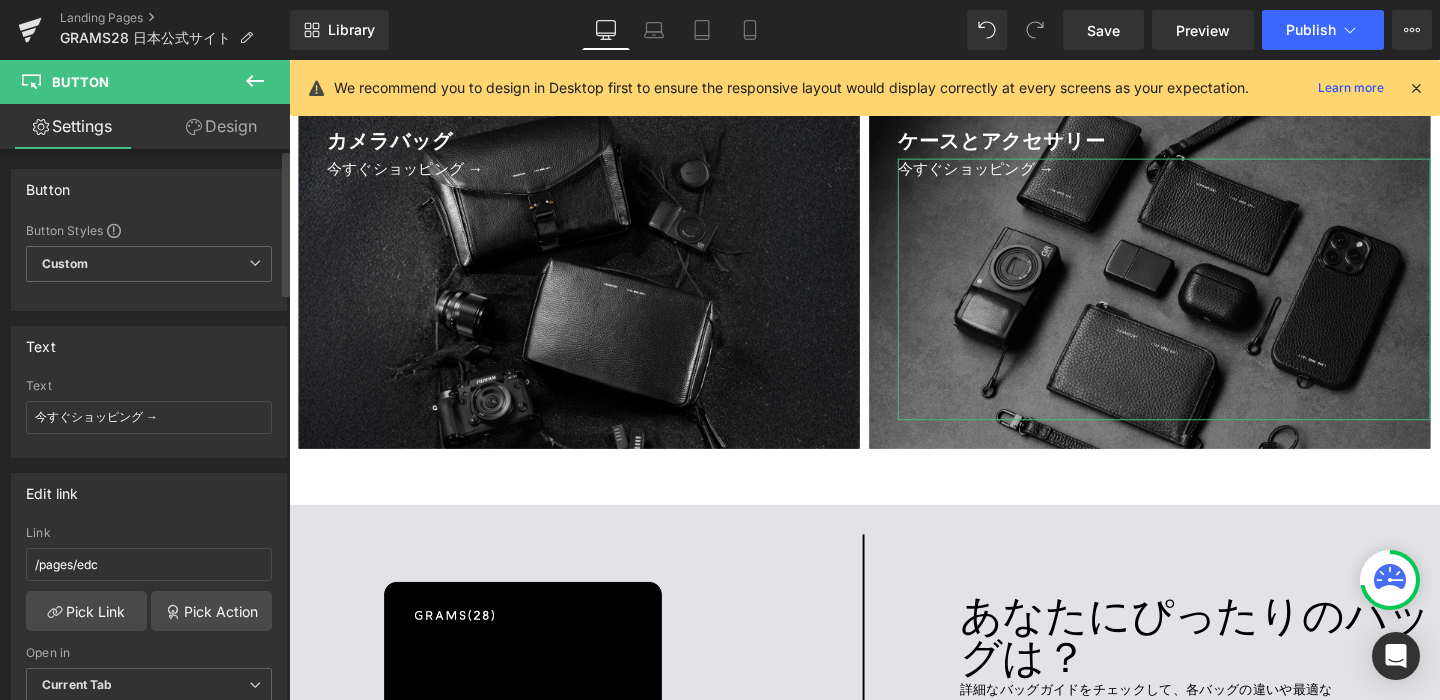 click on "Link /pages/edc" at bounding box center [149, 558] 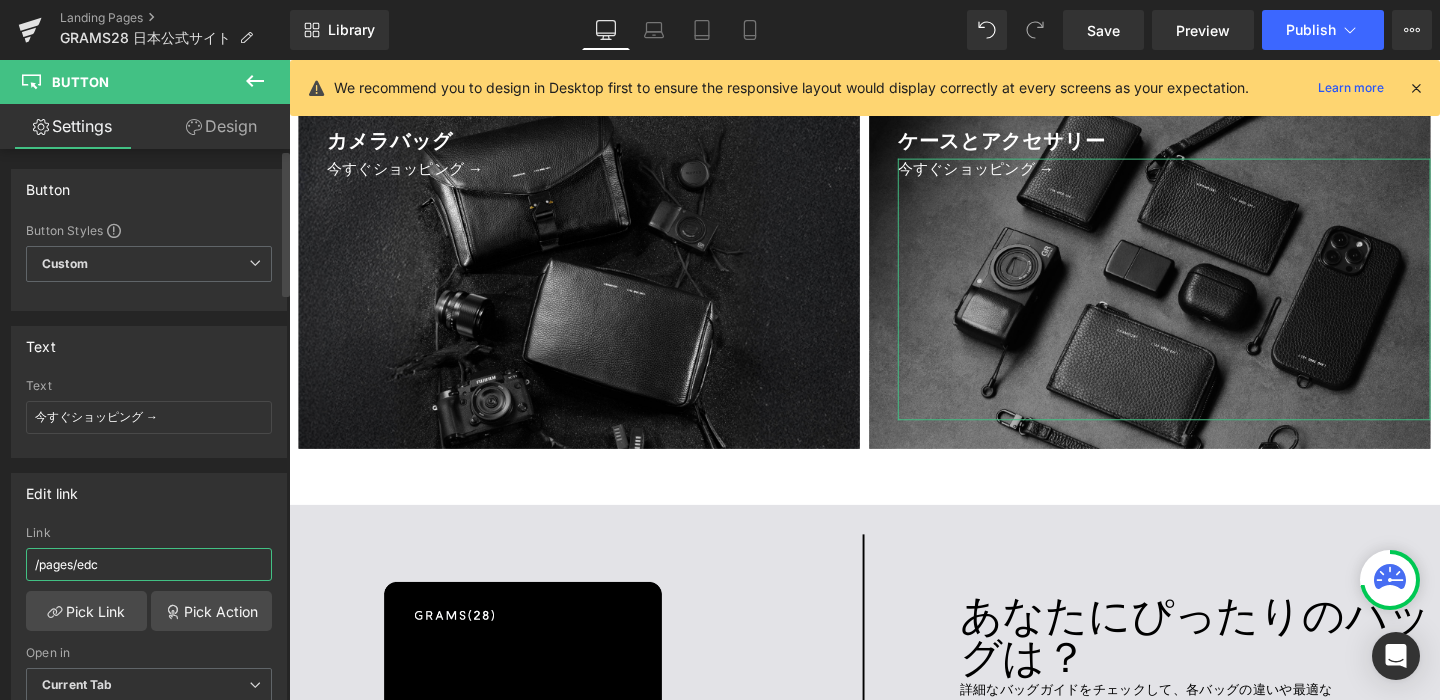 click on "/pages/edc" at bounding box center (149, 564) 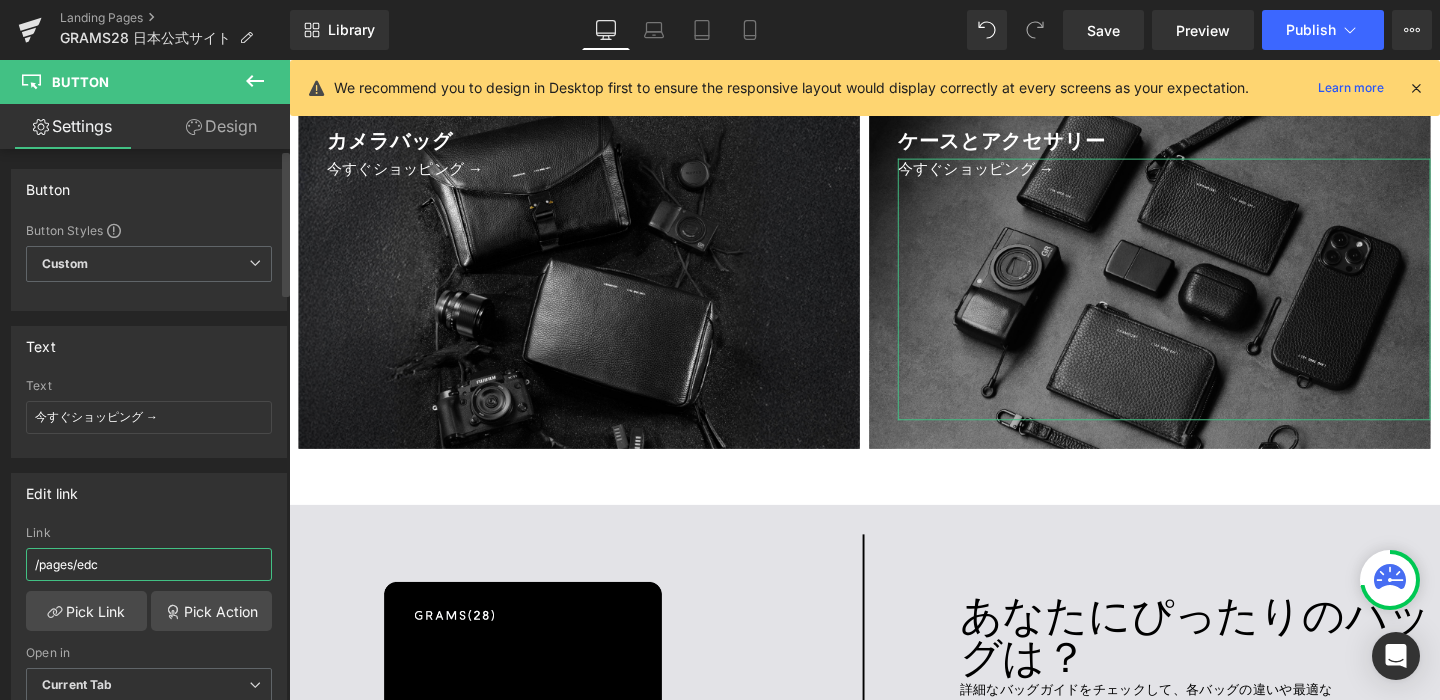 click on "/pages/edc" at bounding box center [149, 564] 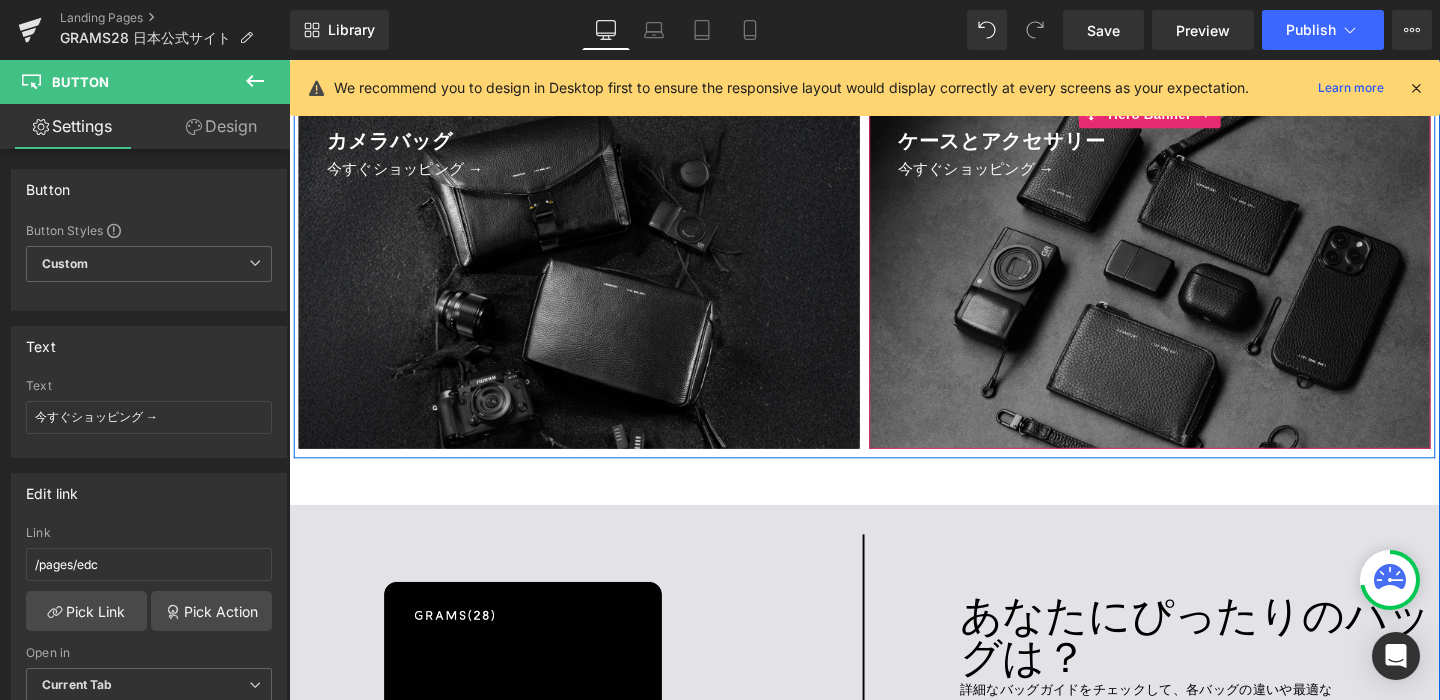 click on "ケースとアクセサリー
Text Block         今すぐショッピング → Button" at bounding box center [1194, 285] 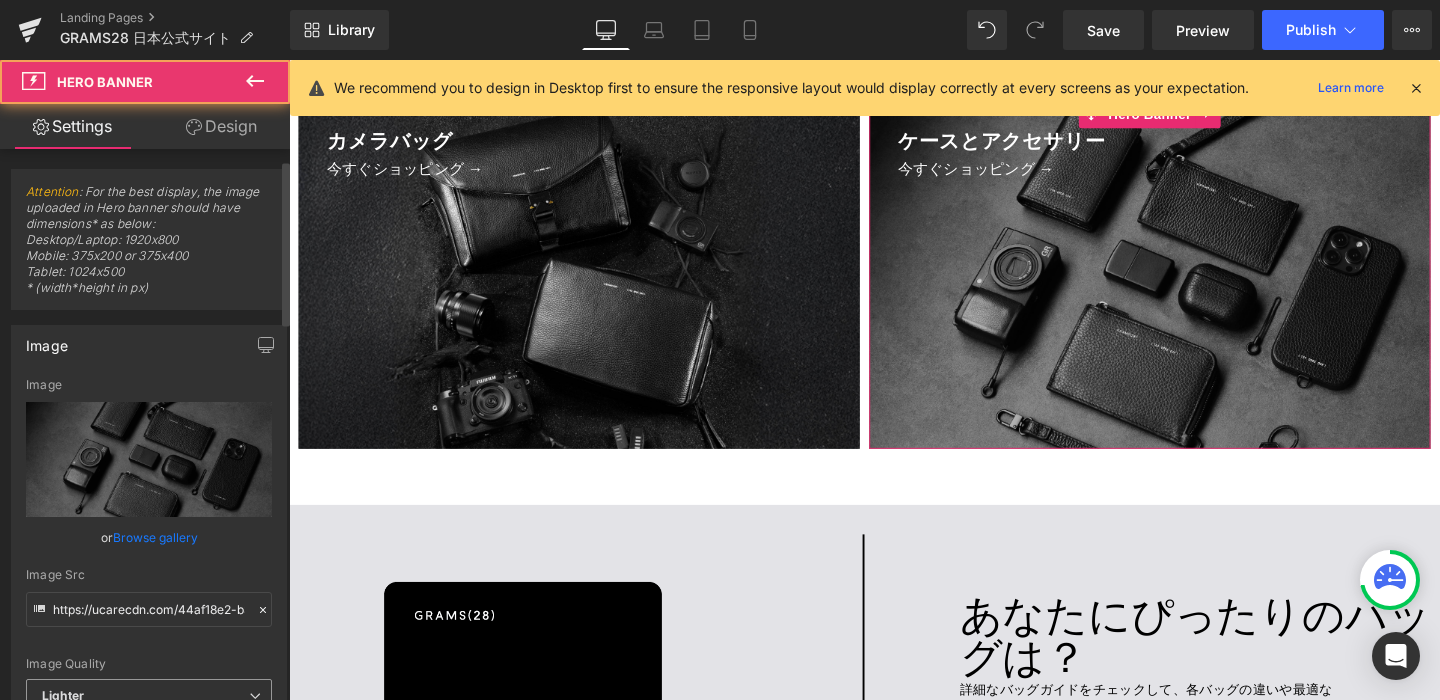 scroll, scrollTop: 213, scrollLeft: 0, axis: vertical 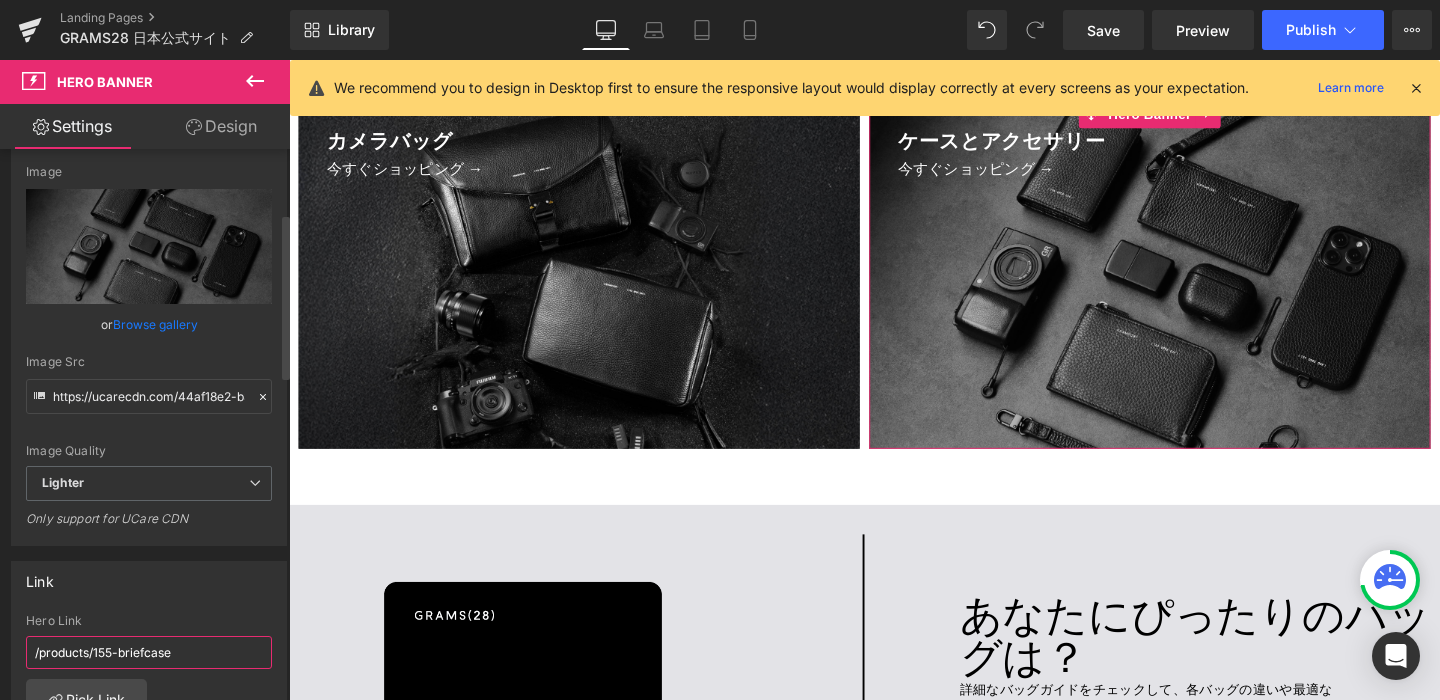 click on "/products/155-briefcase" at bounding box center (149, 652) 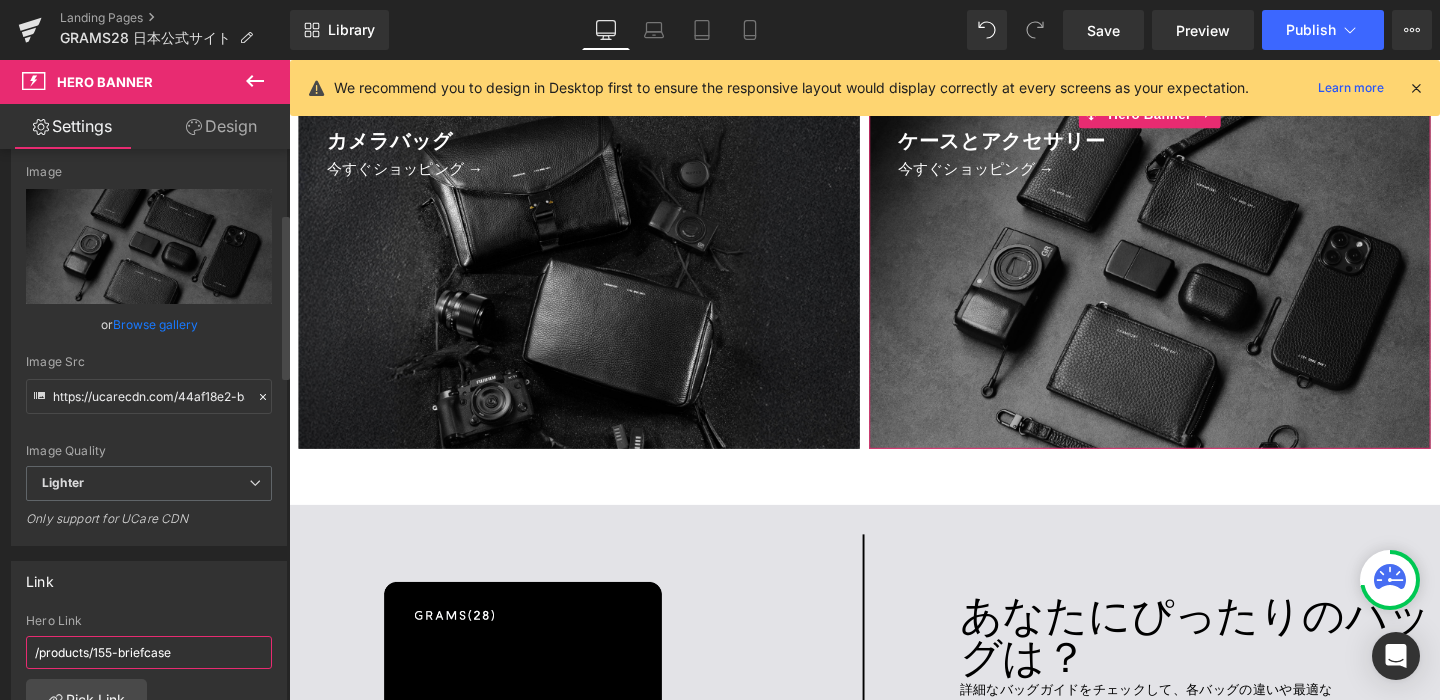 click on "/products/155-briefcase" at bounding box center (149, 652) 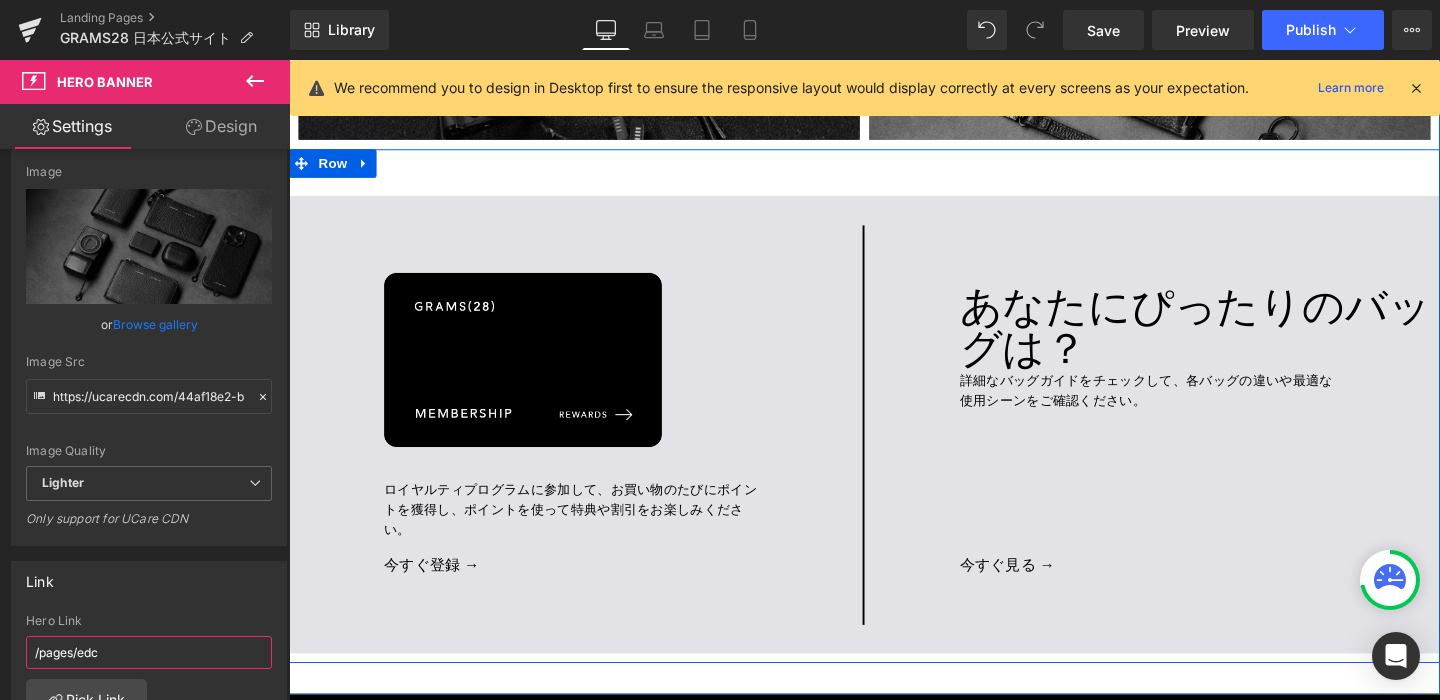 scroll, scrollTop: 4355, scrollLeft: 0, axis: vertical 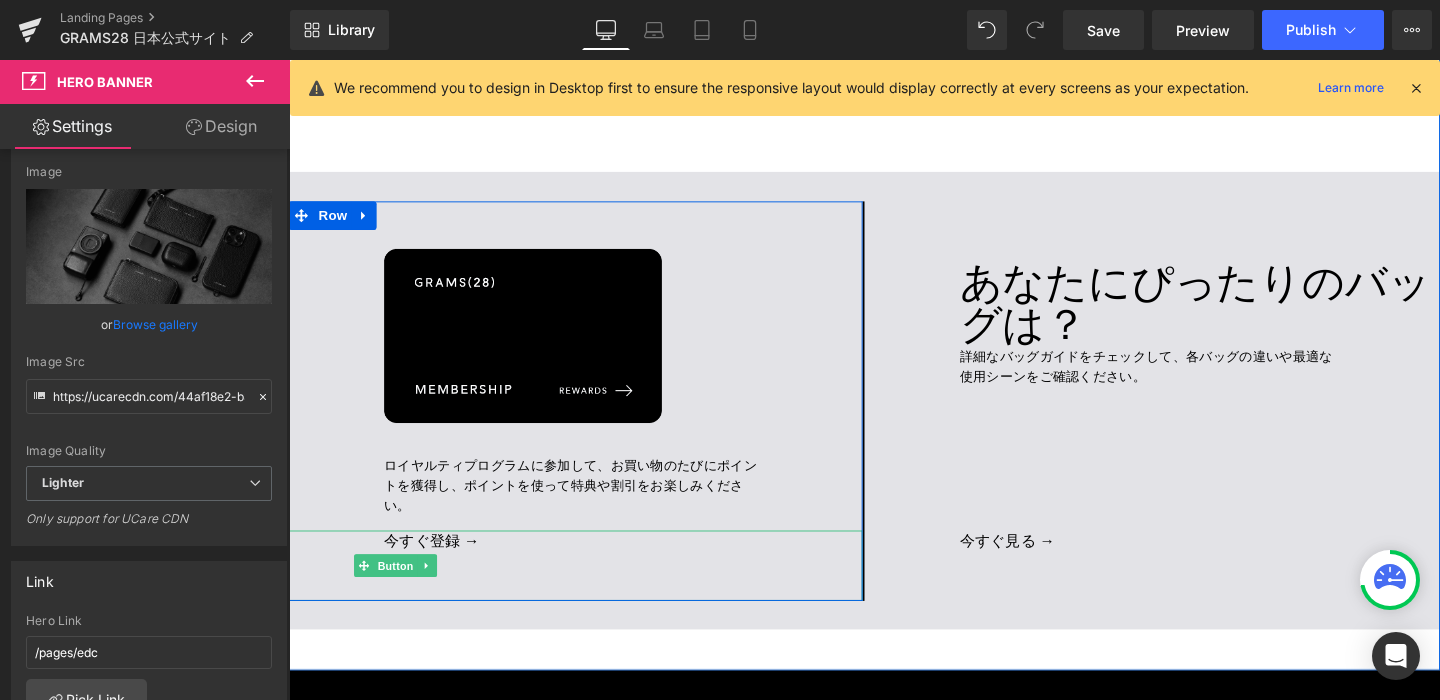 click on "今すぐ登録  →" at bounding box center (590, 592) 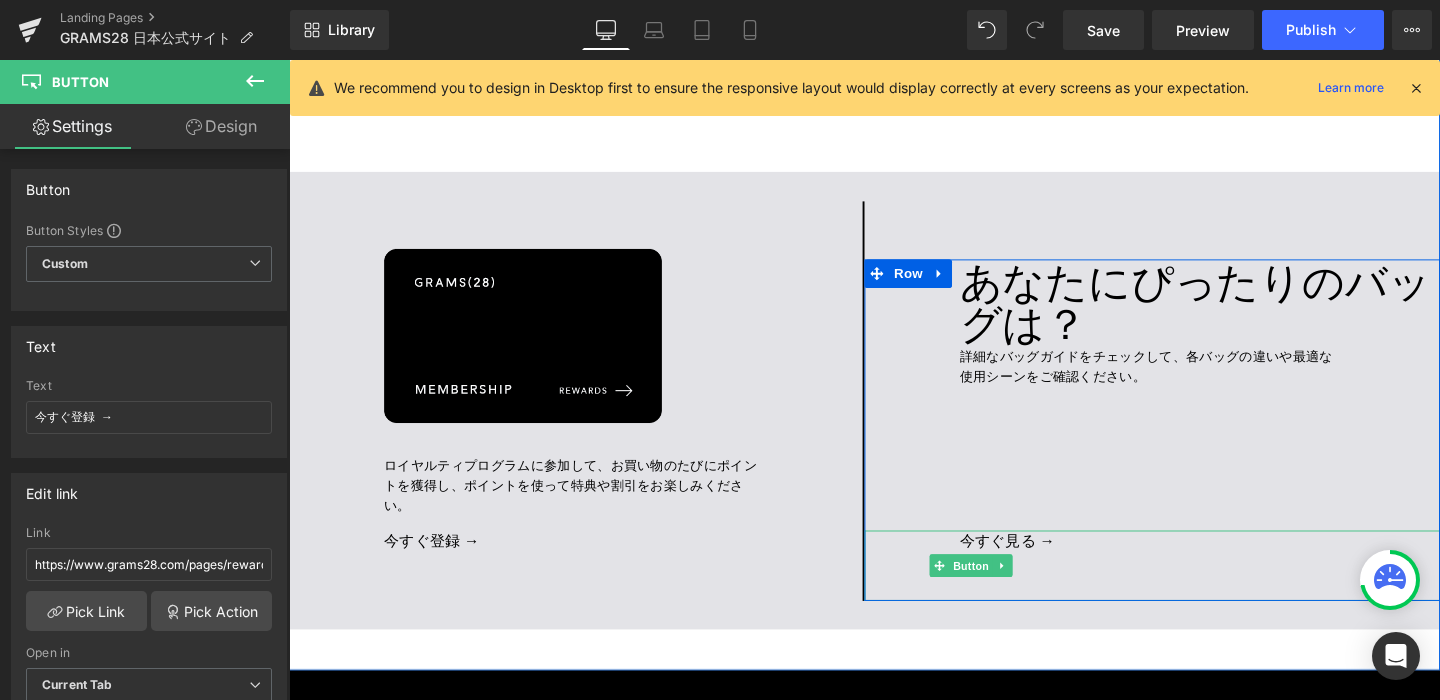 click on "今すぐ見る  →" at bounding box center (1006, 592) 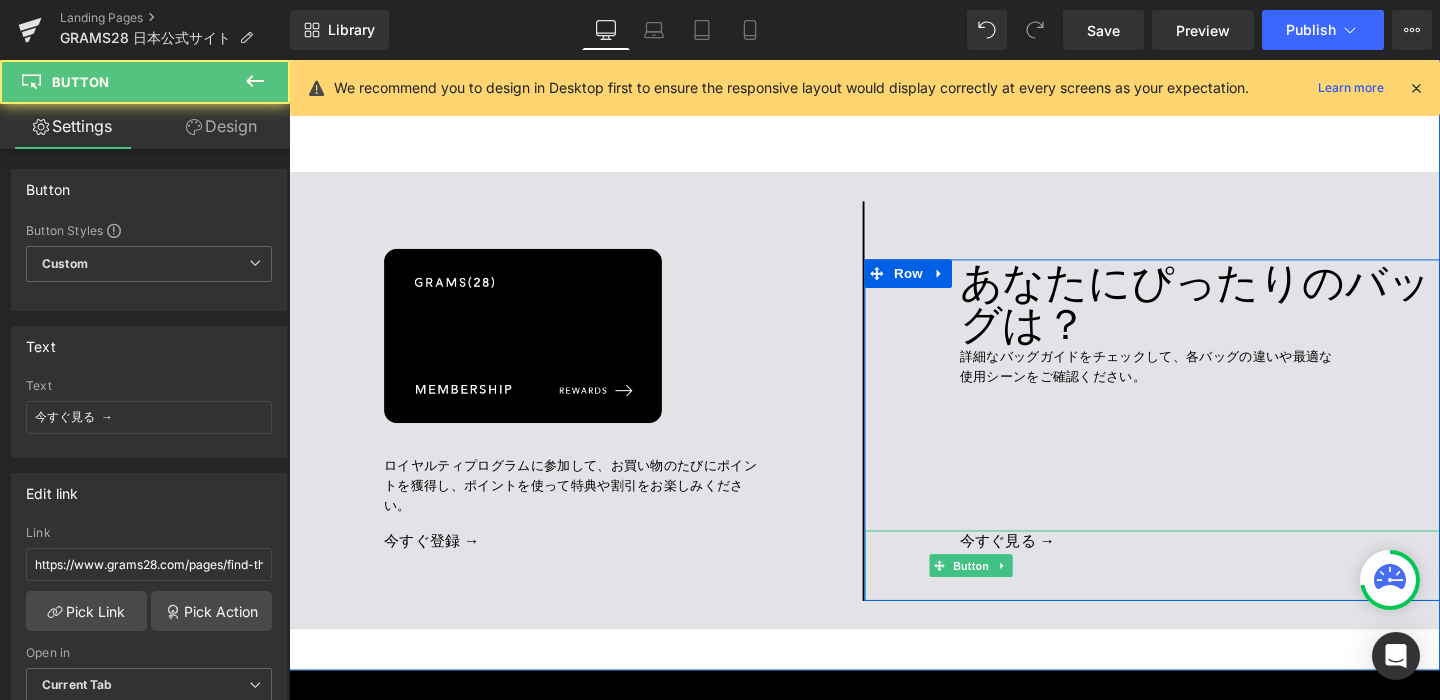 click on "今すぐ見る  →" at bounding box center (1006, 592) 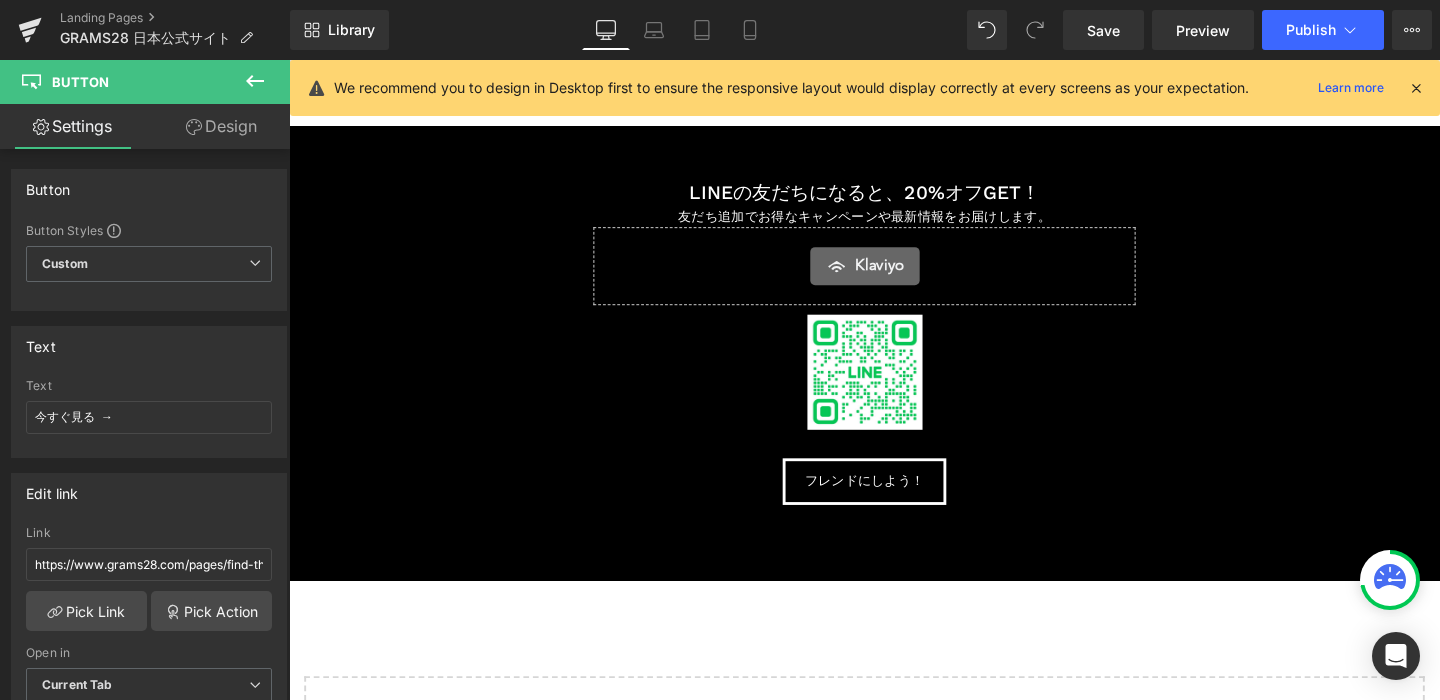 scroll, scrollTop: 4944, scrollLeft: 0, axis: vertical 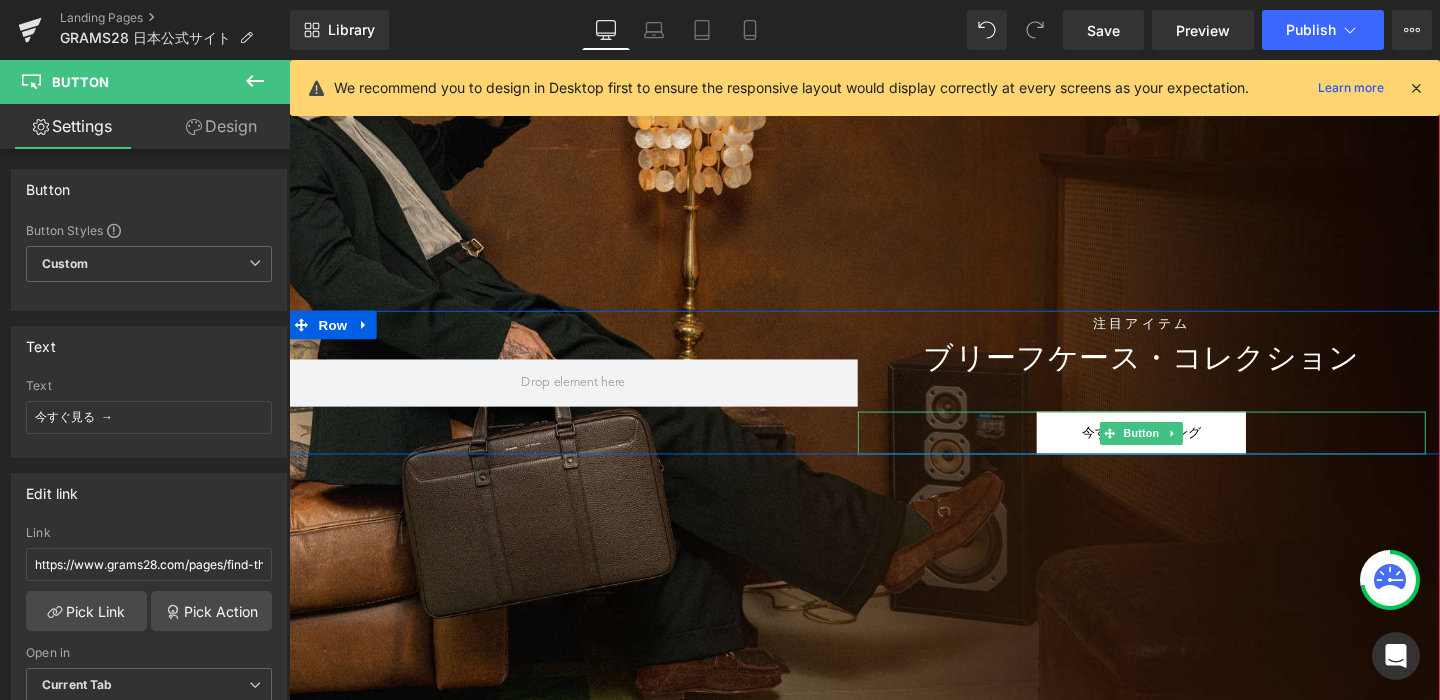 click on "今すぐショッピング" at bounding box center [1186, 452] 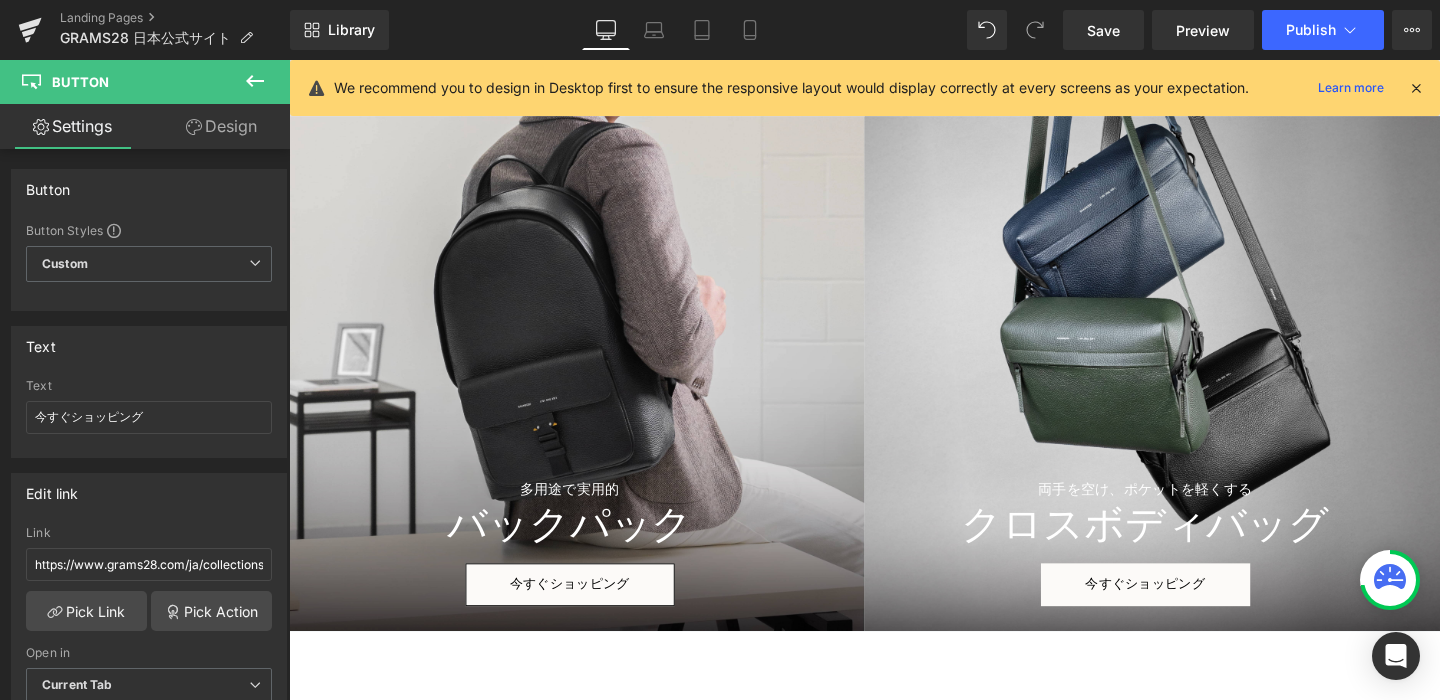 scroll, scrollTop: 2474, scrollLeft: 0, axis: vertical 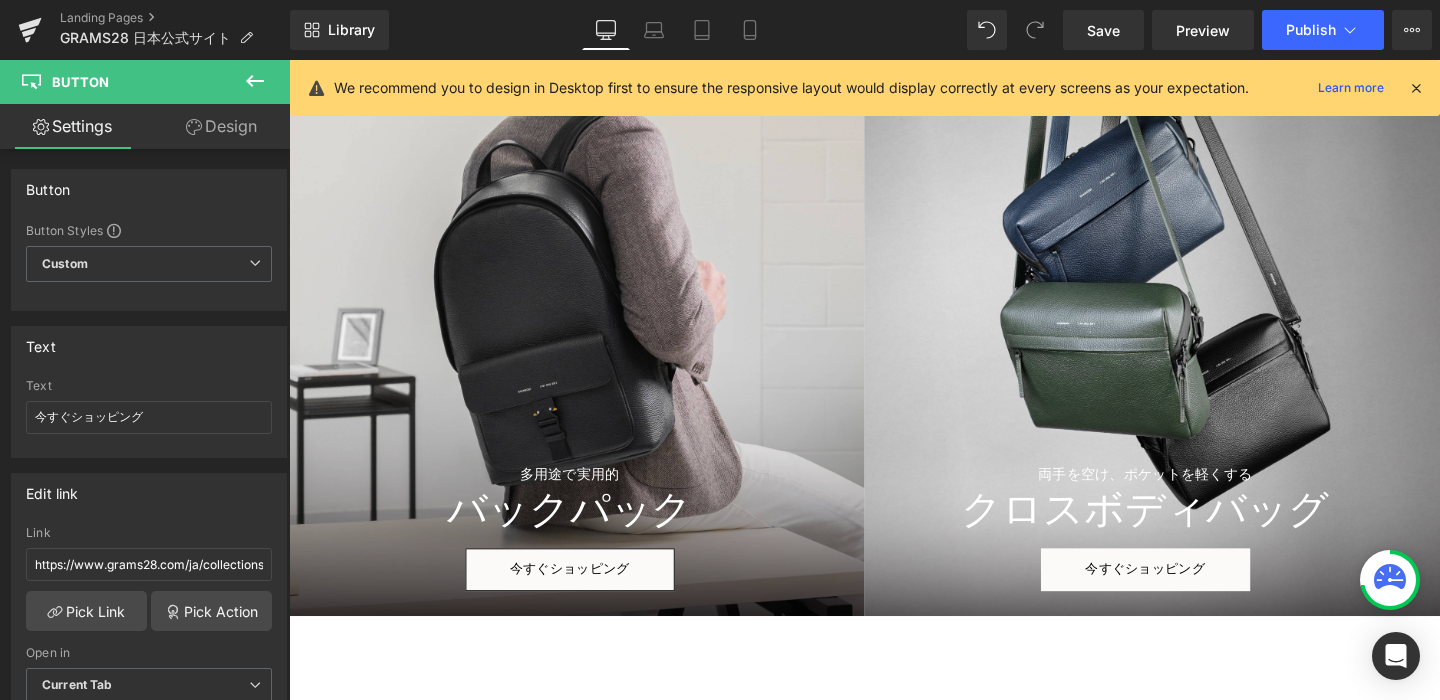 click on "バックパック Heading" at bounding box center (584, 535) 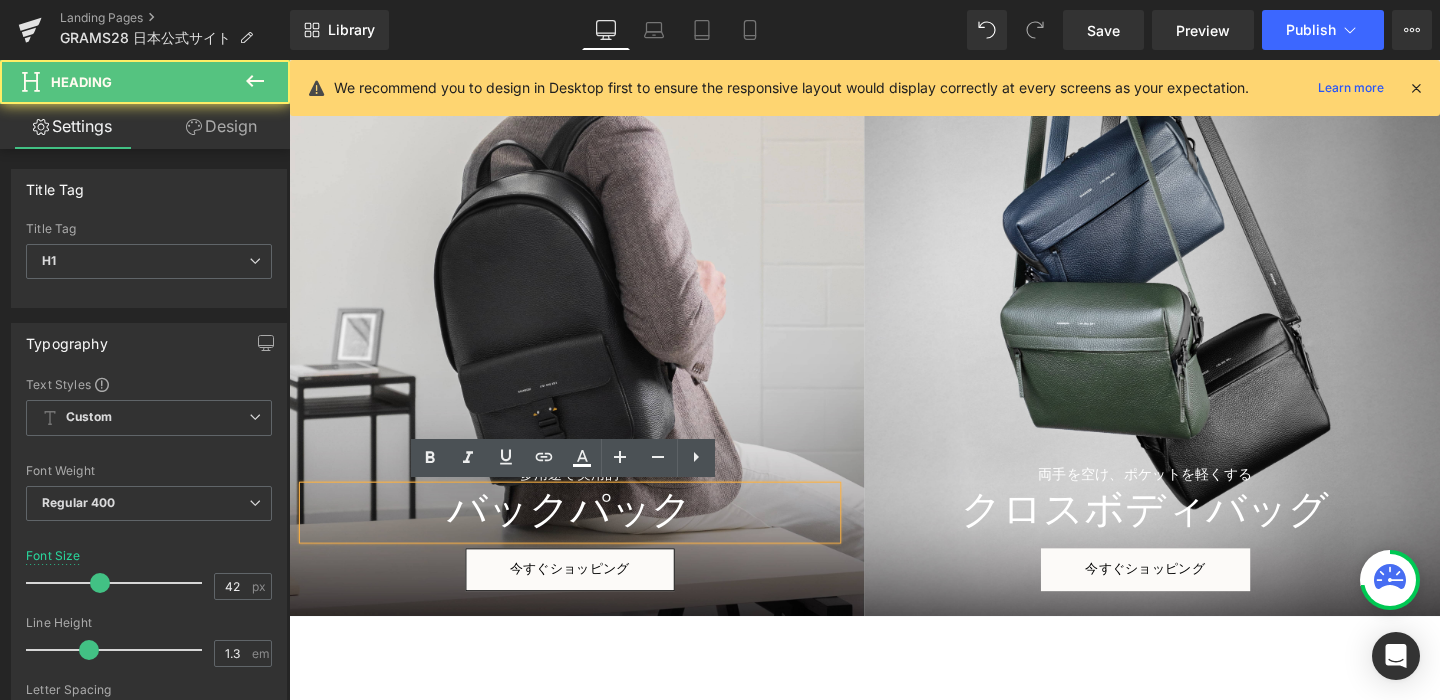 click on "多用途で実用的 Heading         バックパック Heading         今すぐショッピング Button         Row         Row" at bounding box center (591, 374) 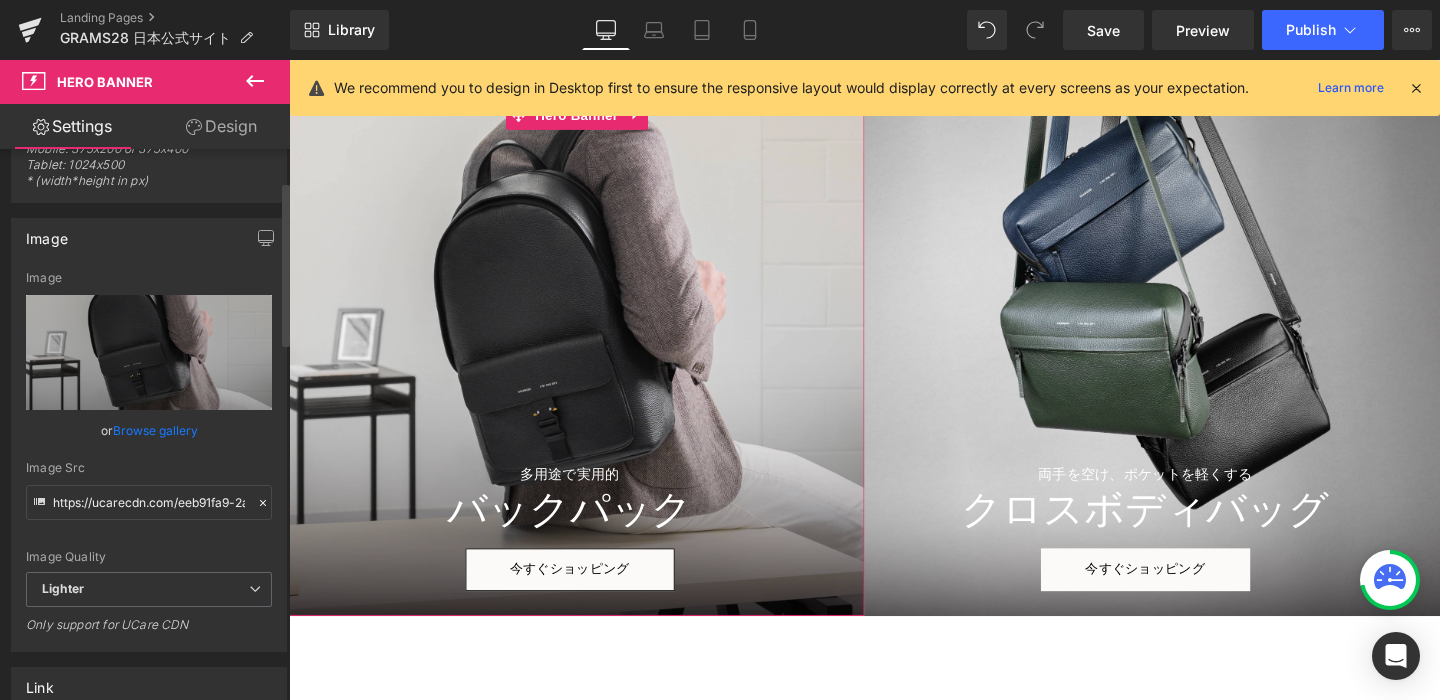 scroll, scrollTop: 0, scrollLeft: 0, axis: both 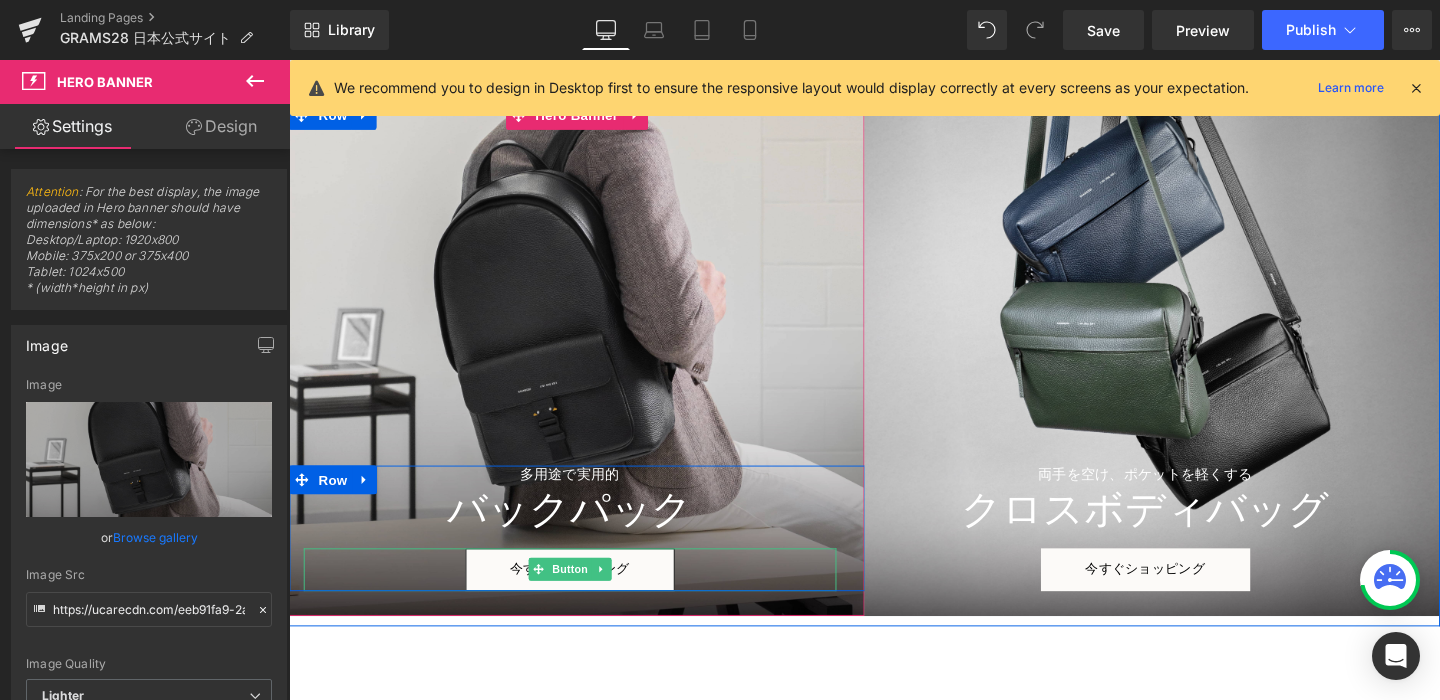 click on "今すぐショッピング" at bounding box center [584, 595] 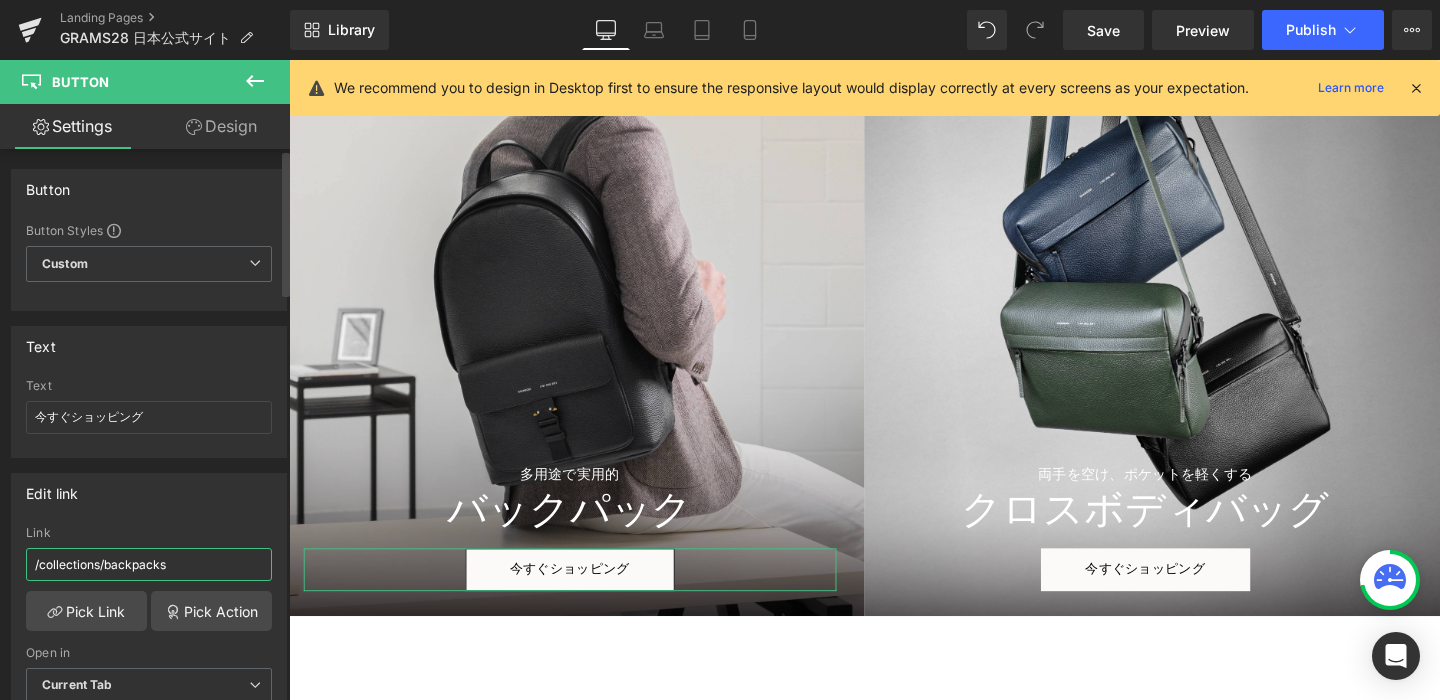 click on "/collections/backpacks" at bounding box center (149, 564) 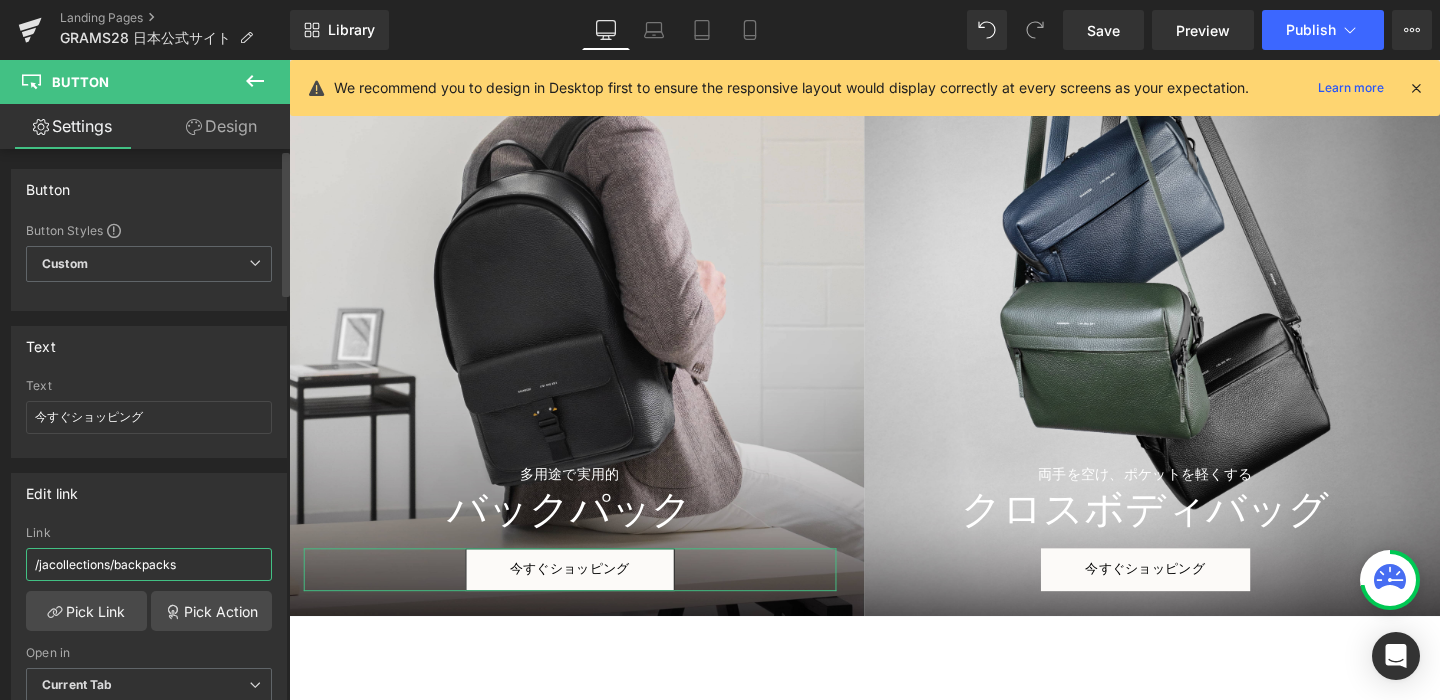type on "/ja/collections/backpacks" 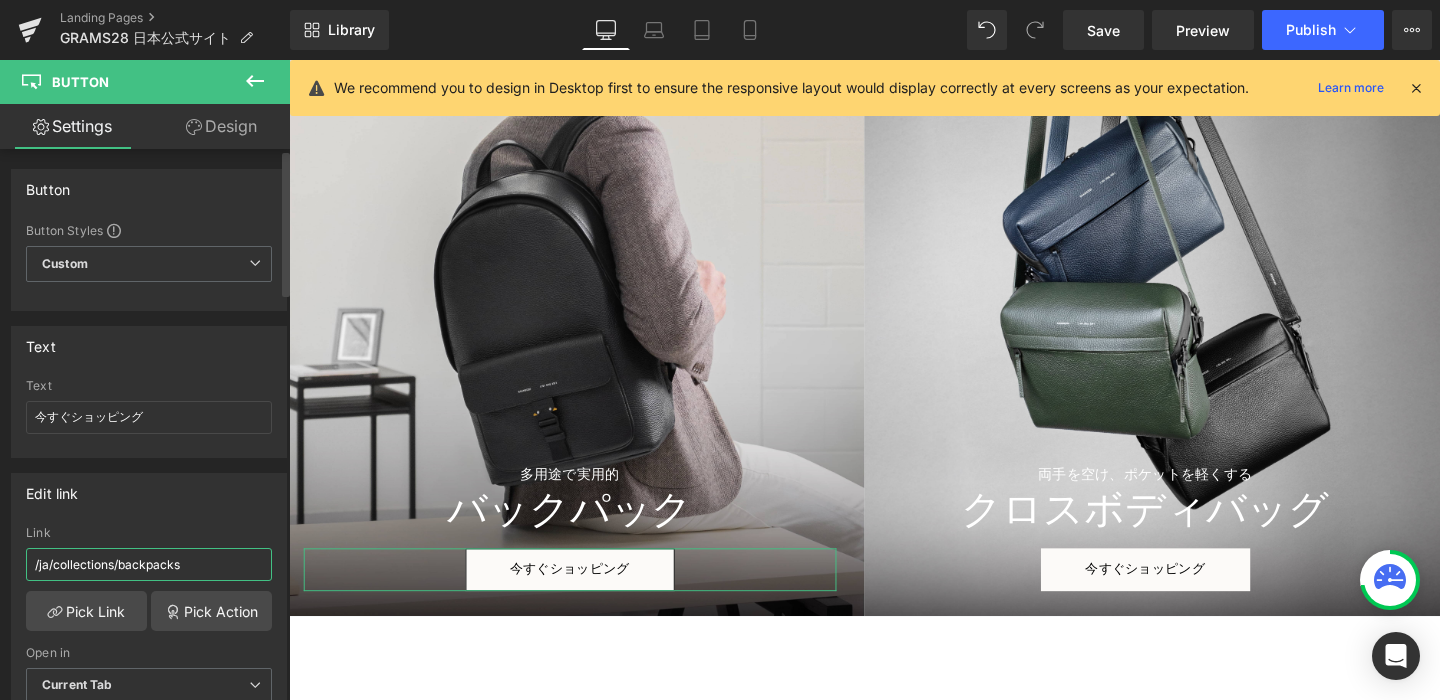 scroll, scrollTop: 202, scrollLeft: 0, axis: vertical 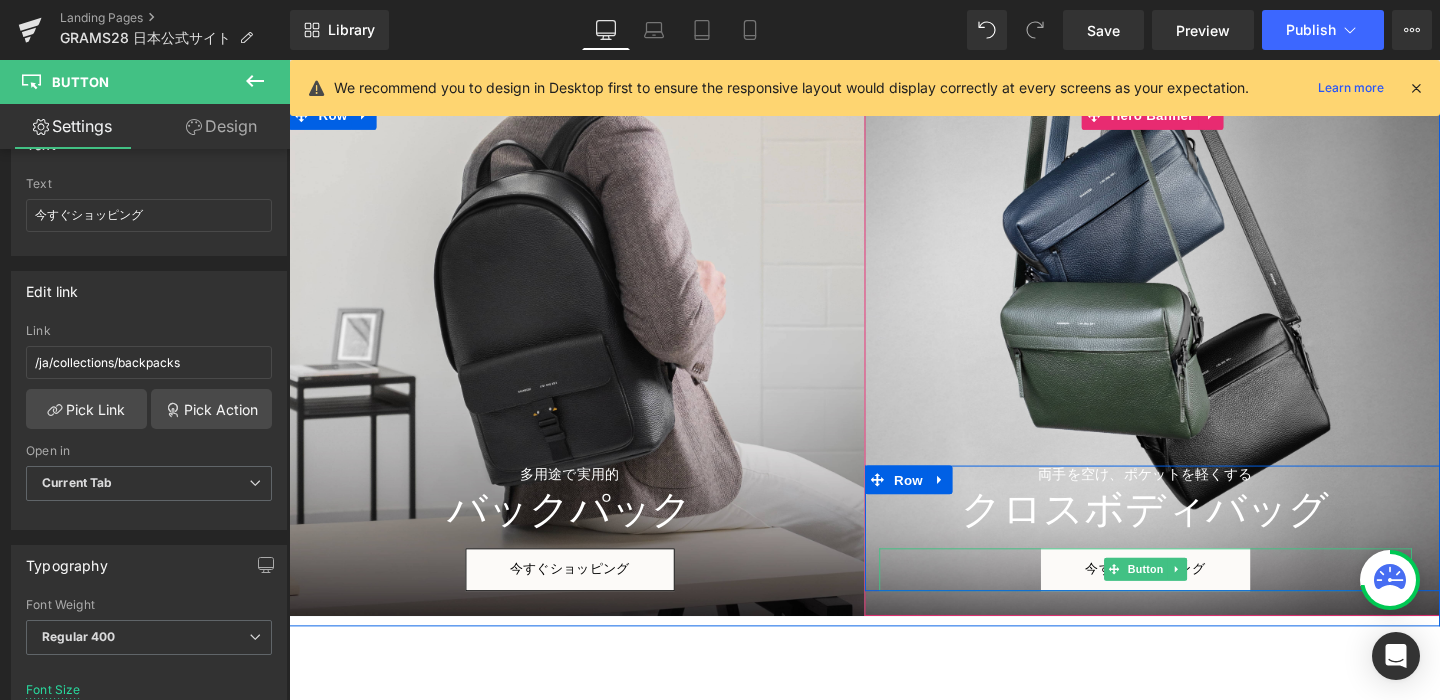 click on "今すぐショッピング" at bounding box center (1189, 595) 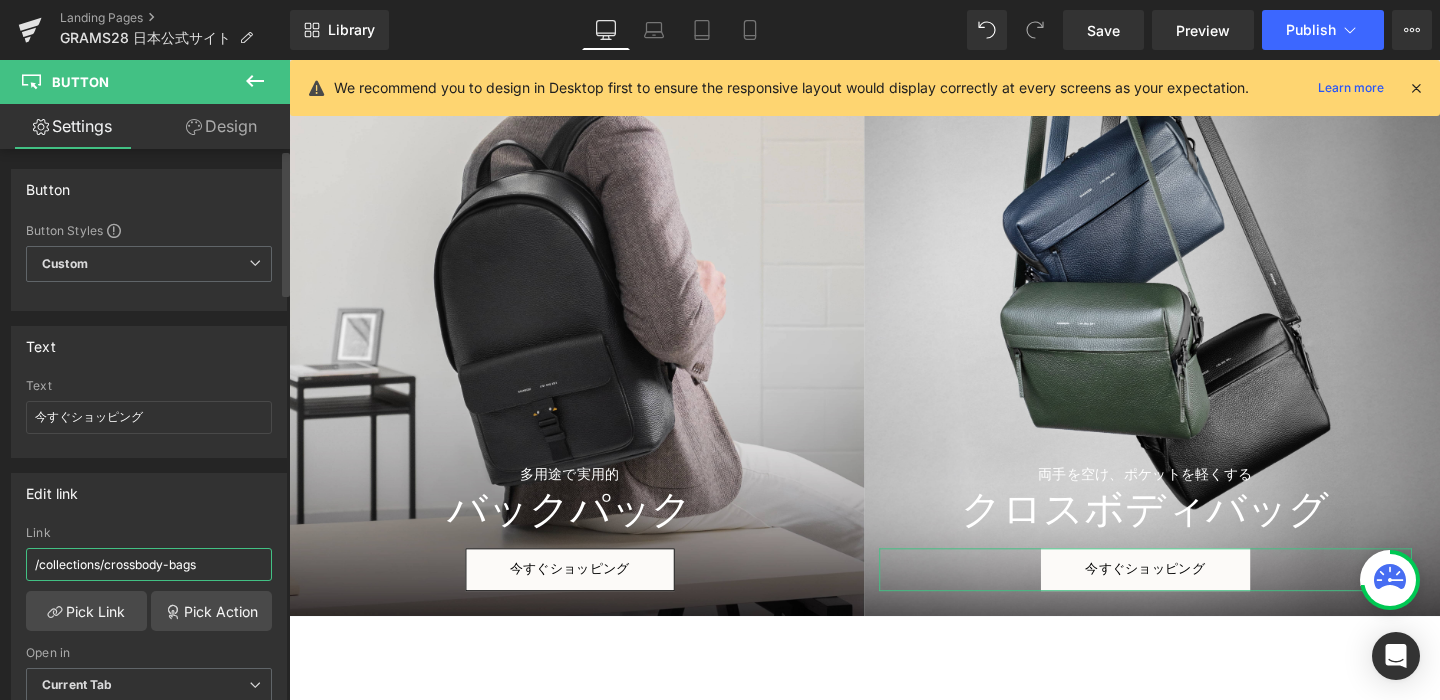 click on "/collections/crossbody-bags" at bounding box center [149, 564] 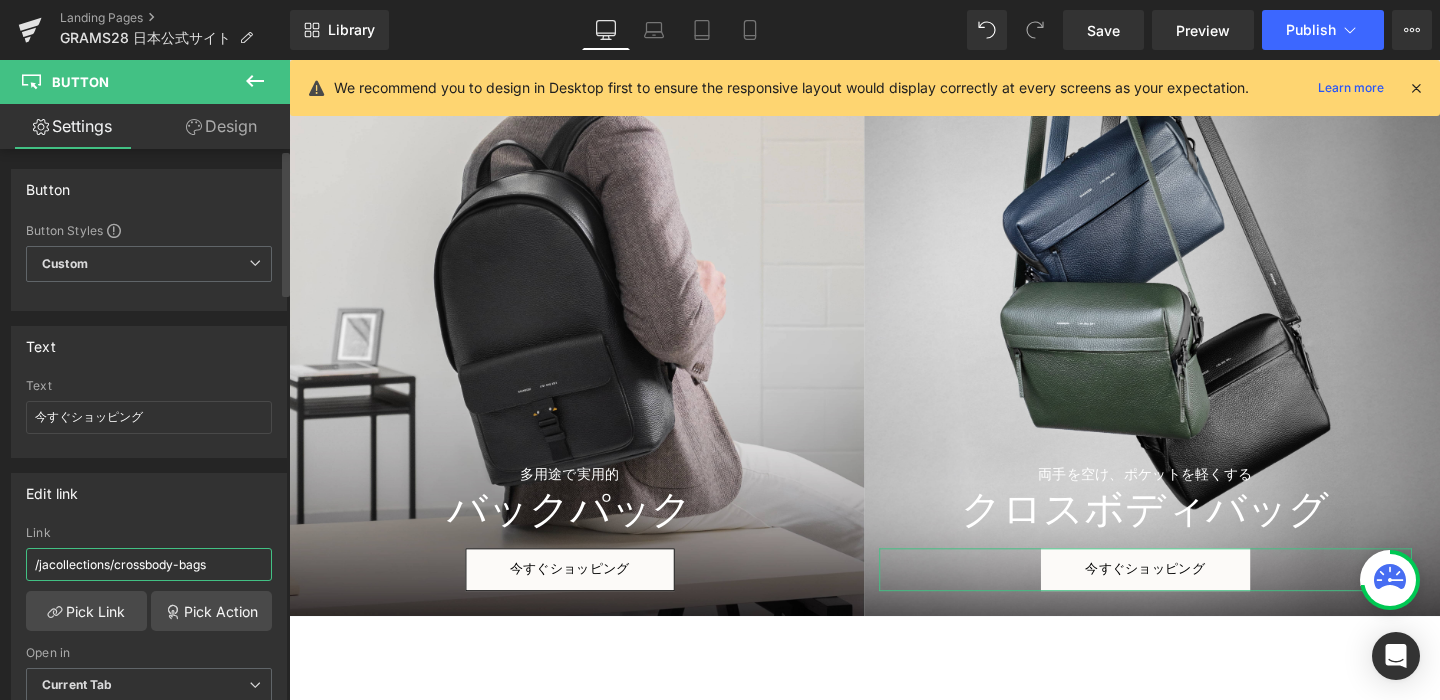 type on "/ja/collections/crossbody-bags" 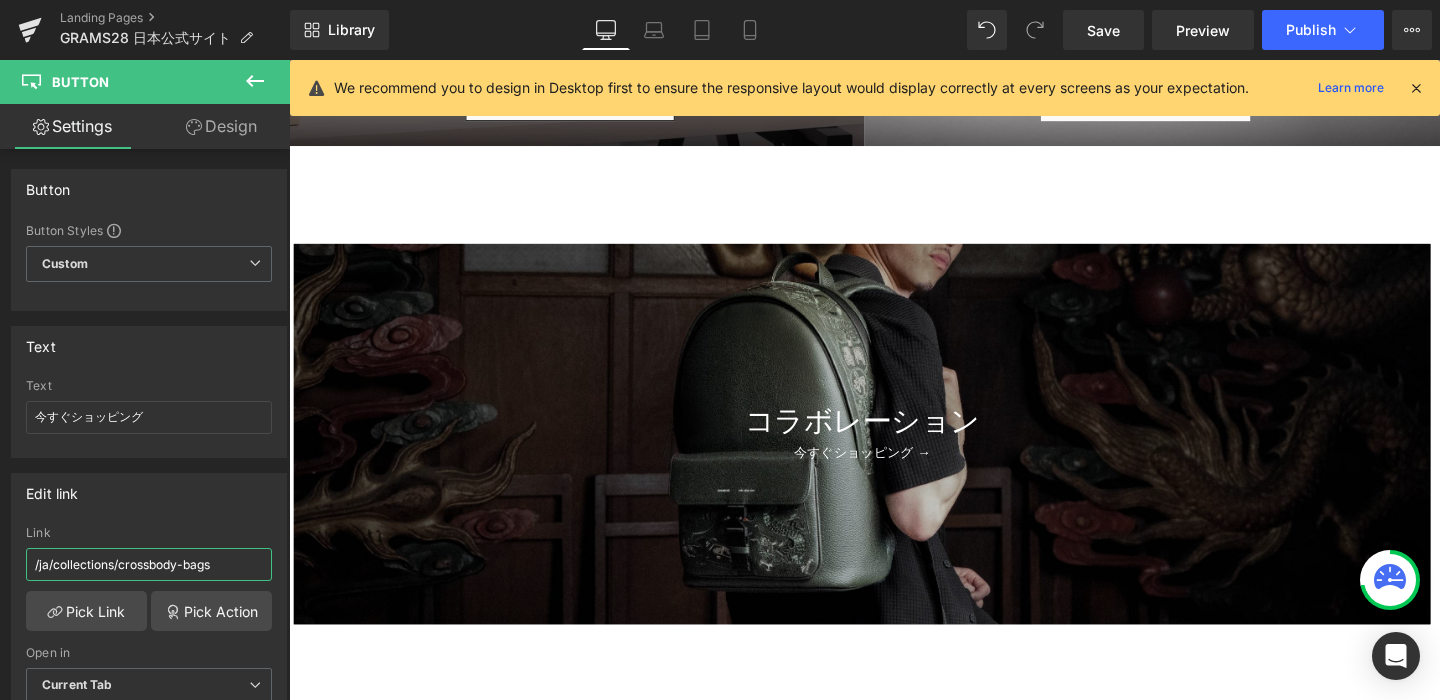 scroll, scrollTop: 3149, scrollLeft: 0, axis: vertical 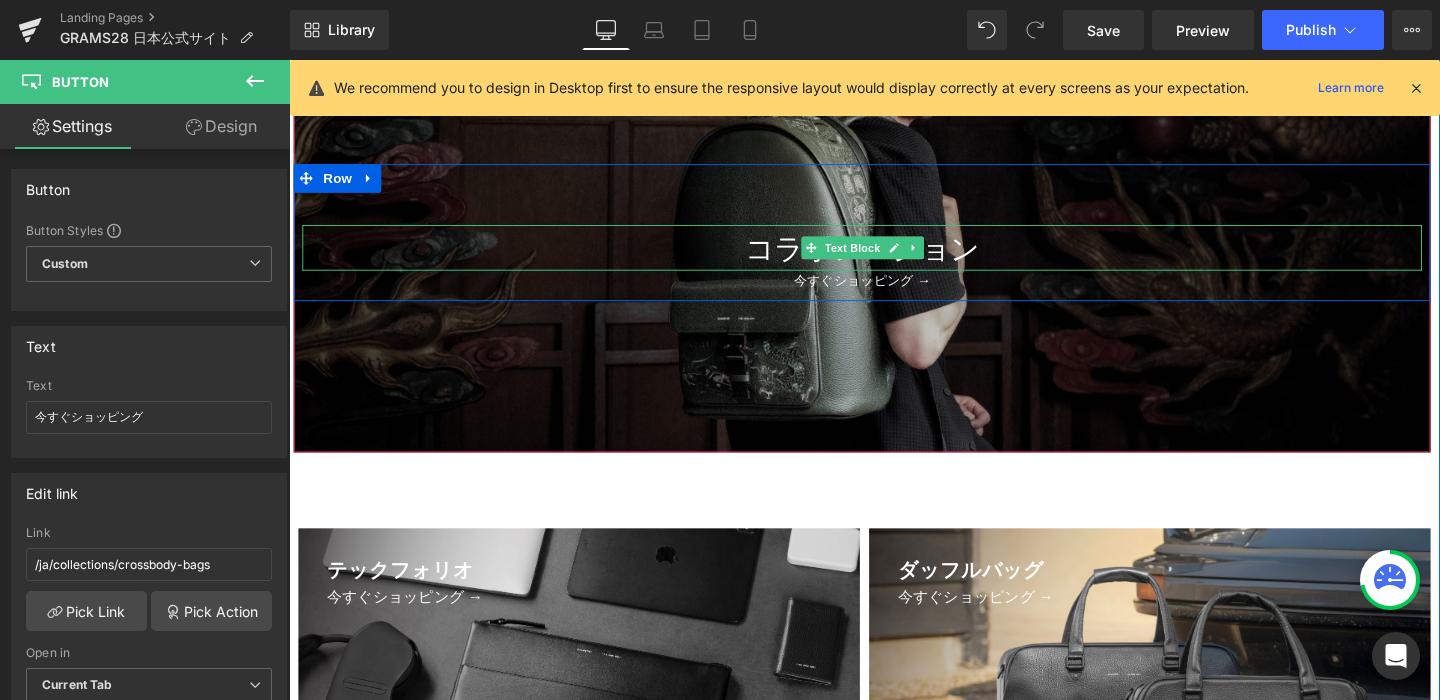 click on "コラボレーション" at bounding box center [891, 257] 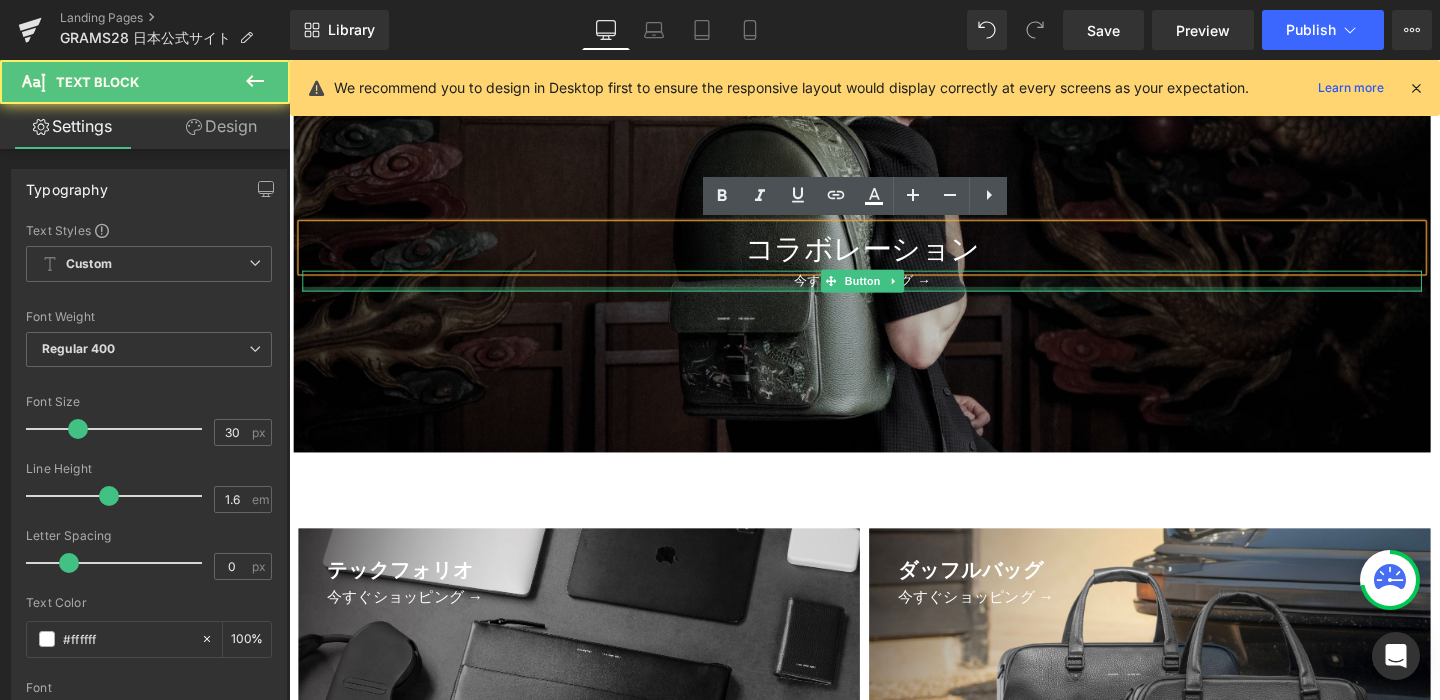click at bounding box center (891, 300) 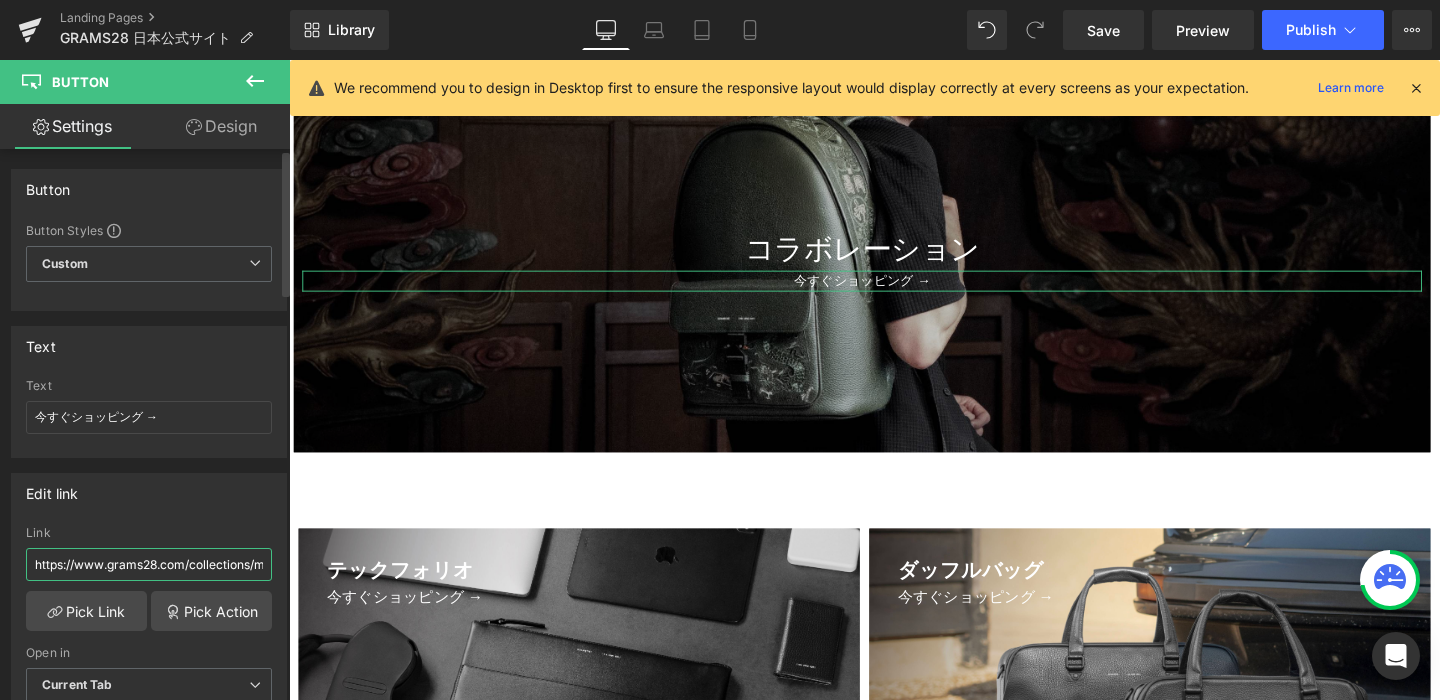click on "https://www.grams28.com/collections/mr-lee-x-grams28" at bounding box center (149, 564) 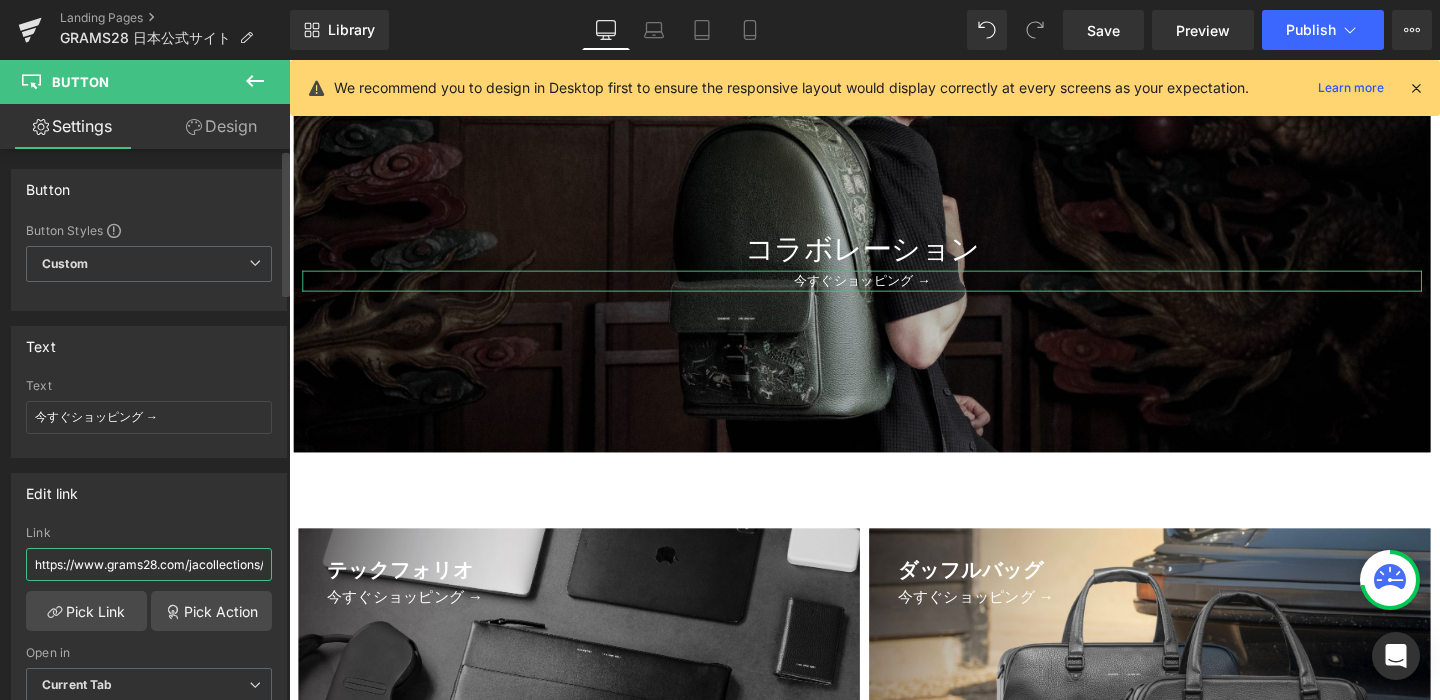 type on "https://www.grams28.com/ja/collections/mr-lee-x-grams28" 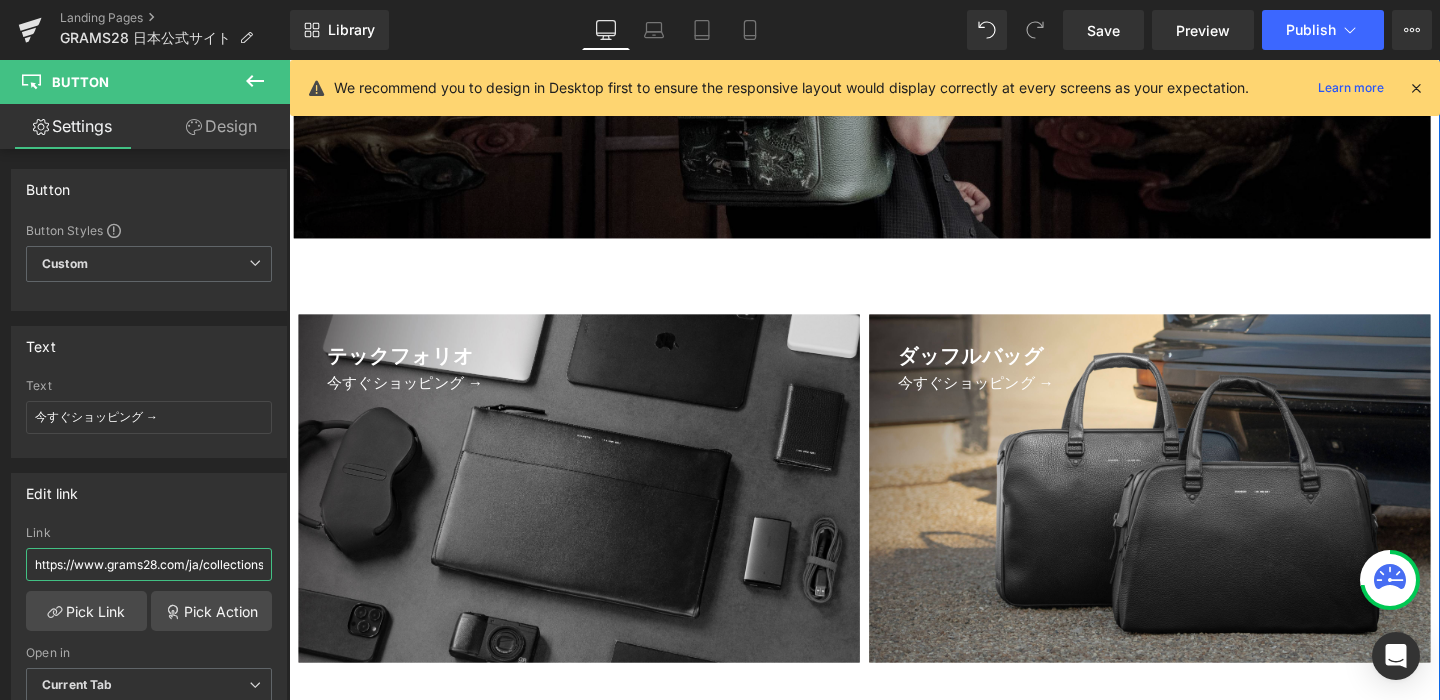 scroll, scrollTop: 3128, scrollLeft: 0, axis: vertical 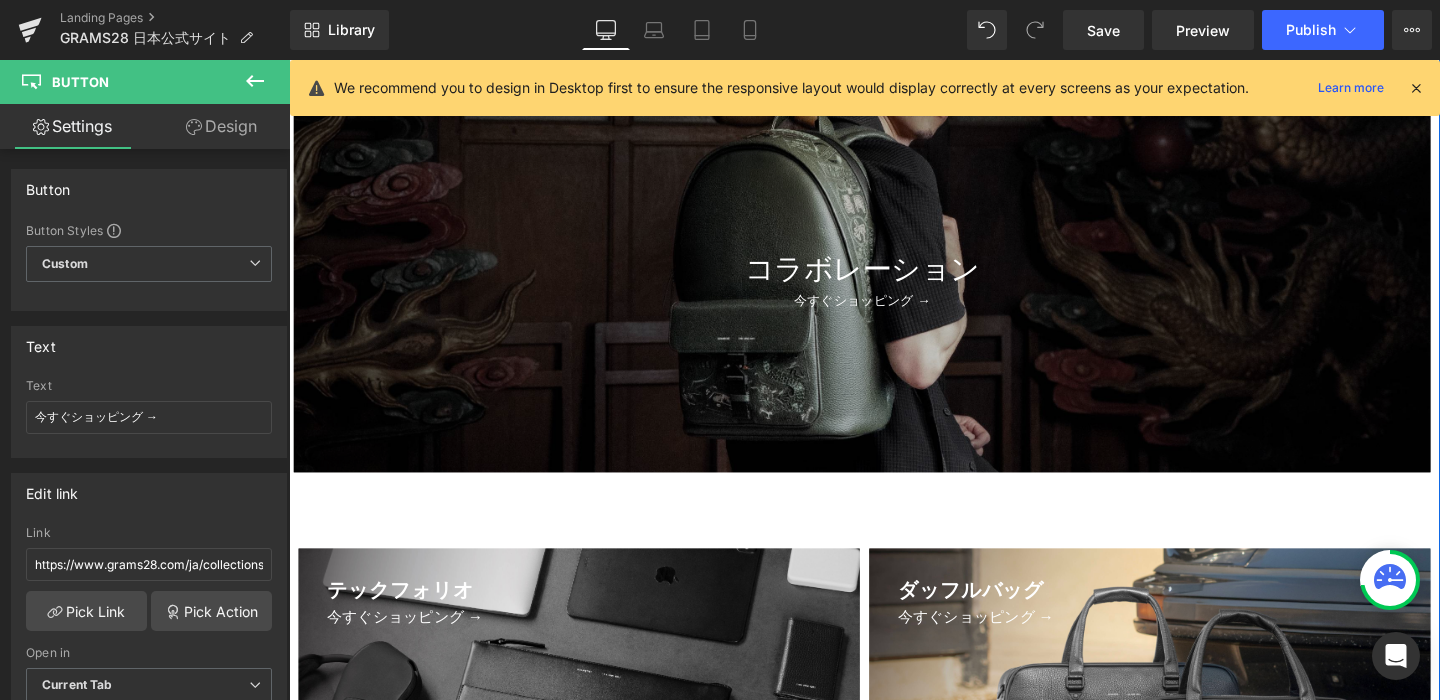 click on "コラボレーション
Text Block
今すぐショッピング →
Button
Row" at bounding box center [891, 262] 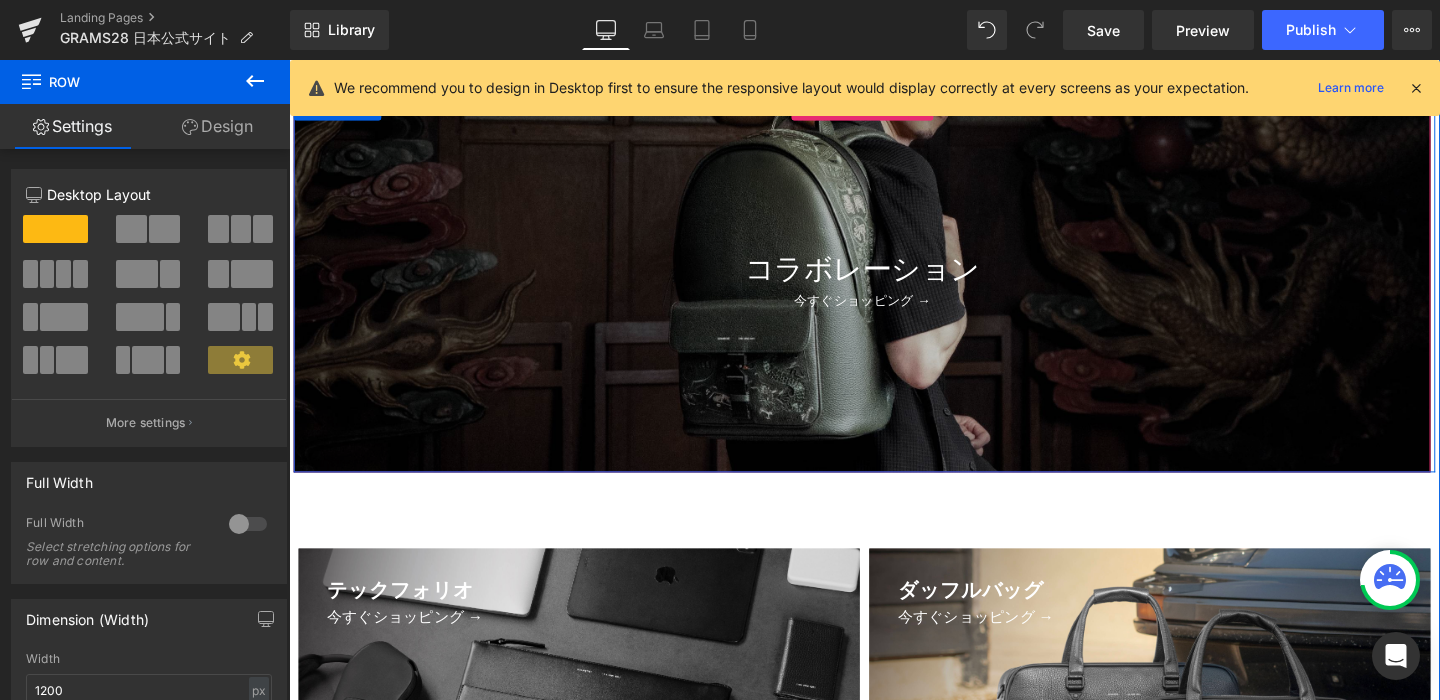 click at bounding box center (891, 293) 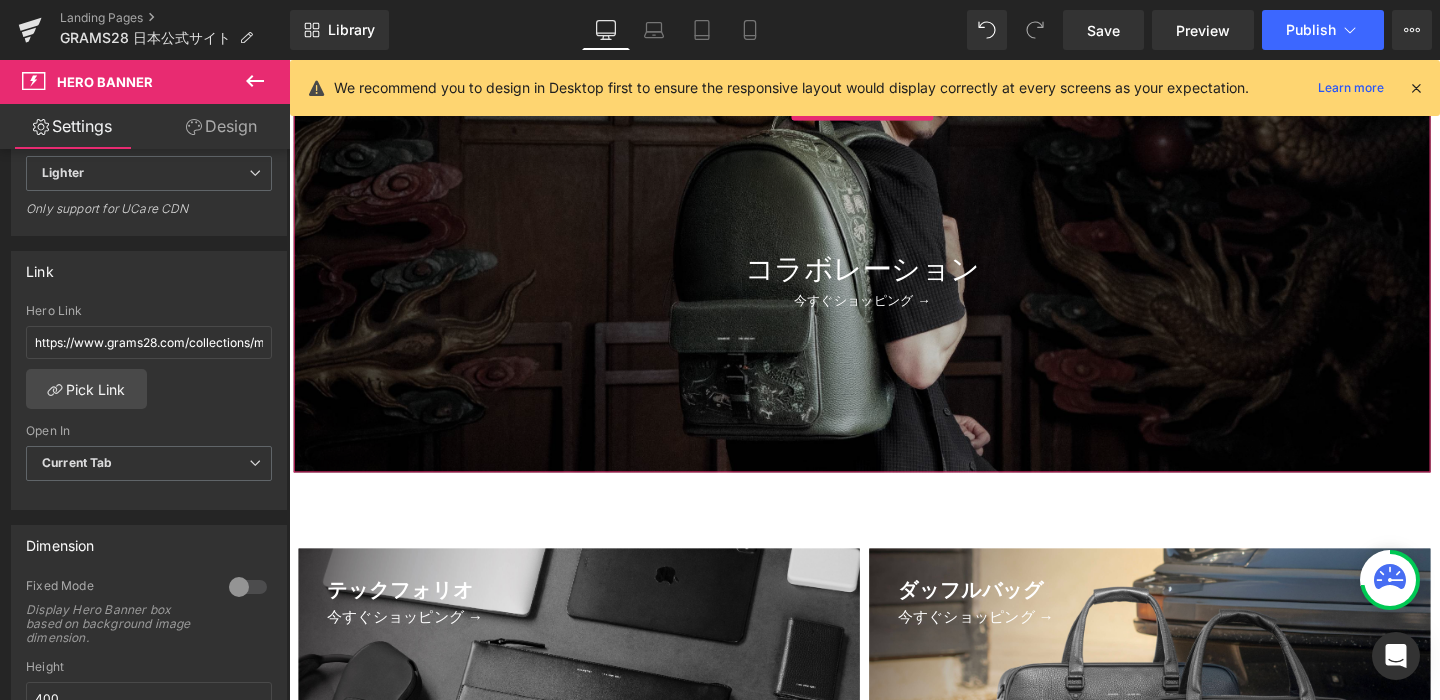 scroll, scrollTop: 545, scrollLeft: 0, axis: vertical 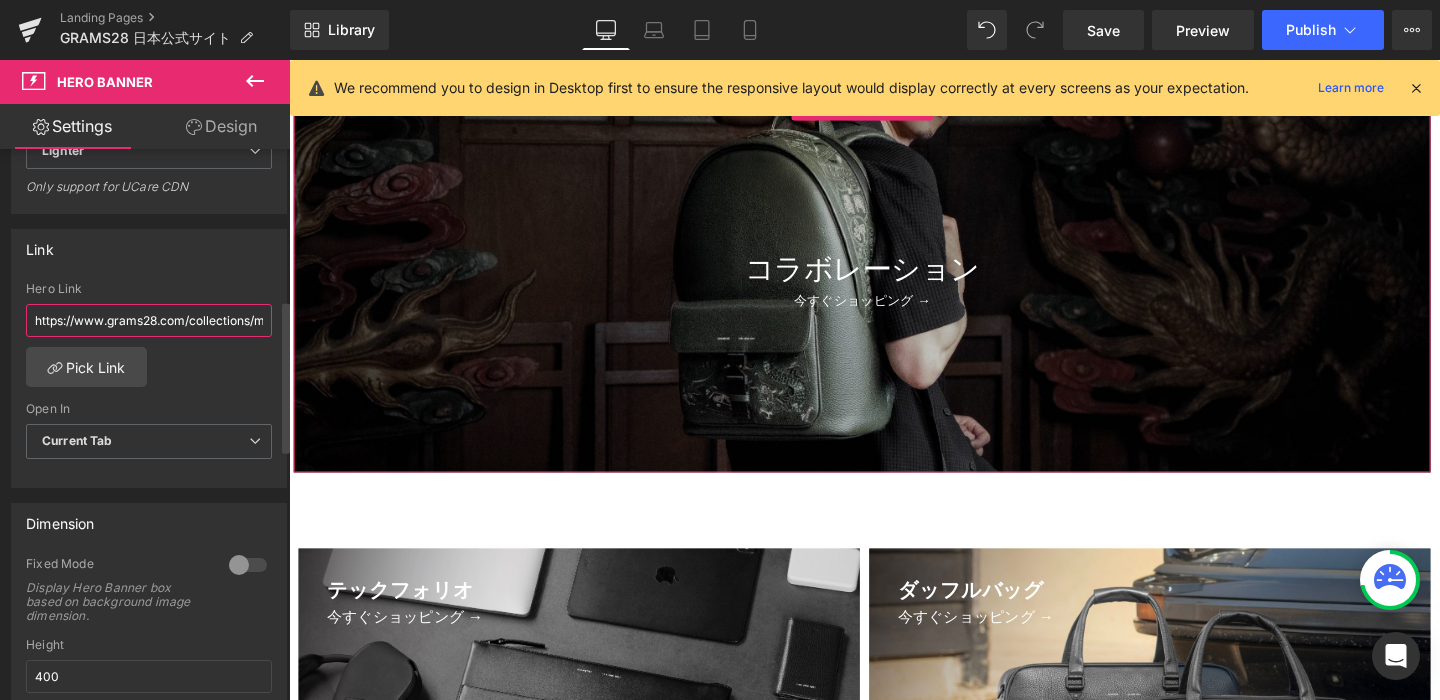 click on "https://www.grams28.com/collections/mr-lee-x-grams28" at bounding box center [149, 320] 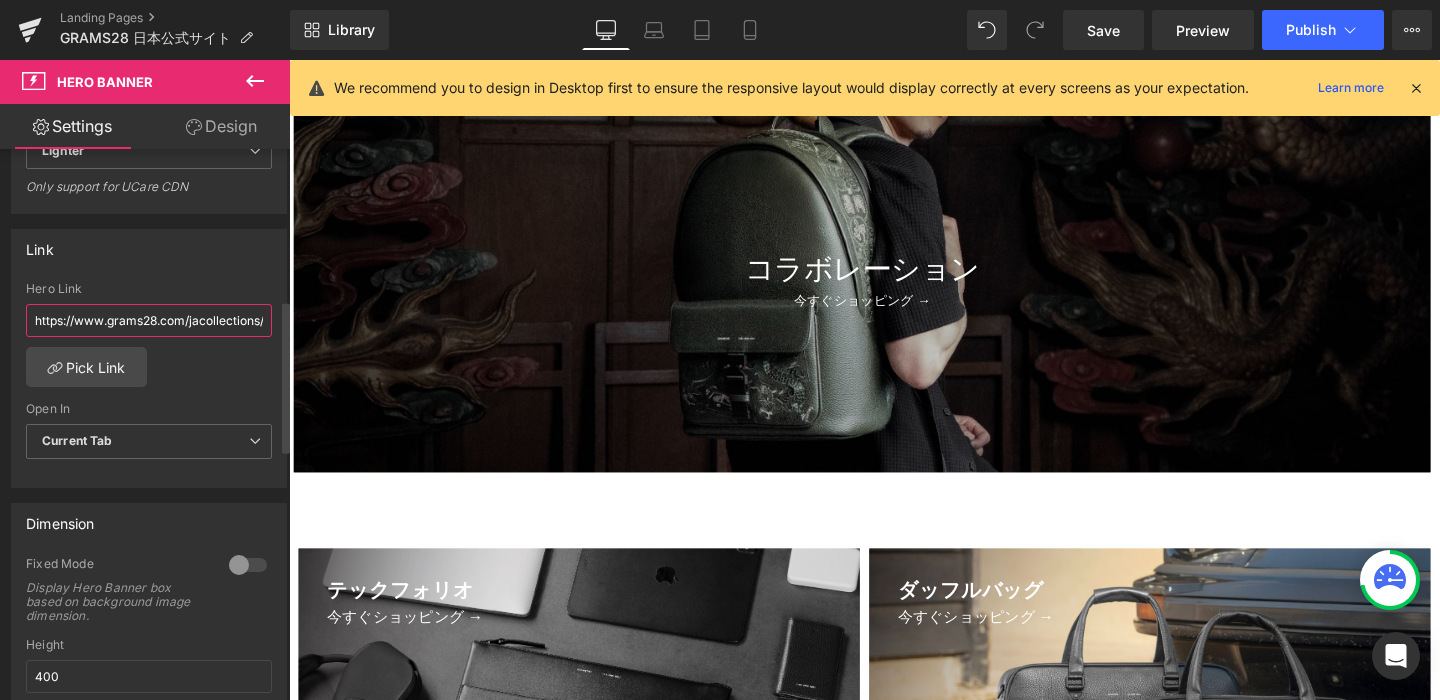 type on "https://www.grams28.com/ja/collections/mr-lee-x-grams28" 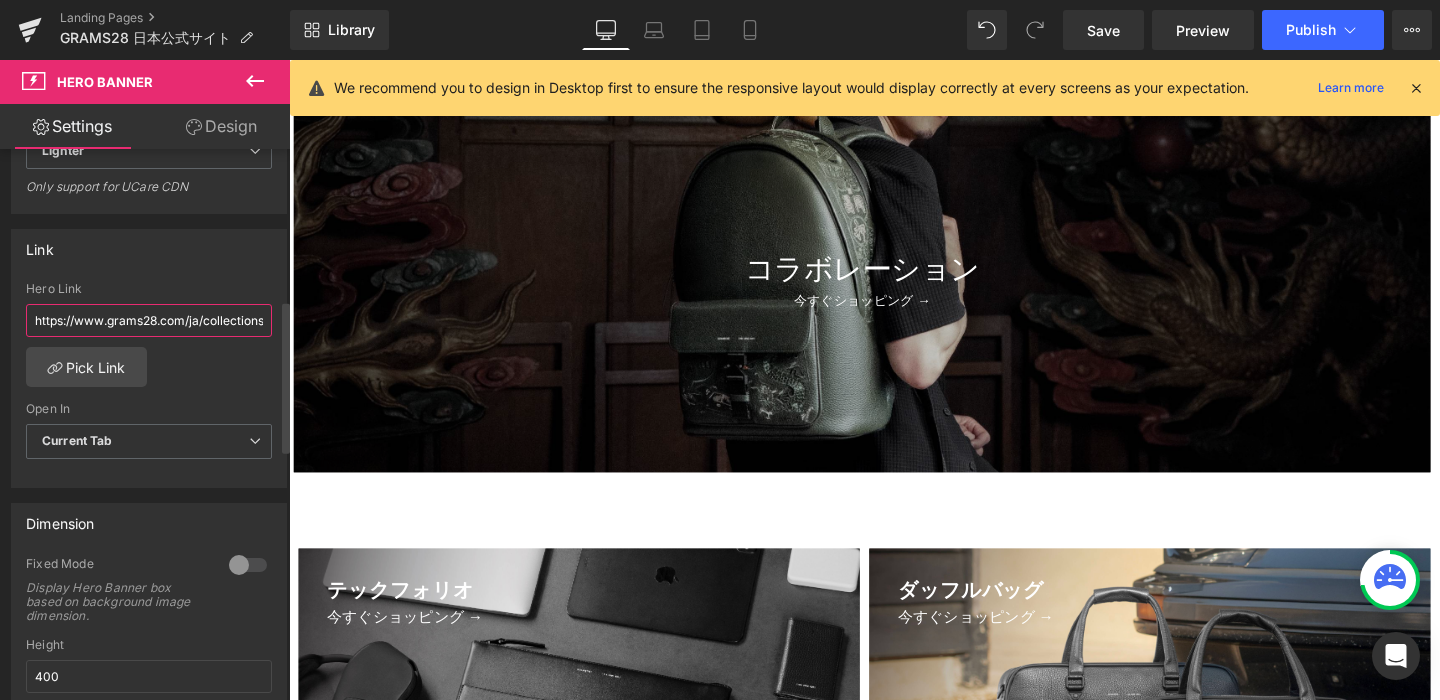 scroll, scrollTop: 0, scrollLeft: 114, axis: horizontal 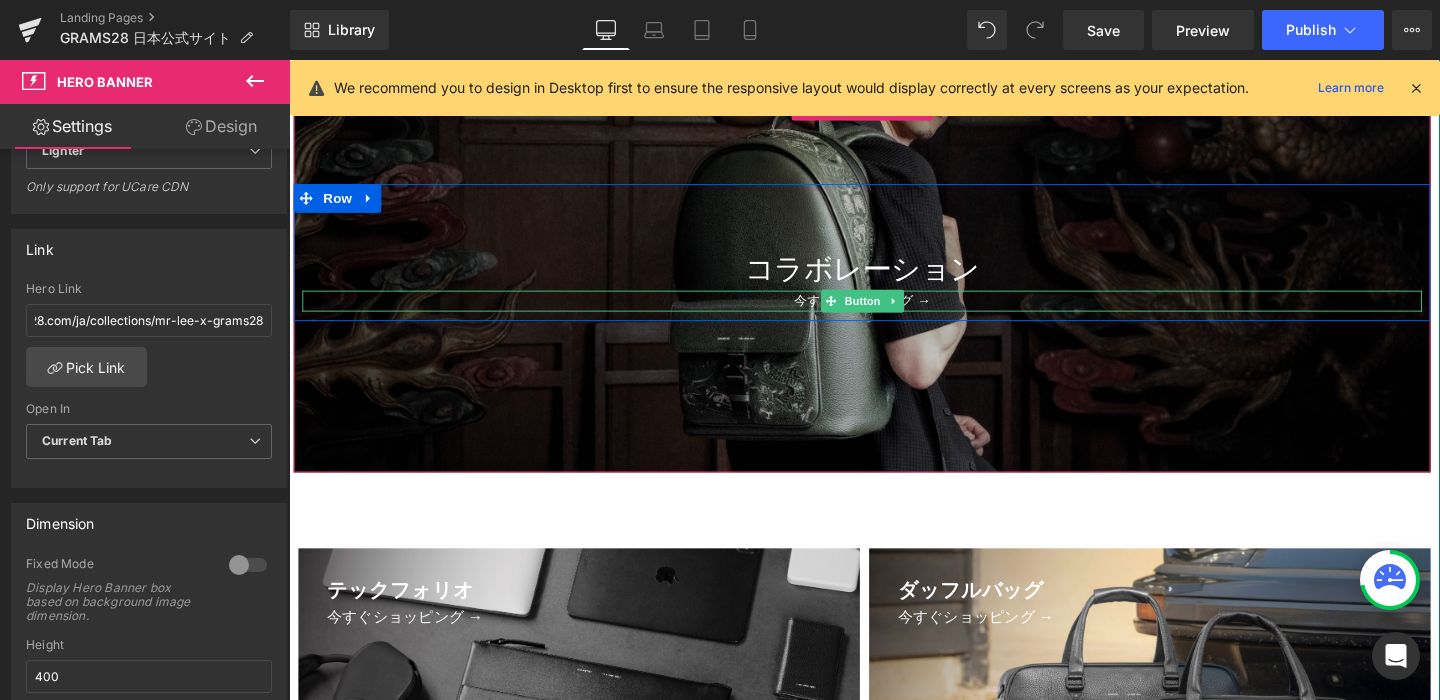 click on "今すぐショッピング →" at bounding box center [891, 313] 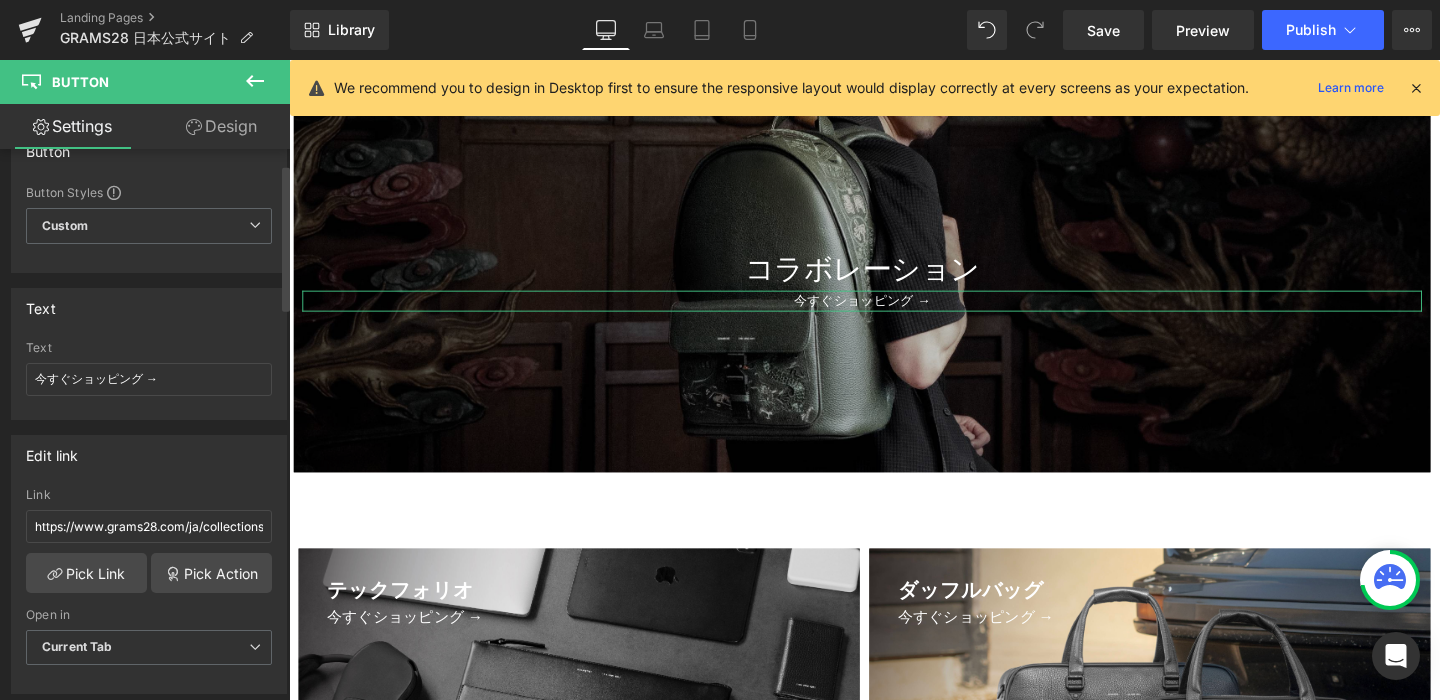 scroll, scrollTop: 70, scrollLeft: 0, axis: vertical 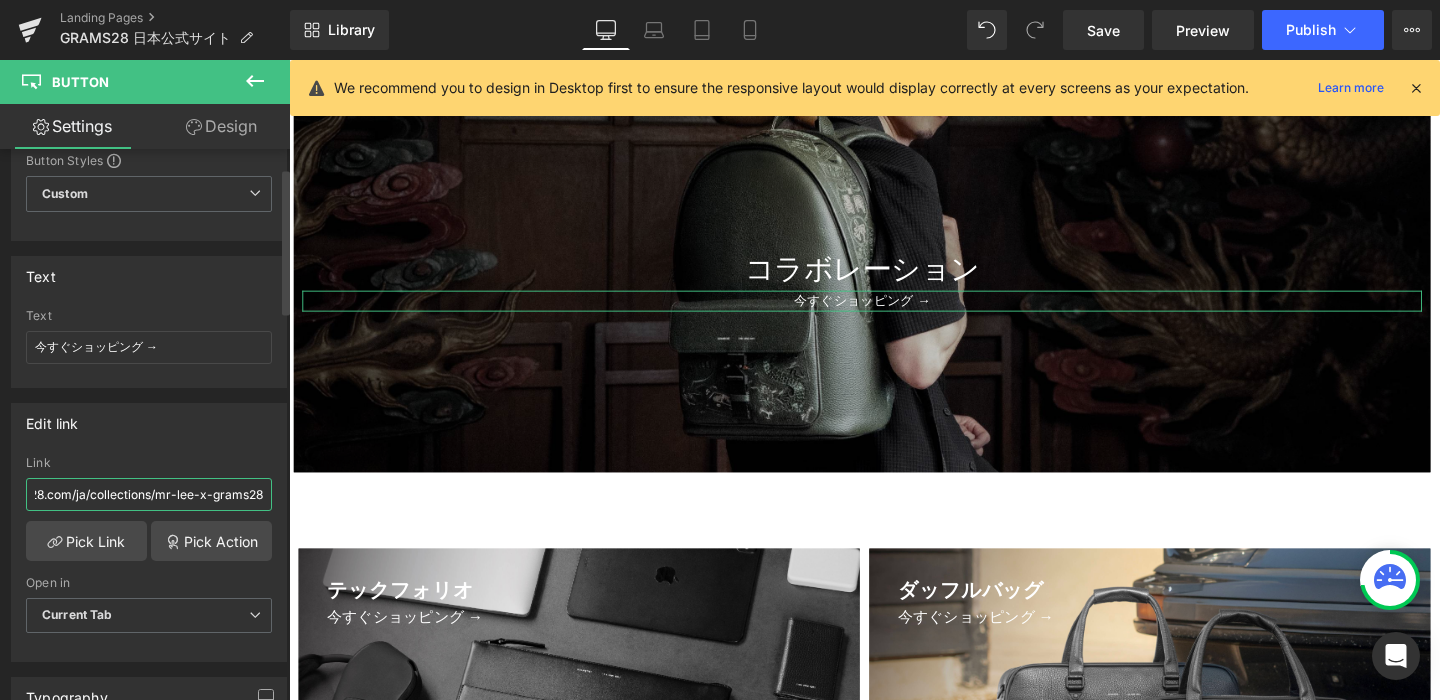 drag, startPoint x: 237, startPoint y: 492, endPoint x: 258, endPoint y: 492, distance: 21 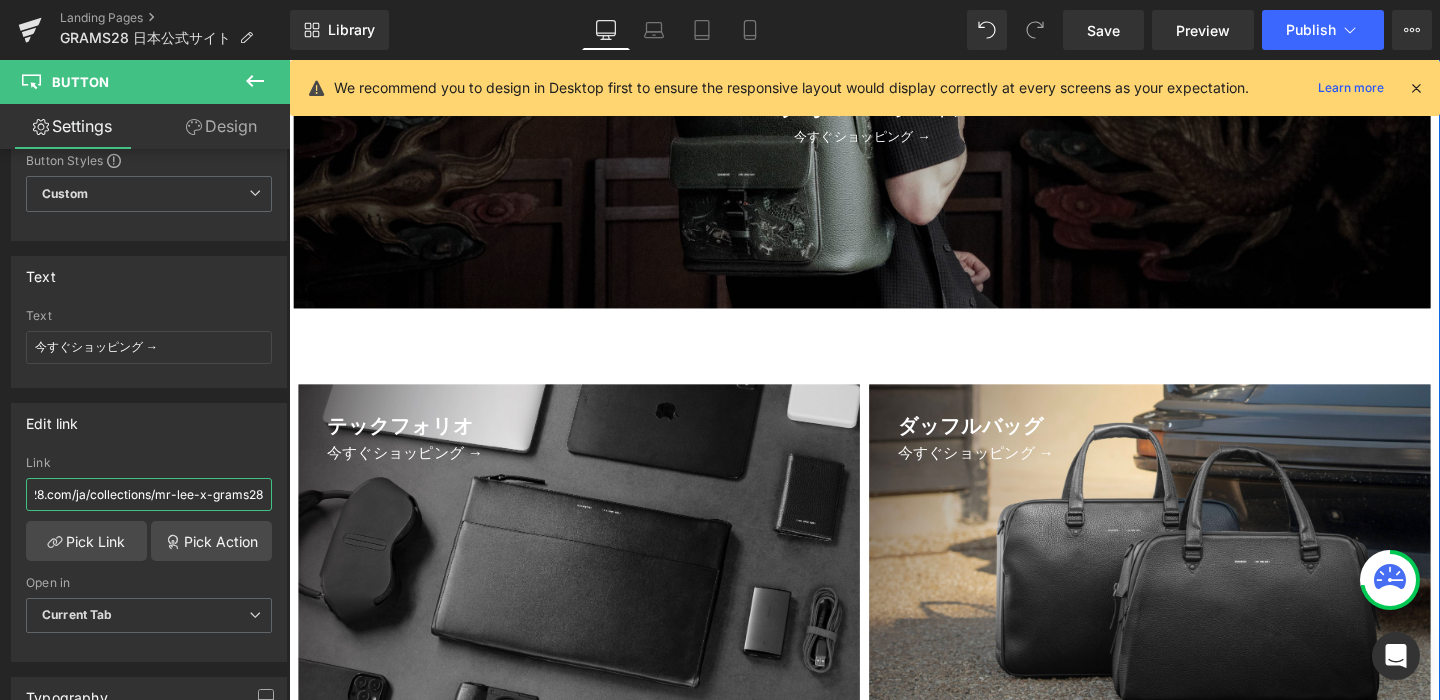 scroll, scrollTop: 3393, scrollLeft: 0, axis: vertical 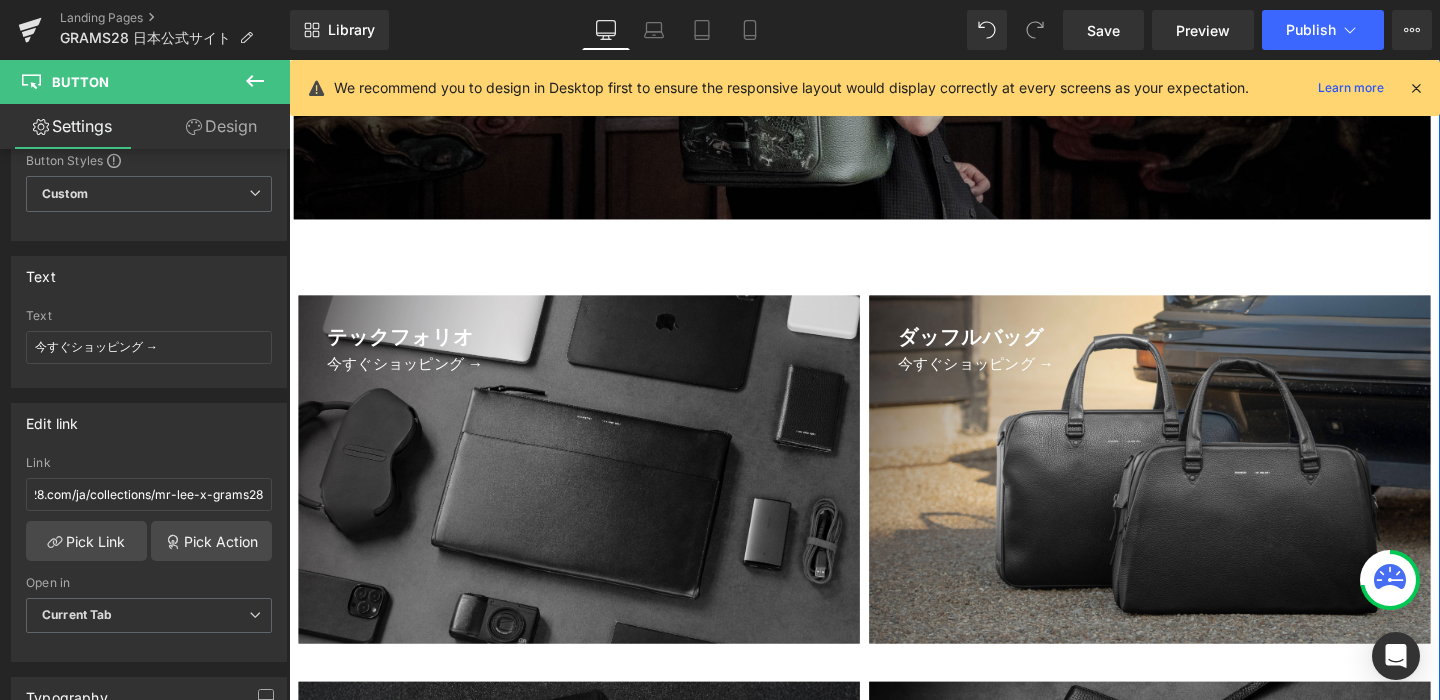 click on "今すぐショッピング →" at bounding box center [423, 506] 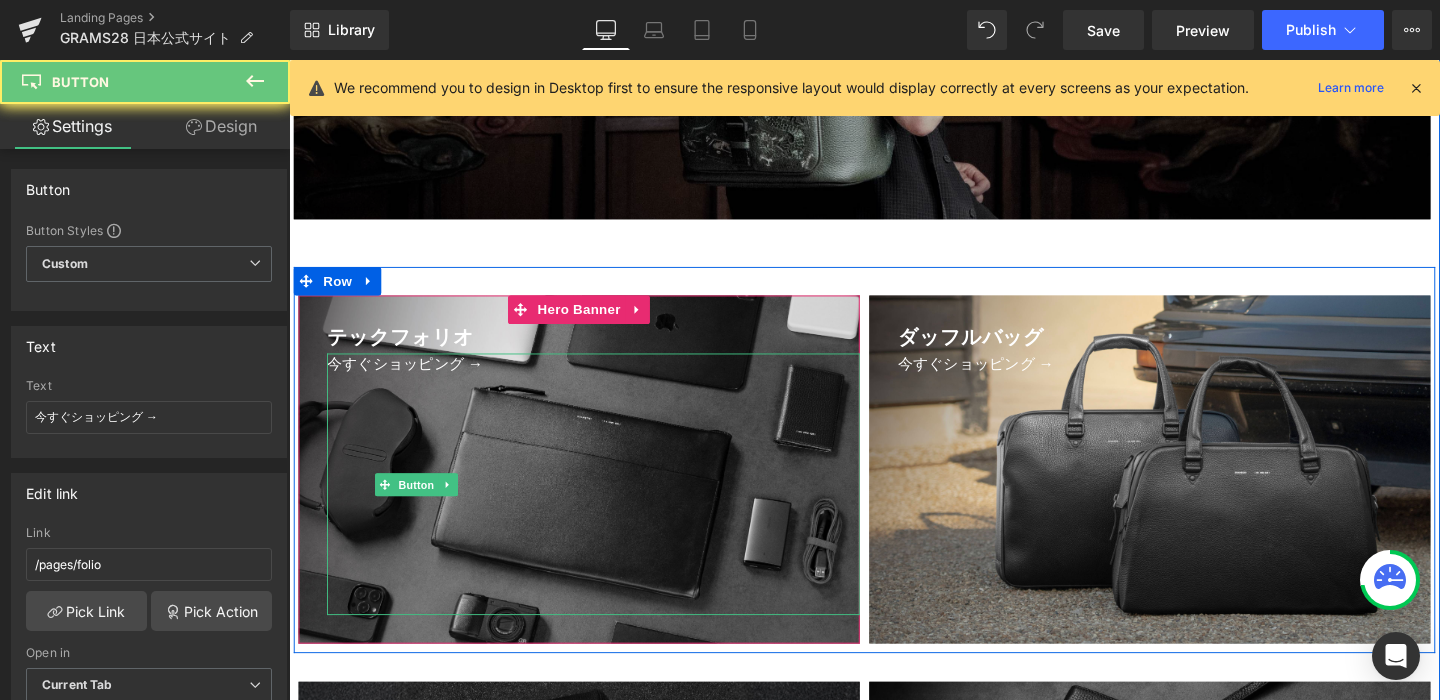 click on "今すぐショッピング →" at bounding box center (423, 506) 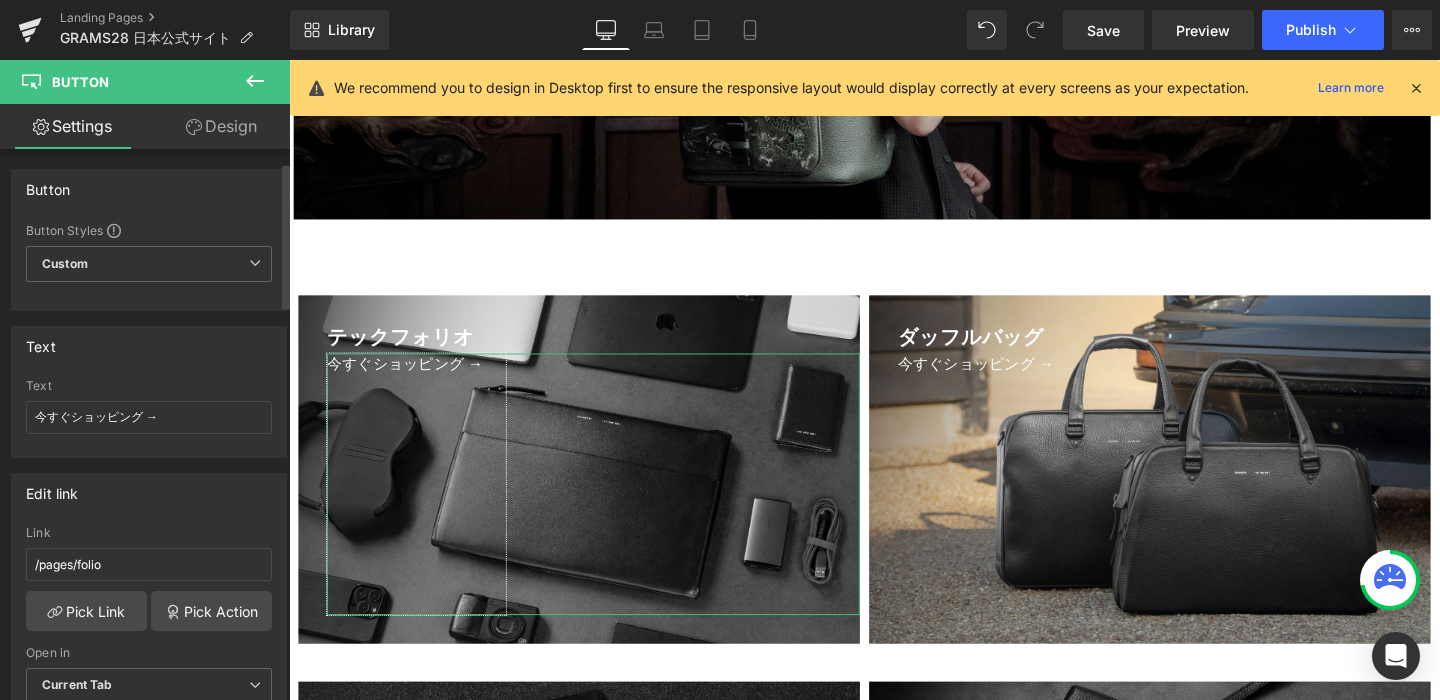 scroll, scrollTop: 91, scrollLeft: 0, axis: vertical 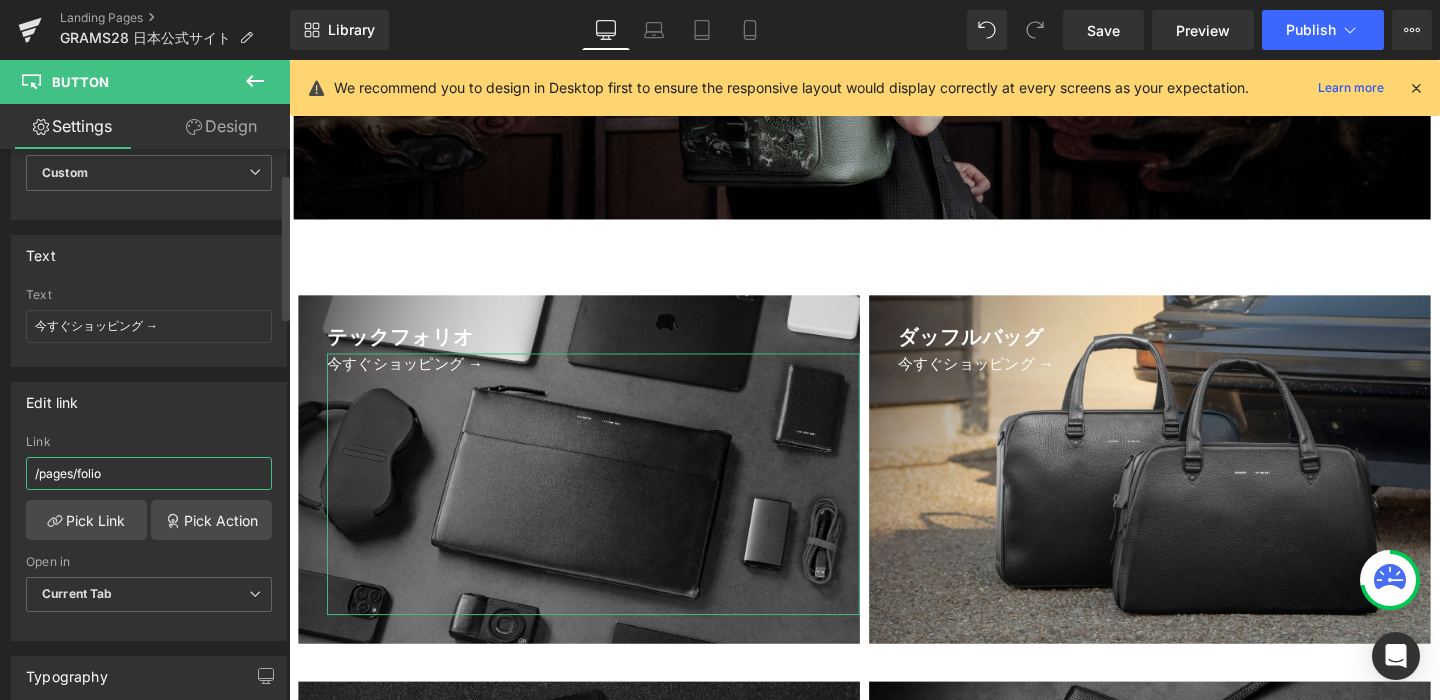 click on "/pages/folio" at bounding box center [149, 473] 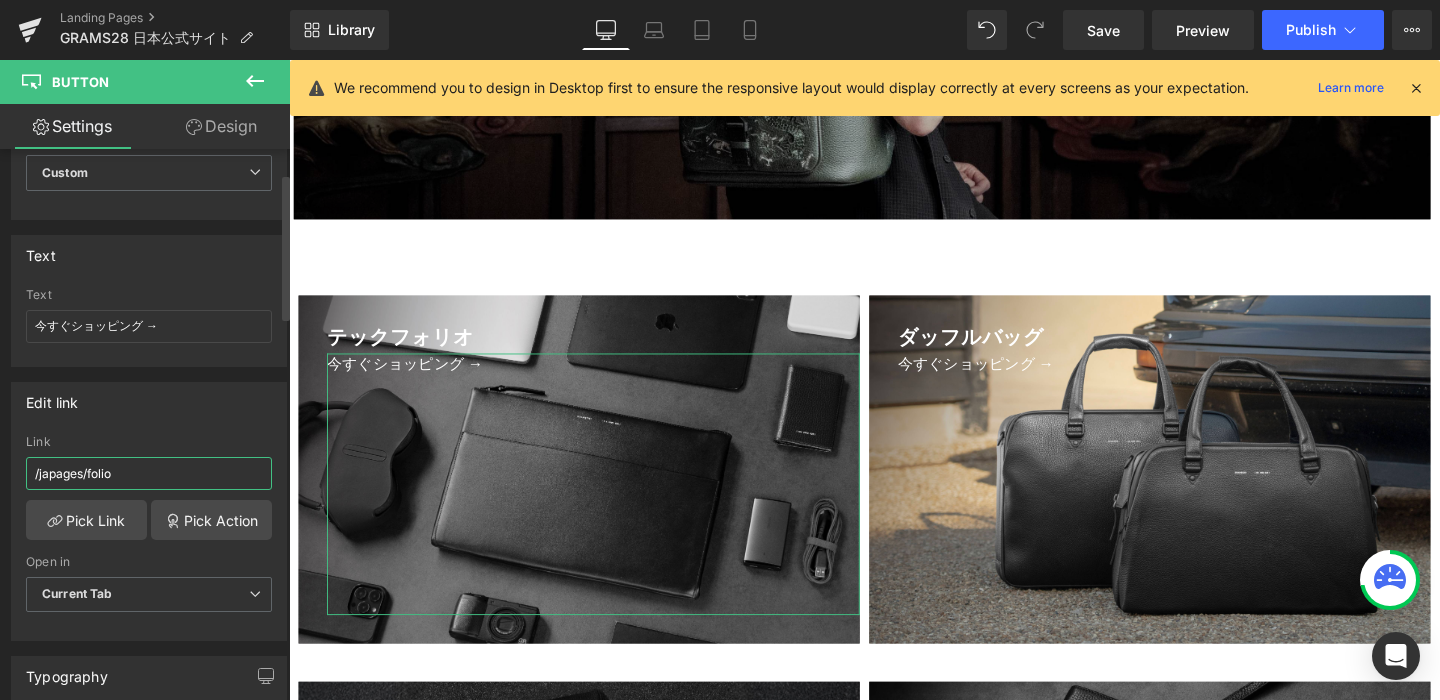 type on "/ja/pages/folio" 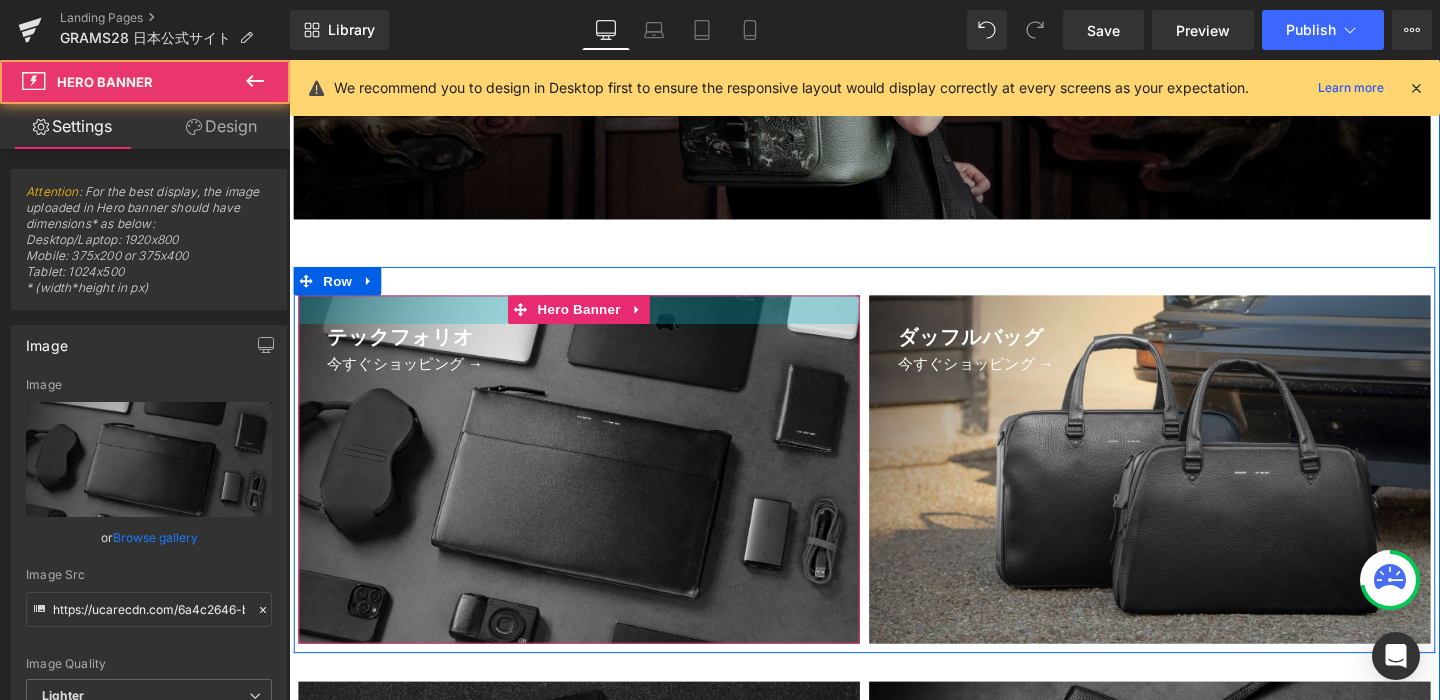 click at bounding box center (594, 323) 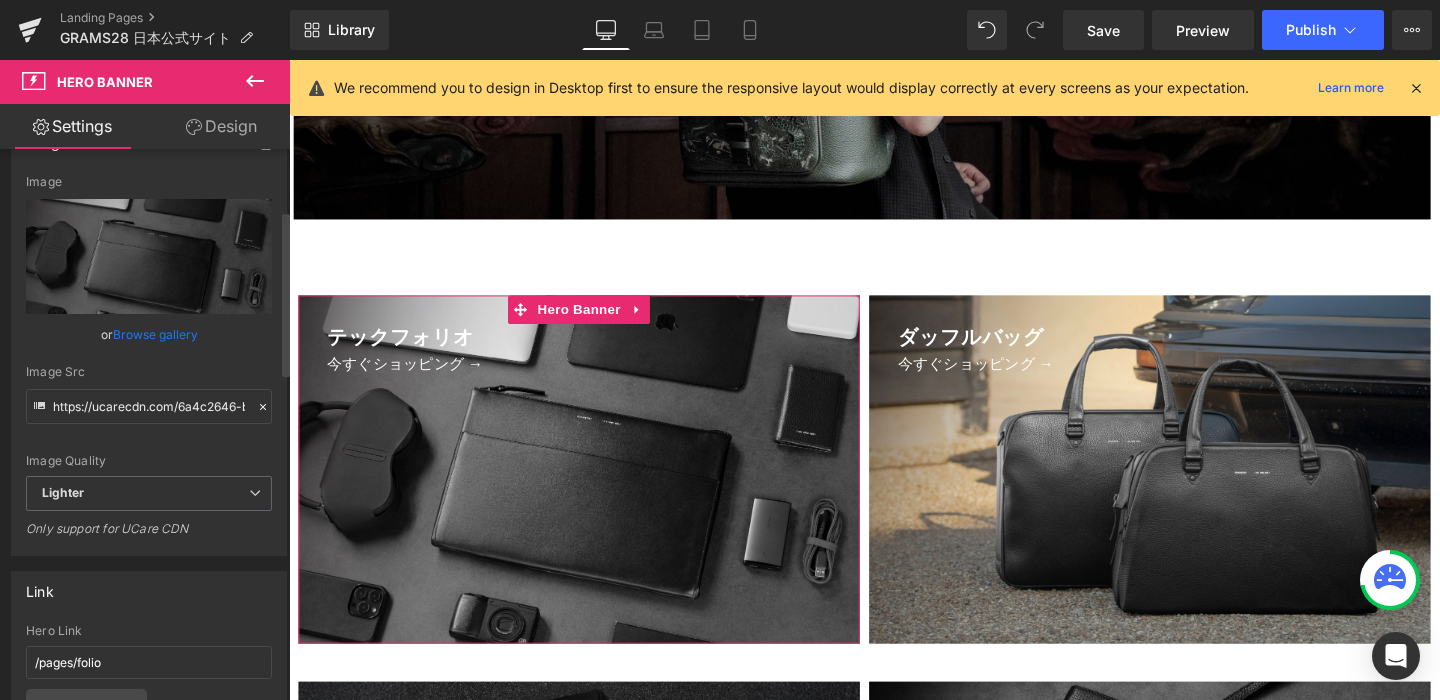 scroll, scrollTop: 322, scrollLeft: 0, axis: vertical 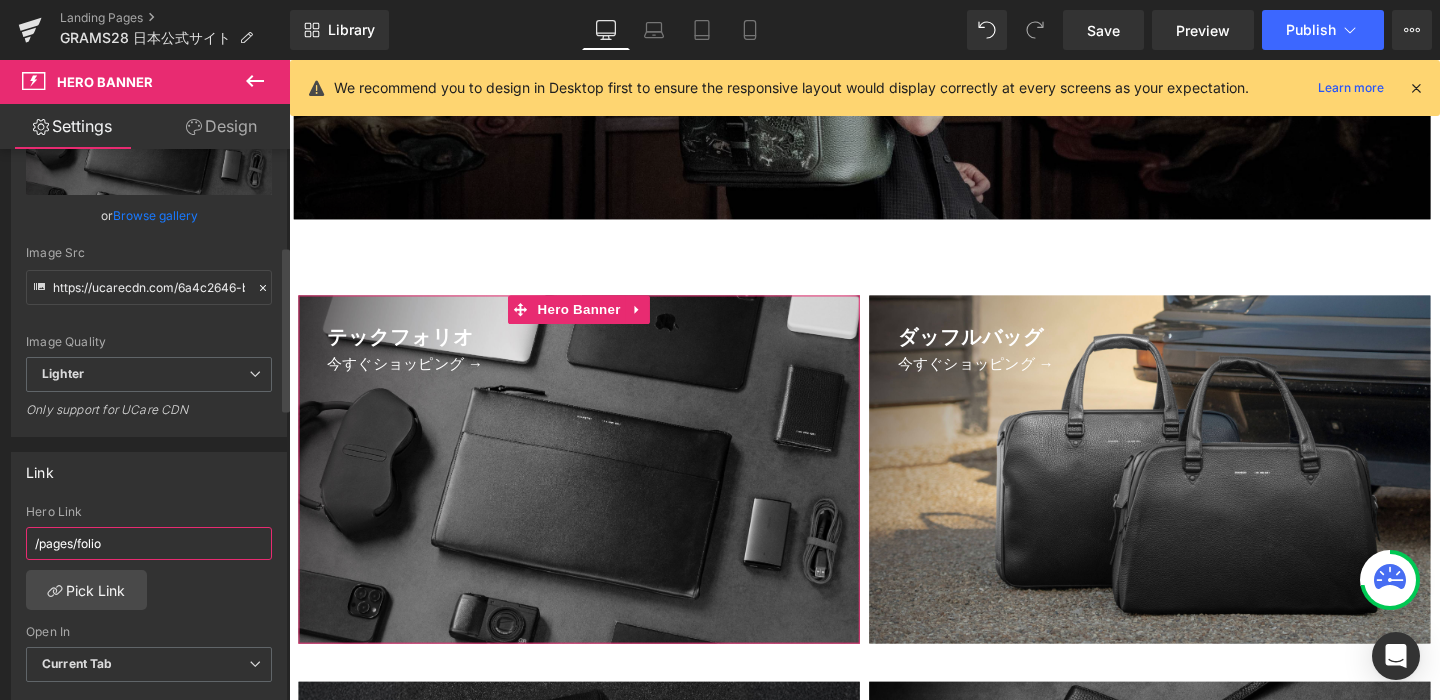 click on "/pages/folio" at bounding box center [149, 543] 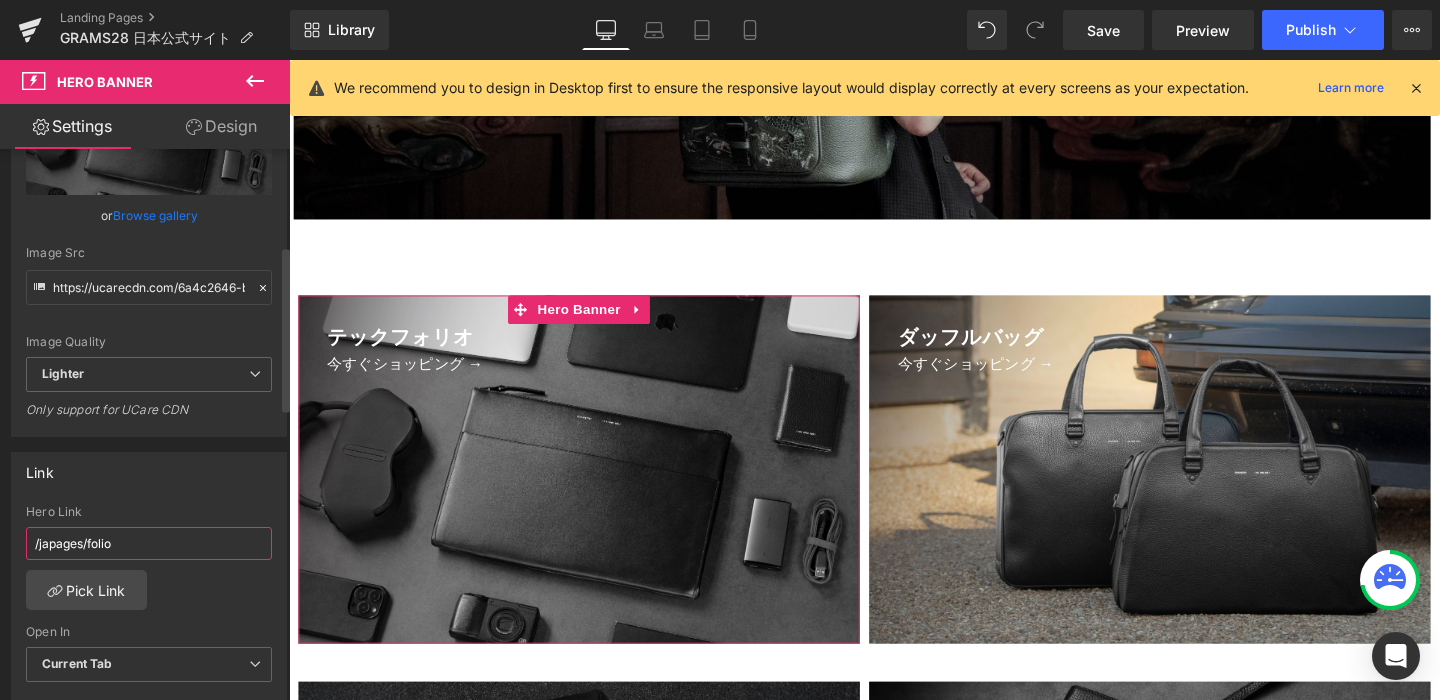type on "/ja/pages/folio" 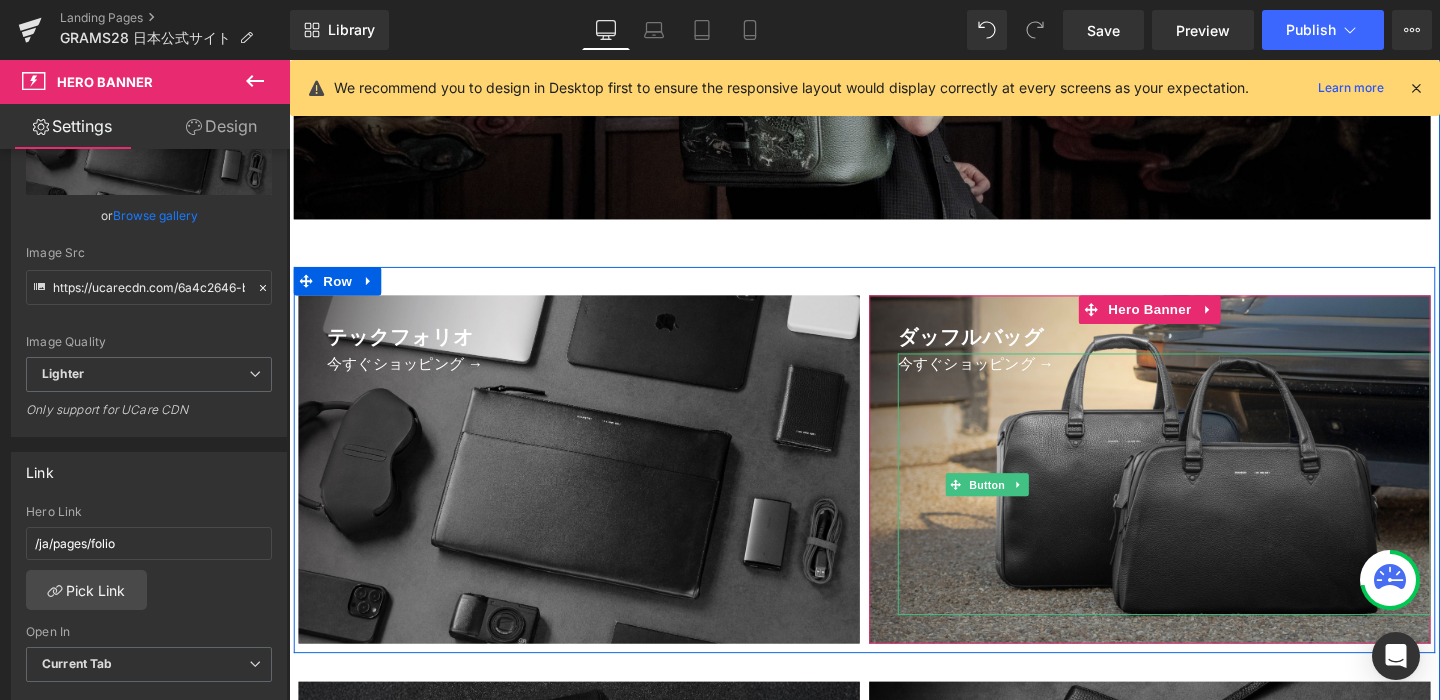 click on "今すぐショッピング →" at bounding box center [1023, 506] 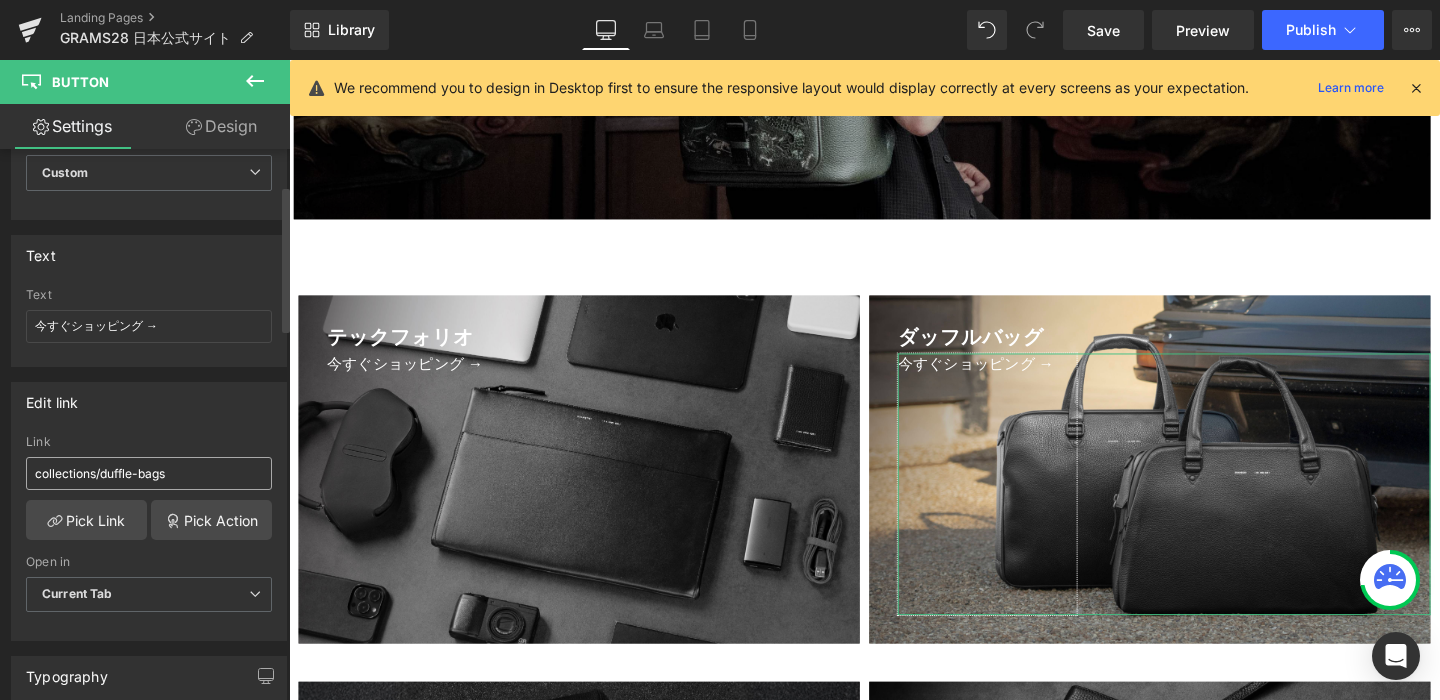 scroll, scrollTop: 152, scrollLeft: 0, axis: vertical 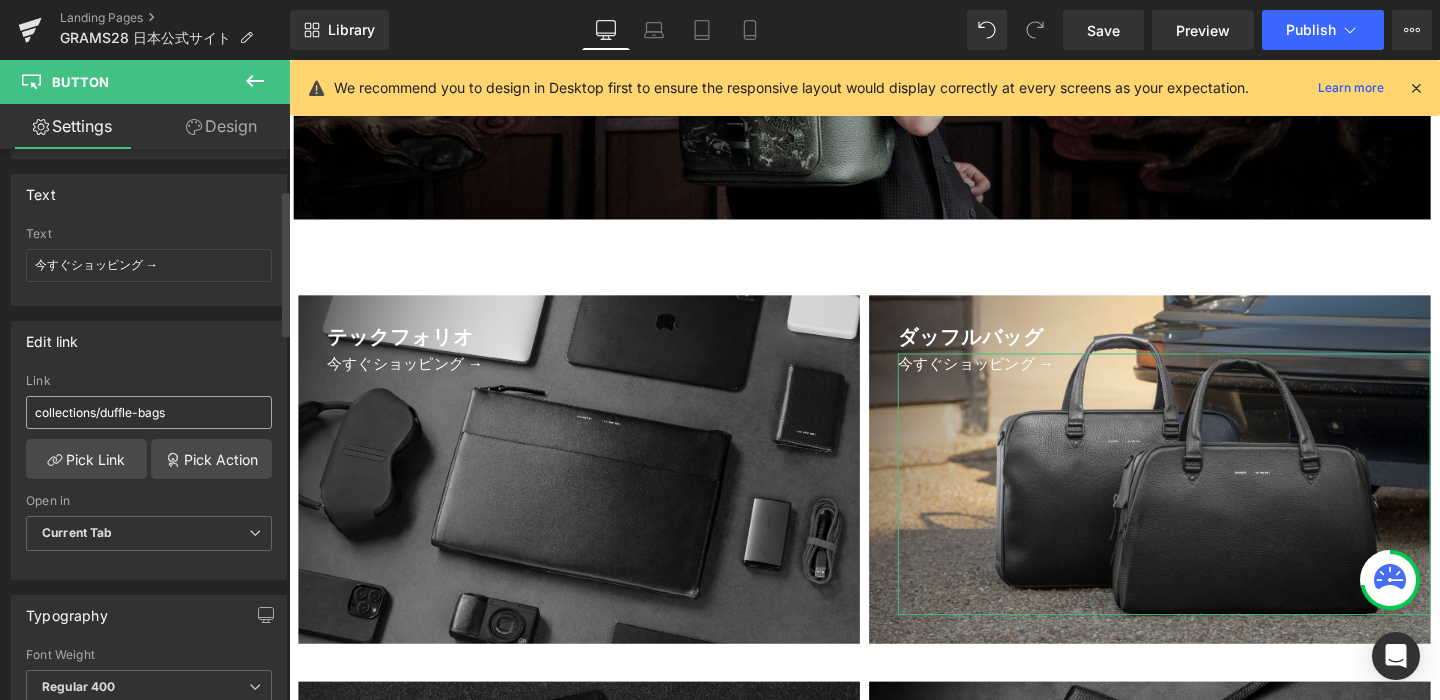 click on "collections/duffle-bags" at bounding box center (149, 412) 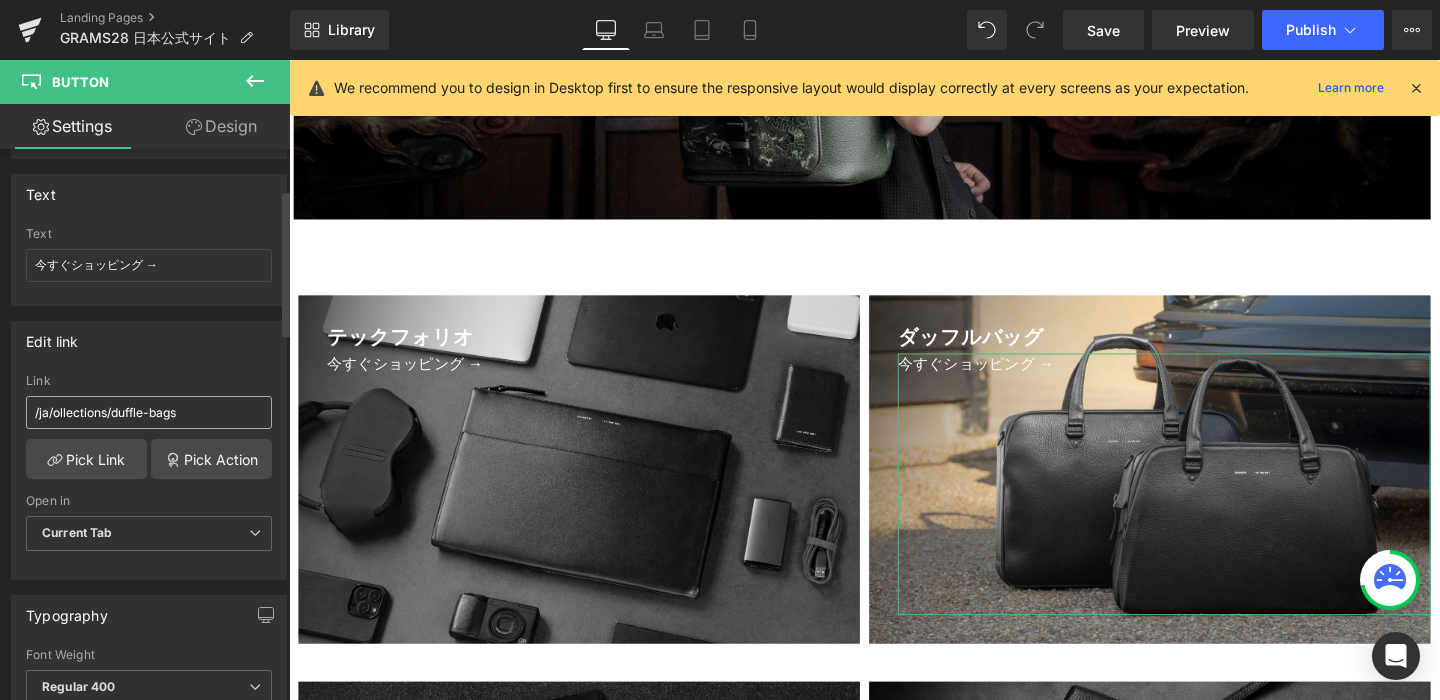 type on "/ja/collections/duffle-bags" 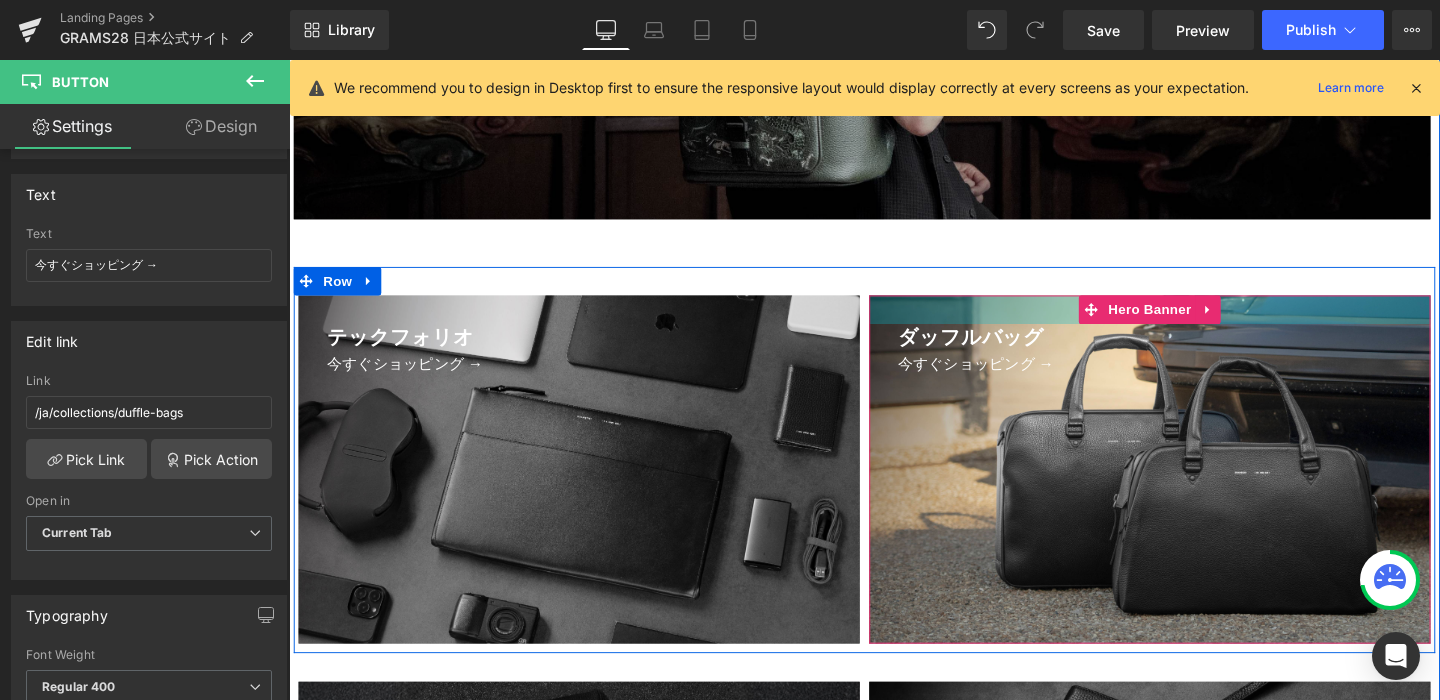 click at bounding box center (1194, 323) 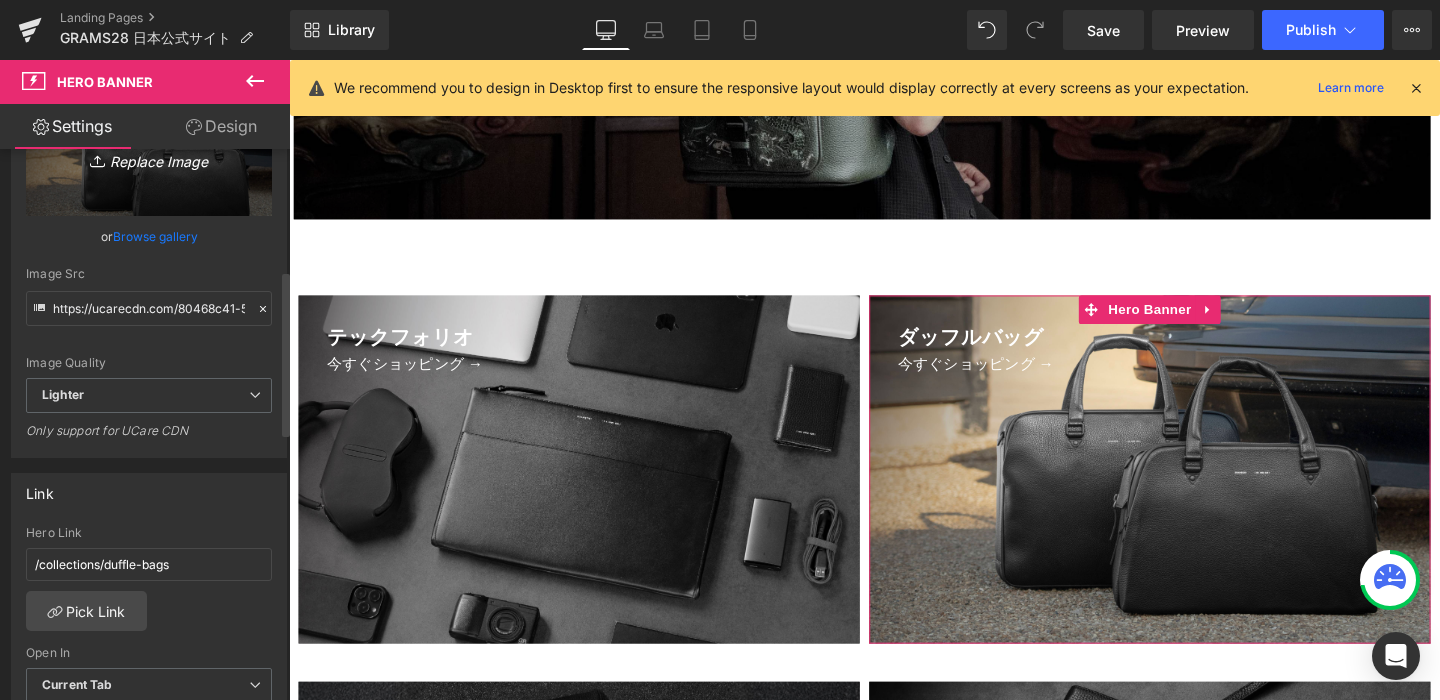 scroll, scrollTop: 458, scrollLeft: 0, axis: vertical 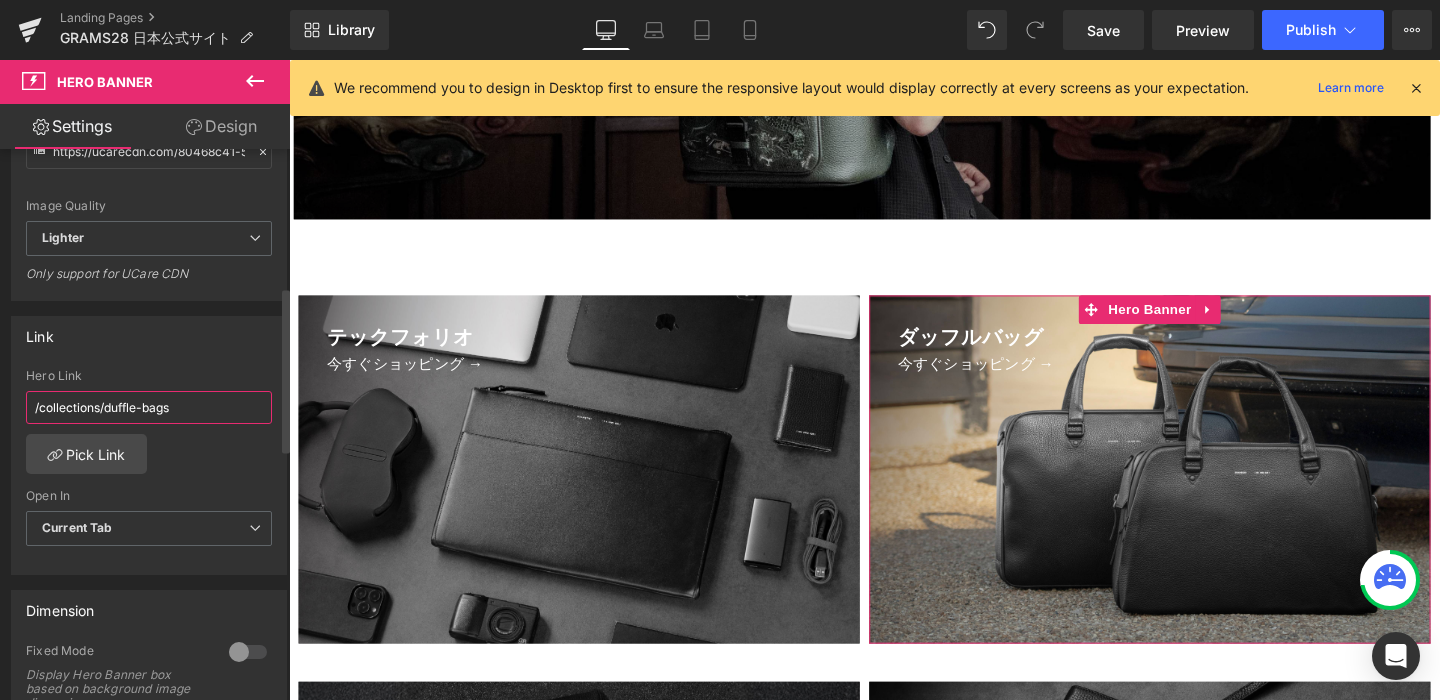 click on "/collections/duffle-bags" at bounding box center (149, 407) 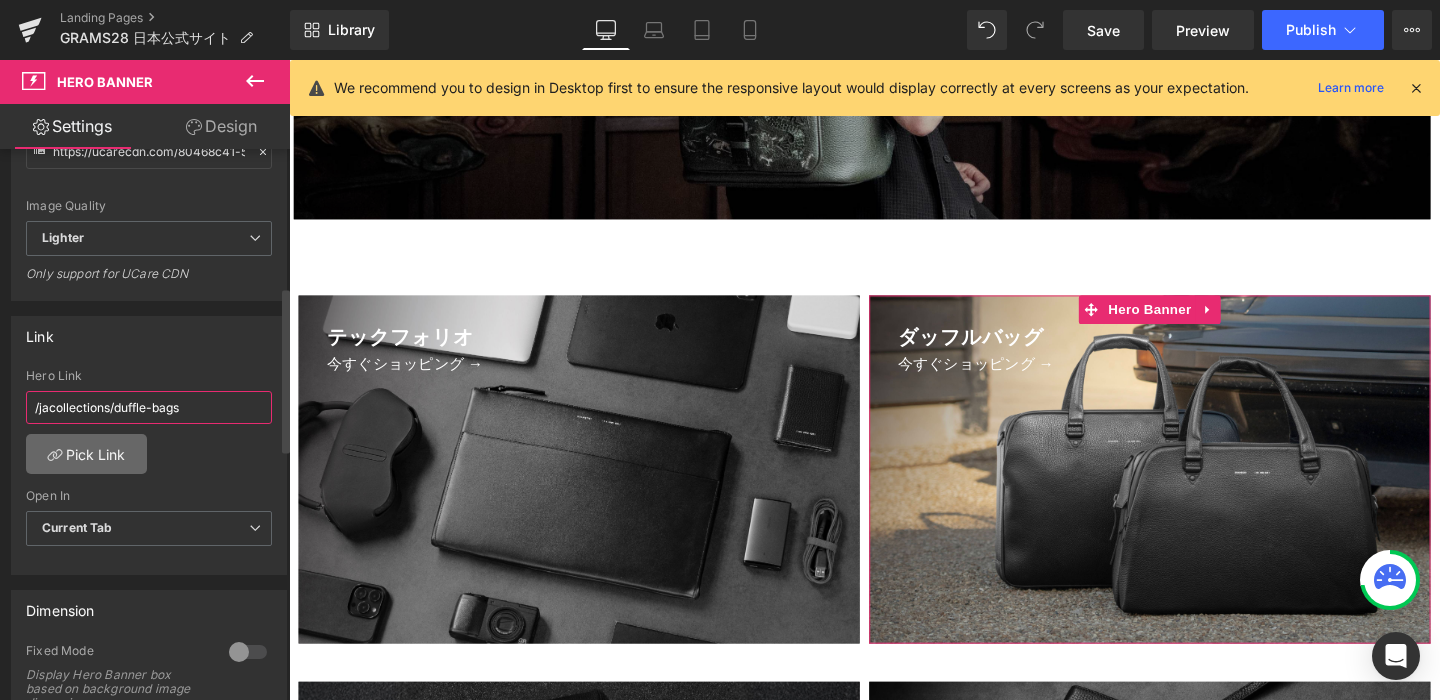 type on "/ja/collections/duffle-bags" 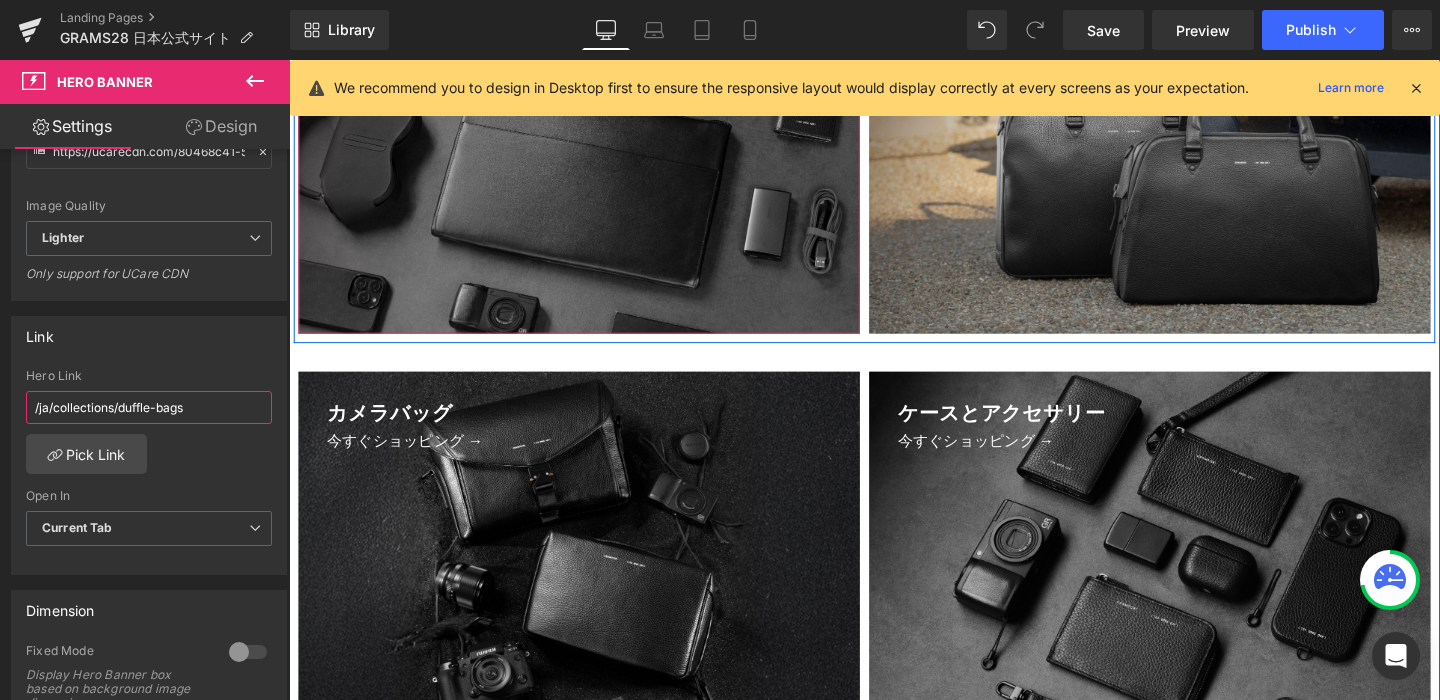 scroll, scrollTop: 3748, scrollLeft: 0, axis: vertical 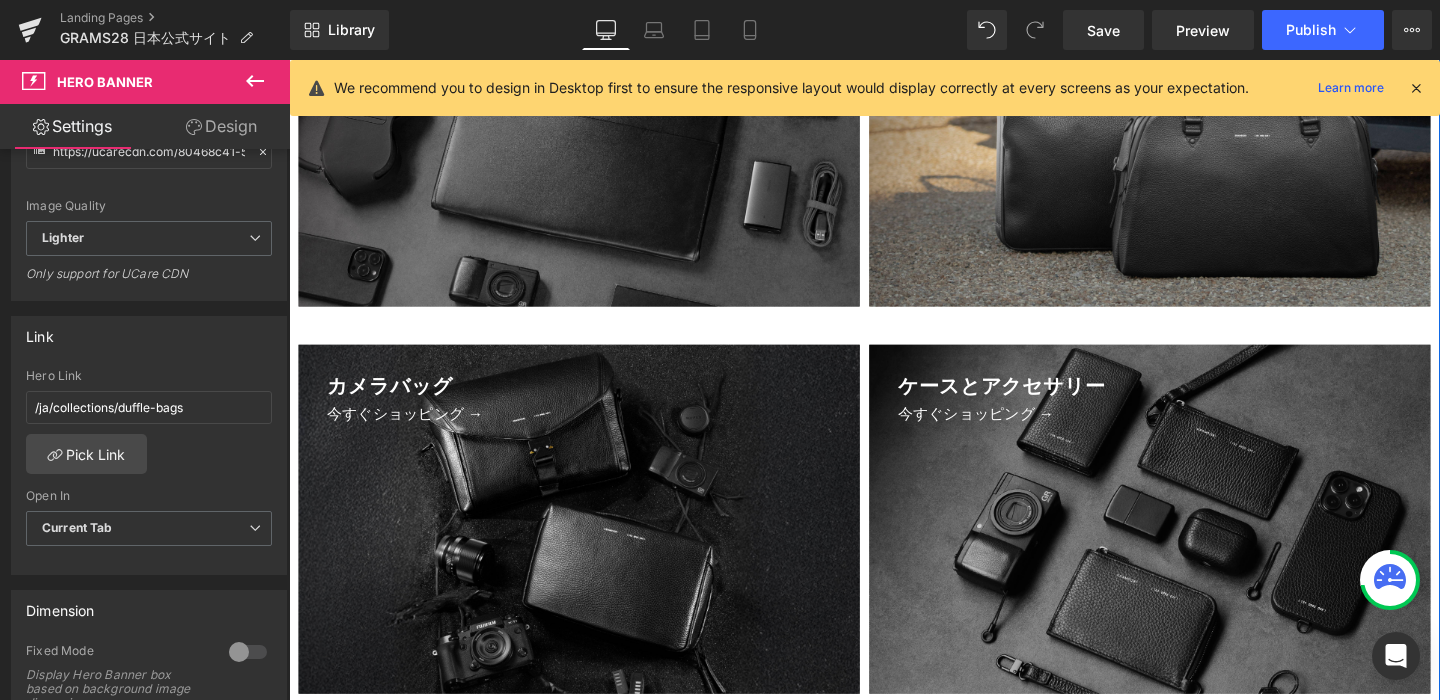 click on "カメラバッグ
Text Block" at bounding box center (594, 405) 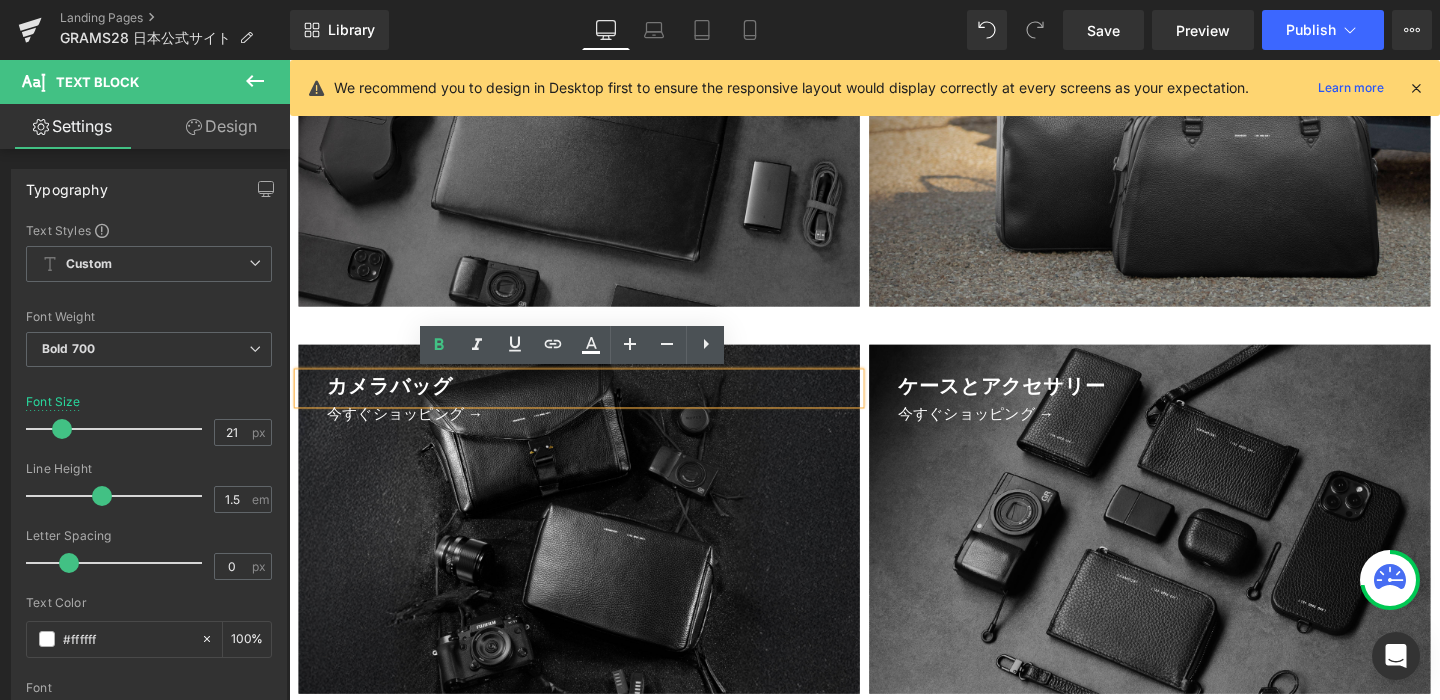 click at bounding box center (594, 542) 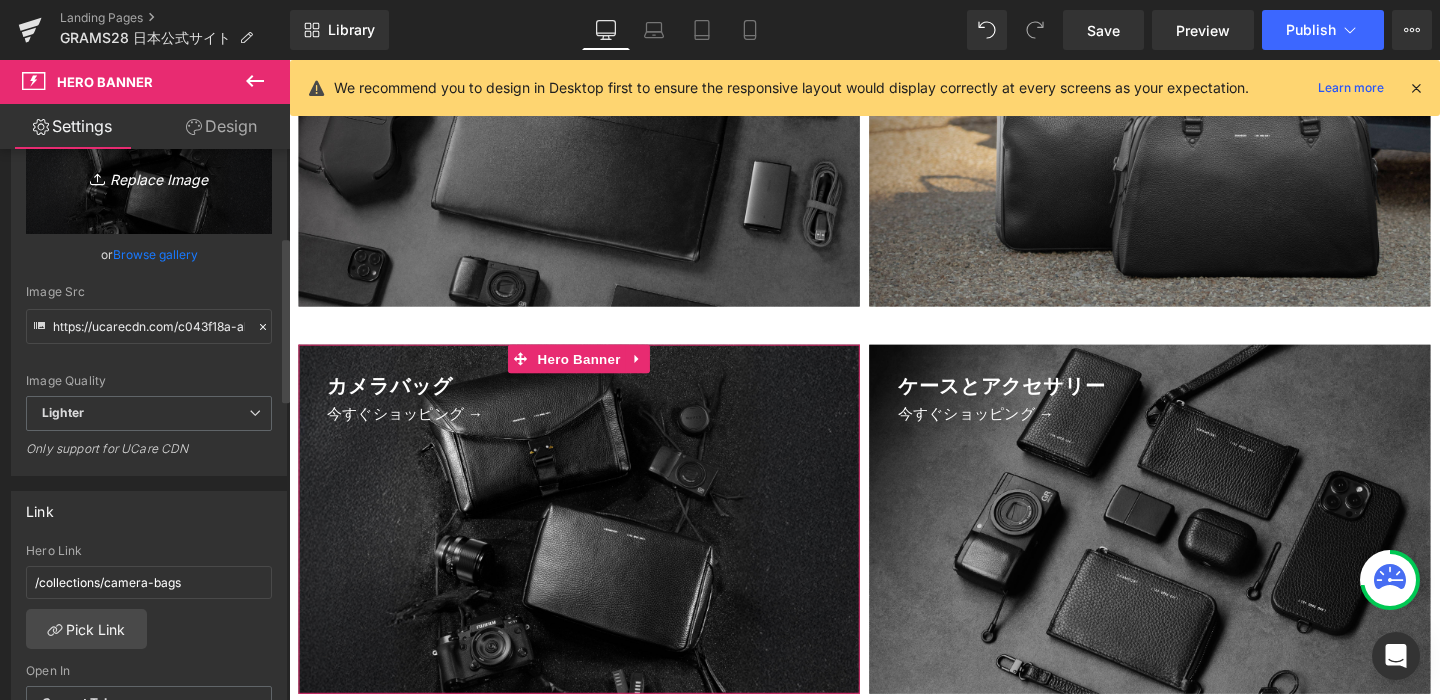 scroll, scrollTop: 329, scrollLeft: 0, axis: vertical 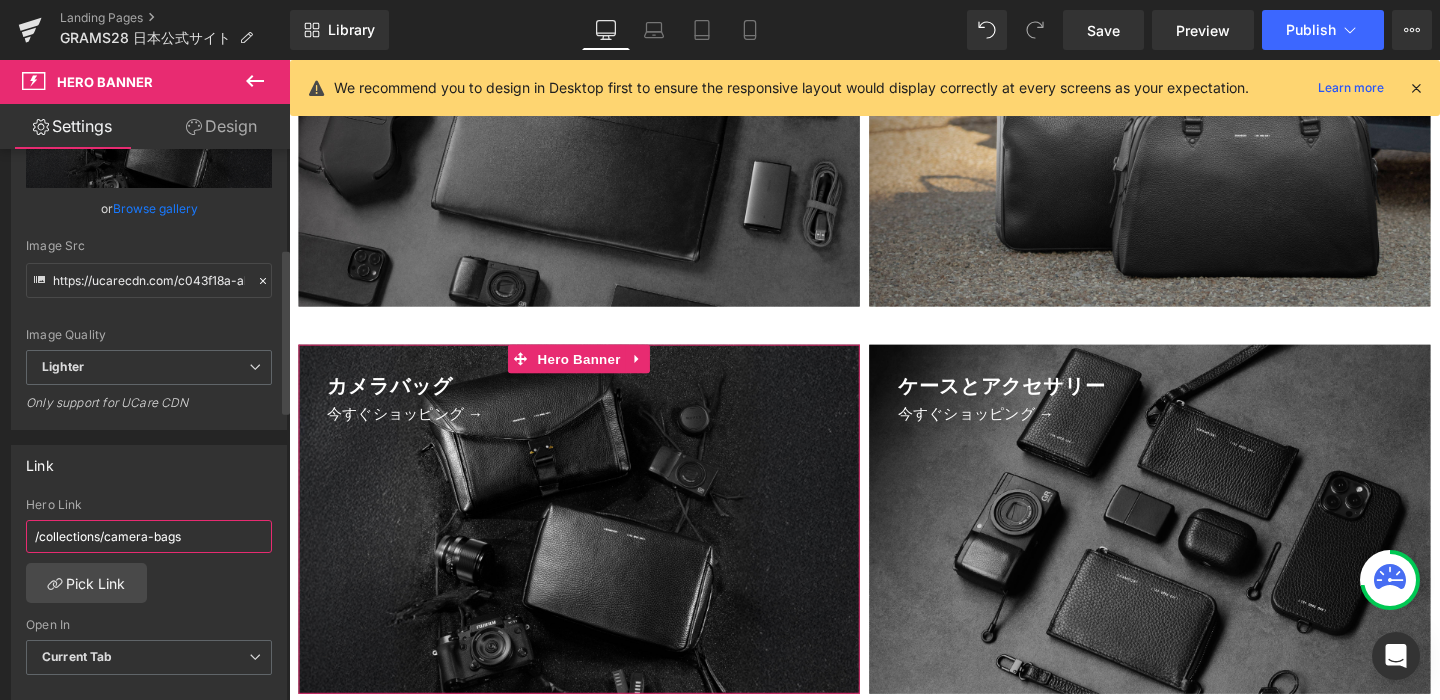 click on "/collections/camera-bags" at bounding box center [149, 536] 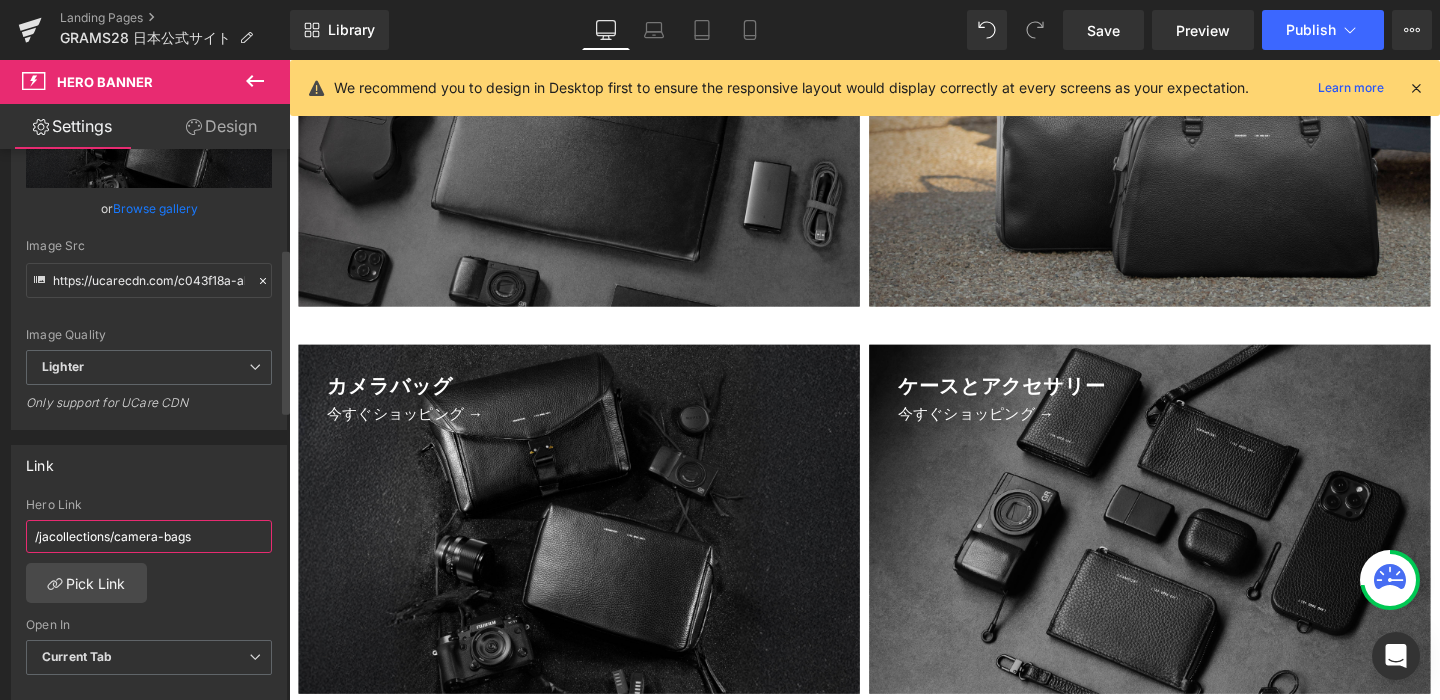 type on "/ja/collections/camera-bags" 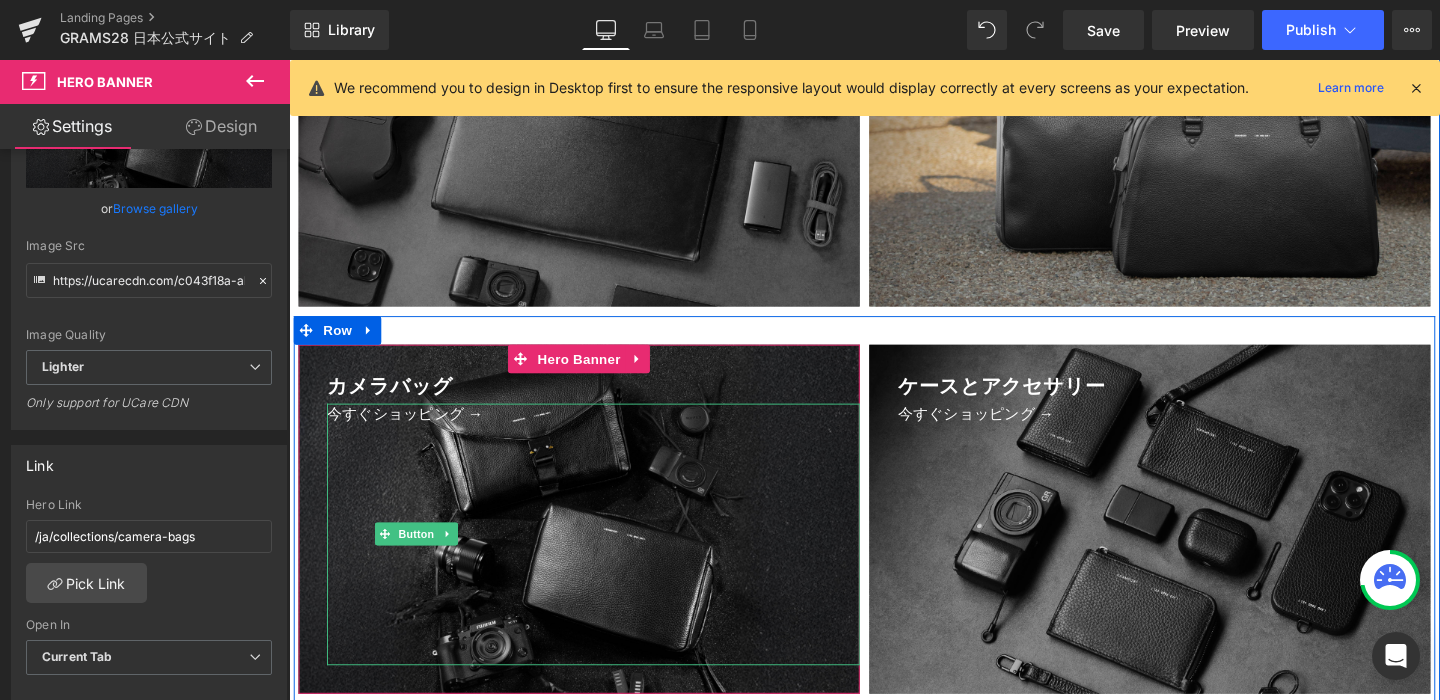 click on "今すぐショッピング →" at bounding box center [423, 558] 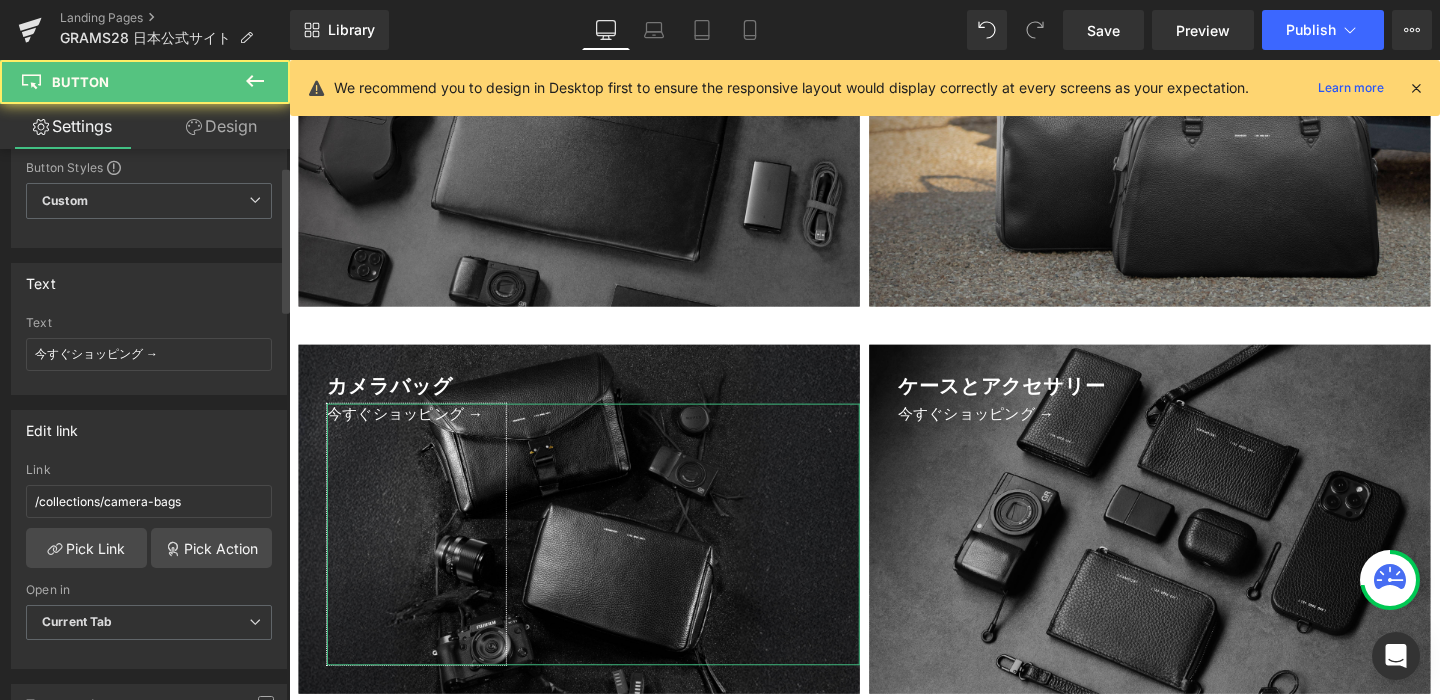 scroll, scrollTop: 122, scrollLeft: 0, axis: vertical 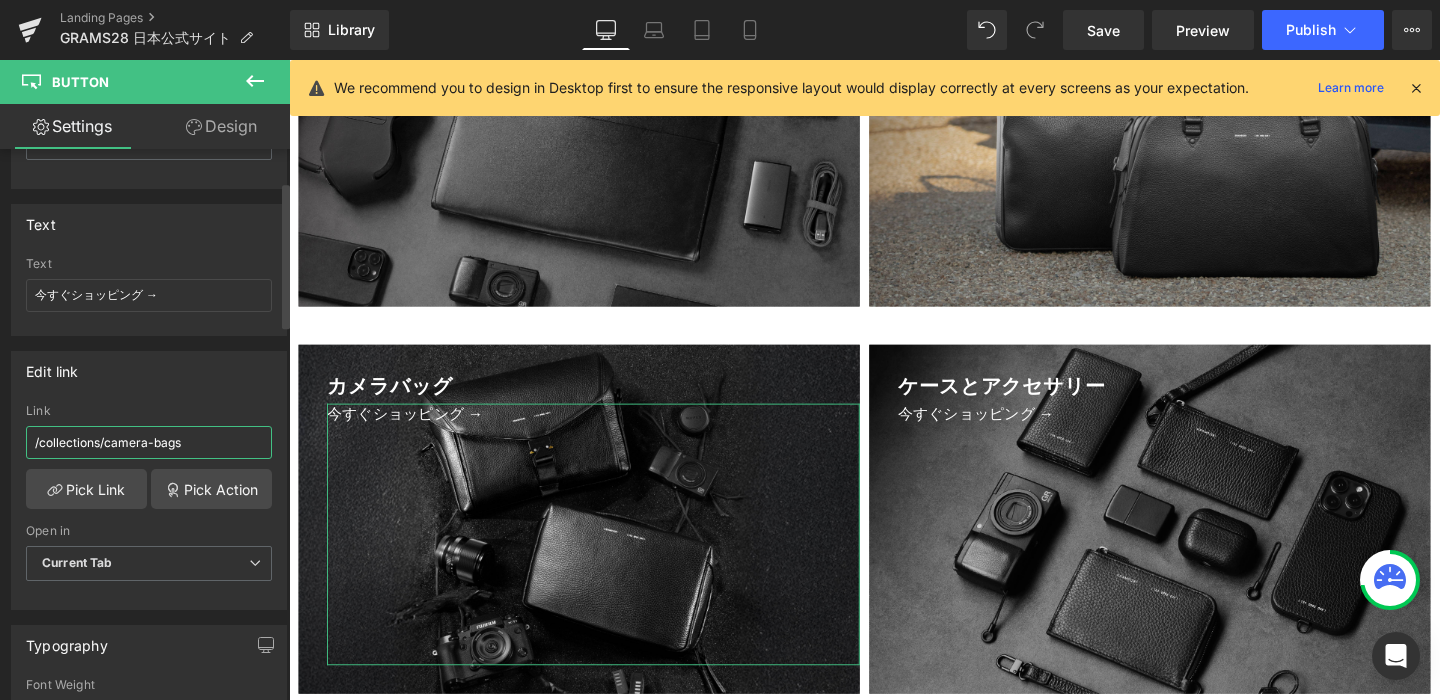 click on "/collections/camera-bags" at bounding box center [149, 442] 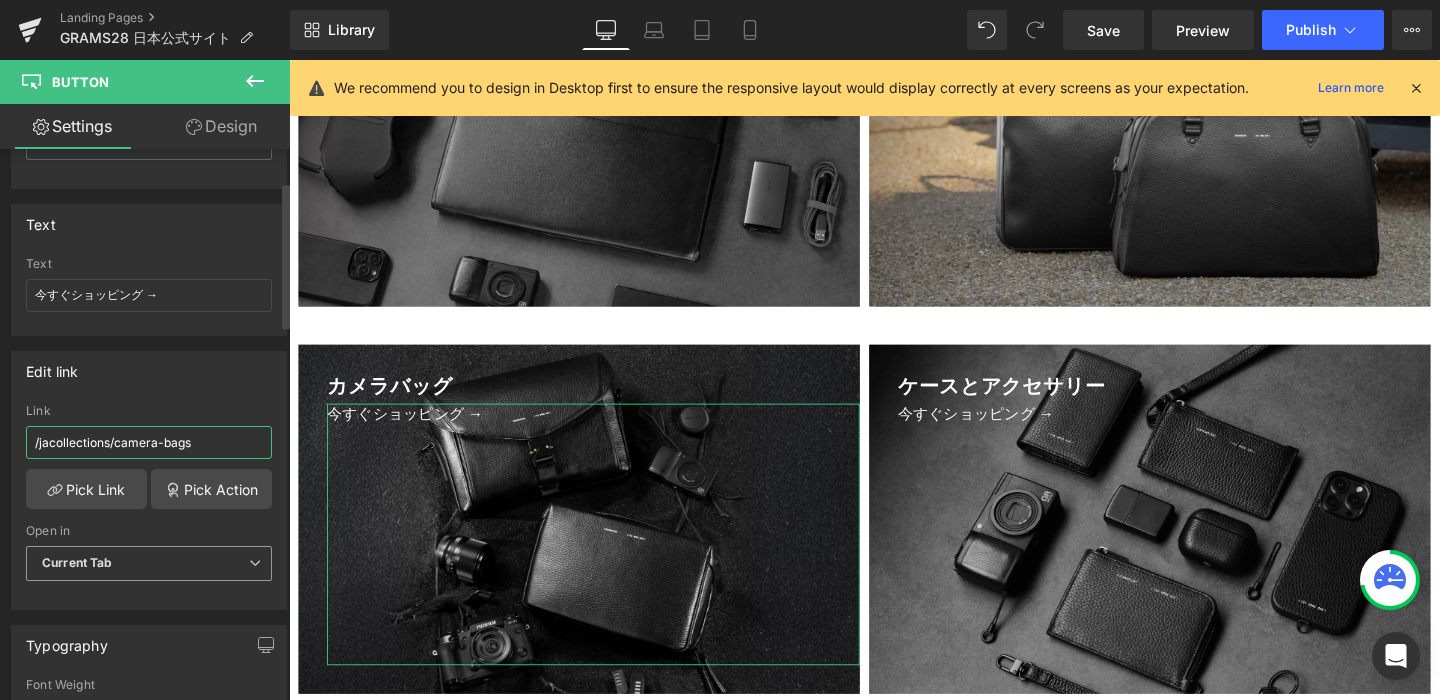 type on "/ja/collections/camera-bags" 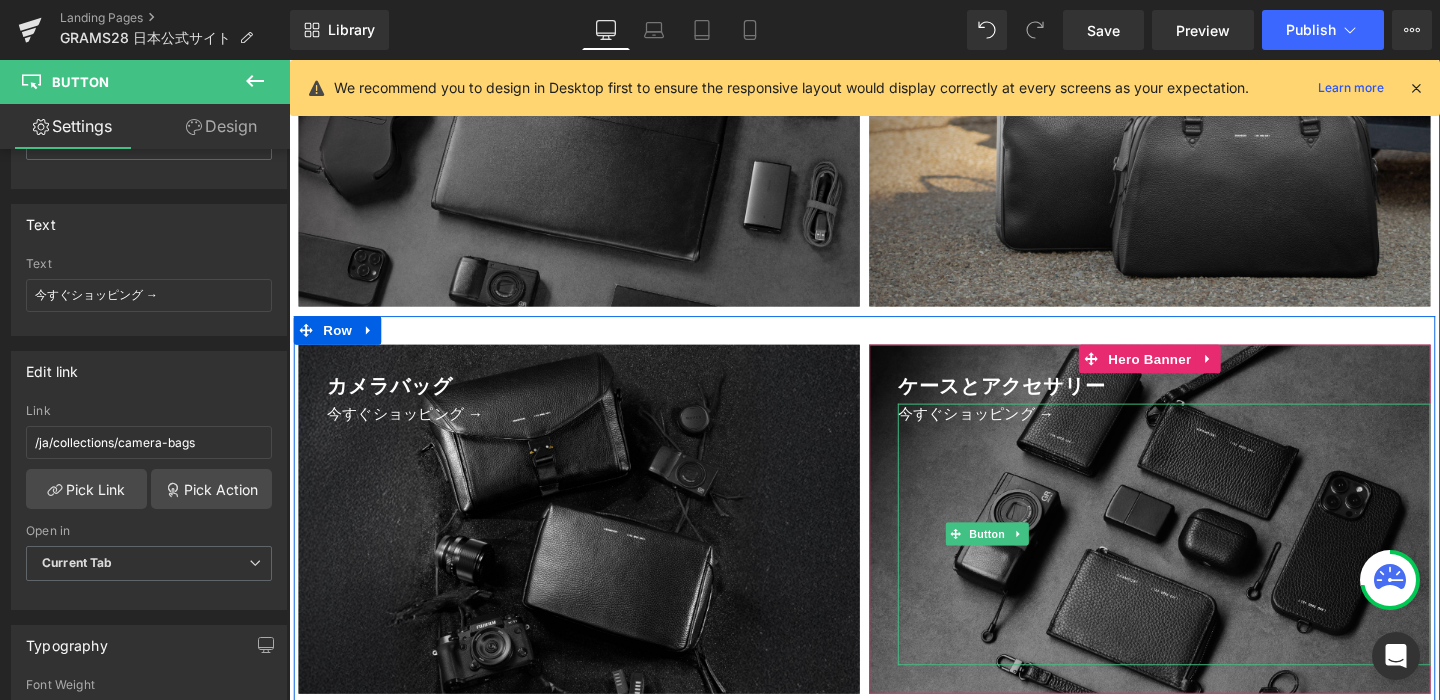 click on "今すぐショッピング →" at bounding box center [1209, 558] 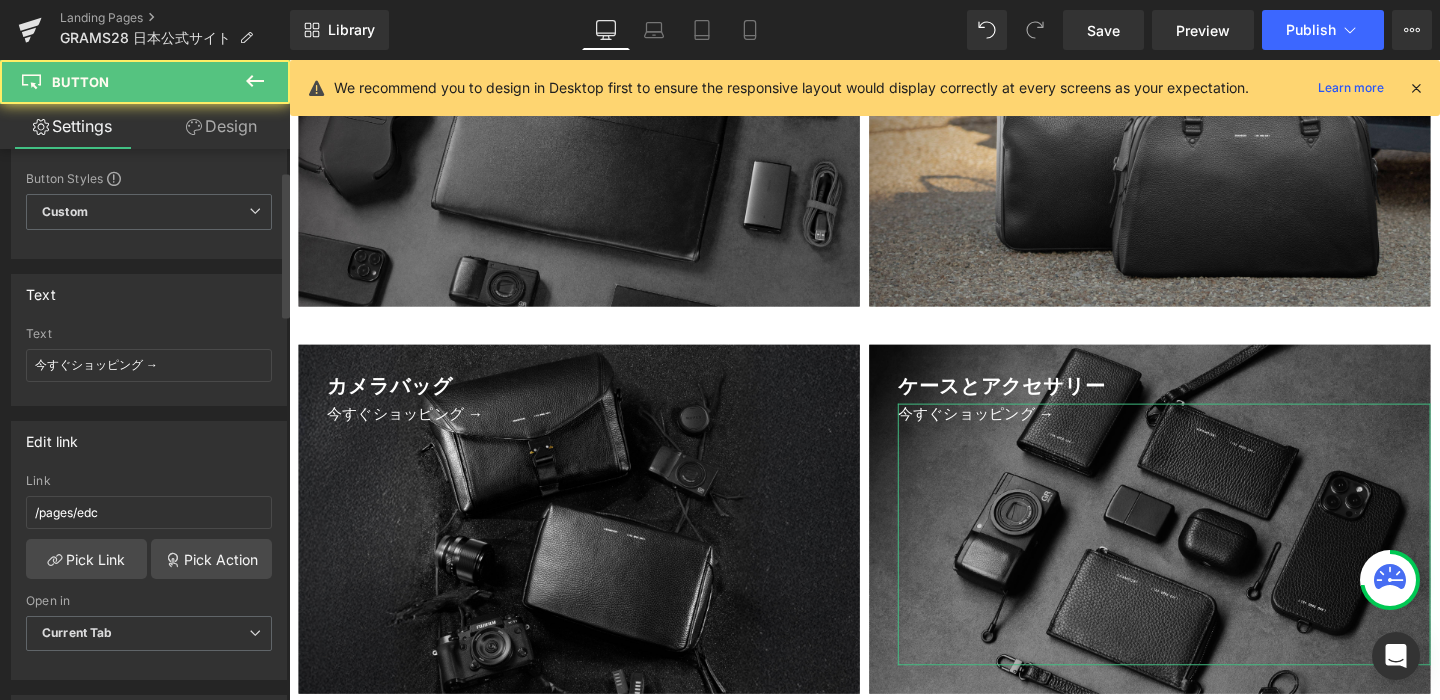 scroll, scrollTop: 101, scrollLeft: 0, axis: vertical 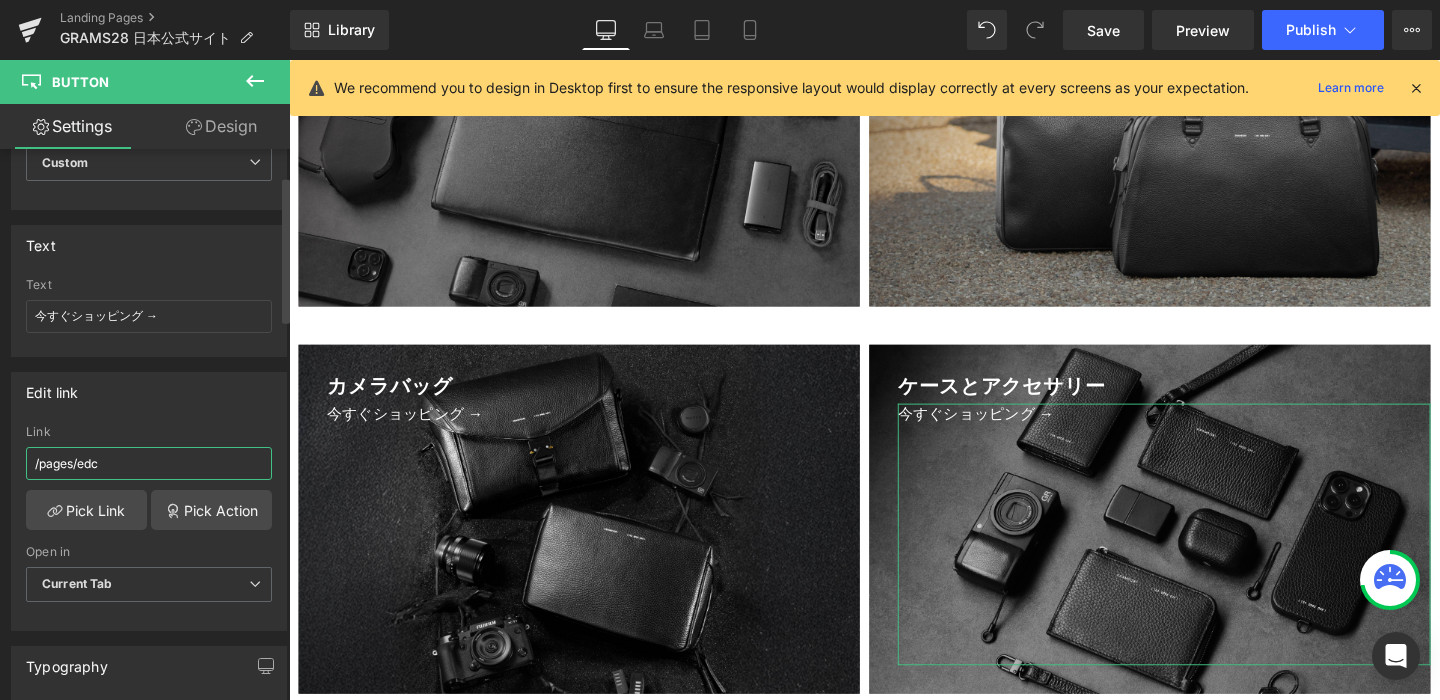 click on "/pages/edc" at bounding box center (149, 463) 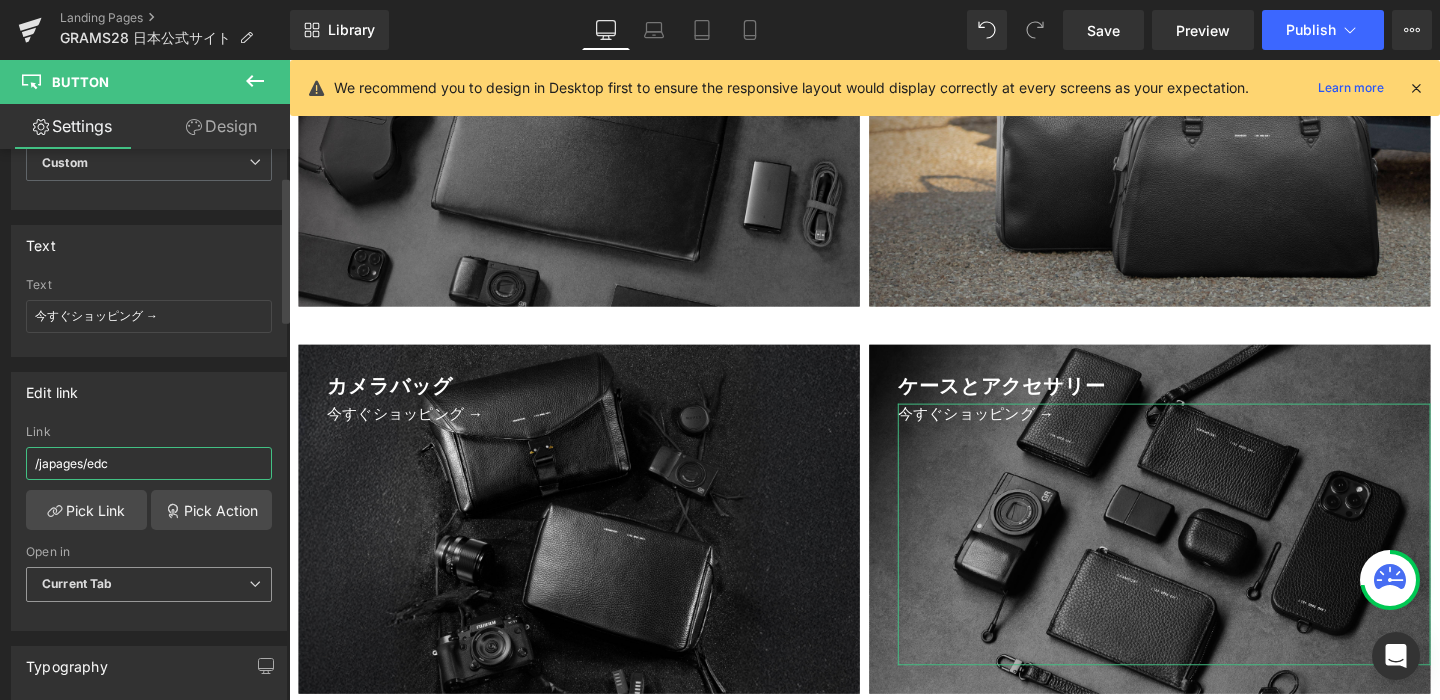 type on "/ja/pages/edc" 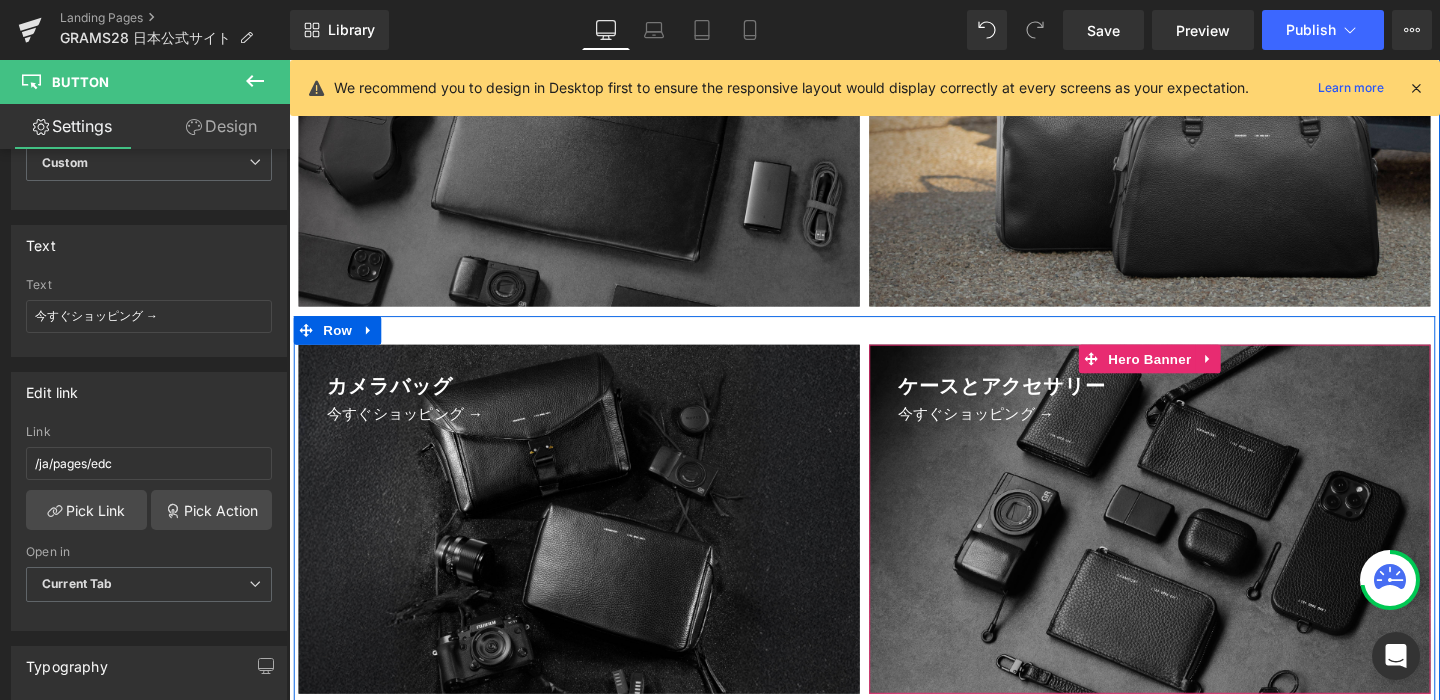 click at bounding box center (1194, 374) 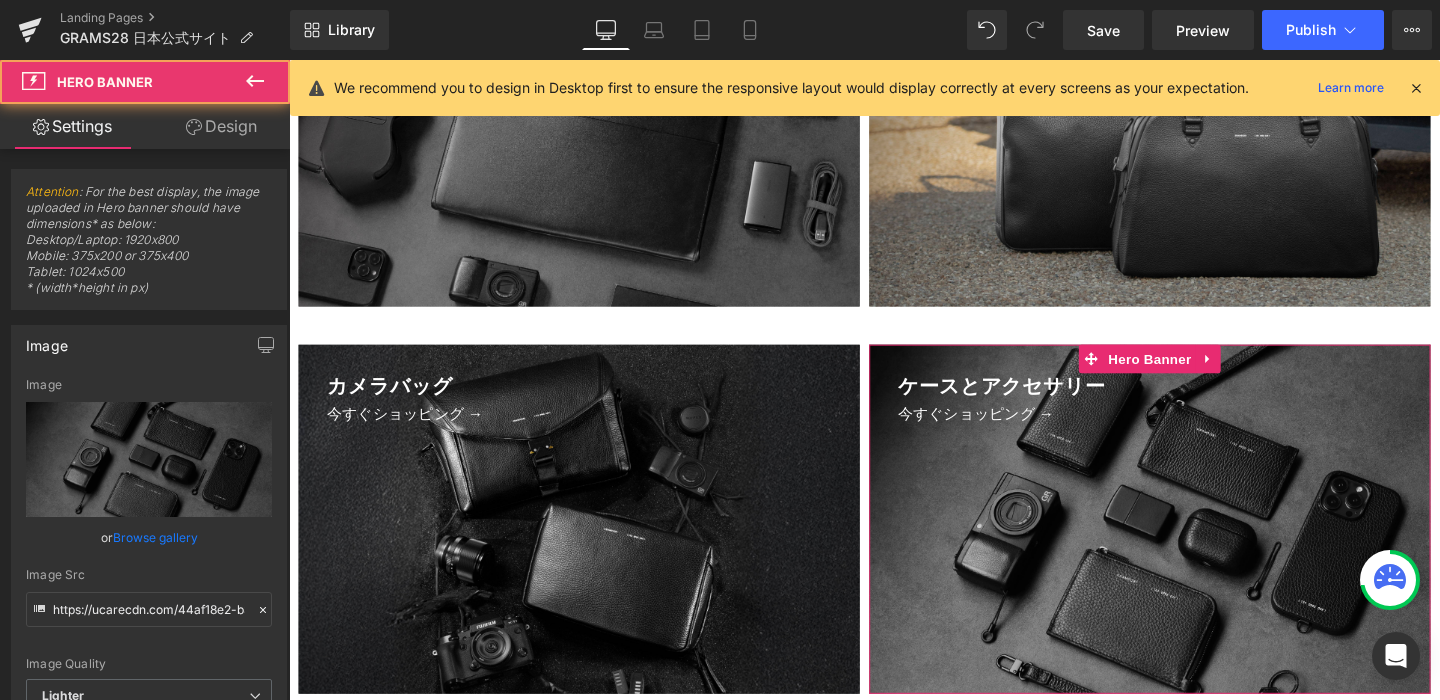 scroll, scrollTop: 266, scrollLeft: 0, axis: vertical 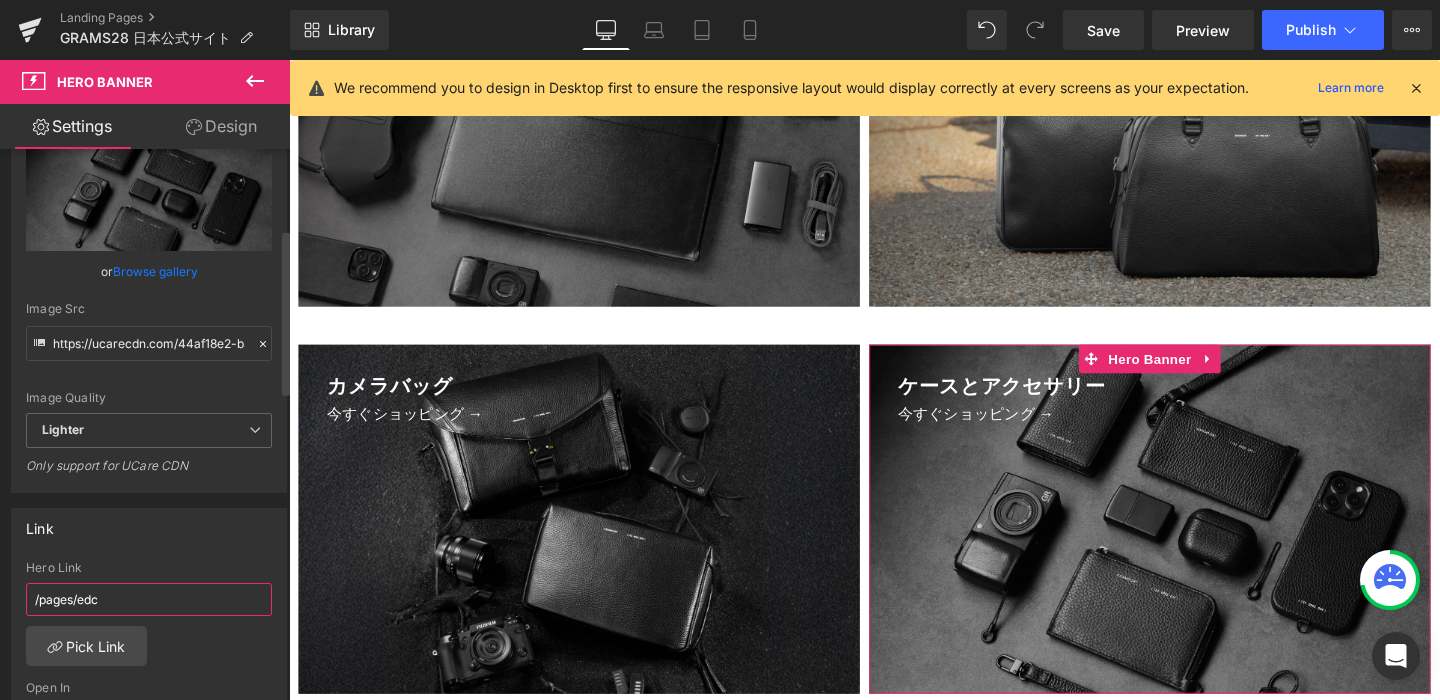 click on "/pages/edc" at bounding box center [149, 599] 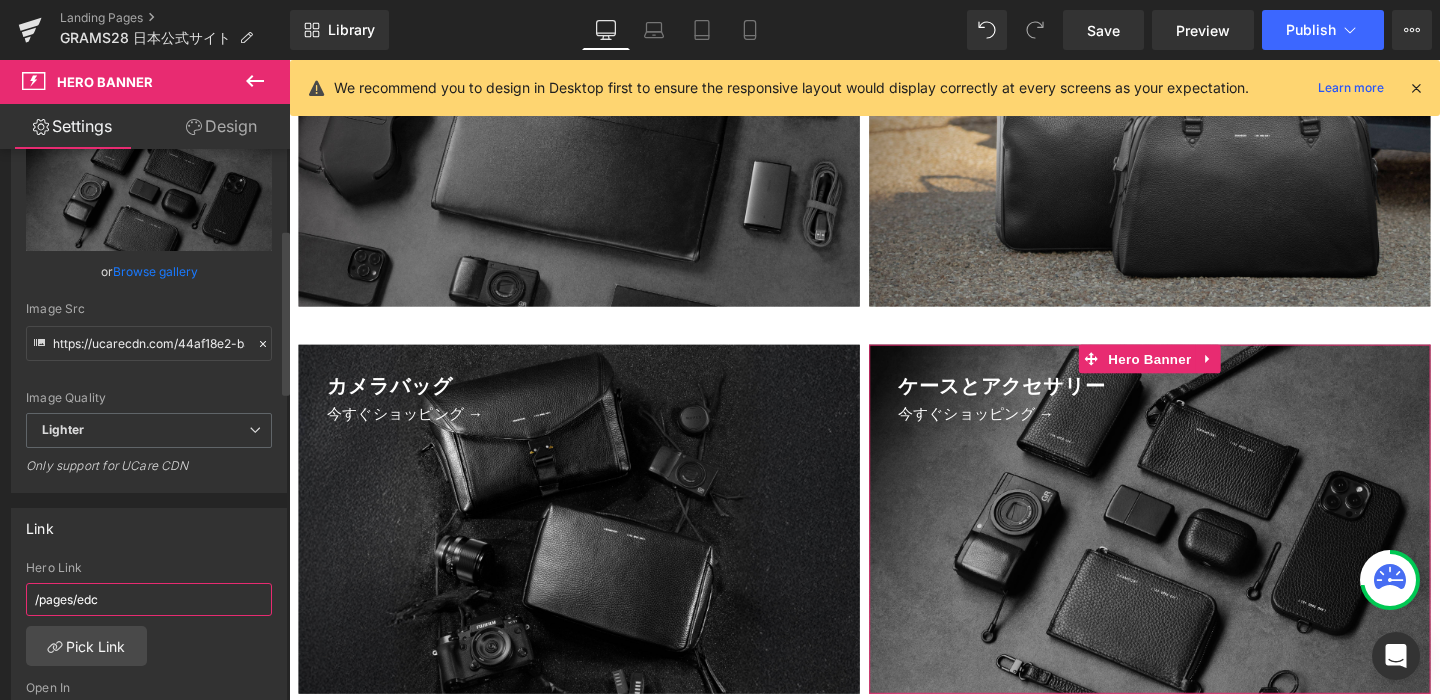 click on "/pages/edc" at bounding box center [149, 599] 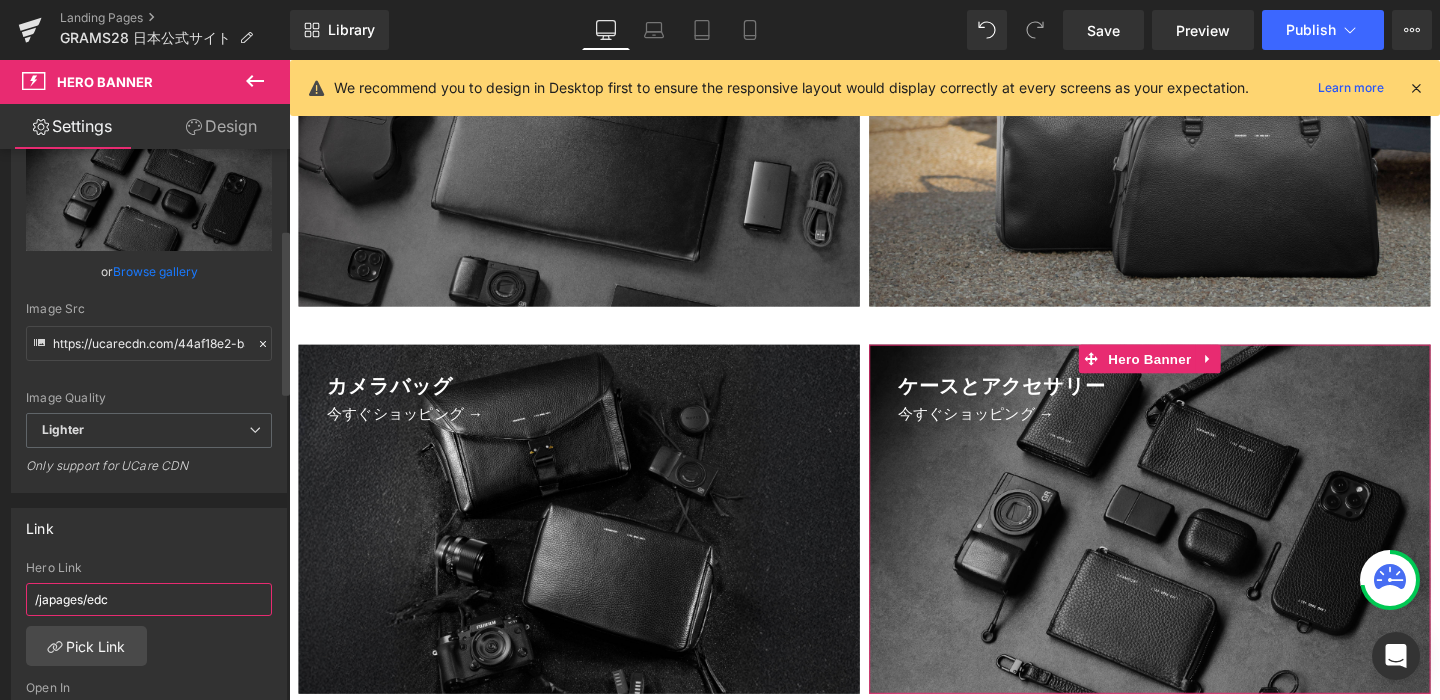 type on "/ja/pages/edc" 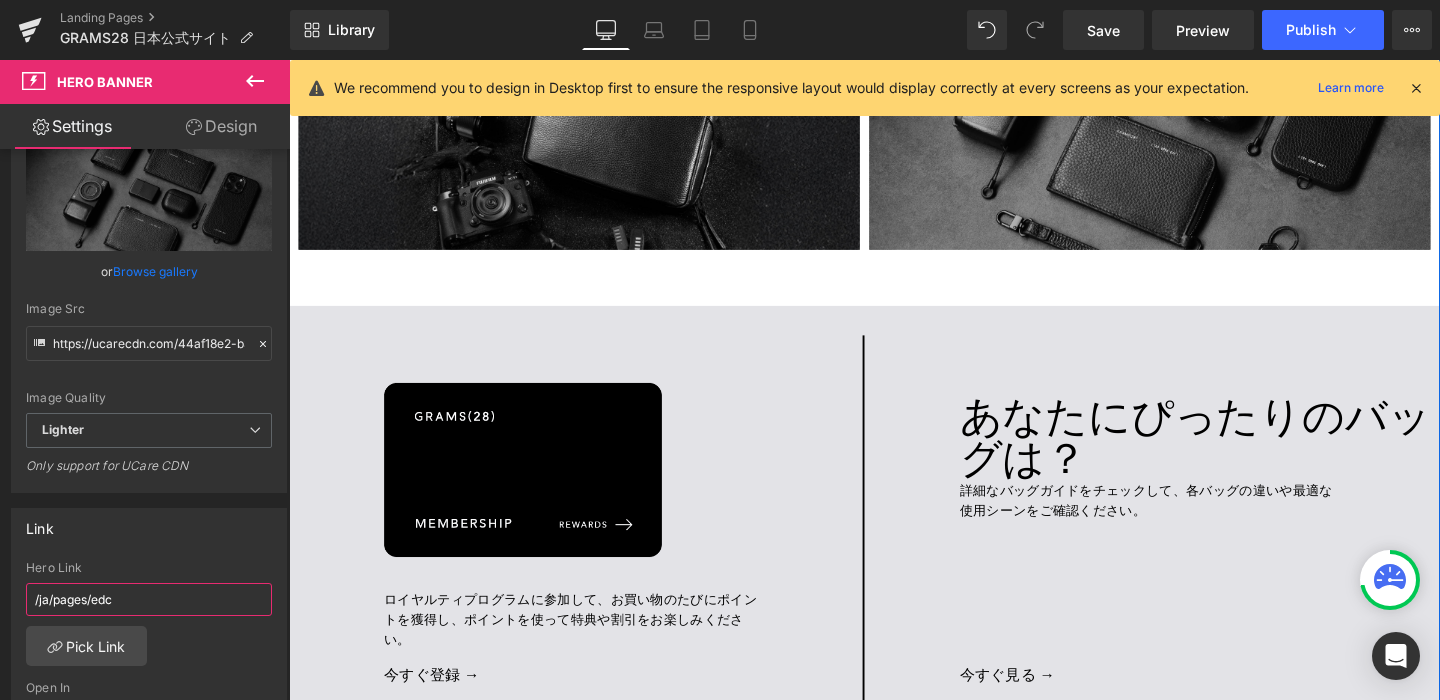scroll, scrollTop: 4250, scrollLeft: 0, axis: vertical 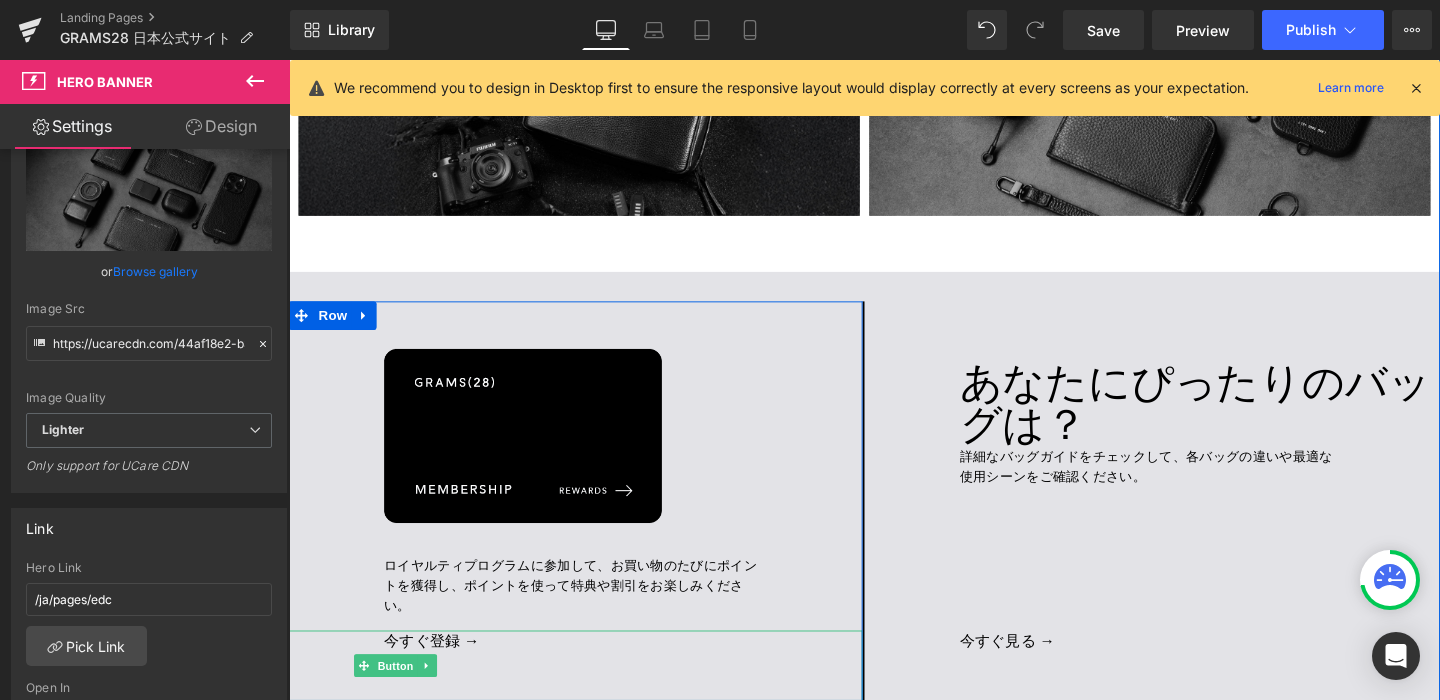 click on "今すぐ登録  →" at bounding box center [590, 697] 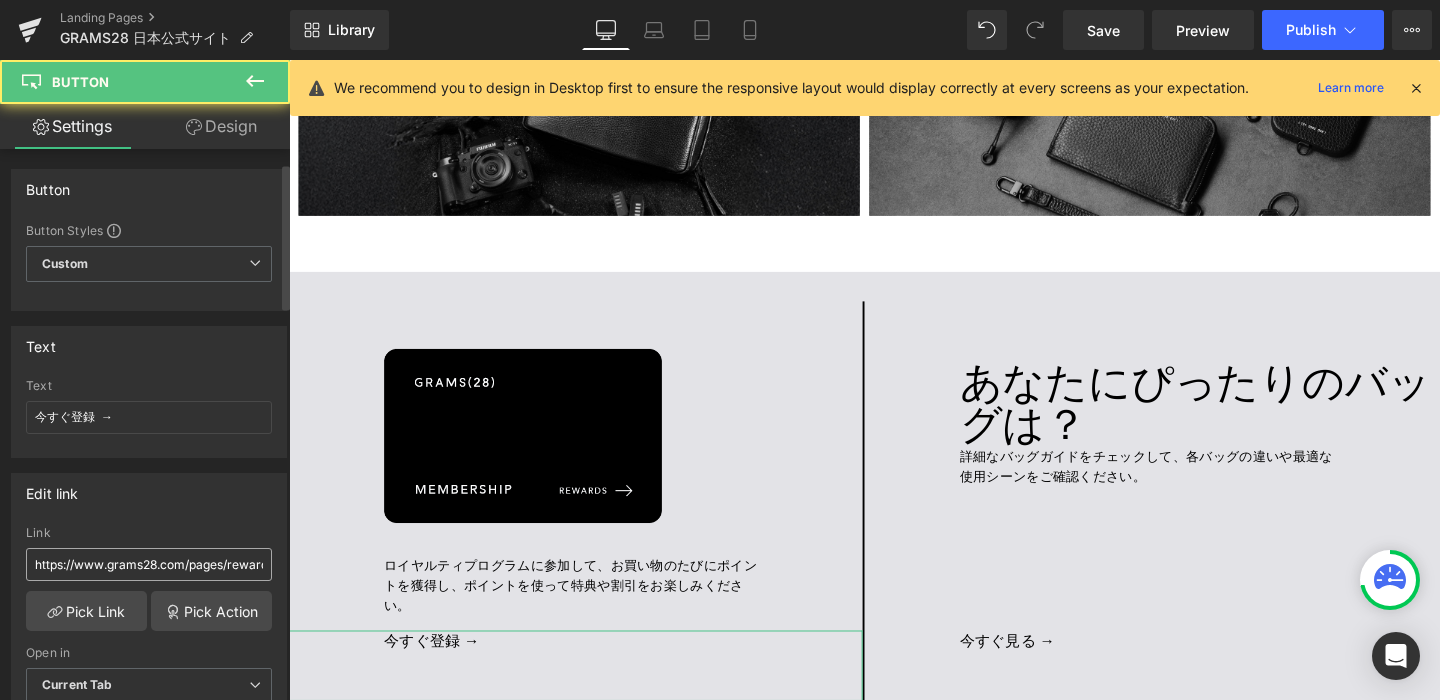 scroll, scrollTop: 232, scrollLeft: 0, axis: vertical 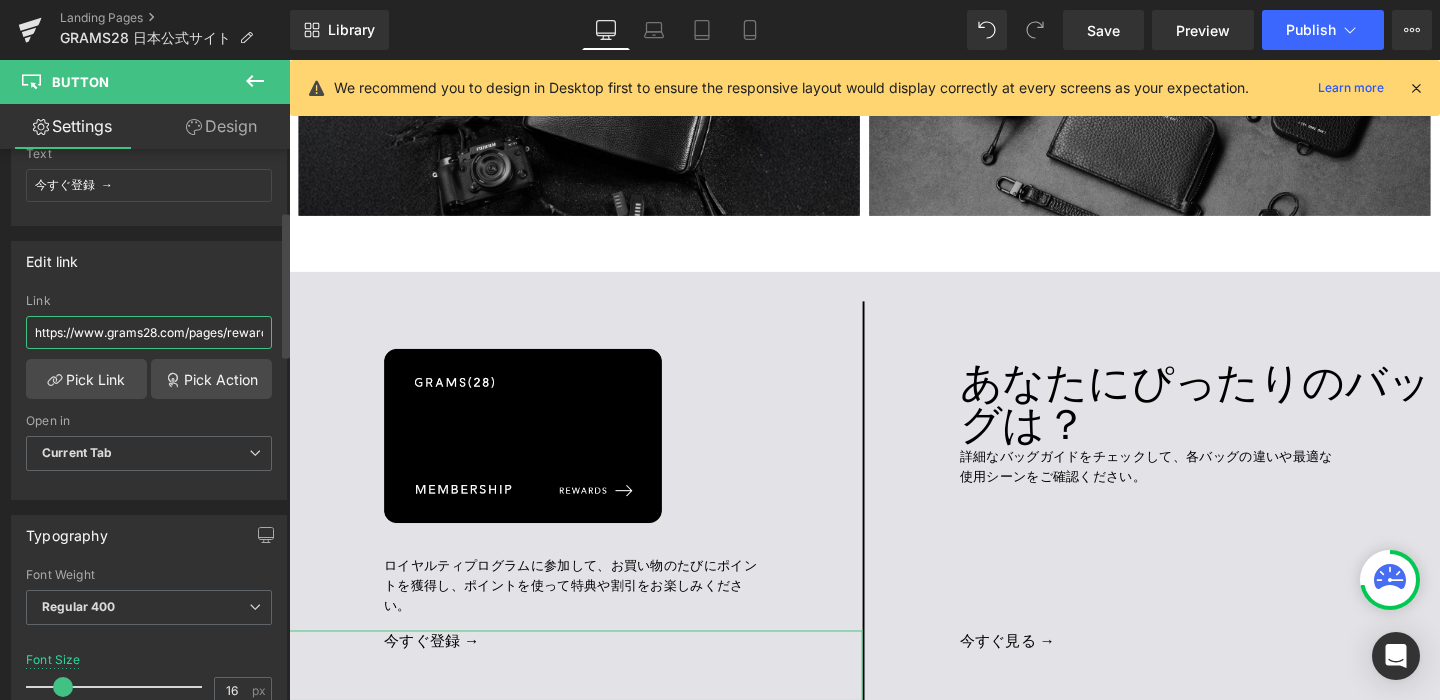click on "https://www.grams28.com/pages/rewards" at bounding box center (149, 332) 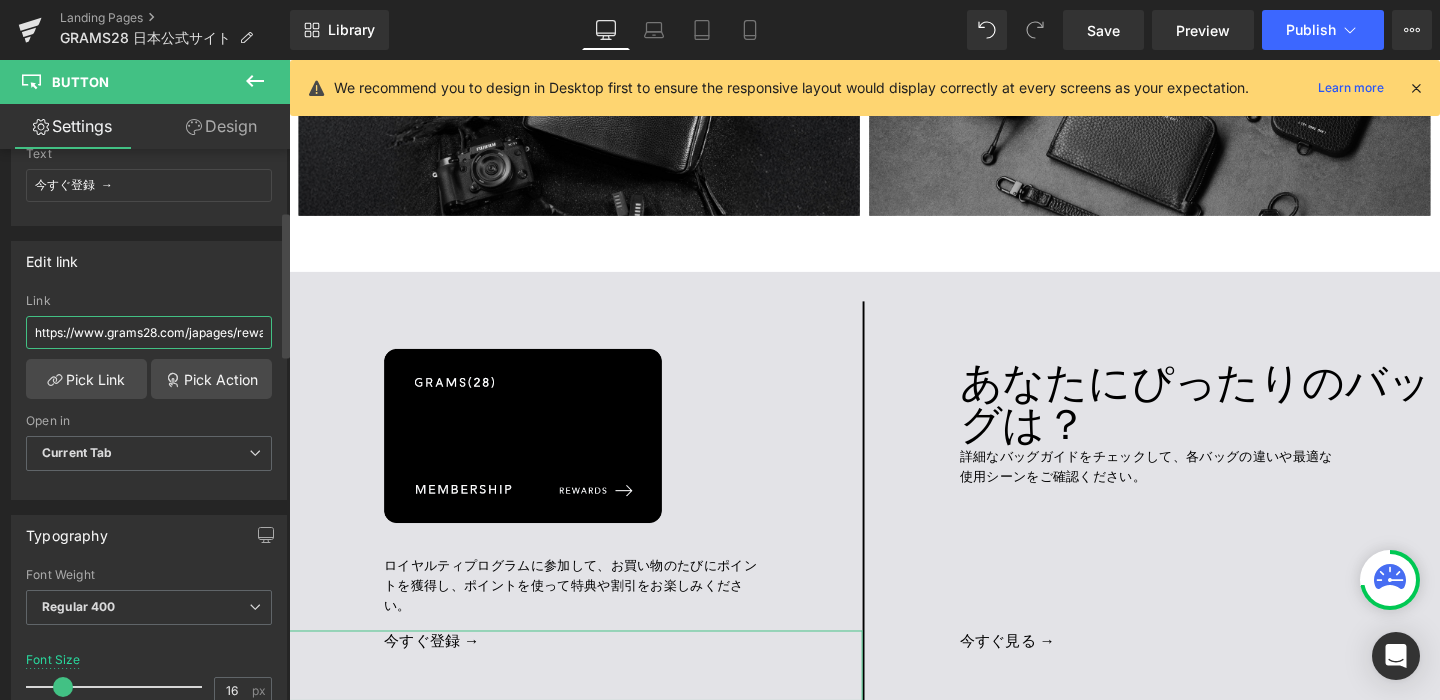type on "https://www.grams28.com/ja/pages/rewards" 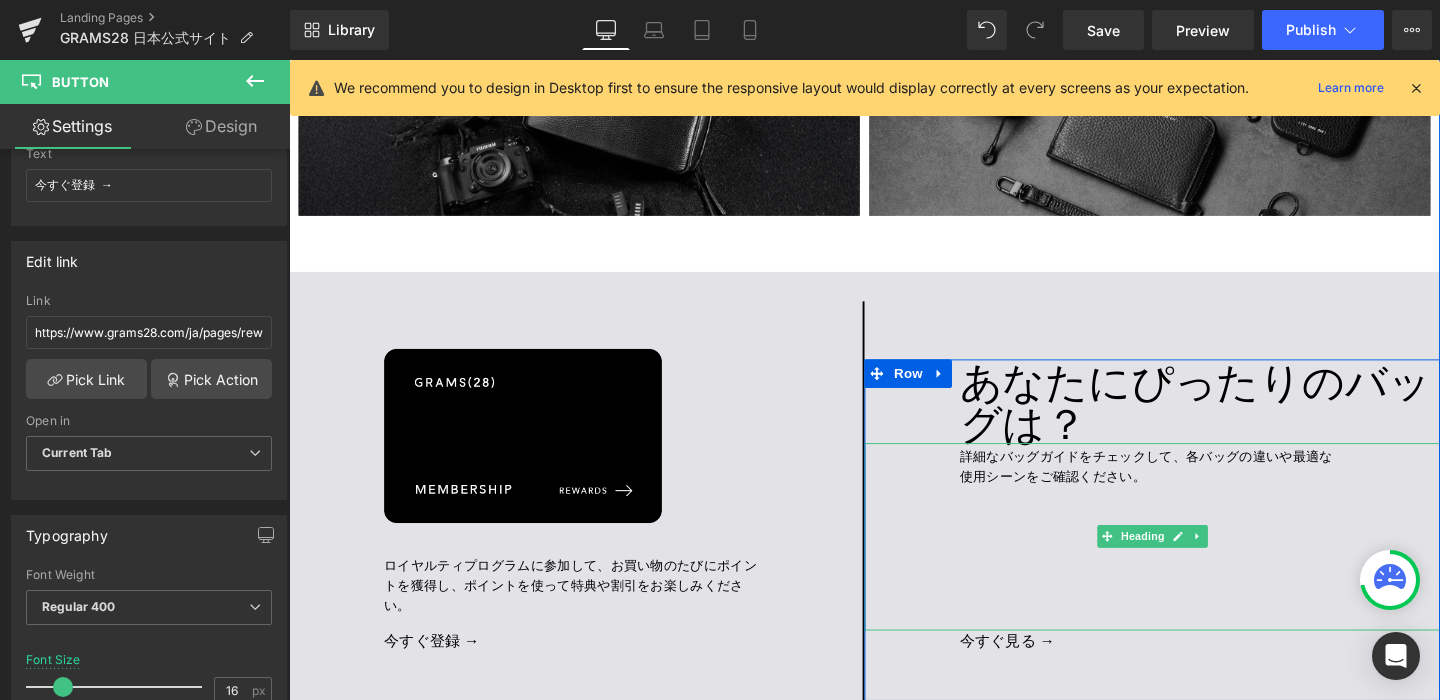 click on "詳細なバッグガイドをチェックして、各バッグの違いや最適な使用シーンをご確認ください。" at bounding box center (1196, 561) 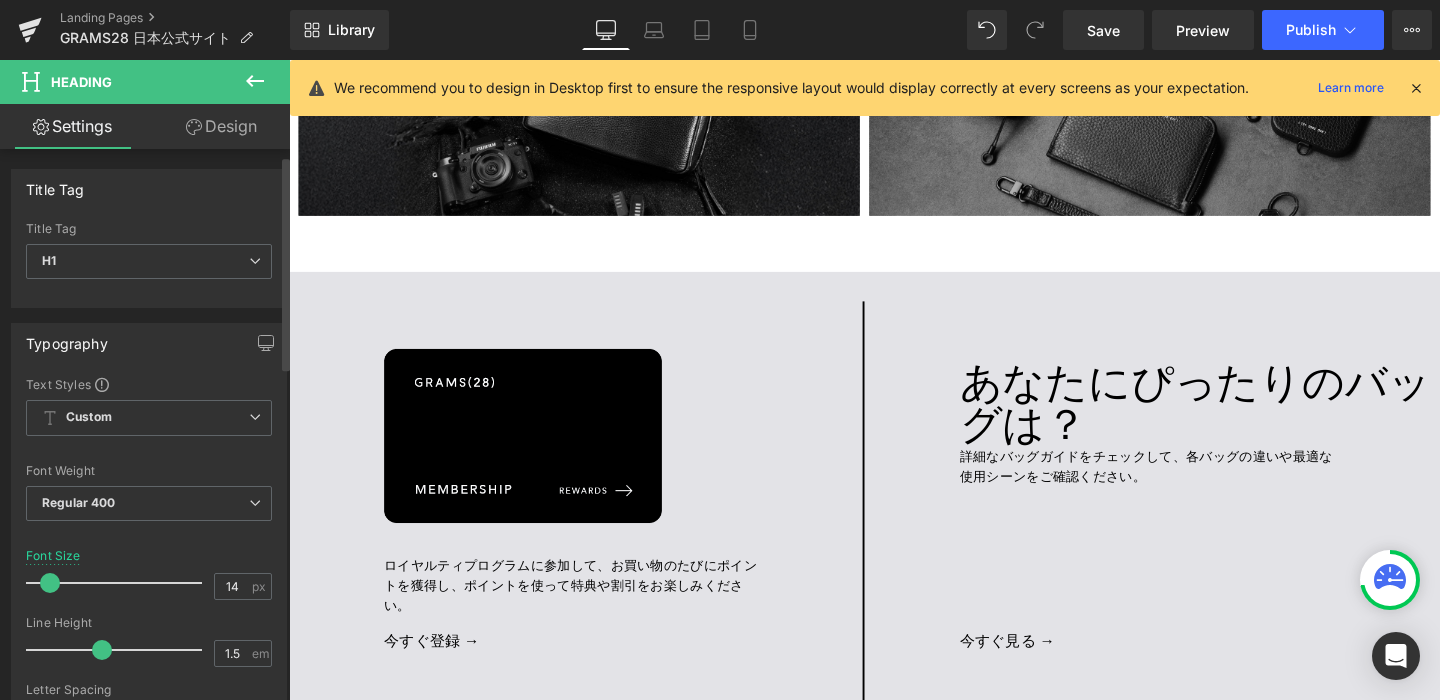 scroll, scrollTop: 515, scrollLeft: 0, axis: vertical 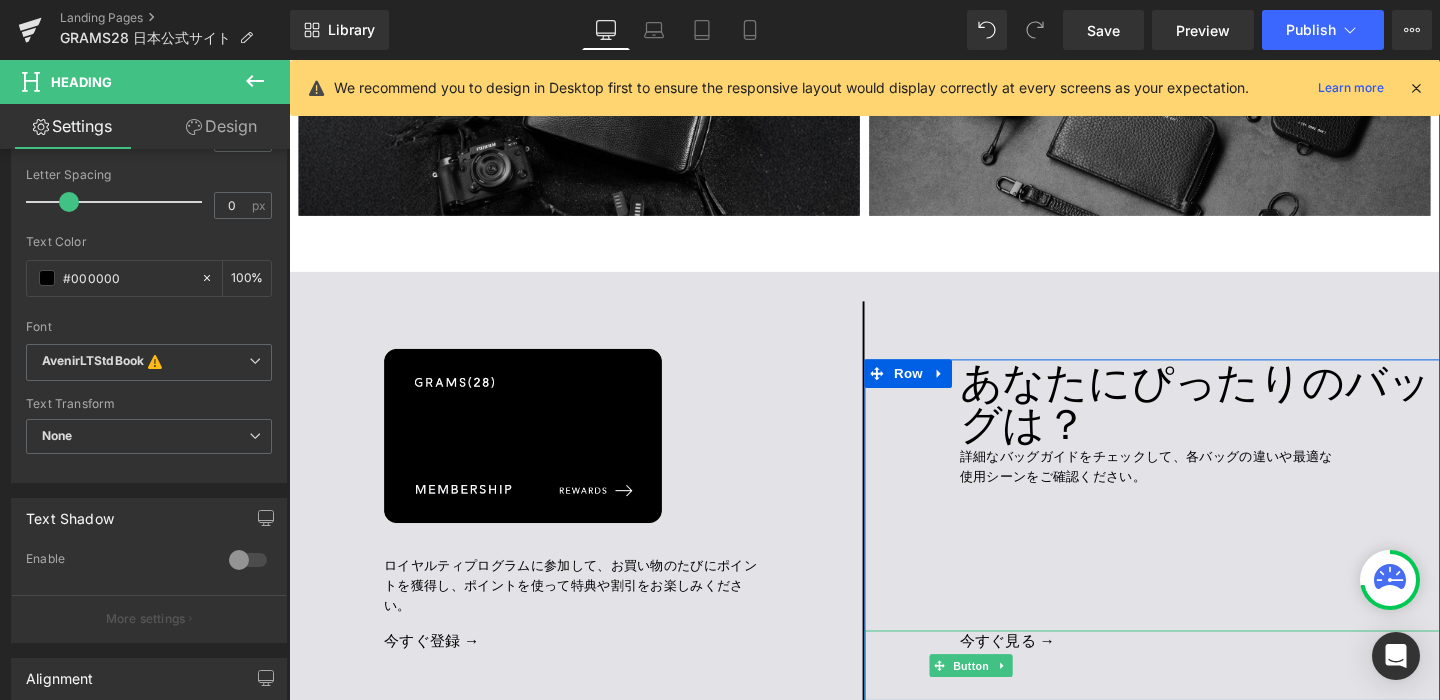 click on "今すぐ見る  →" at bounding box center [1006, 697] 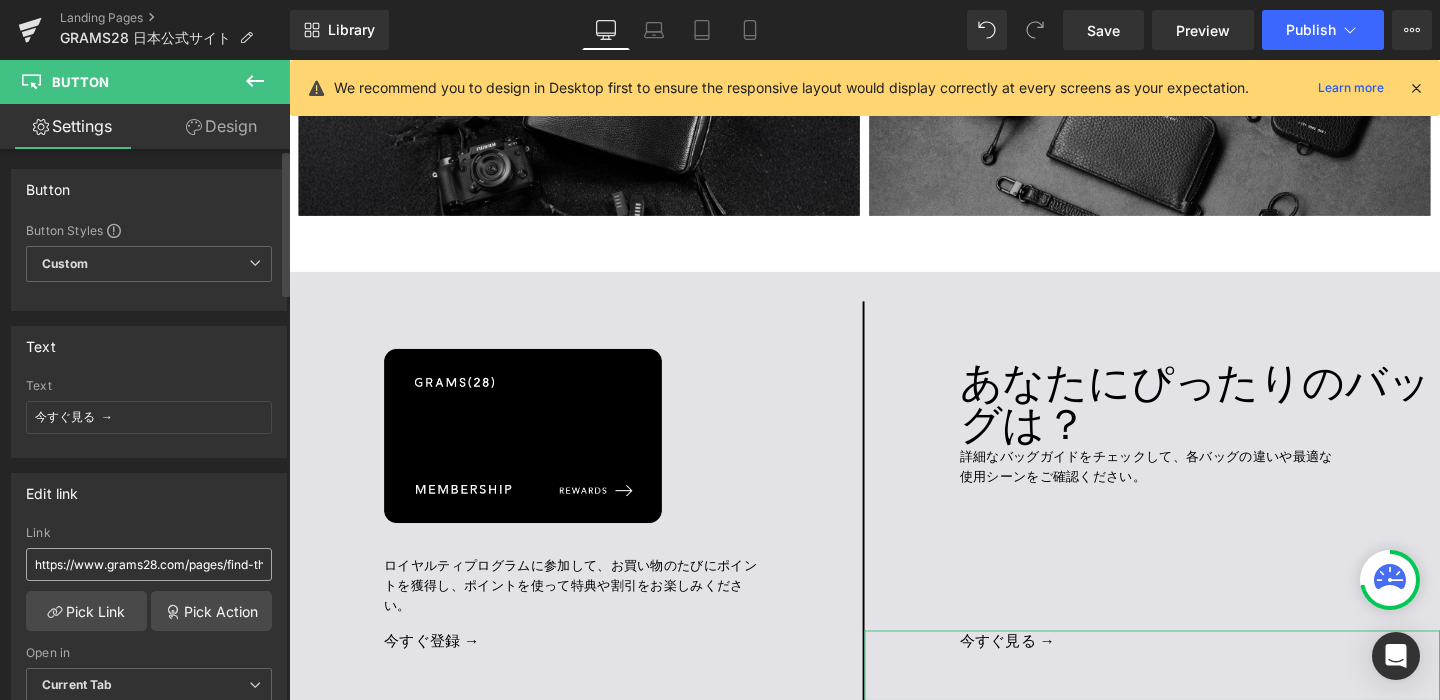 click on "https://www.grams28.com/pages/find-the-bag" at bounding box center [149, 564] 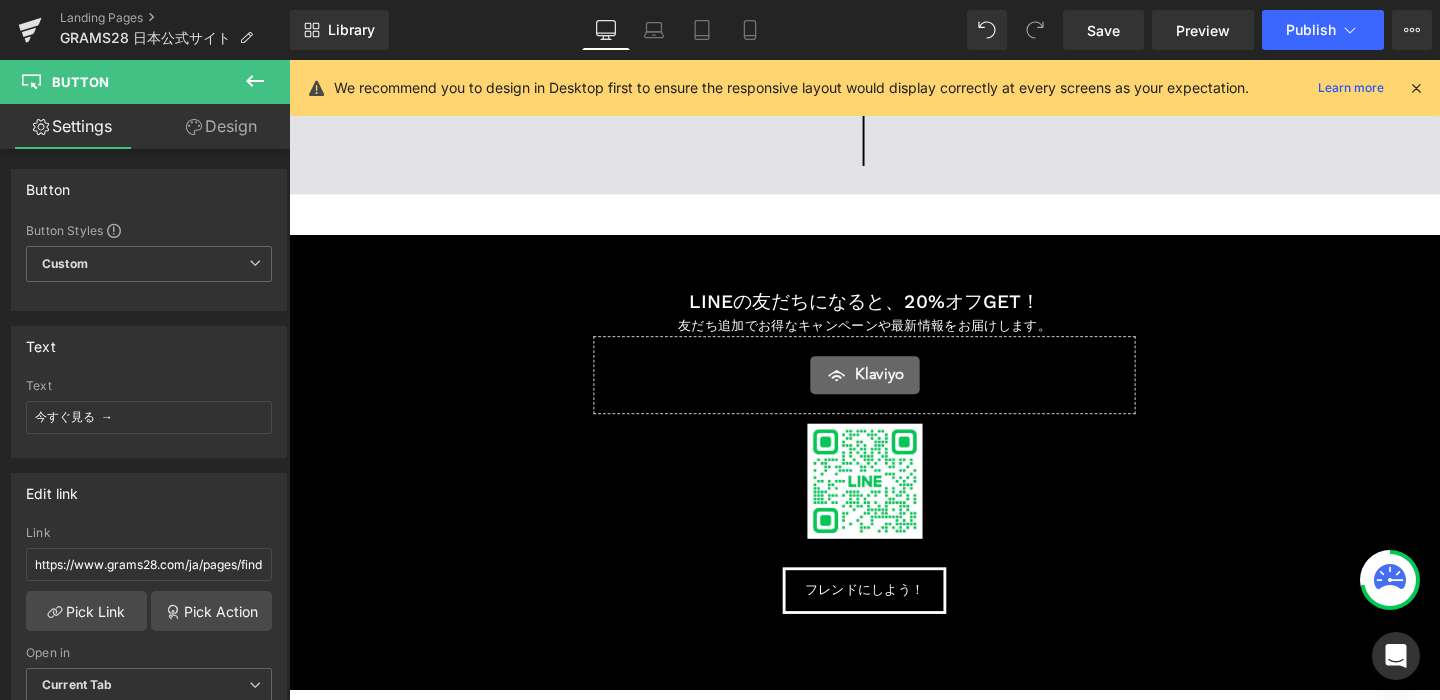 scroll, scrollTop: 4822, scrollLeft: 0, axis: vertical 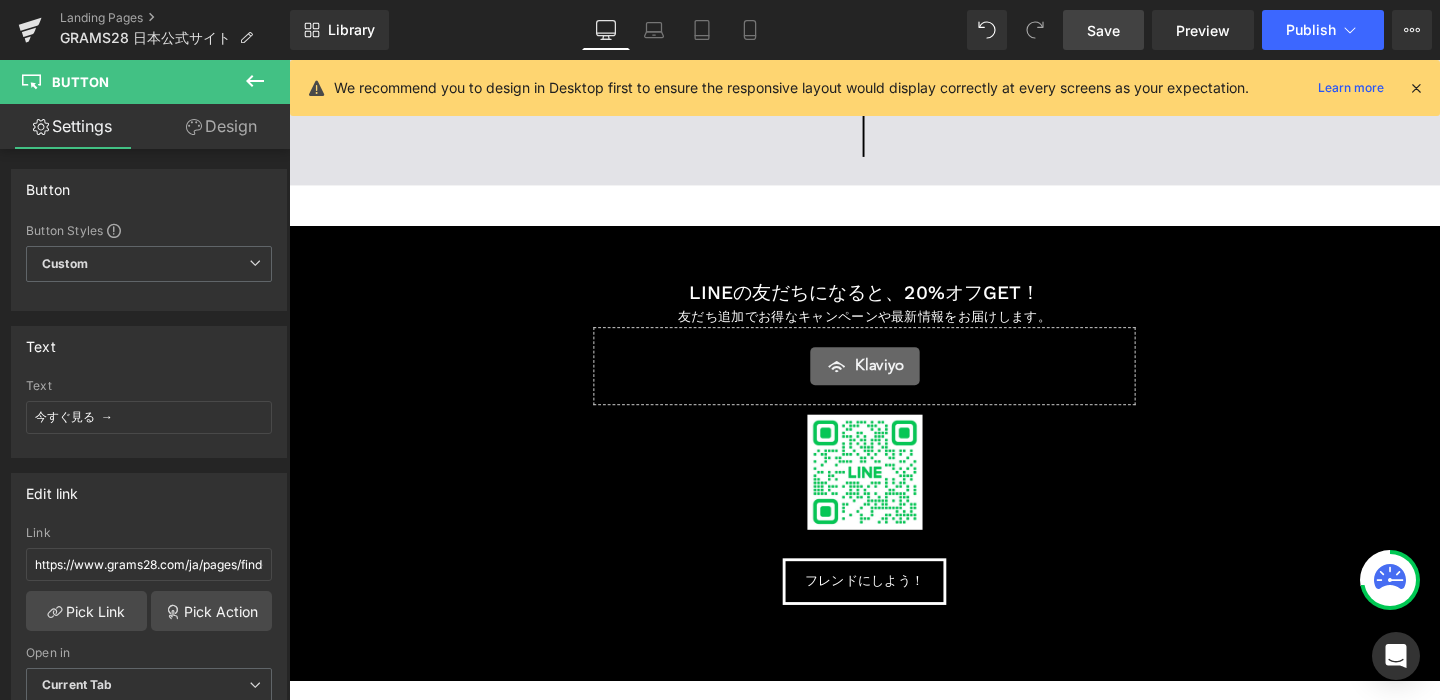 type on "https://www.grams28.com/ja/pages/find-the-bag" 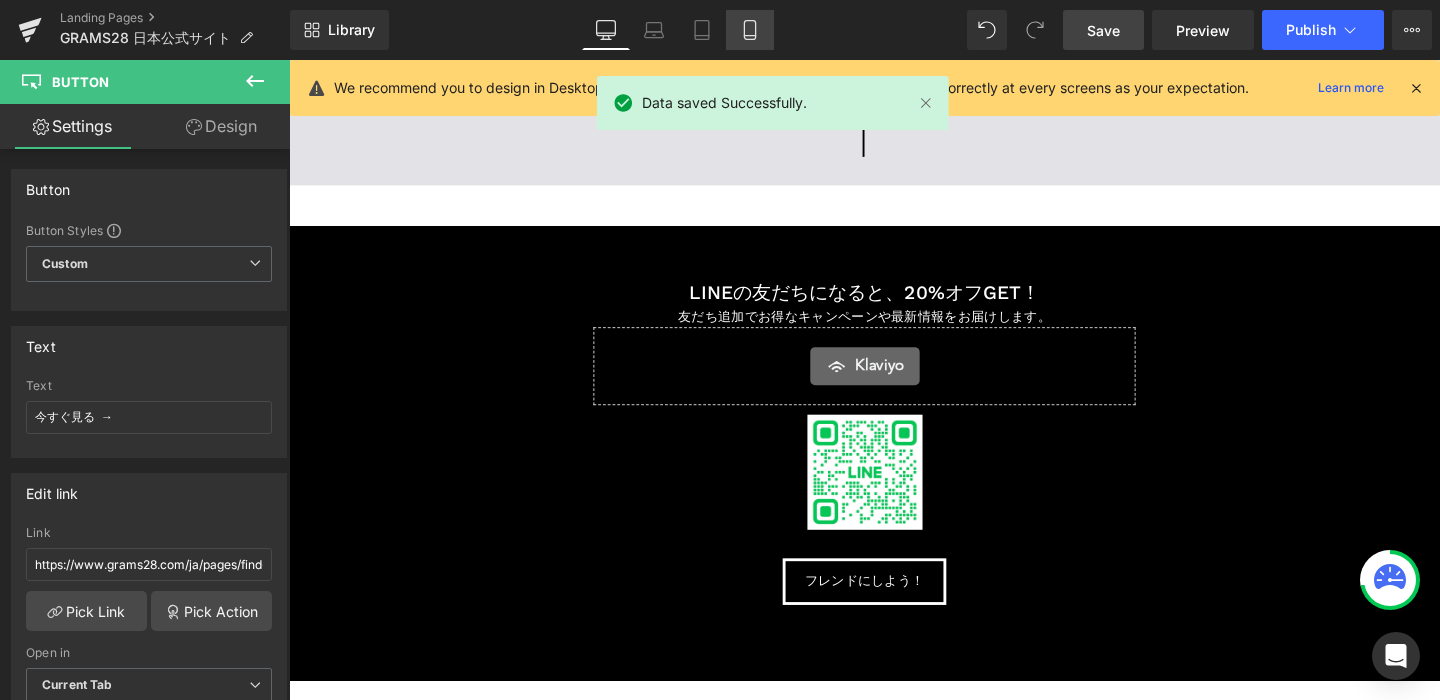 click on "Mobile" at bounding box center [750, 30] 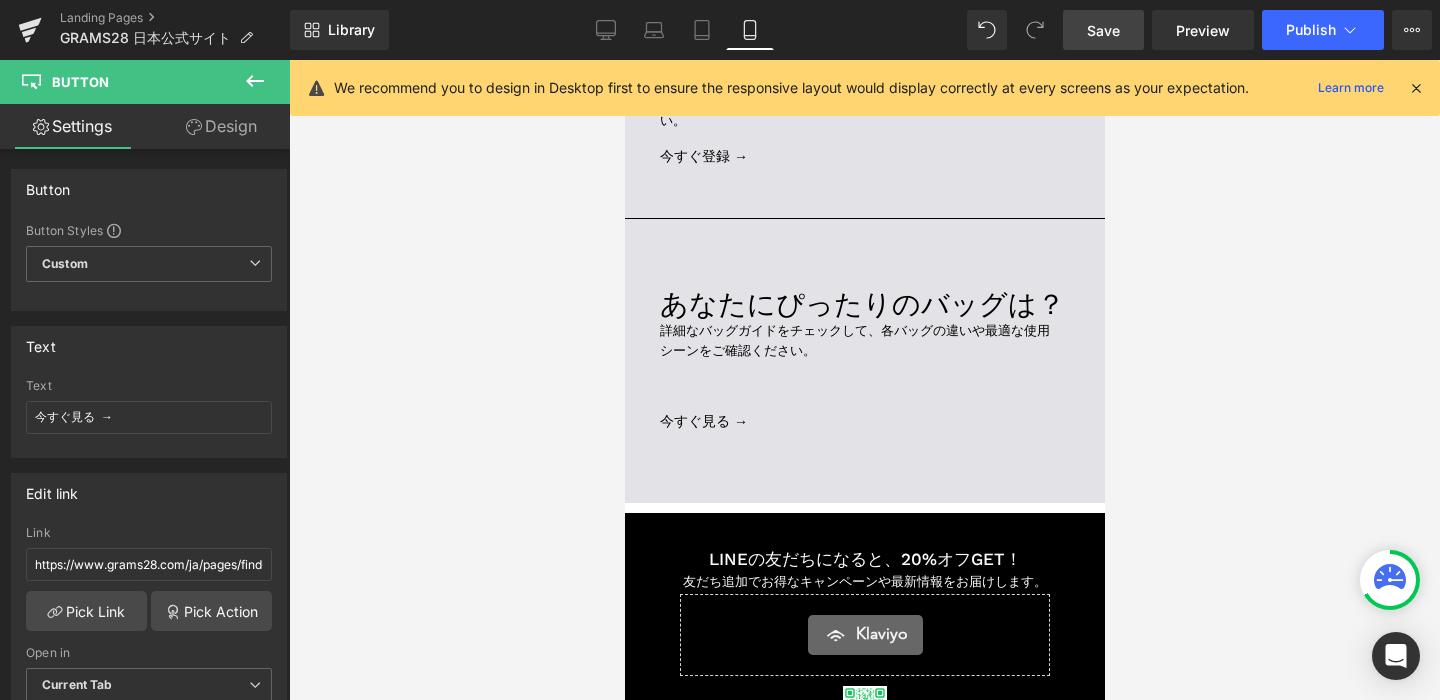 scroll, scrollTop: 6145, scrollLeft: 0, axis: vertical 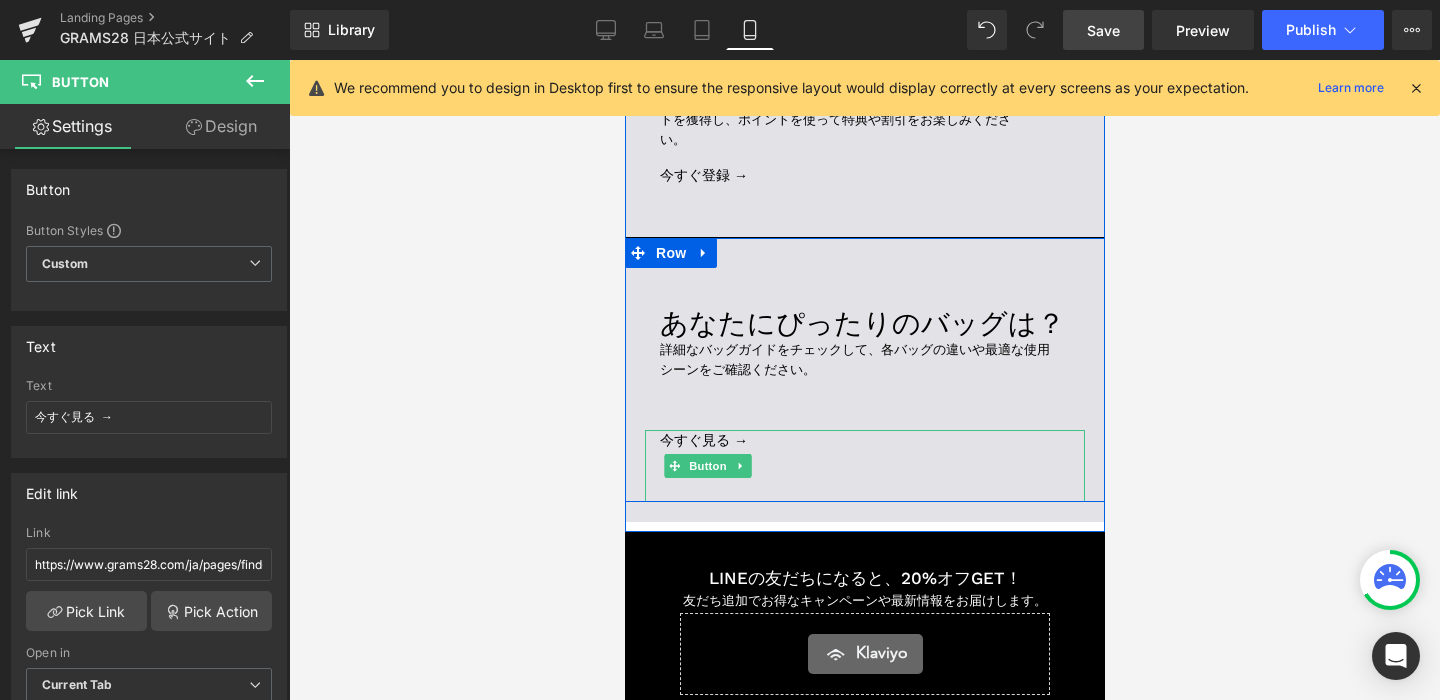 click on "今すぐ見る  →" at bounding box center (707, 466) 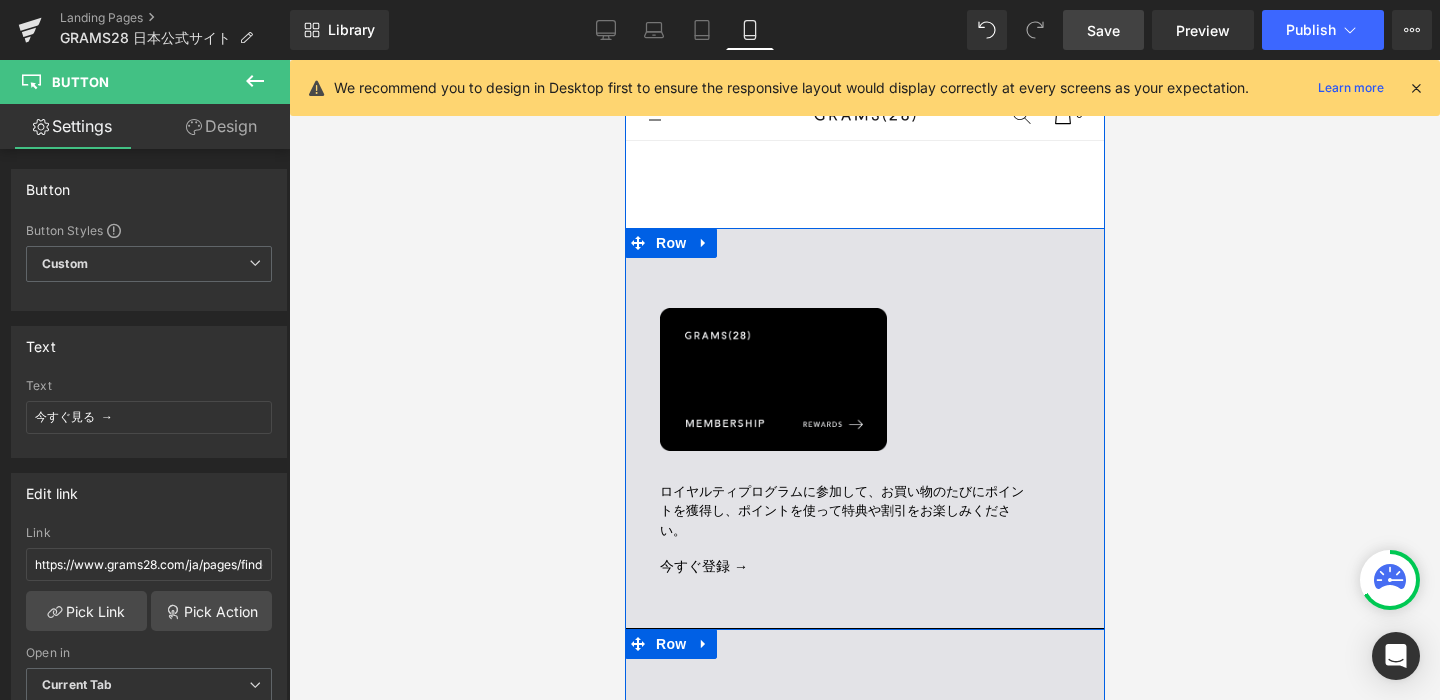 scroll, scrollTop: 5741, scrollLeft: 0, axis: vertical 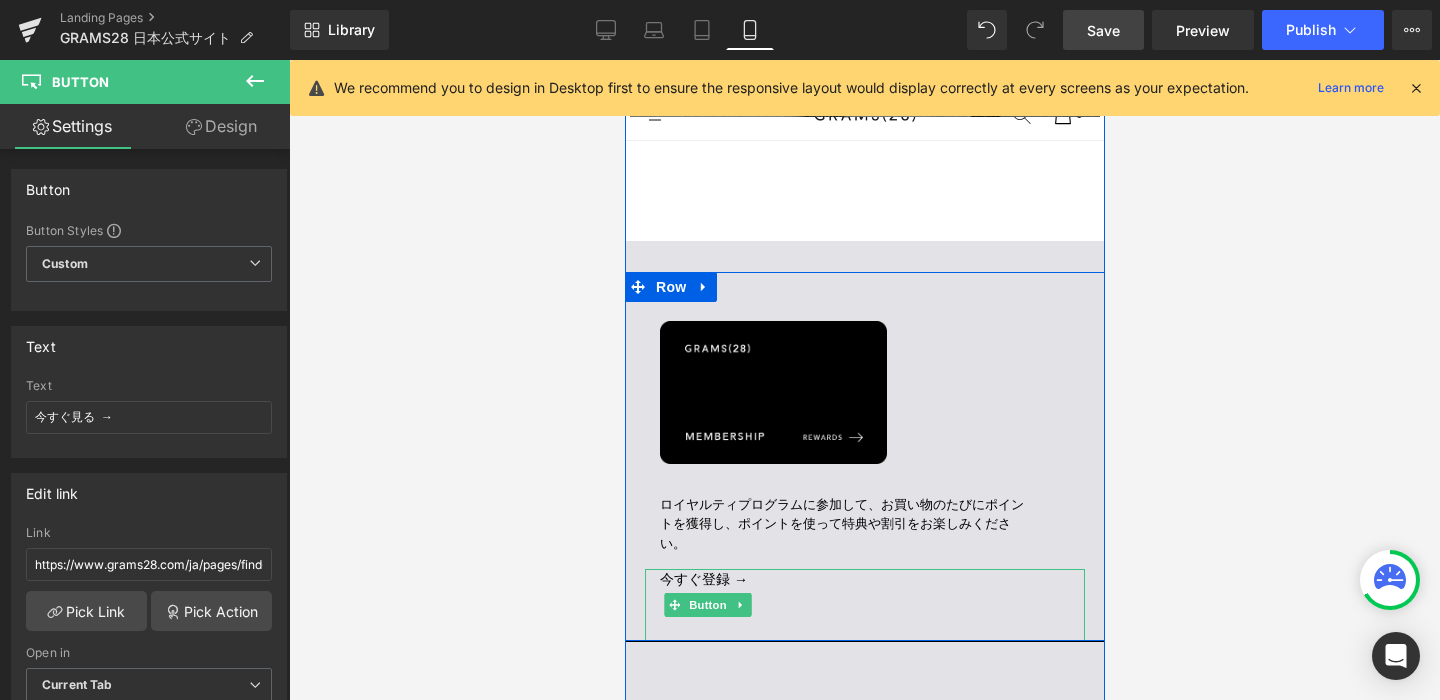 click on "今すぐ登録  →" at bounding box center (864, 605) 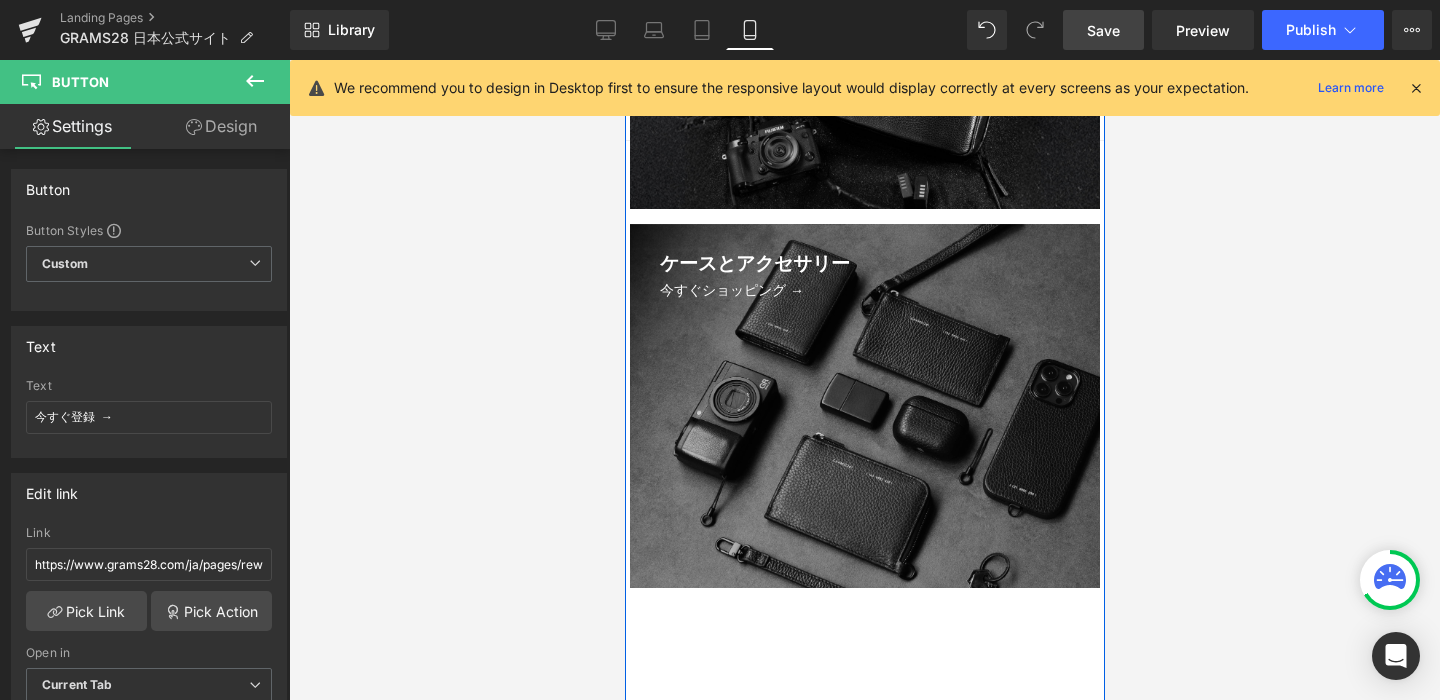 scroll, scrollTop: 5239, scrollLeft: 0, axis: vertical 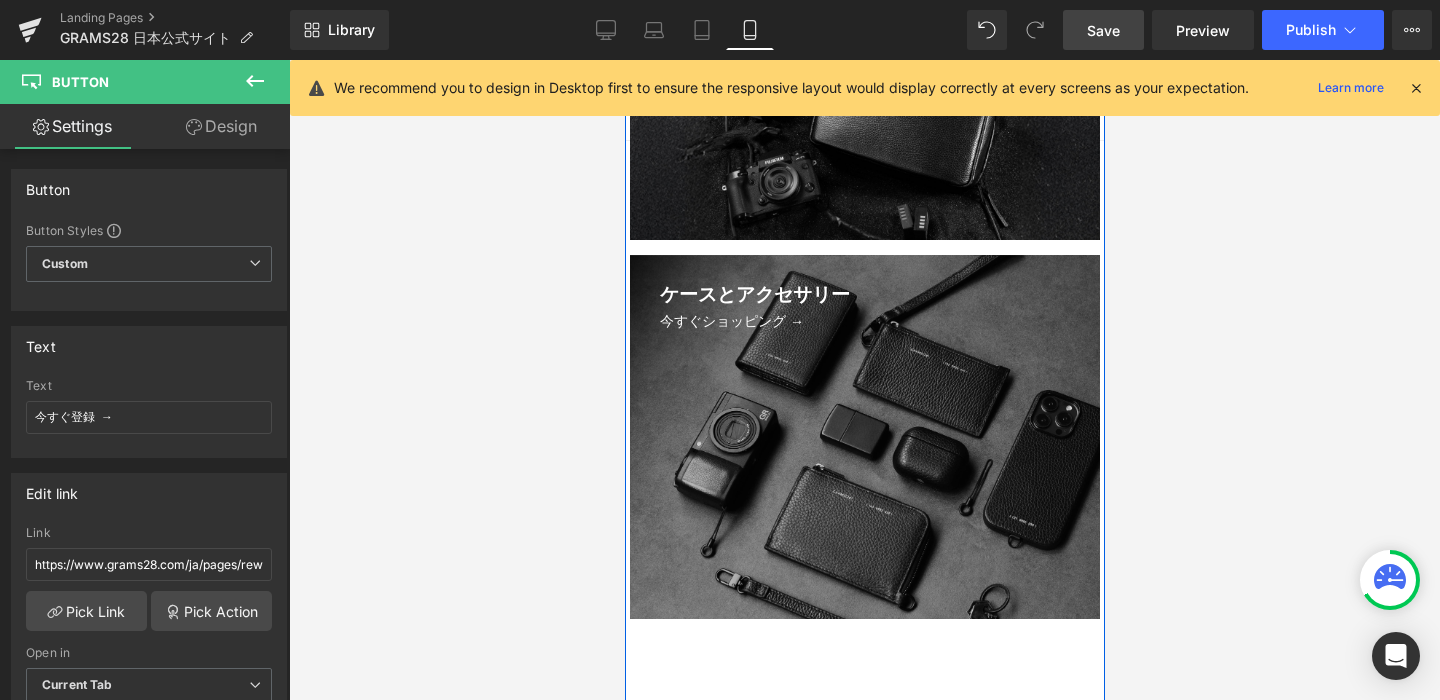 click on "今すぐショッピング →" at bounding box center [879, 451] 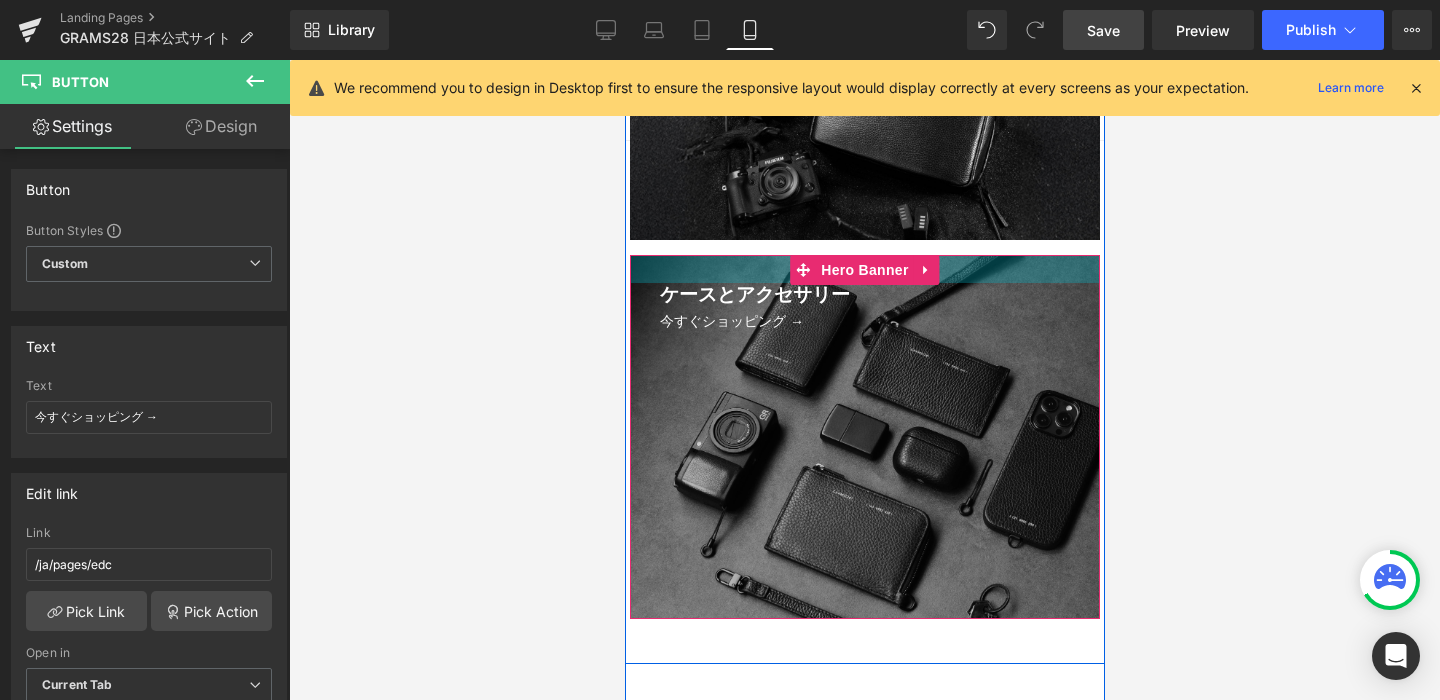 click at bounding box center (864, 269) 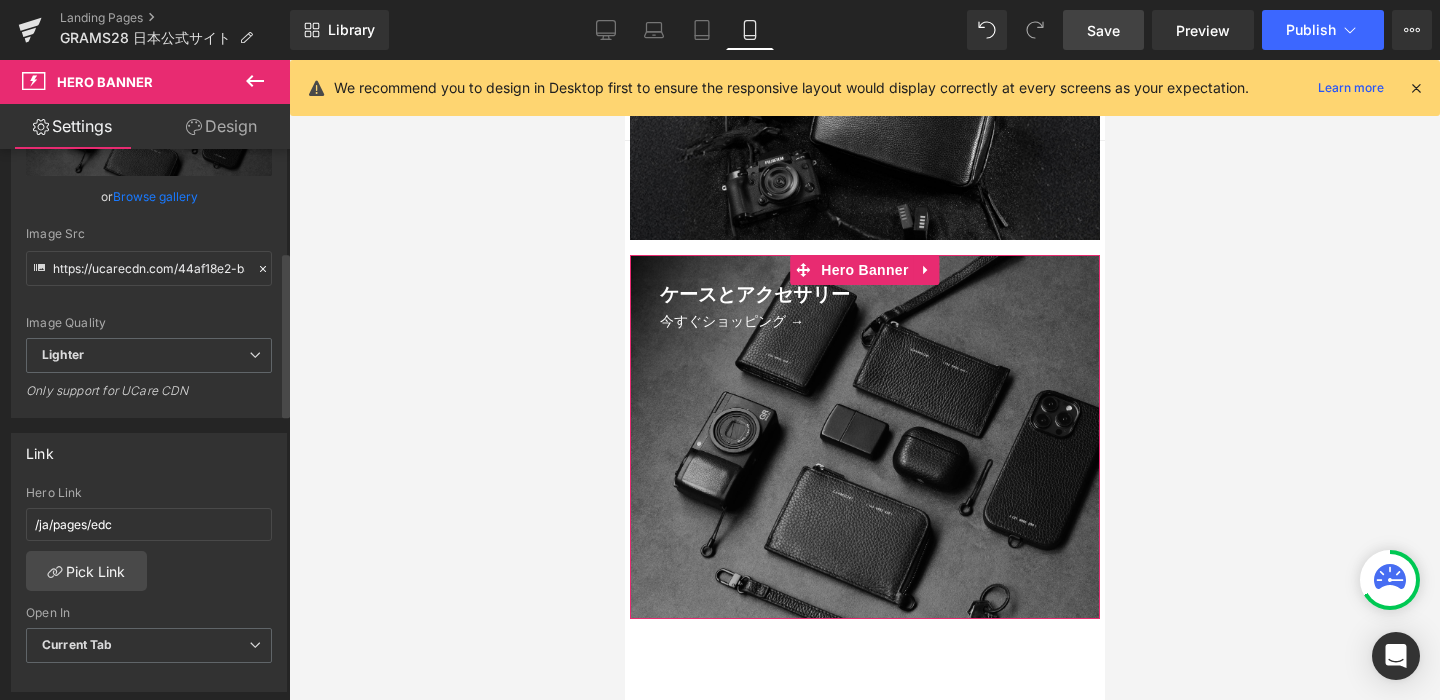 scroll, scrollTop: 342, scrollLeft: 0, axis: vertical 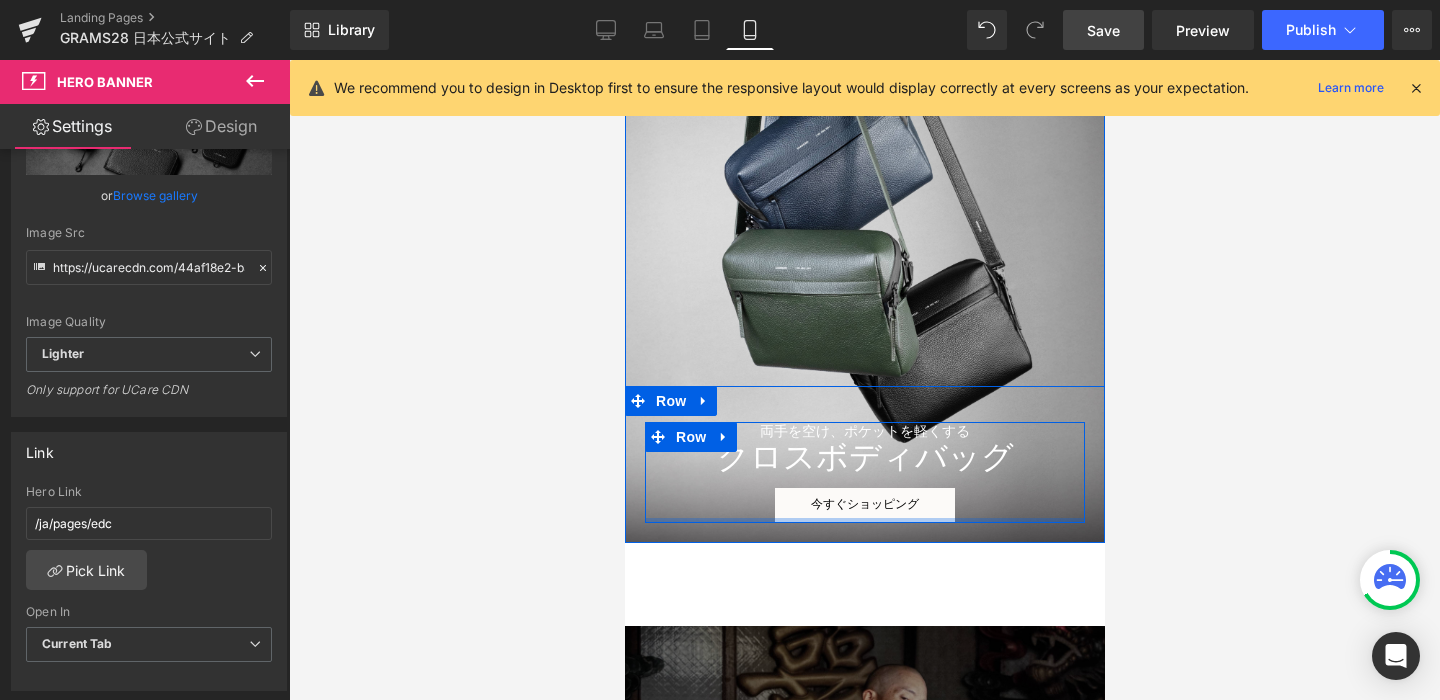 click on "今すぐショッピング" at bounding box center [864, 505] 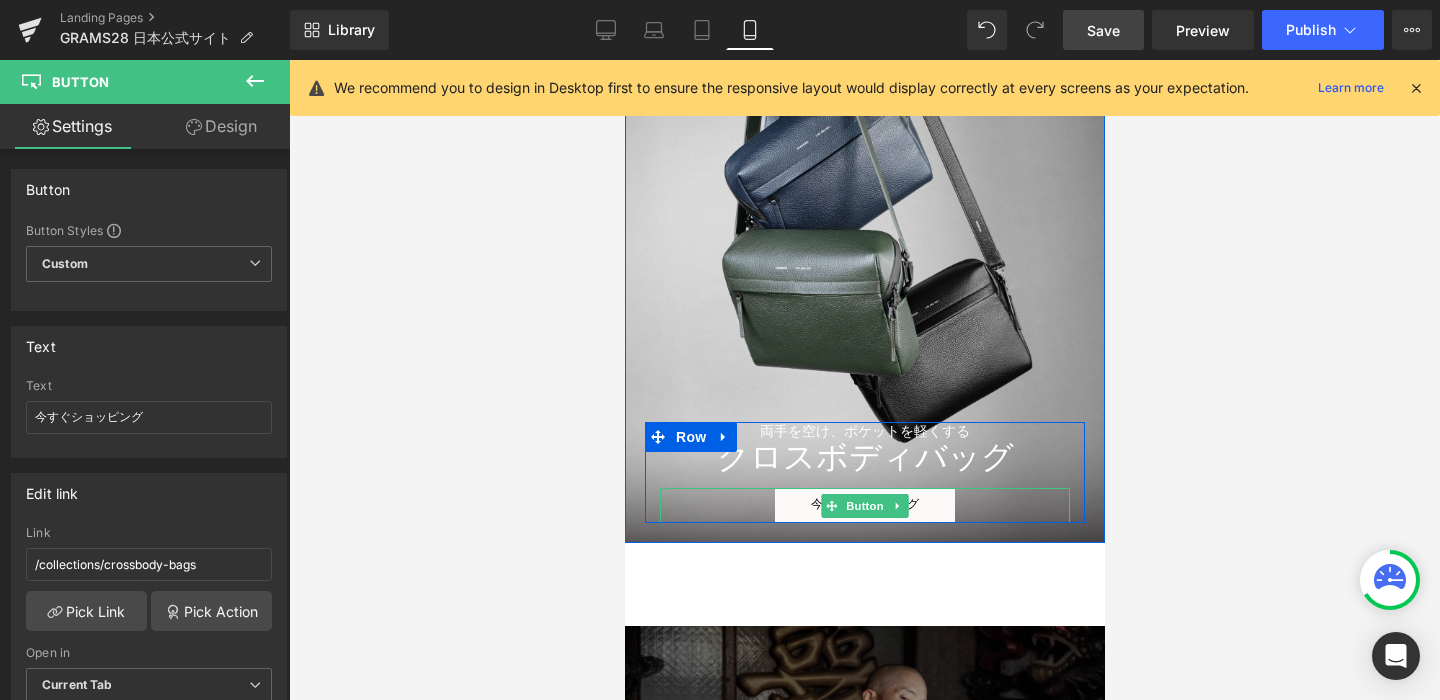 click on "今すぐショッピング" at bounding box center [864, 505] 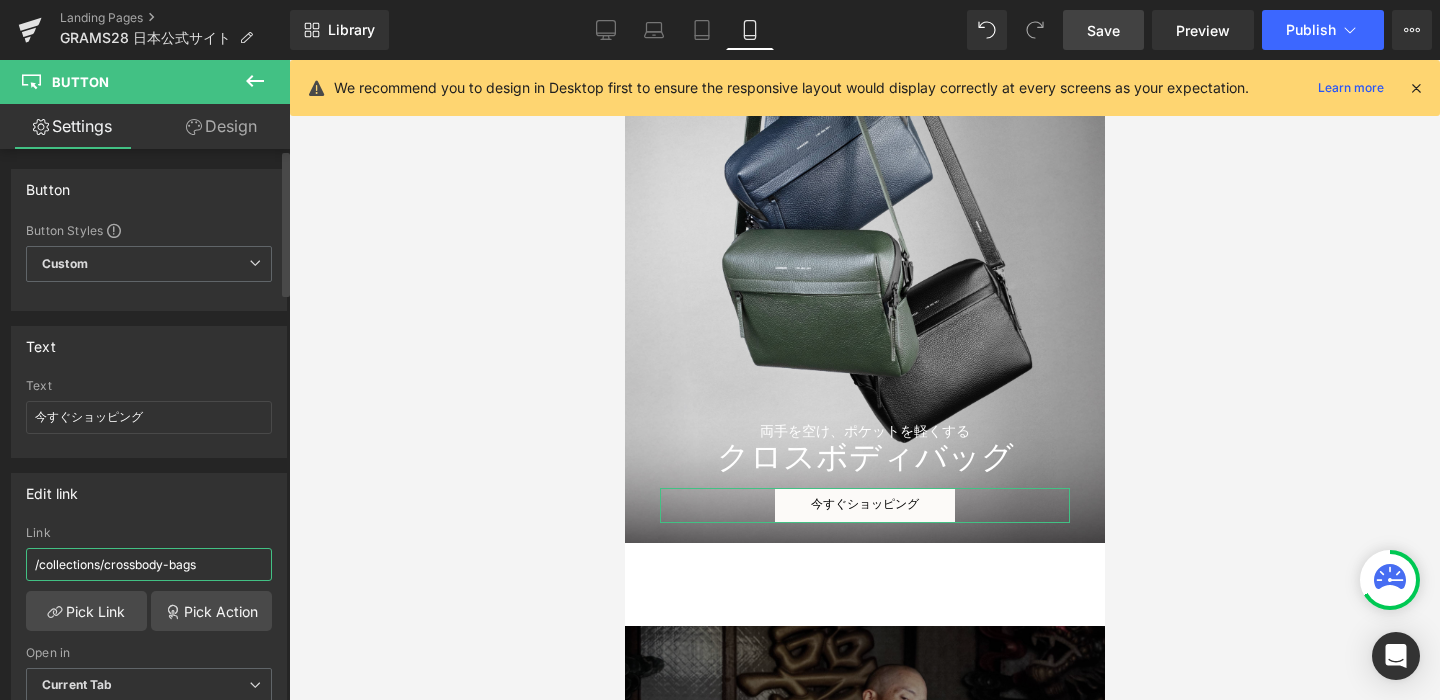 click on "/collections/crossbody-bags" at bounding box center [149, 564] 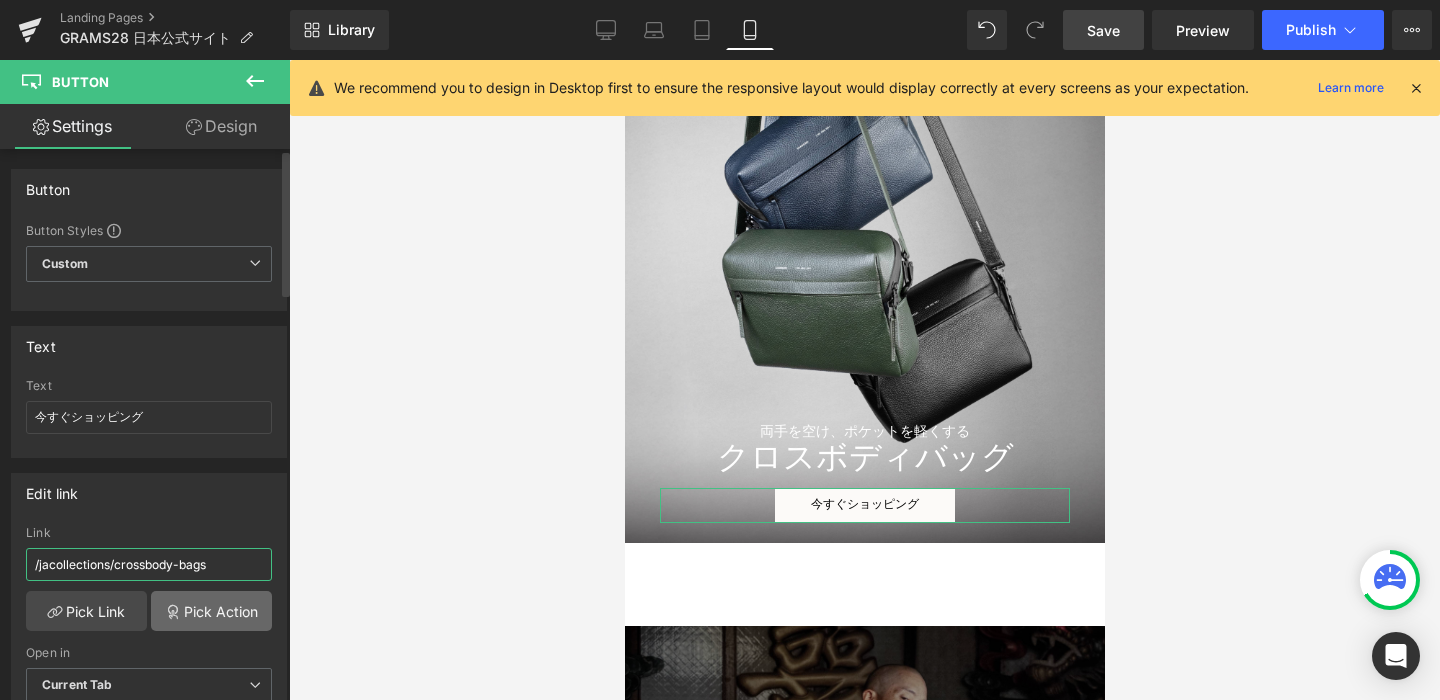 type on "/ja/collections/crossbody-bags" 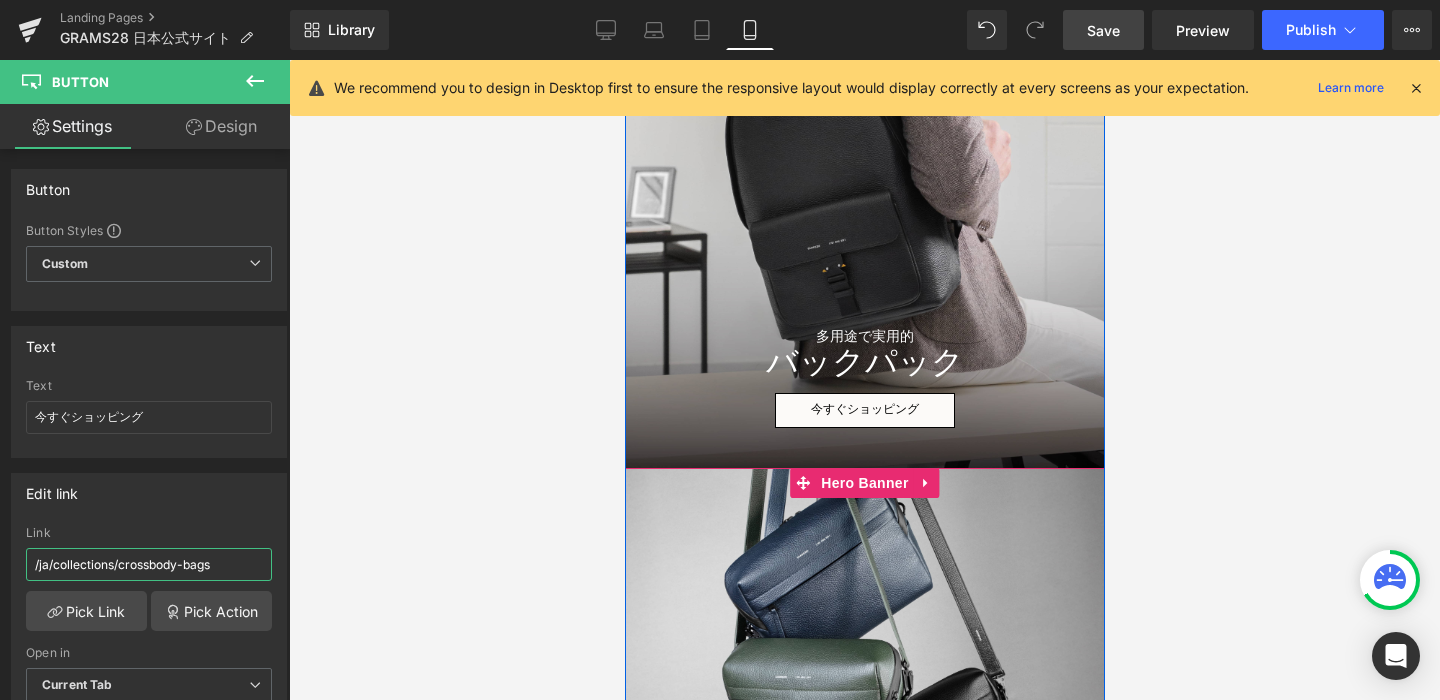 scroll, scrollTop: 2833, scrollLeft: 0, axis: vertical 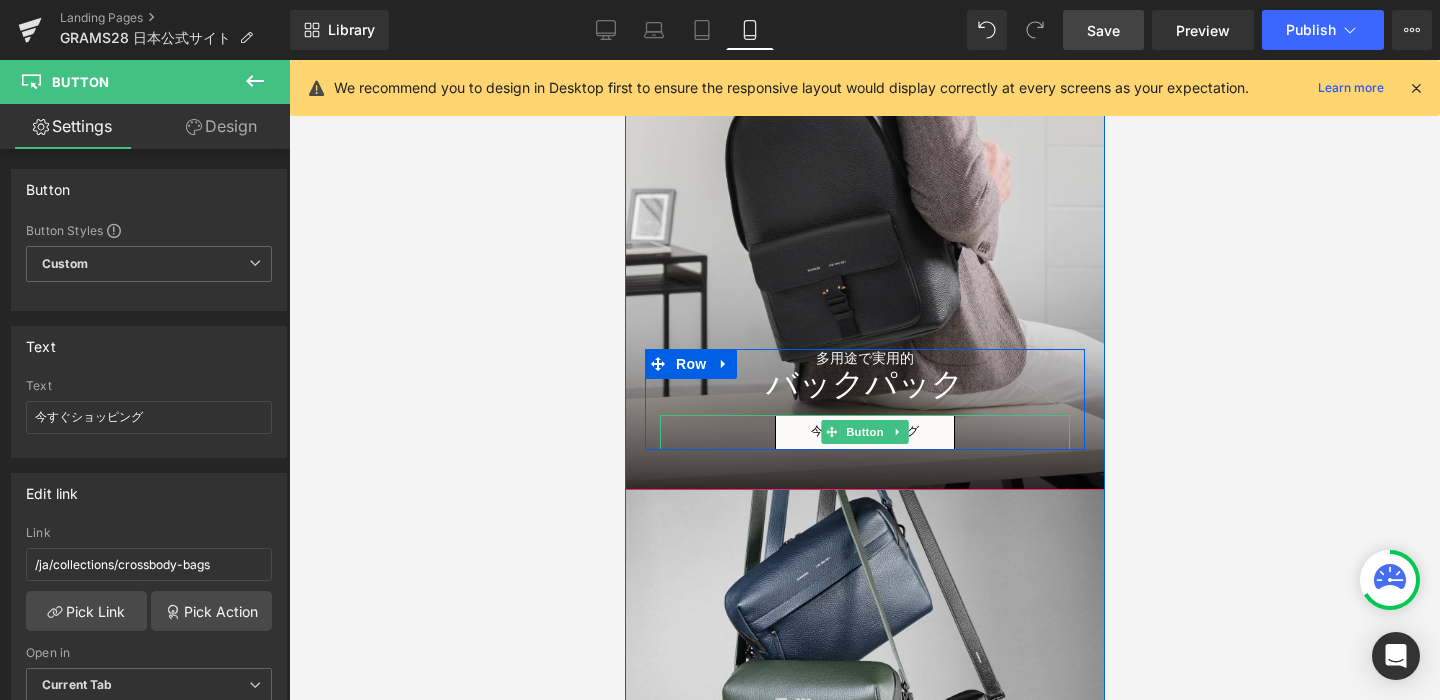 click on "今すぐショッピング" at bounding box center [864, 432] 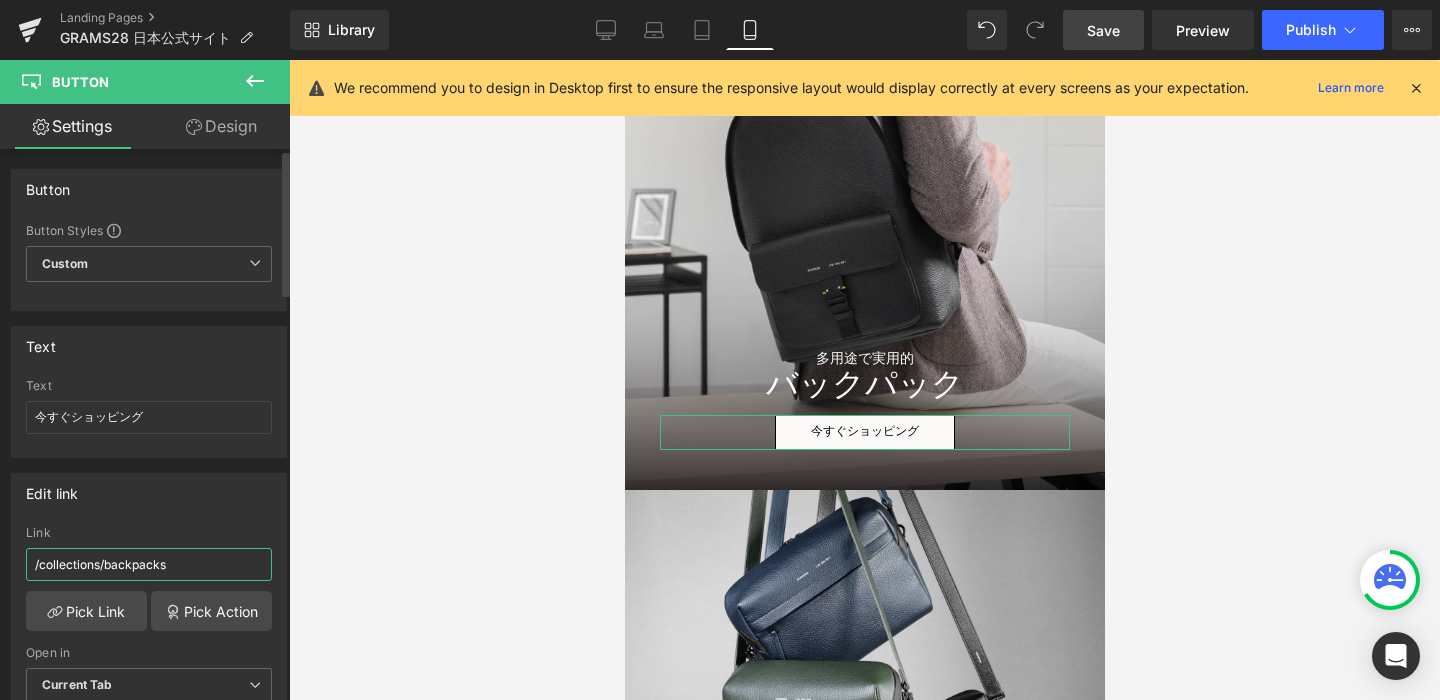 click on "/collections/backpacks" at bounding box center (149, 564) 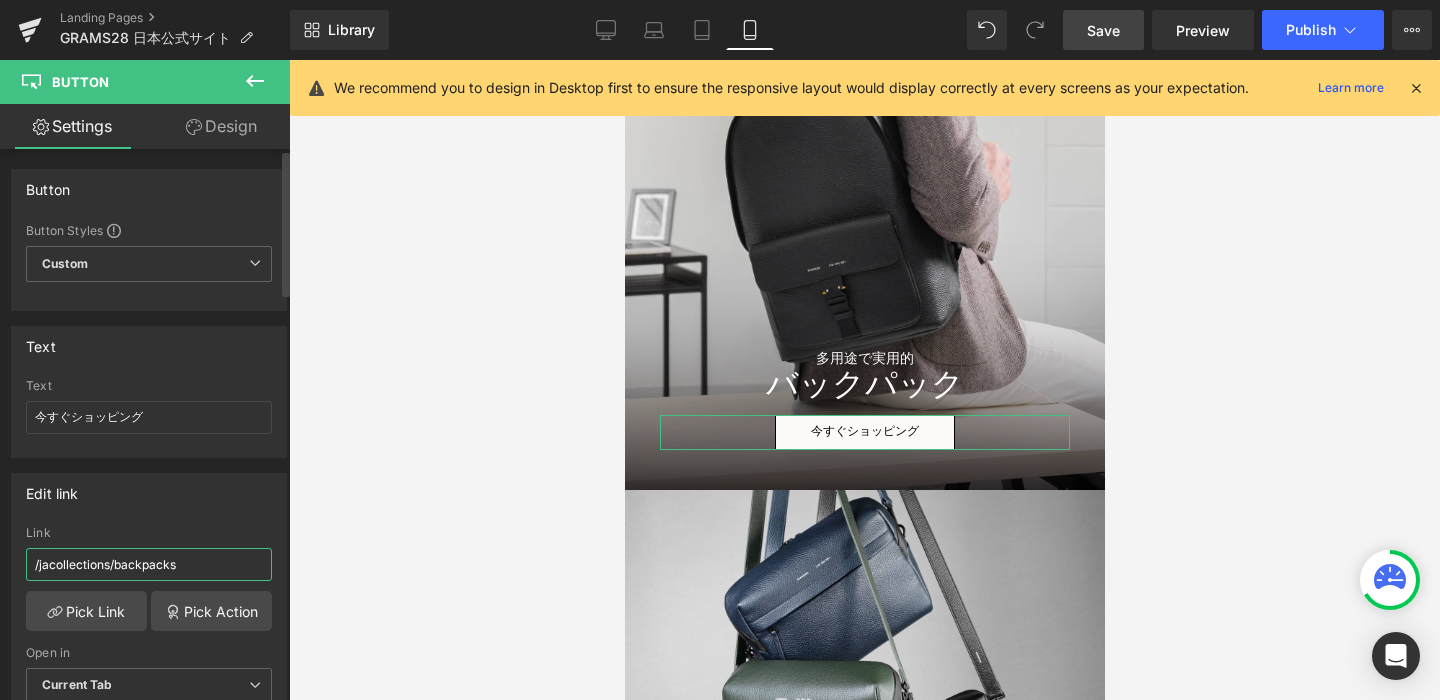 type on "/ja/collections/backpacks" 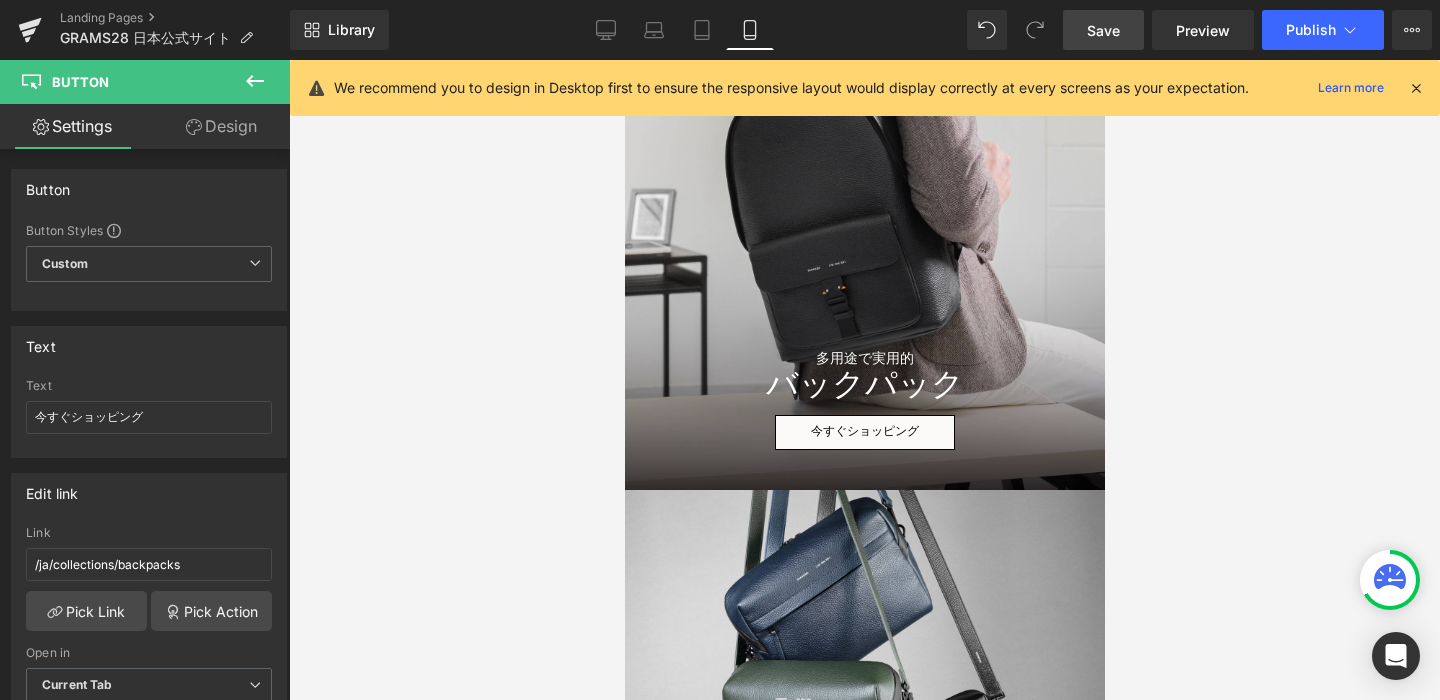 click at bounding box center (864, 380) 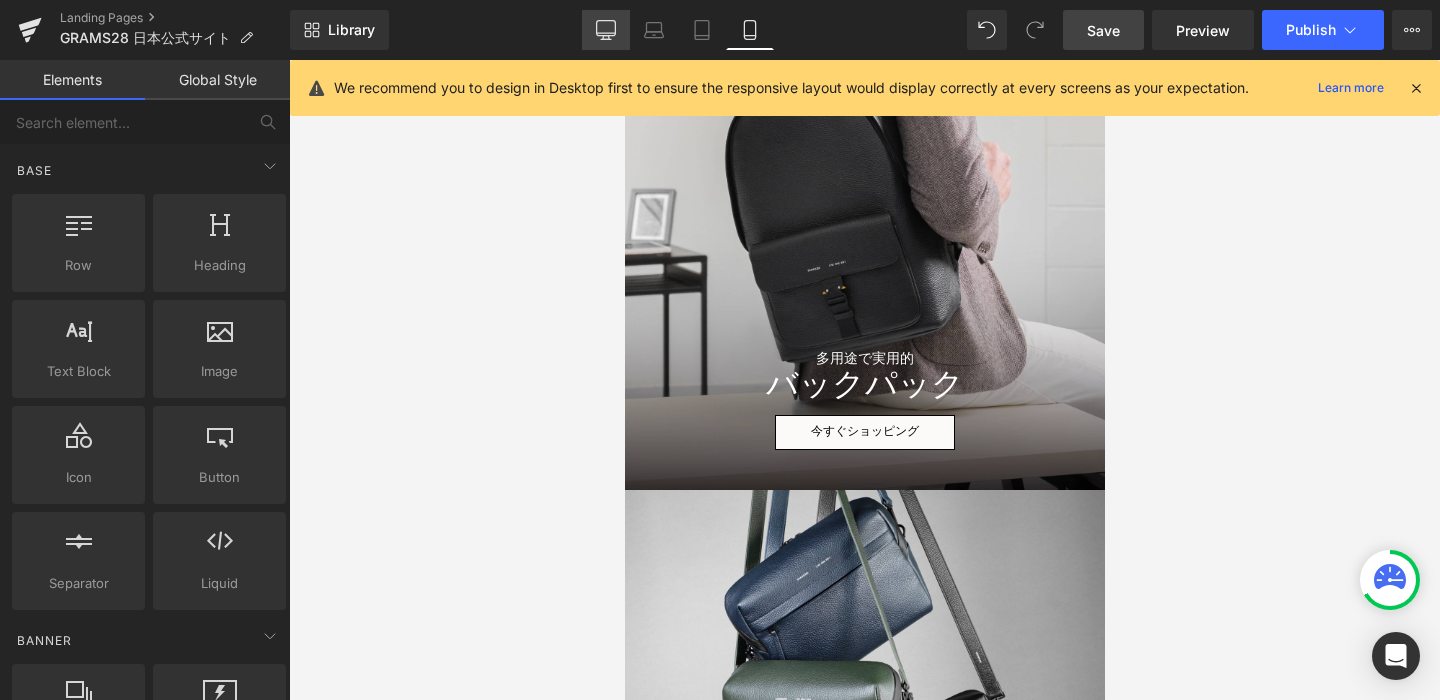click 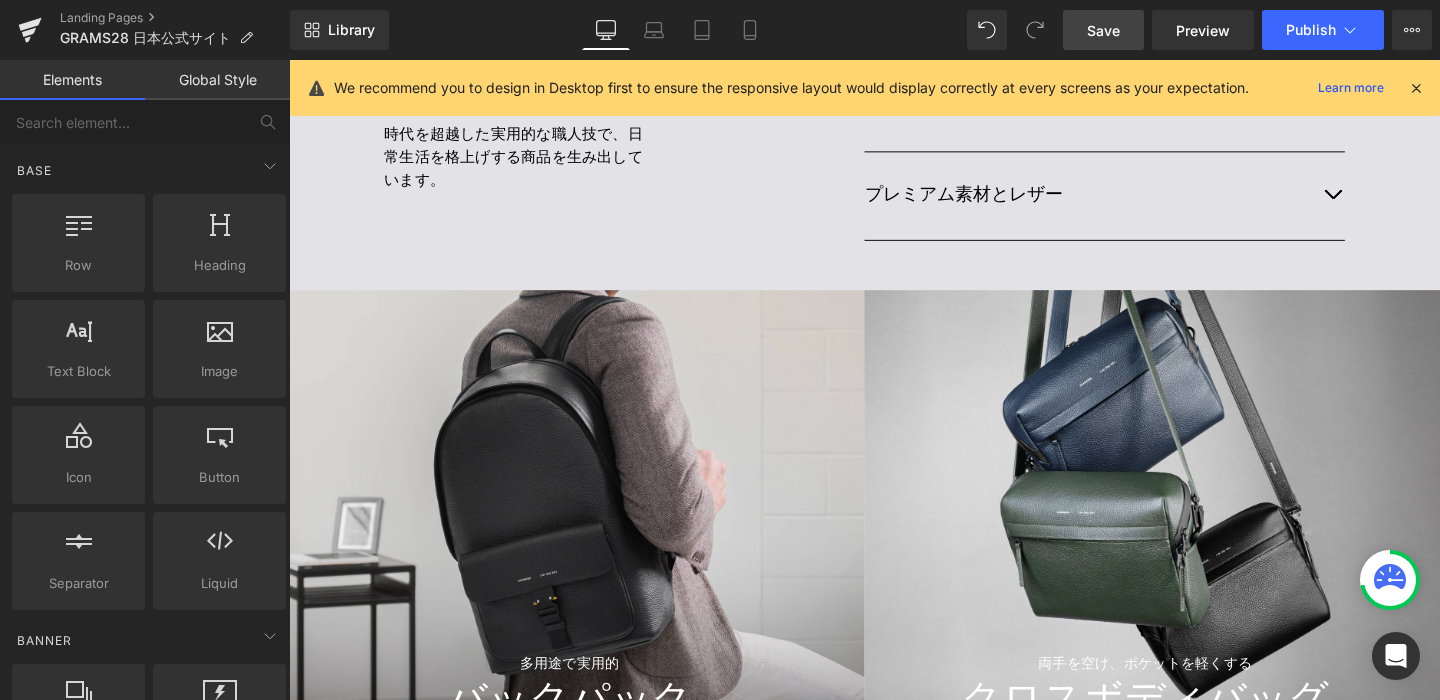 scroll, scrollTop: 2503, scrollLeft: 0, axis: vertical 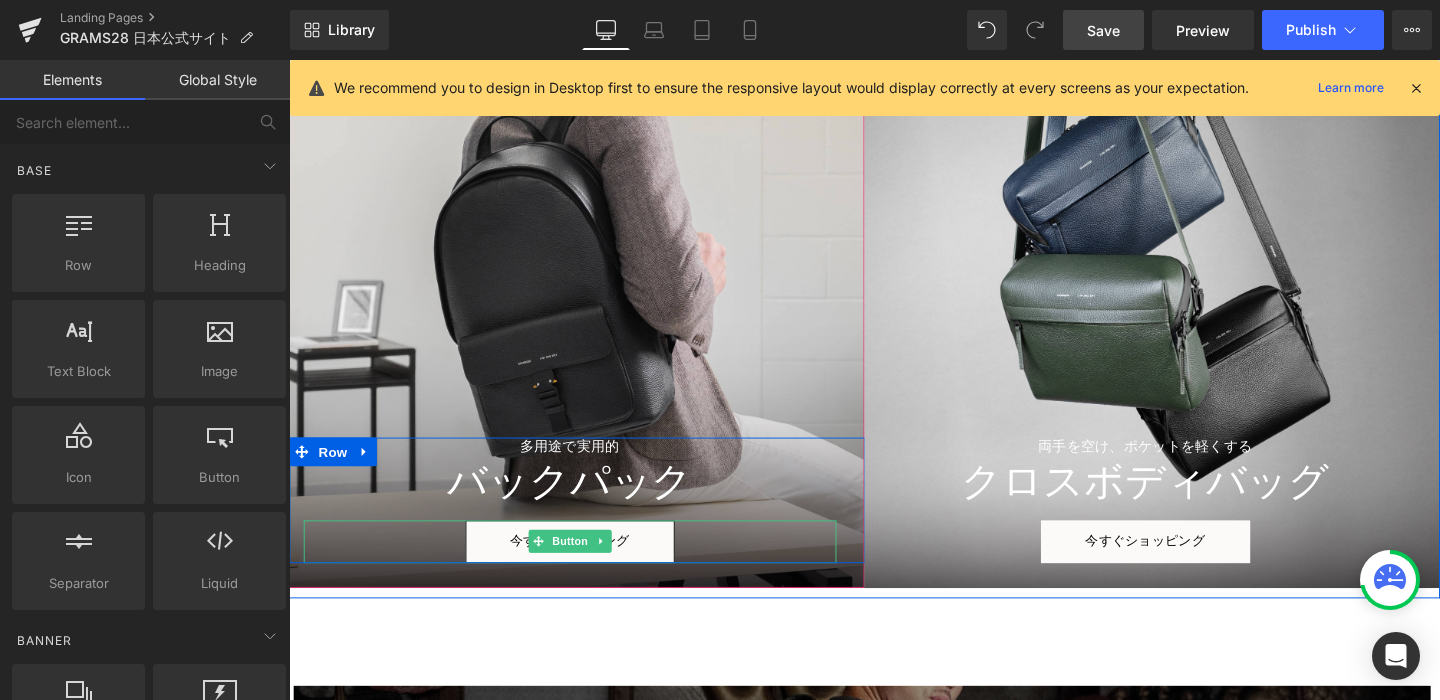 click on "今すぐショッピング" at bounding box center (584, 566) 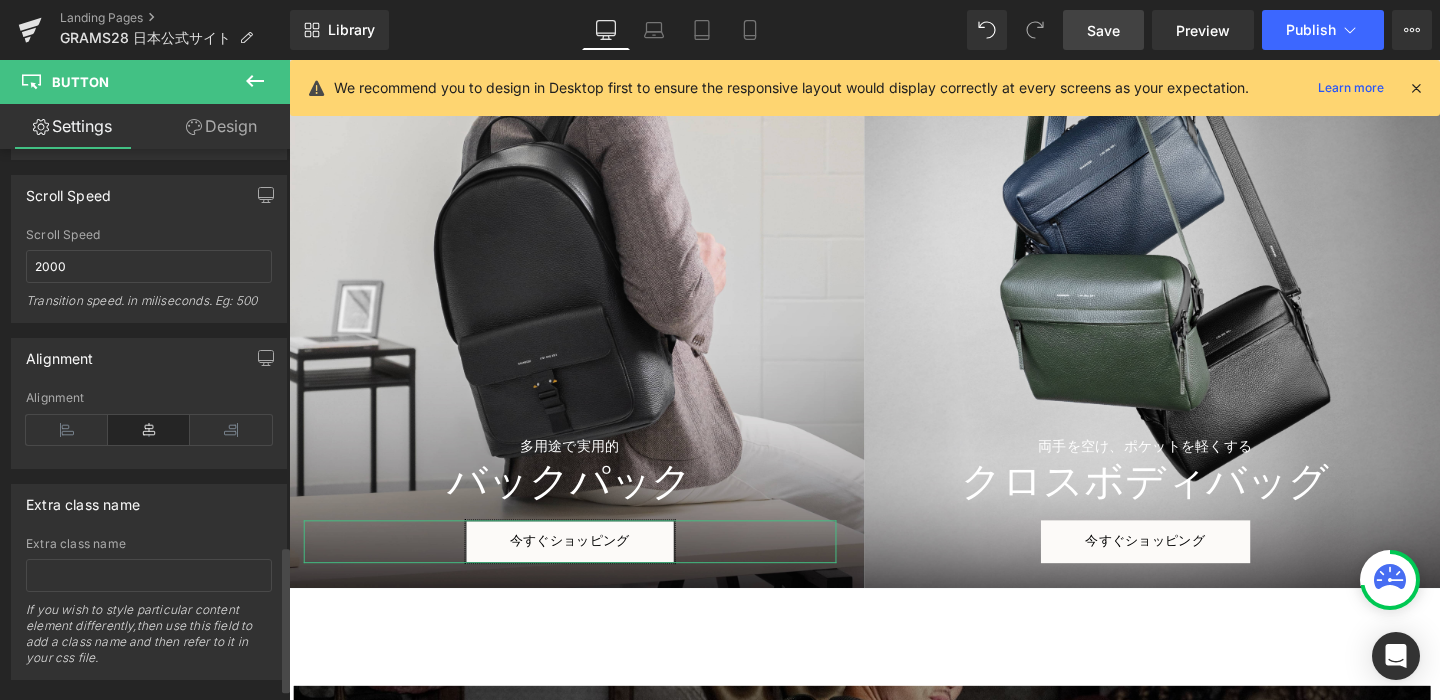 scroll, scrollTop: 1509, scrollLeft: 0, axis: vertical 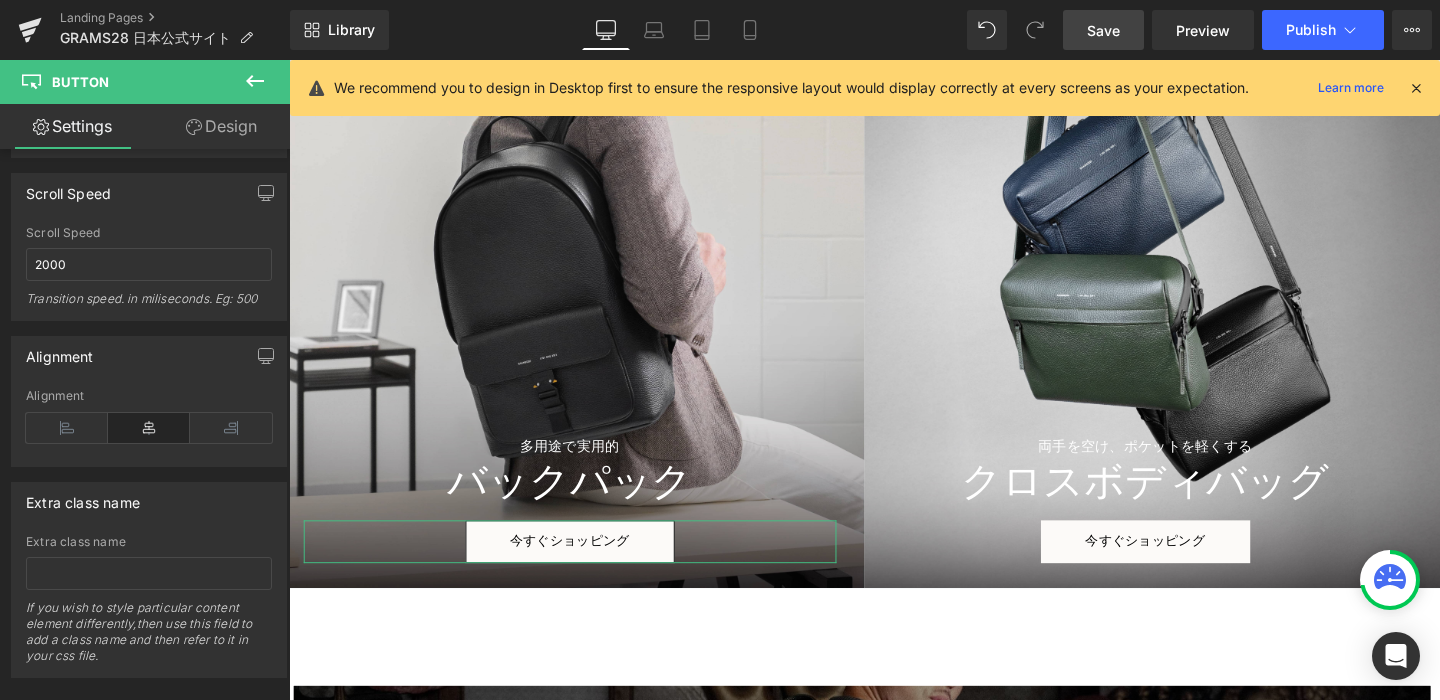click on "Design" at bounding box center (221, 126) 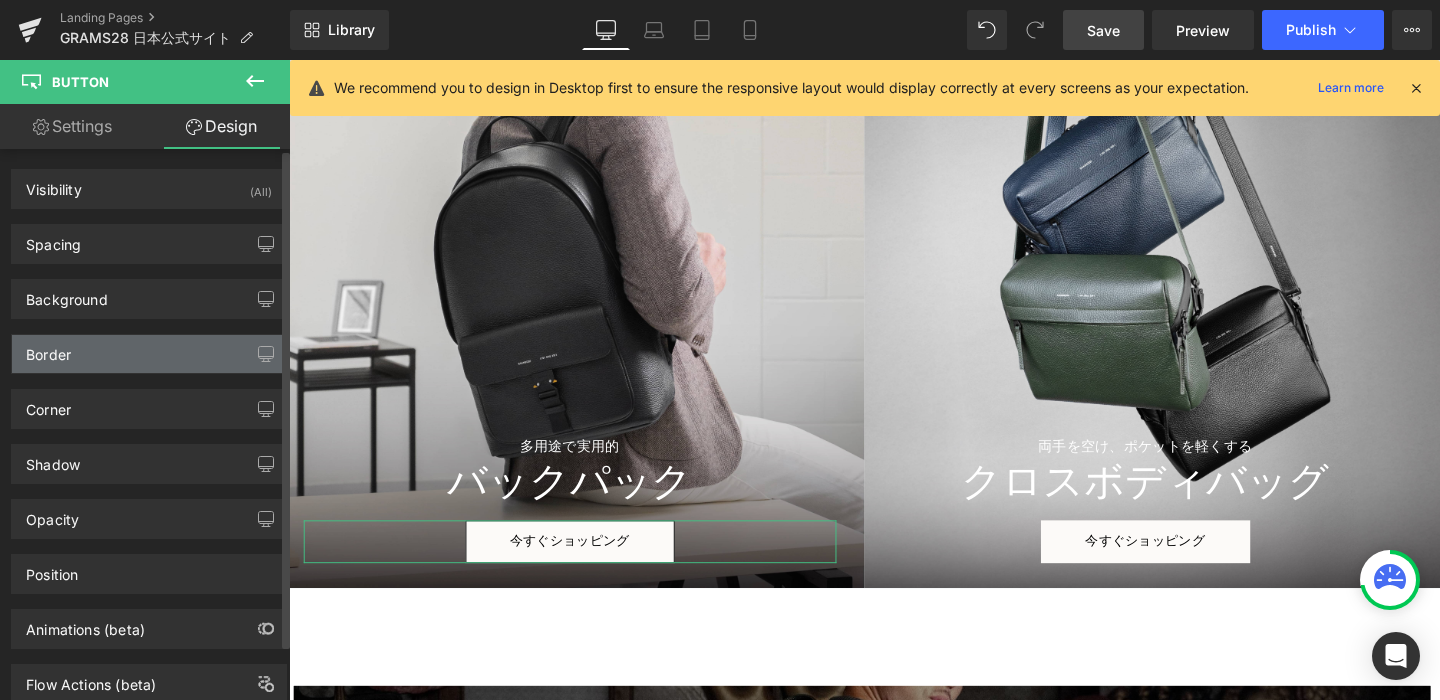 click on "Border" at bounding box center (149, 354) 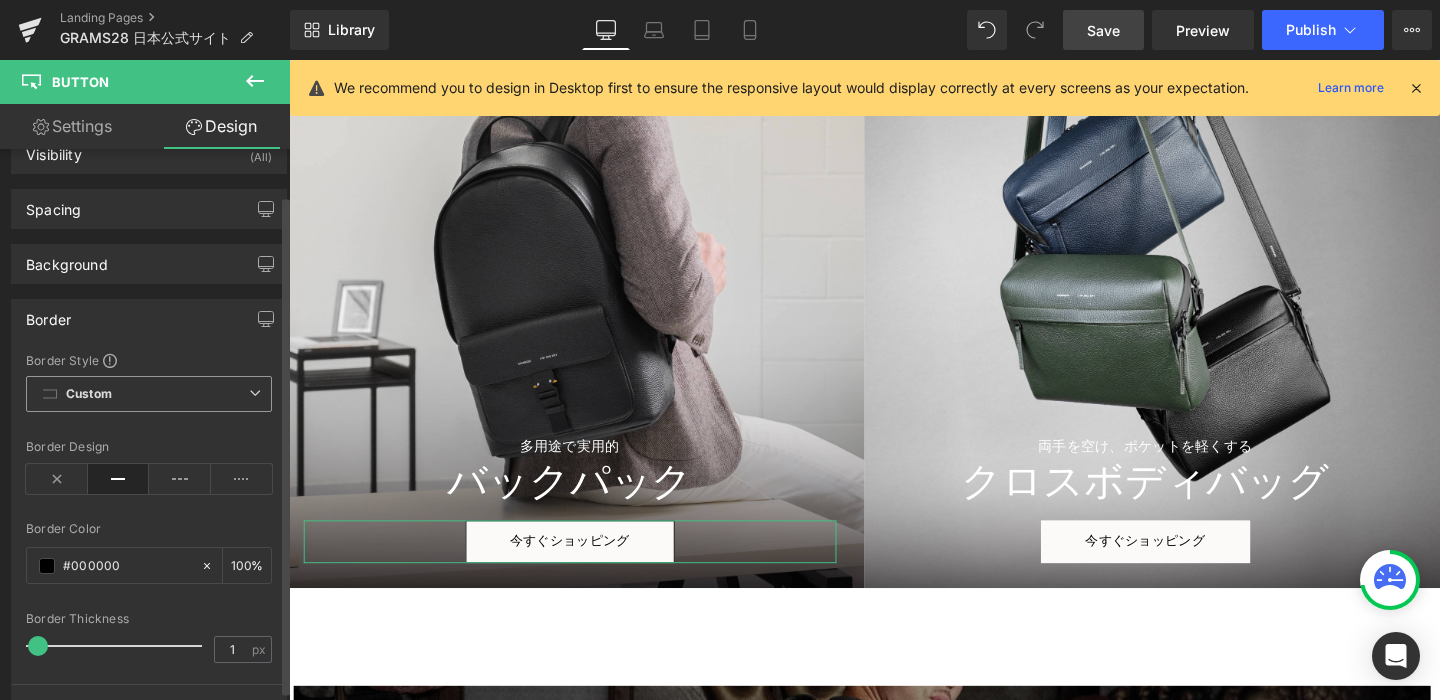 scroll, scrollTop: 55, scrollLeft: 0, axis: vertical 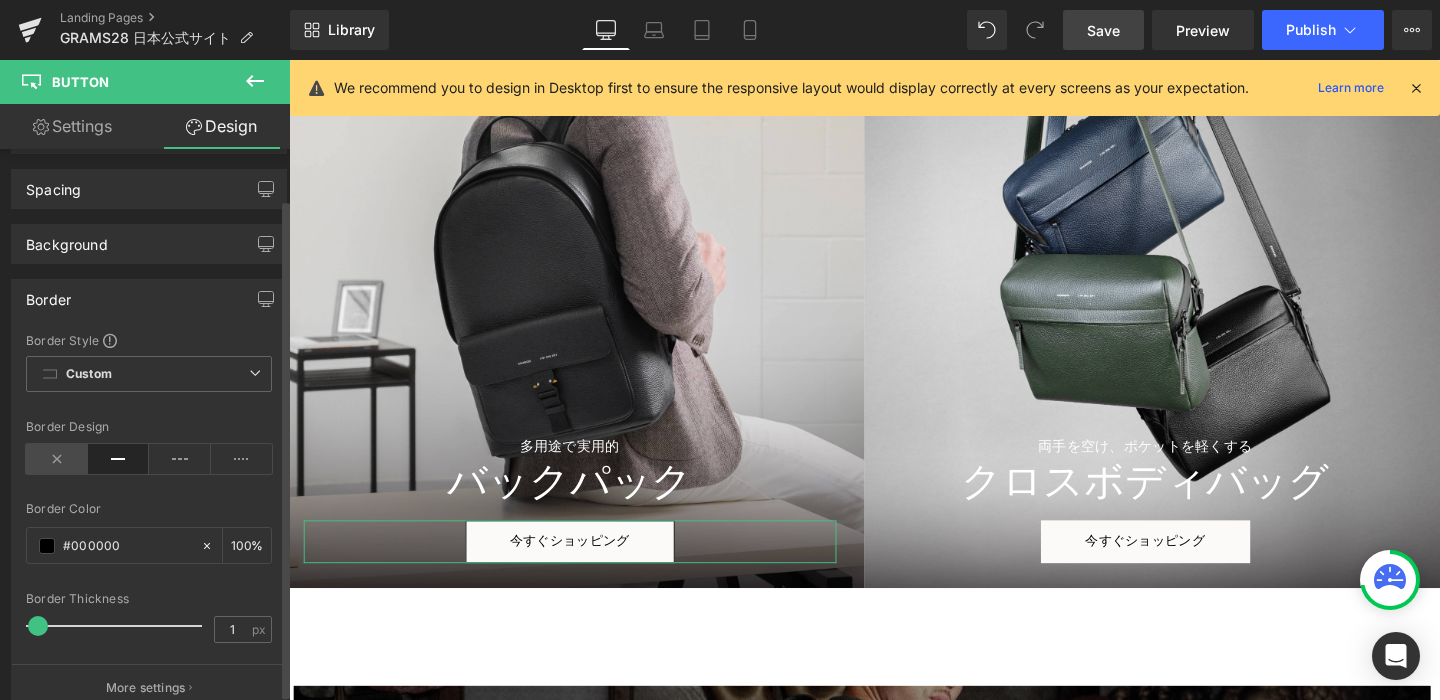 click at bounding box center [57, 459] 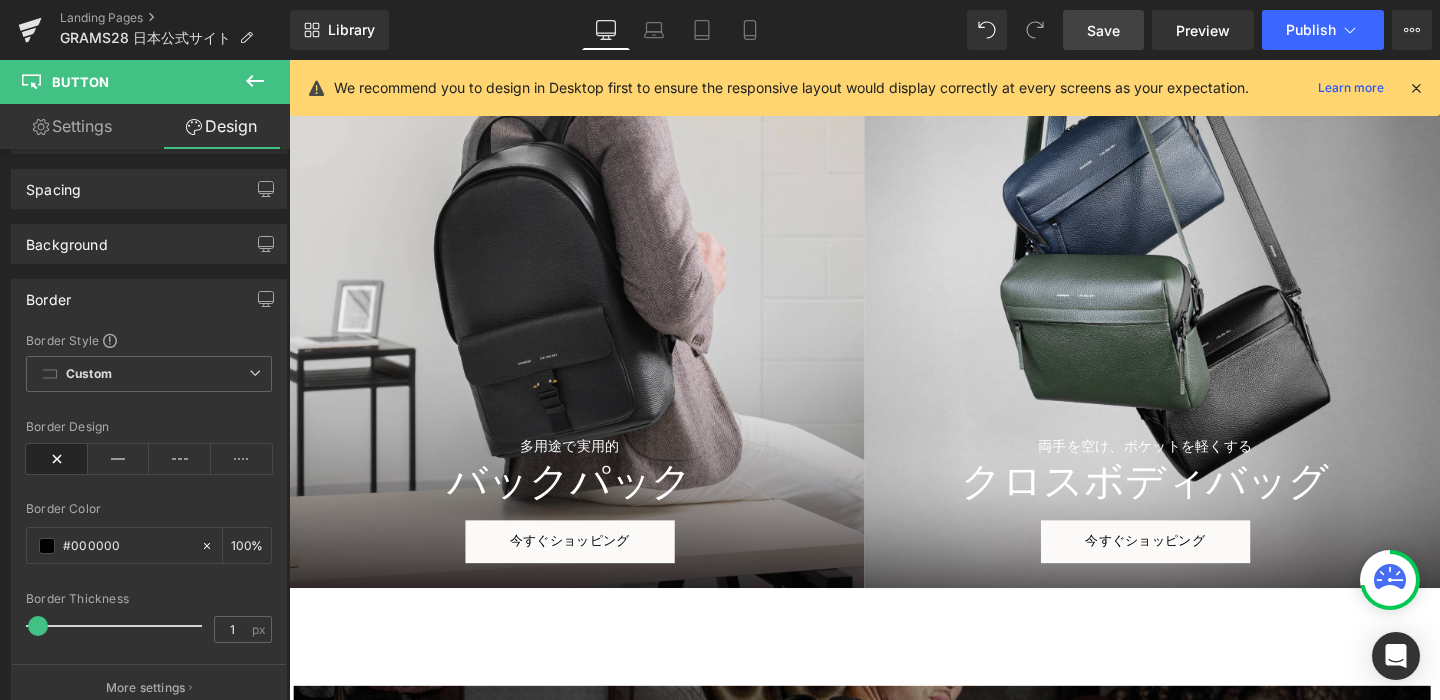 click on "Save" at bounding box center (1103, 30) 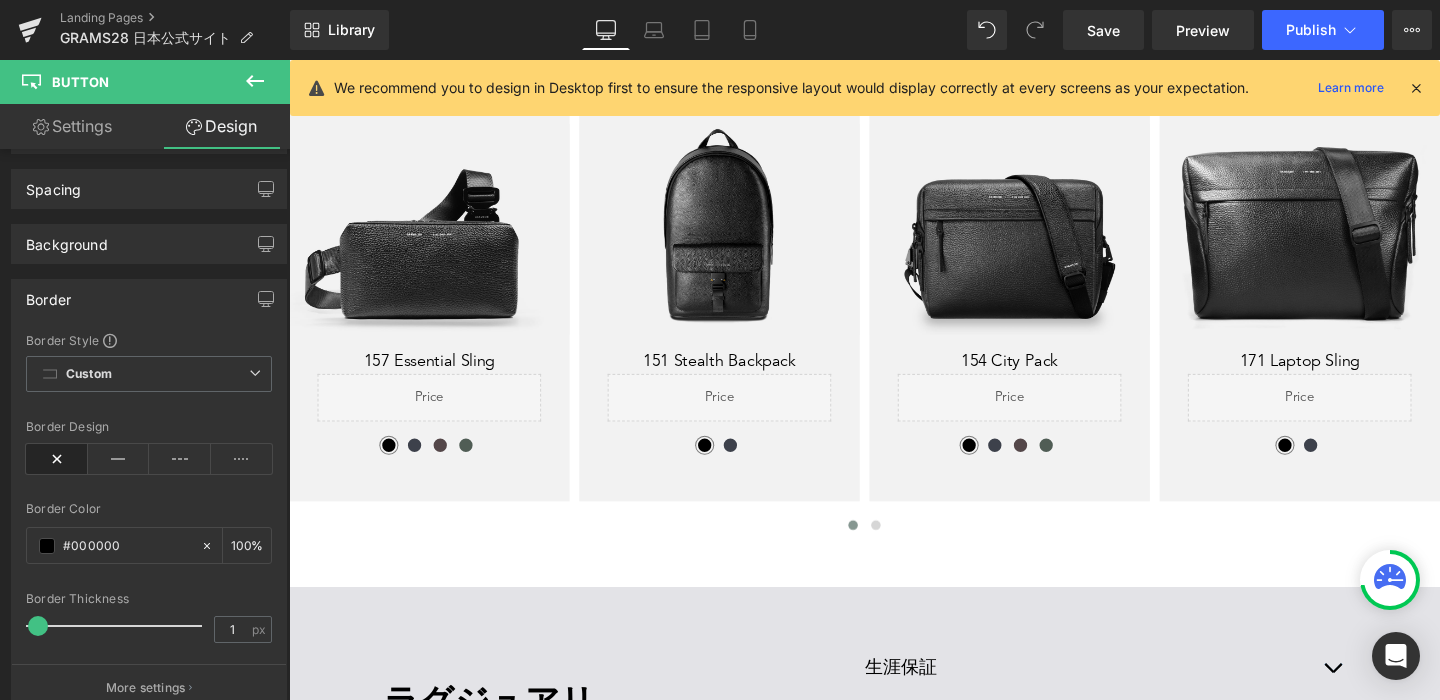 scroll, scrollTop: 1794, scrollLeft: 0, axis: vertical 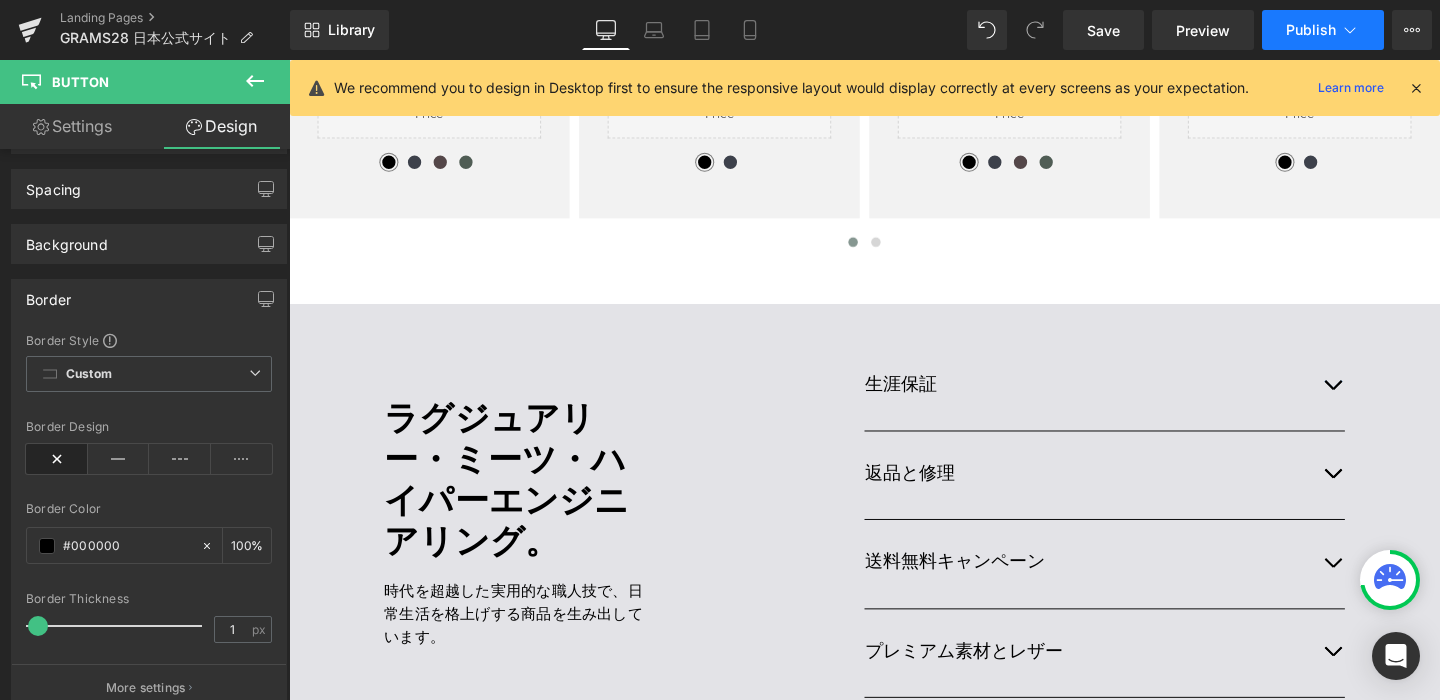 click on "Publish" at bounding box center [1323, 30] 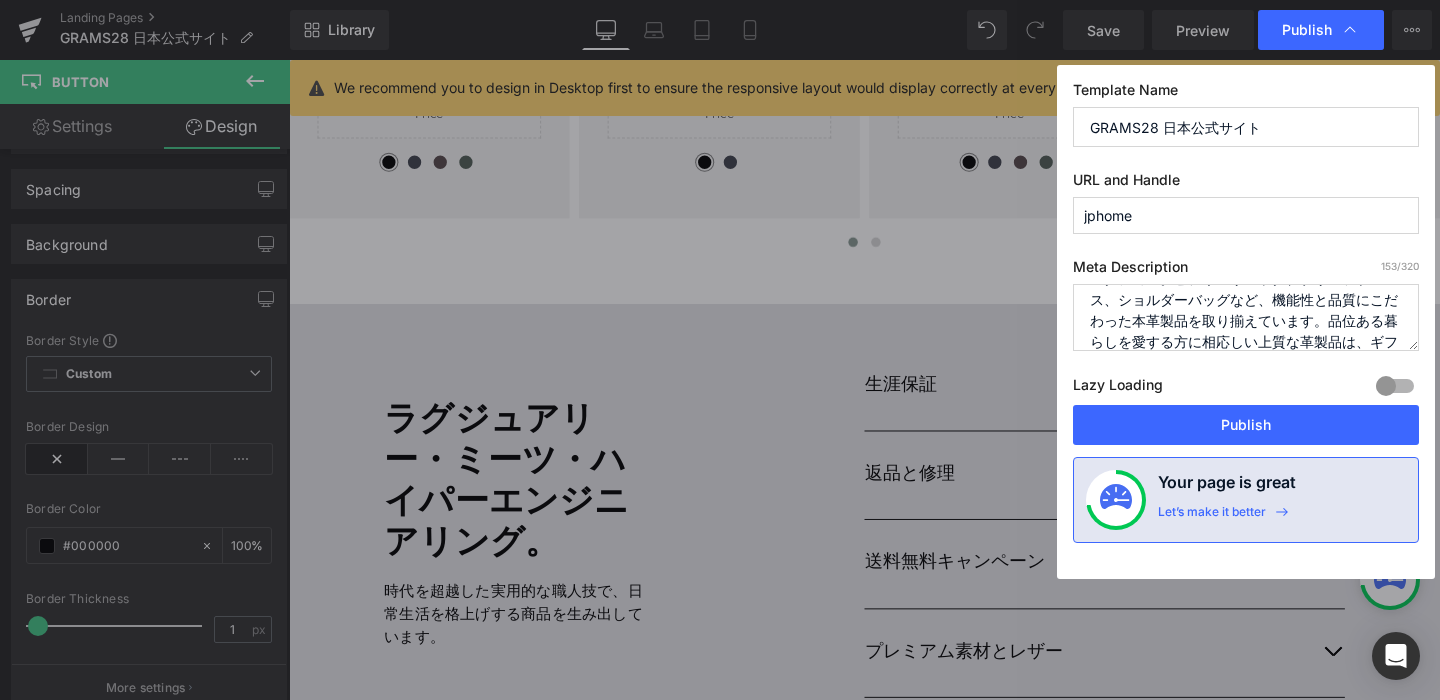 scroll, scrollTop: 126, scrollLeft: 0, axis: vertical 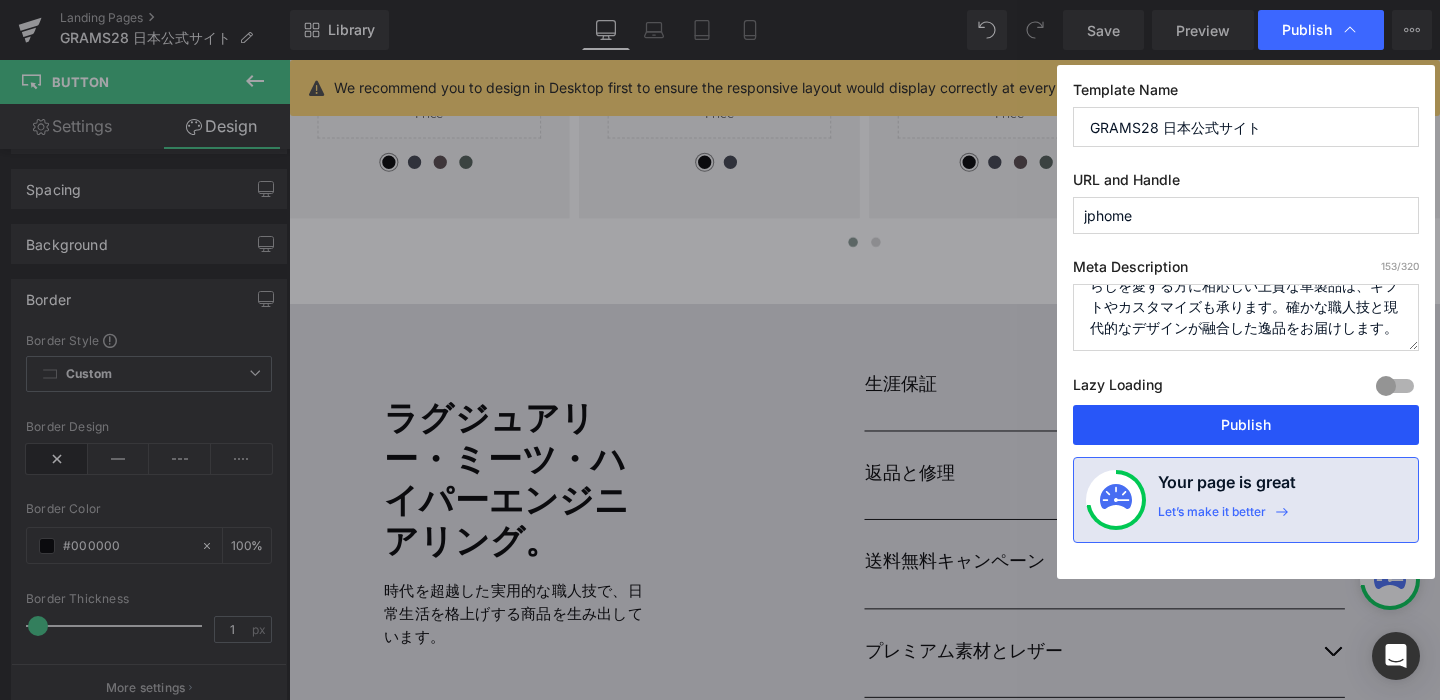 click on "Publish" at bounding box center [1246, 425] 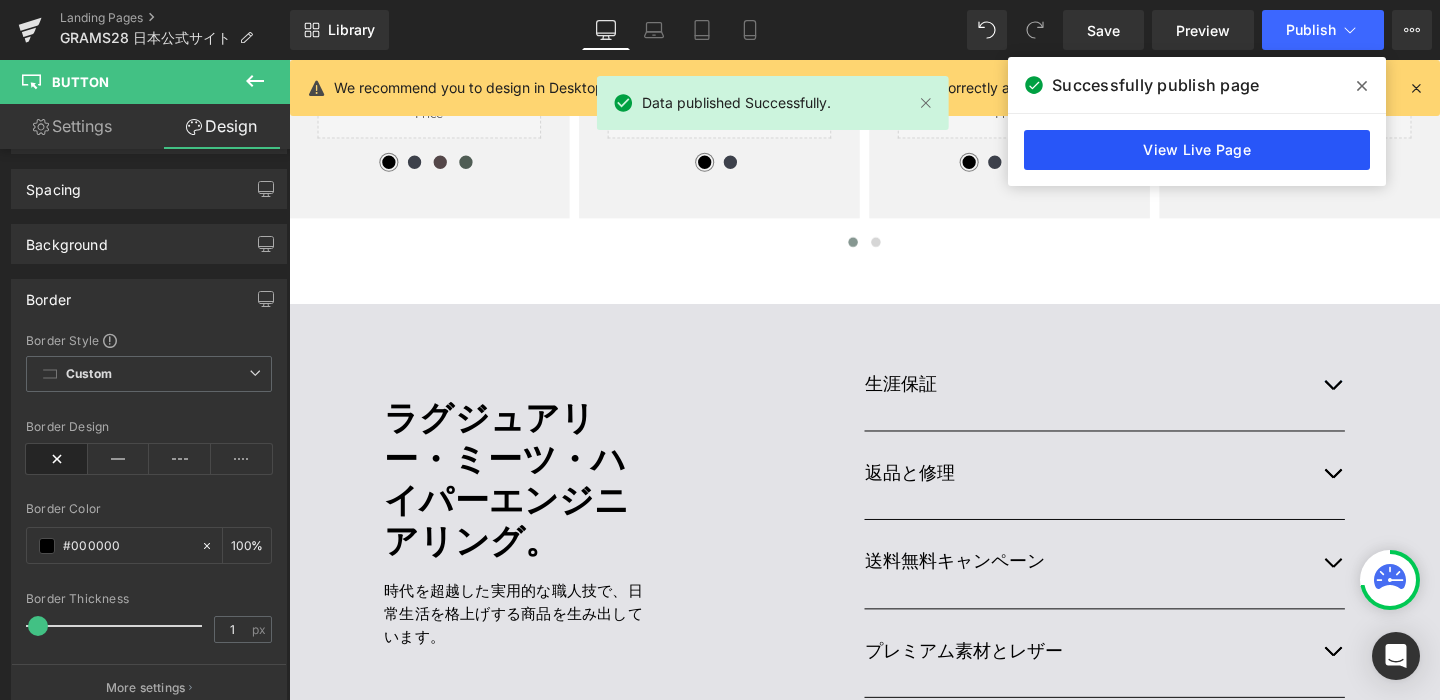 click on "View Live Page" at bounding box center (1197, 150) 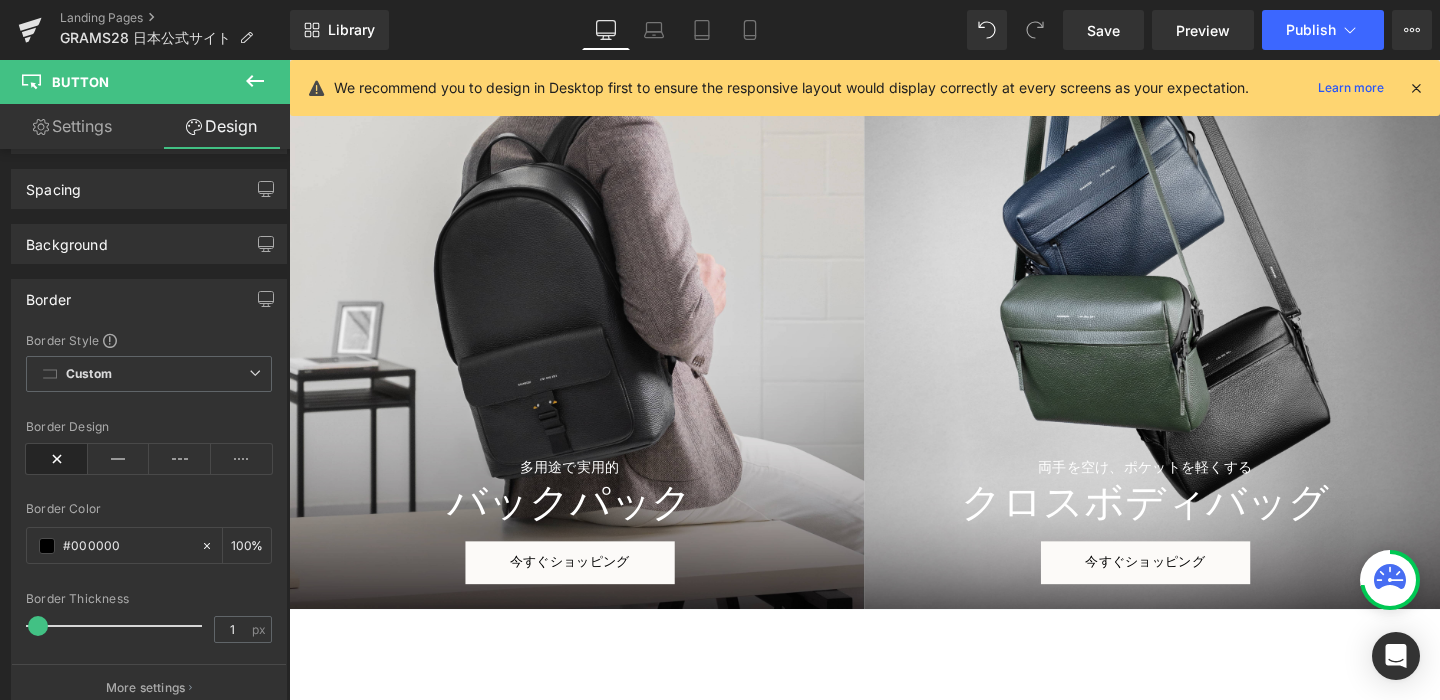 scroll, scrollTop: 2485, scrollLeft: 0, axis: vertical 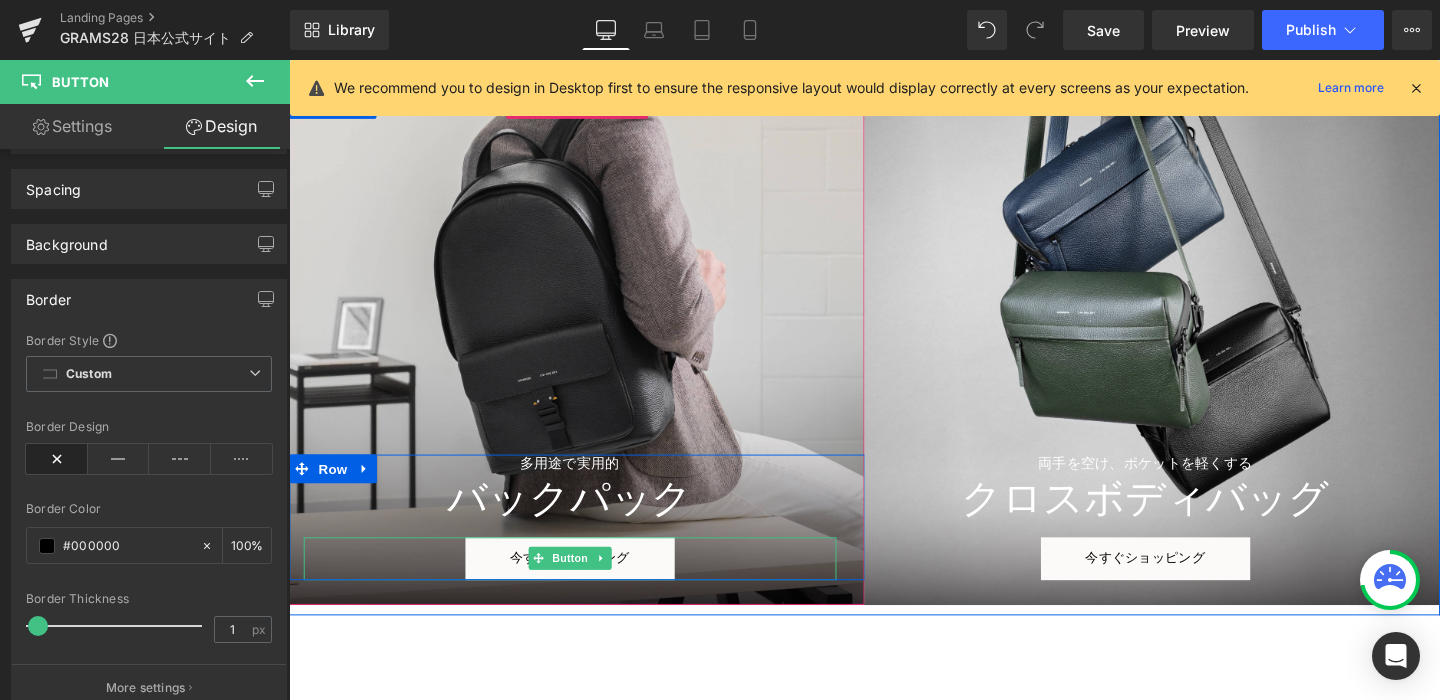 click on "今すぐショッピング" at bounding box center [584, 584] 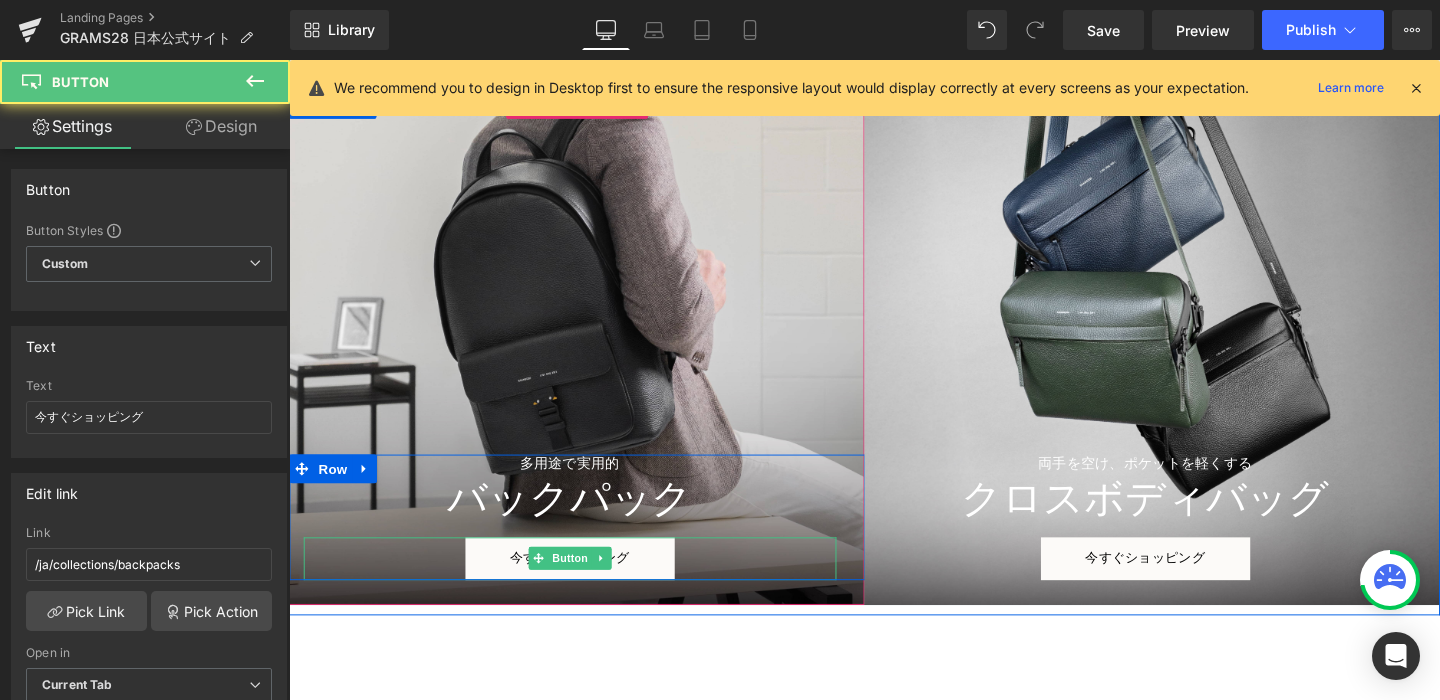 click on "今すぐショッピング" at bounding box center (584, 584) 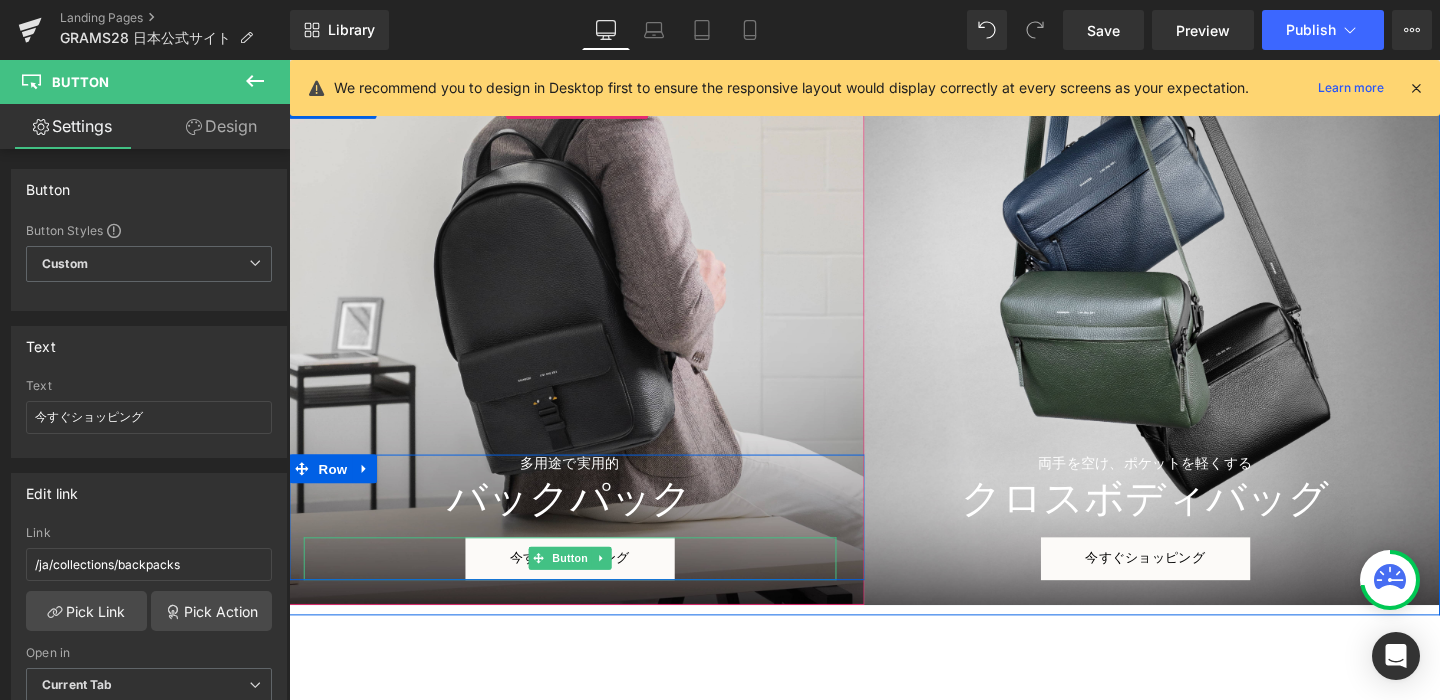 click on "今すぐショッピング" at bounding box center (584, 584) 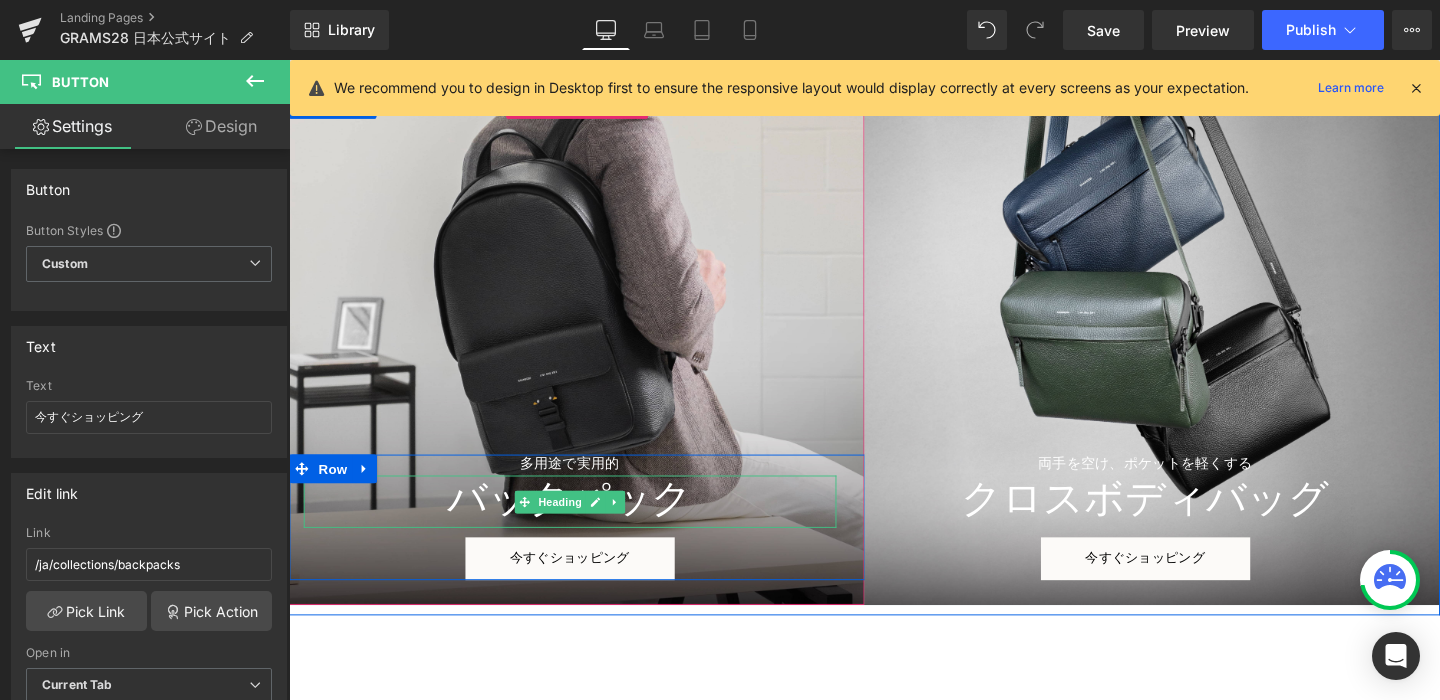 click on "バックパック" at bounding box center (584, 524) 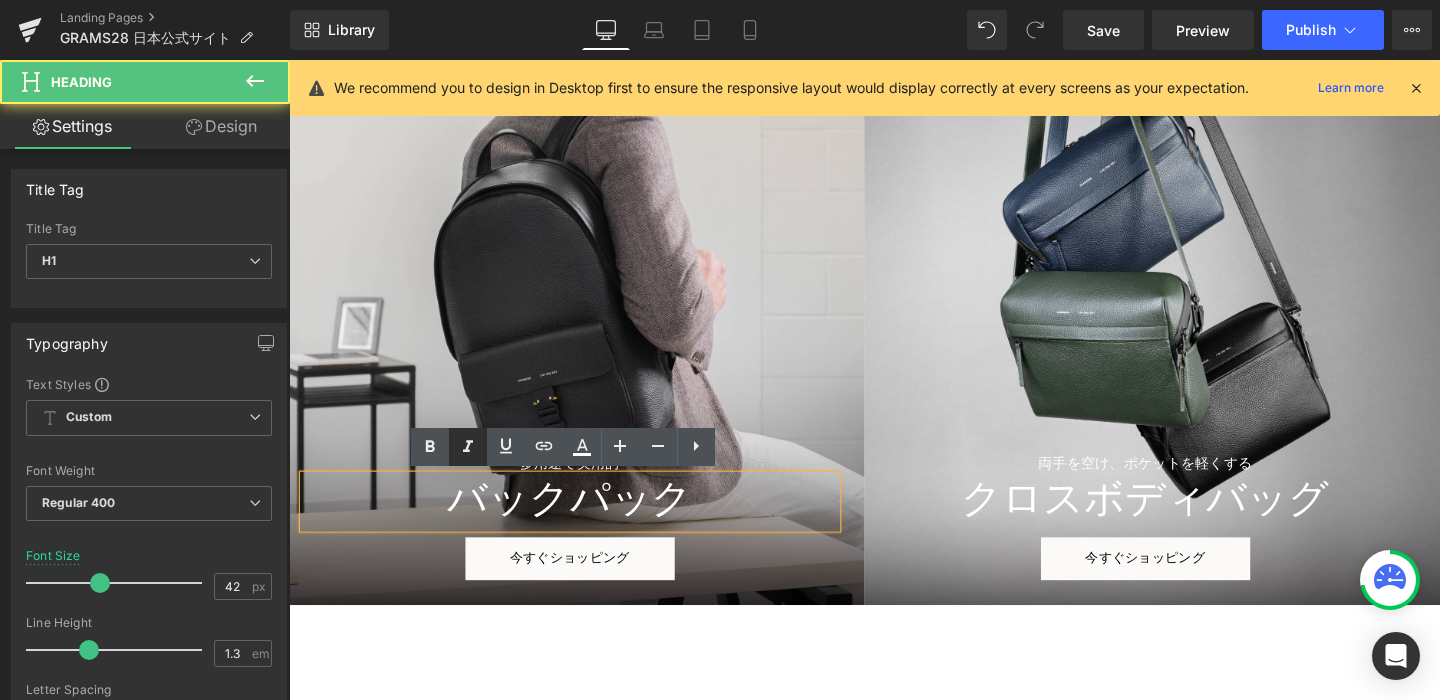 click on "多用途で実用的 Heading         バックパック Heading         今すぐショッピング Button         Row         Row" at bounding box center [591, 363] 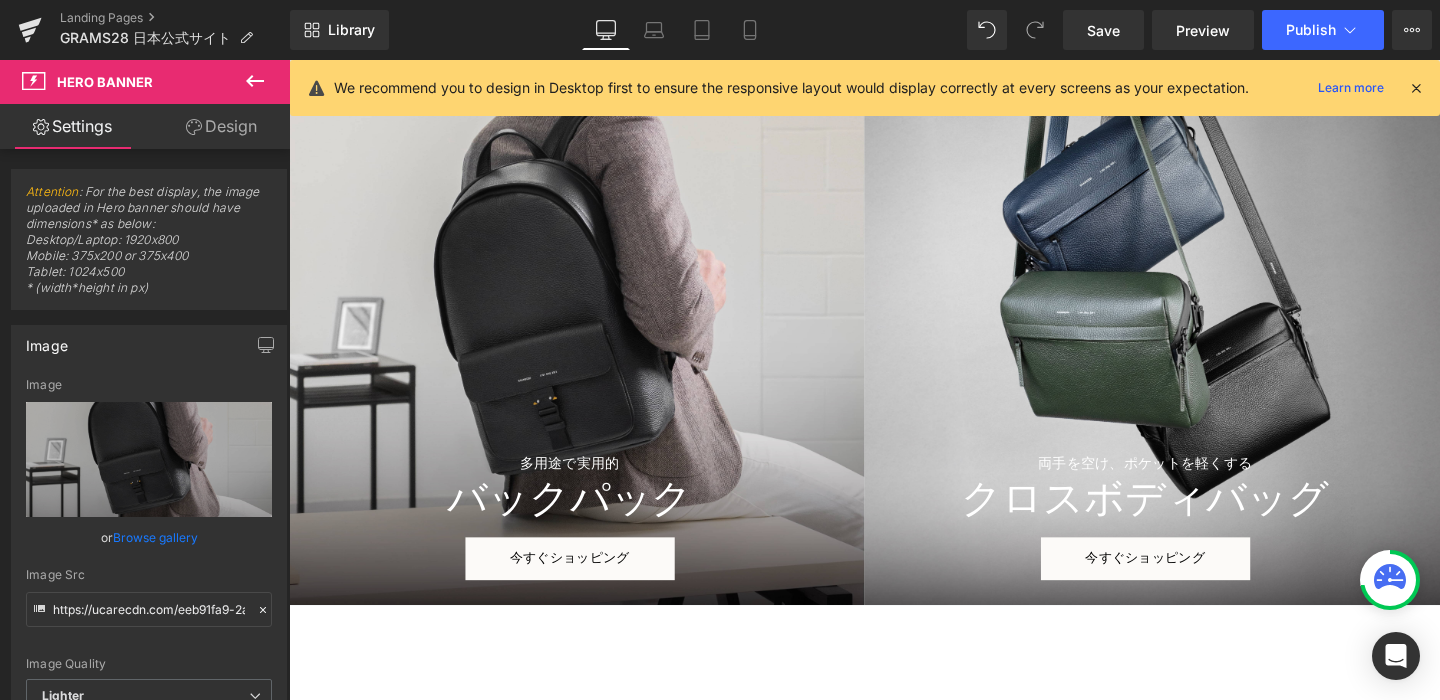 click on "多用途で実用的 Heading         バックパック Heading         今すぐショッピング Button         Row         Row" at bounding box center (591, 363) 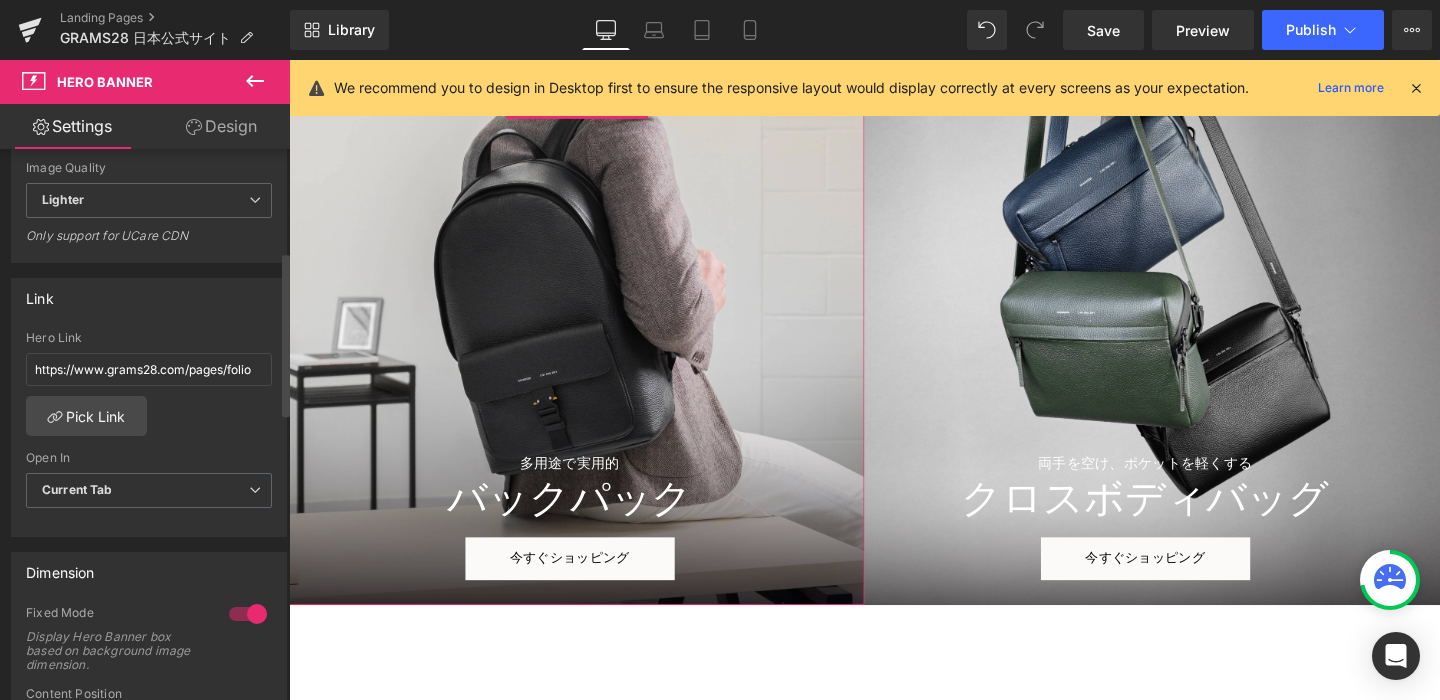 scroll, scrollTop: 543, scrollLeft: 0, axis: vertical 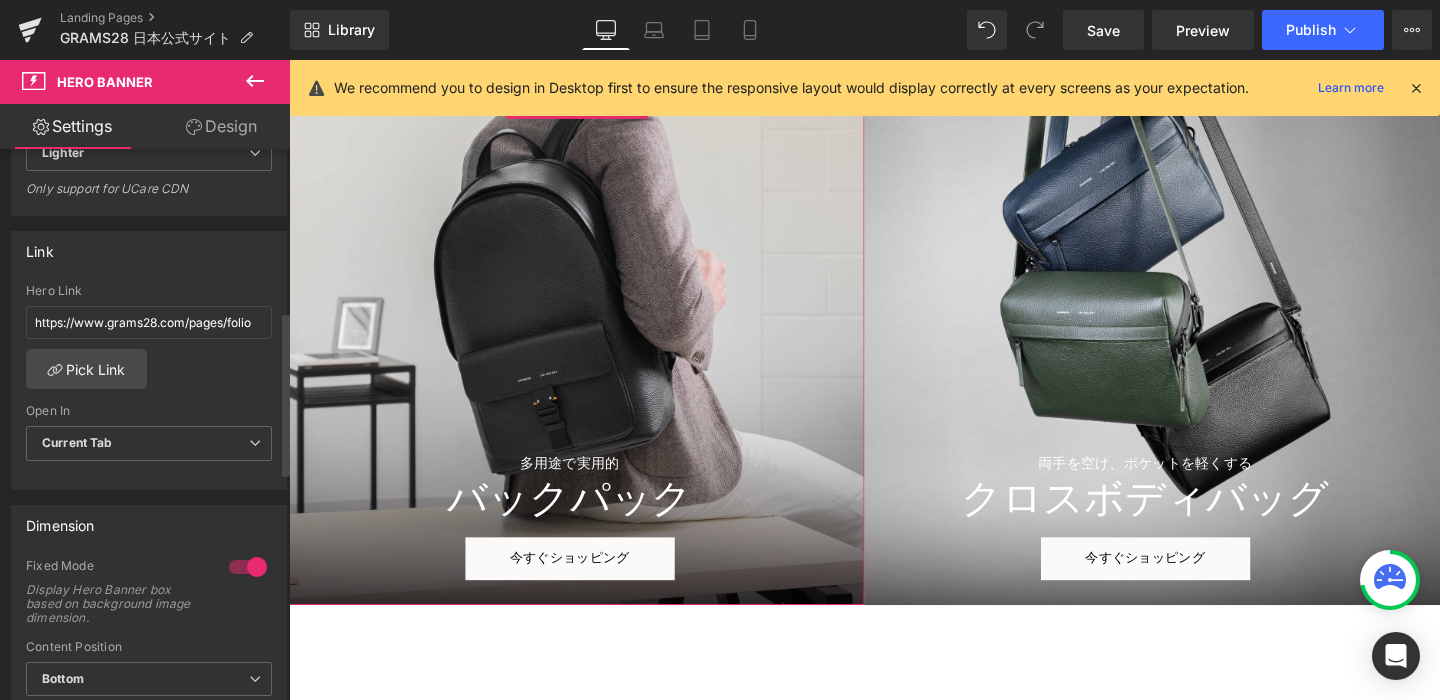 click on "https://www.grams28.com/pages/folio Hero Link https://www.grams28.com/pages/folio  Pick Link Current Tab New Tab Open In
Current Tab
Current Tab New Tab" at bounding box center [149, 386] 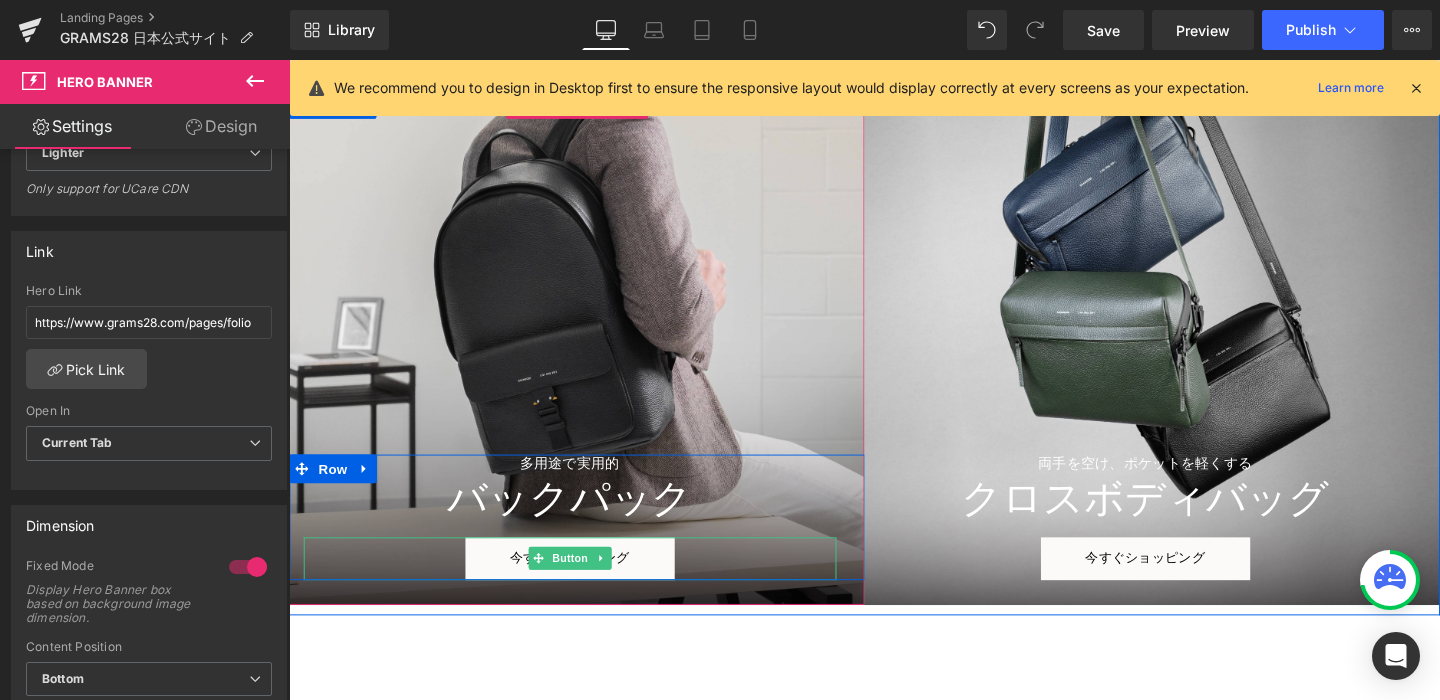 click on "今すぐショッピング" at bounding box center [584, 584] 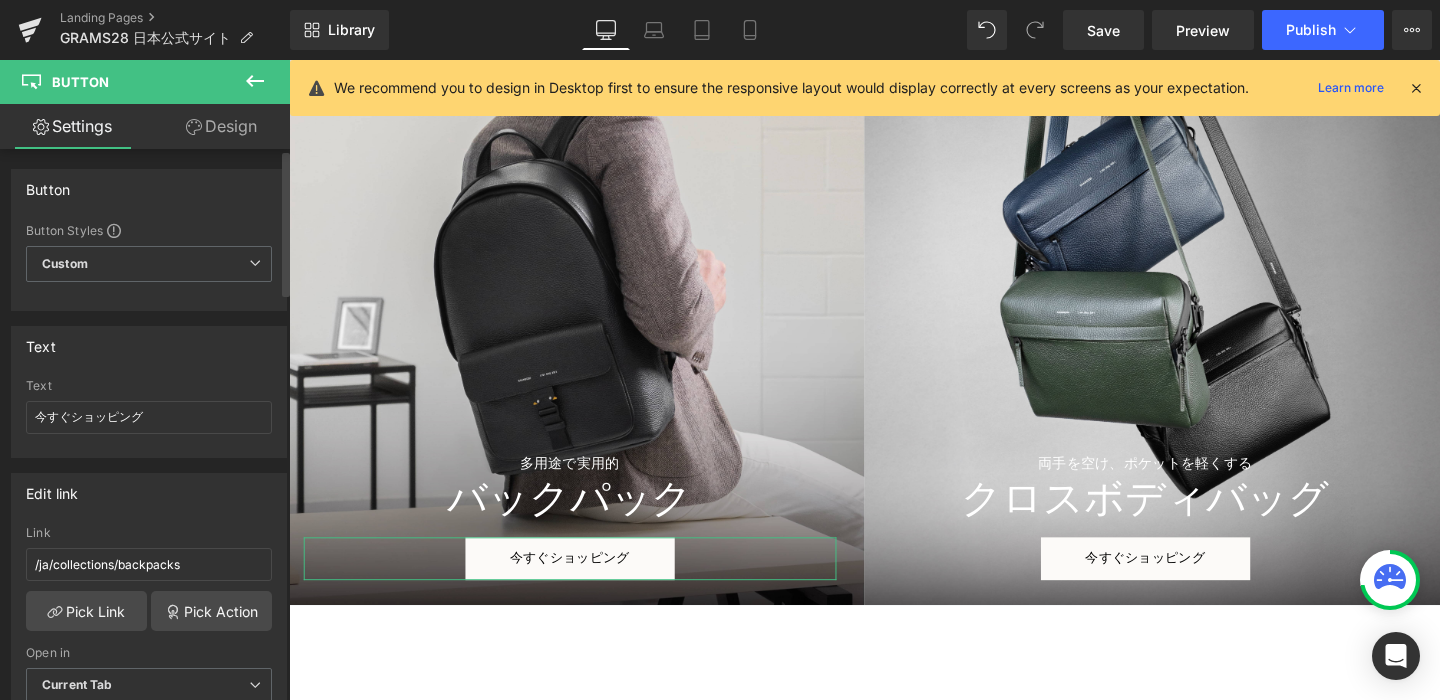 click on "Link /ja/collections/backpacks" at bounding box center (149, 558) 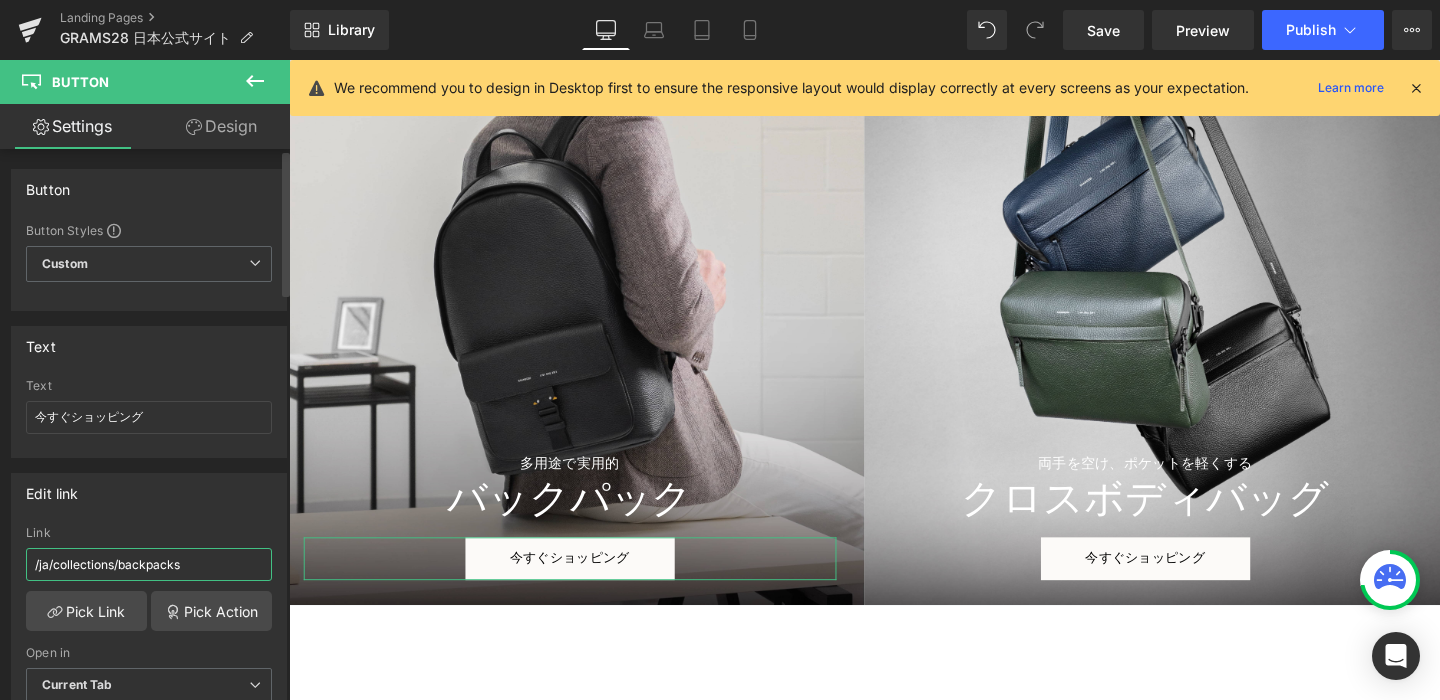 click on "/ja/collections/backpacks" at bounding box center (149, 564) 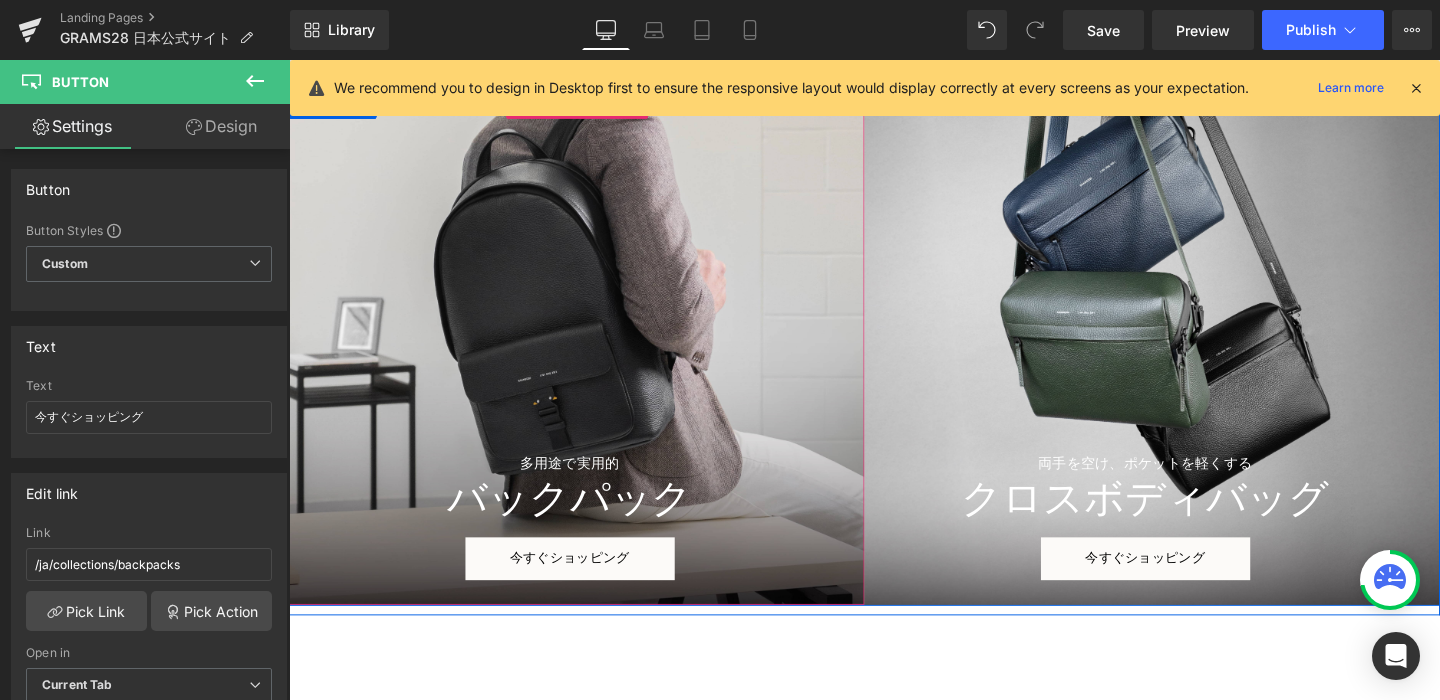 click on "多用途で実用的 Heading         バックパック Heading         今すぐショッピング Button         Row         Row" at bounding box center [591, 363] 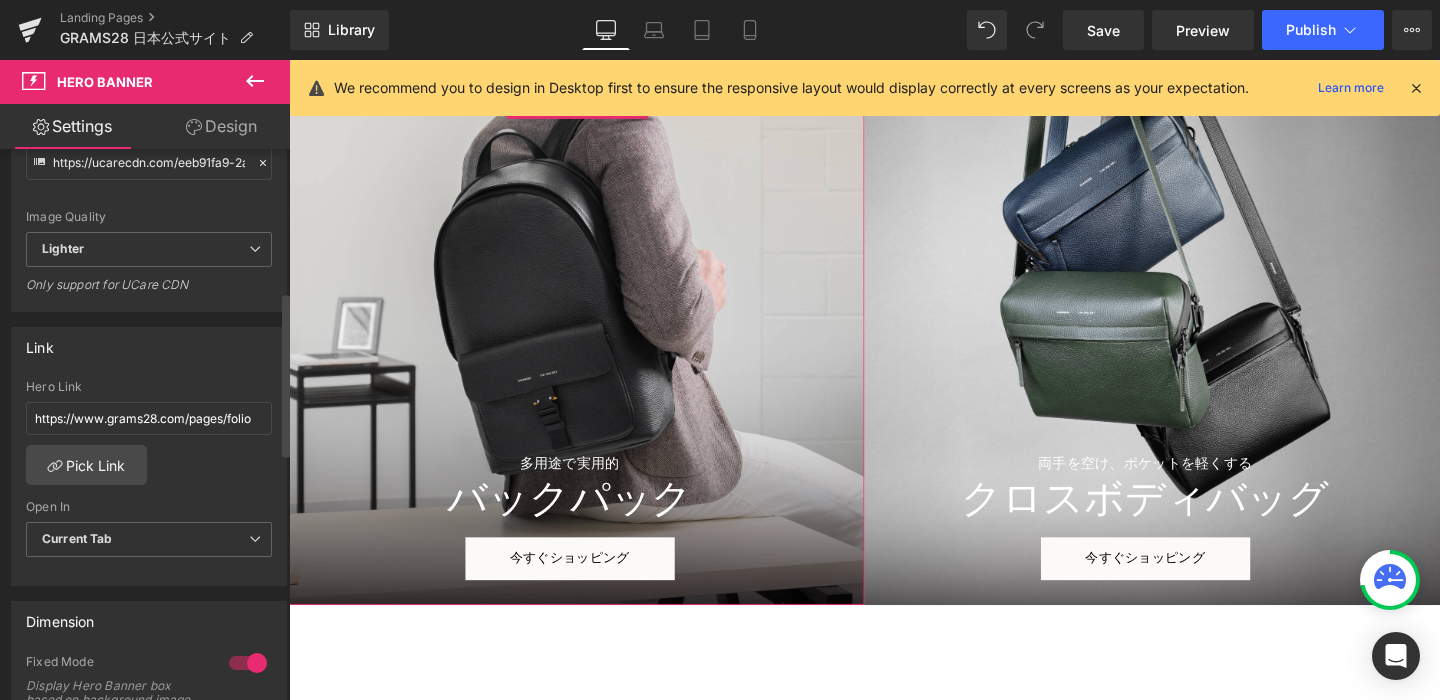 scroll, scrollTop: 654, scrollLeft: 0, axis: vertical 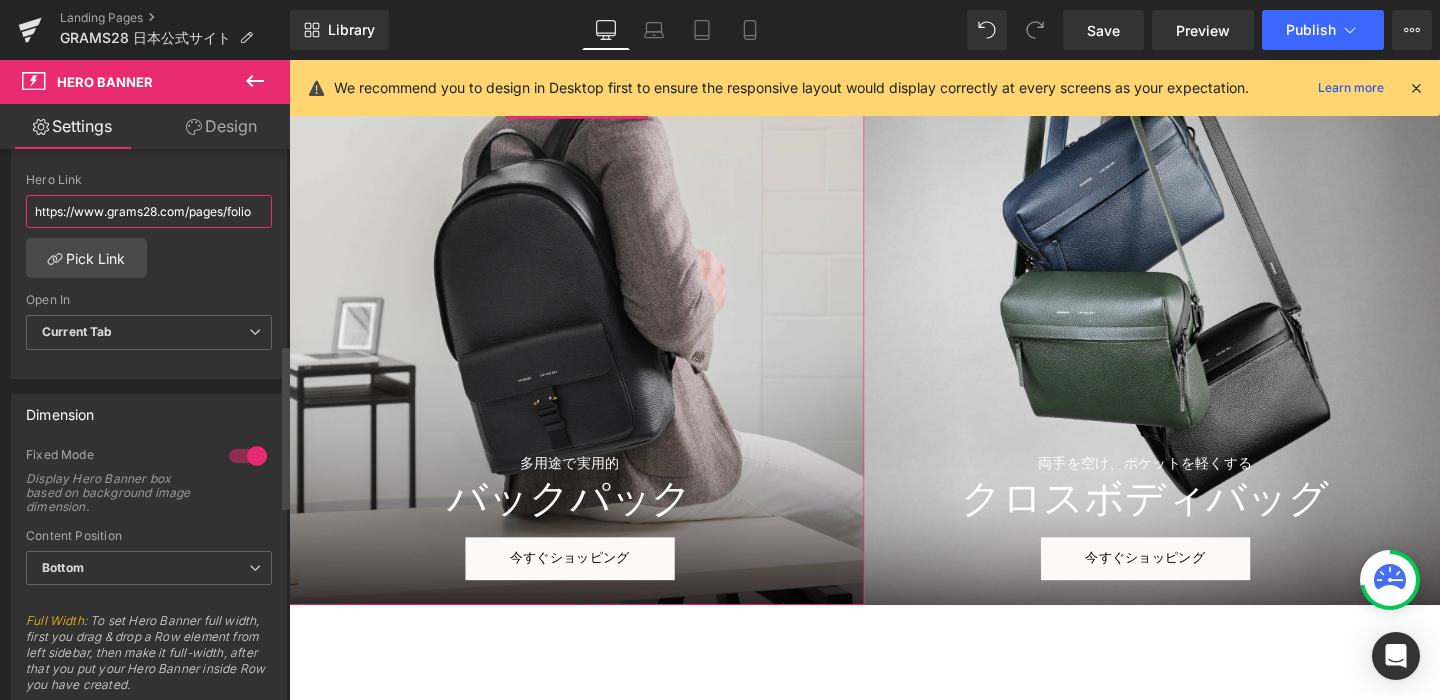 click on "https://www.grams28.com/pages/folio" at bounding box center [149, 211] 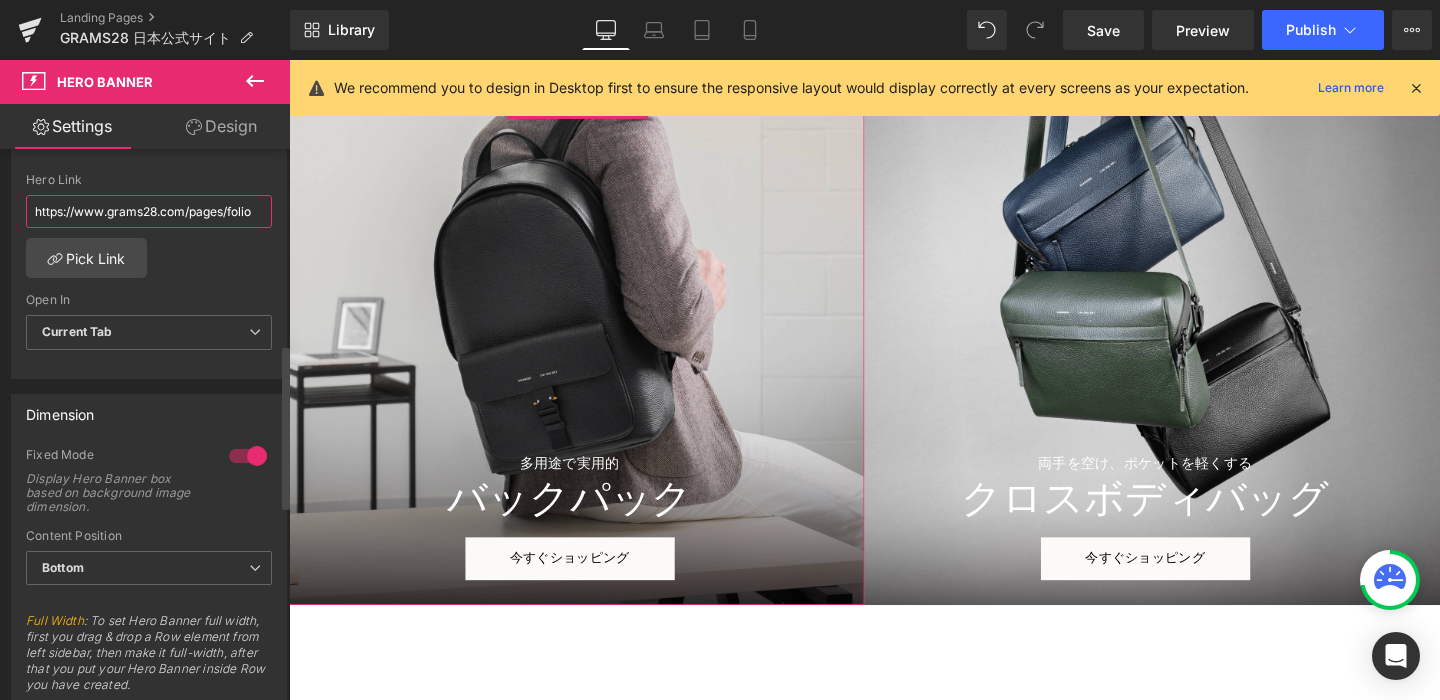 click on "https://www.grams28.com/pages/folio" at bounding box center (149, 211) 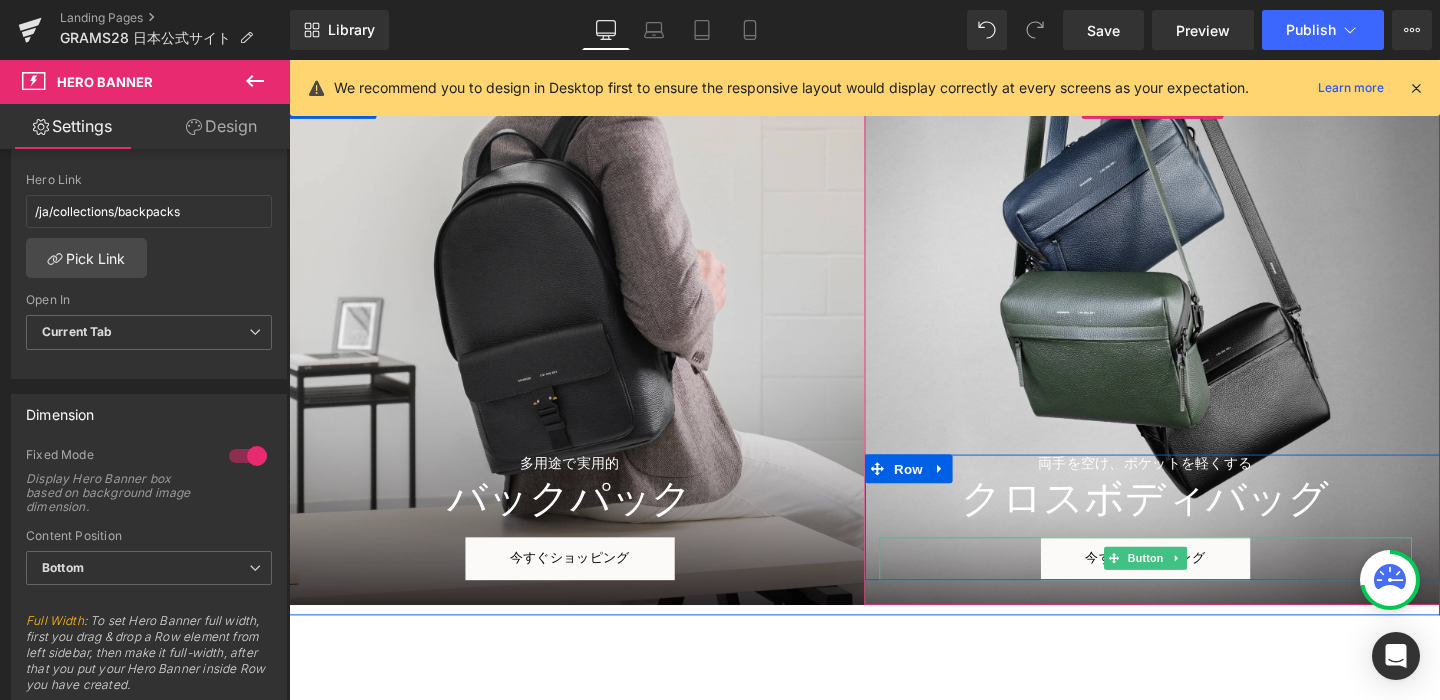 click on "今すぐショッピング" at bounding box center (1189, 584) 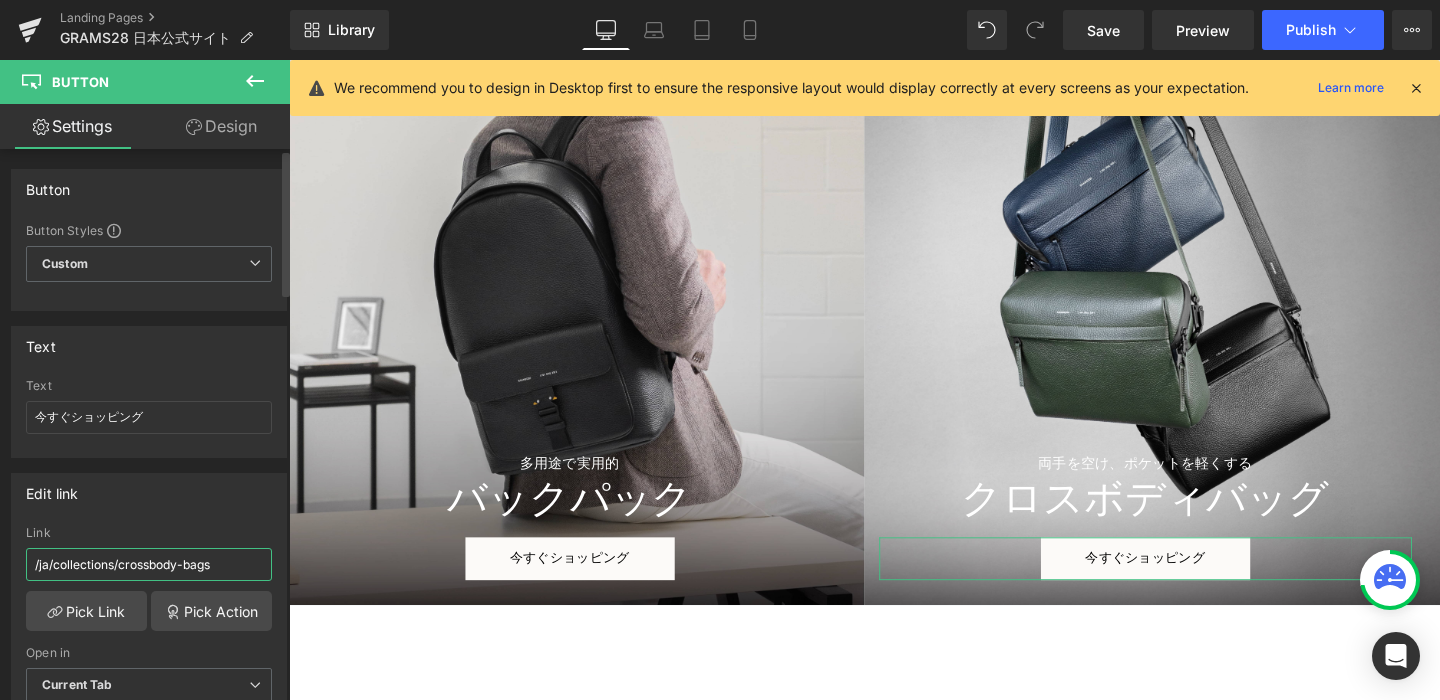 click on "/ja/collections/crossbody-bags" at bounding box center (149, 564) 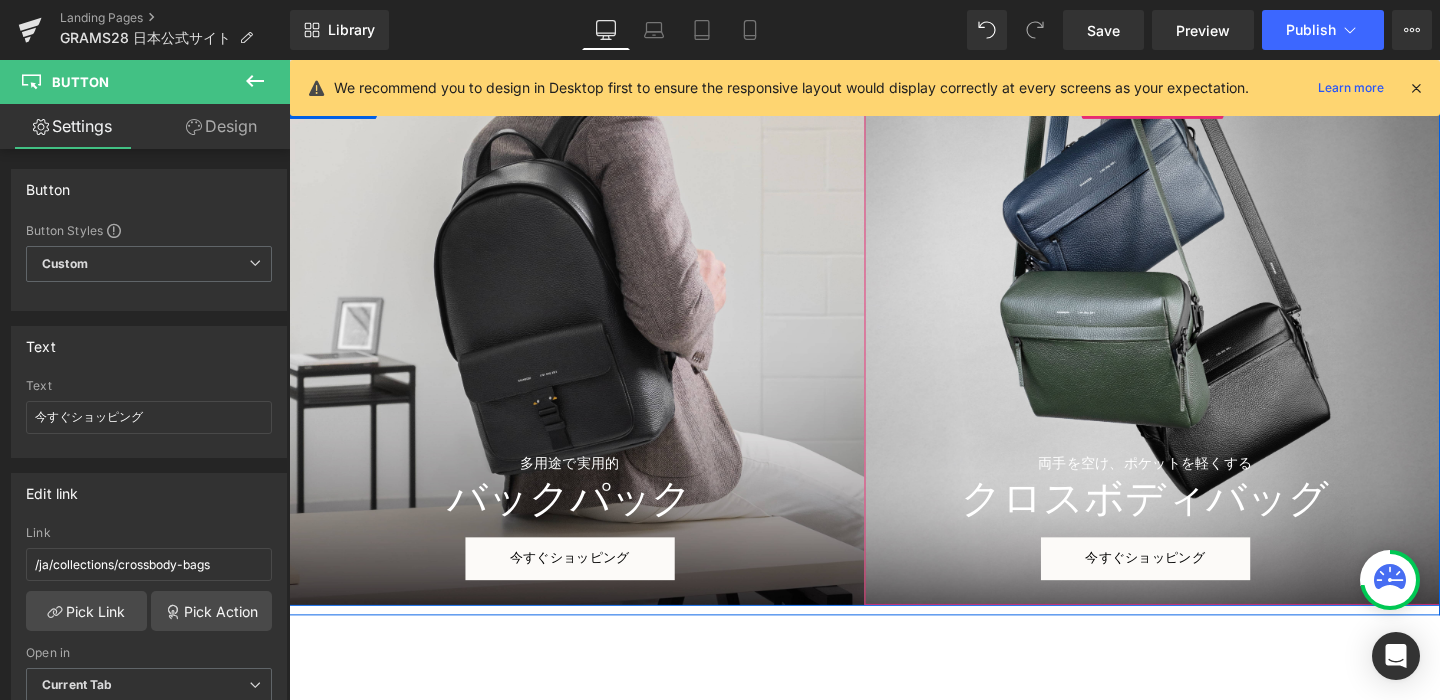 click on "両手を空け、ポケットを軽くする
Heading
クロスボディバッグ
Heading
今すぐショッピング
Button         Row         Row" at bounding box center (1196, 363) 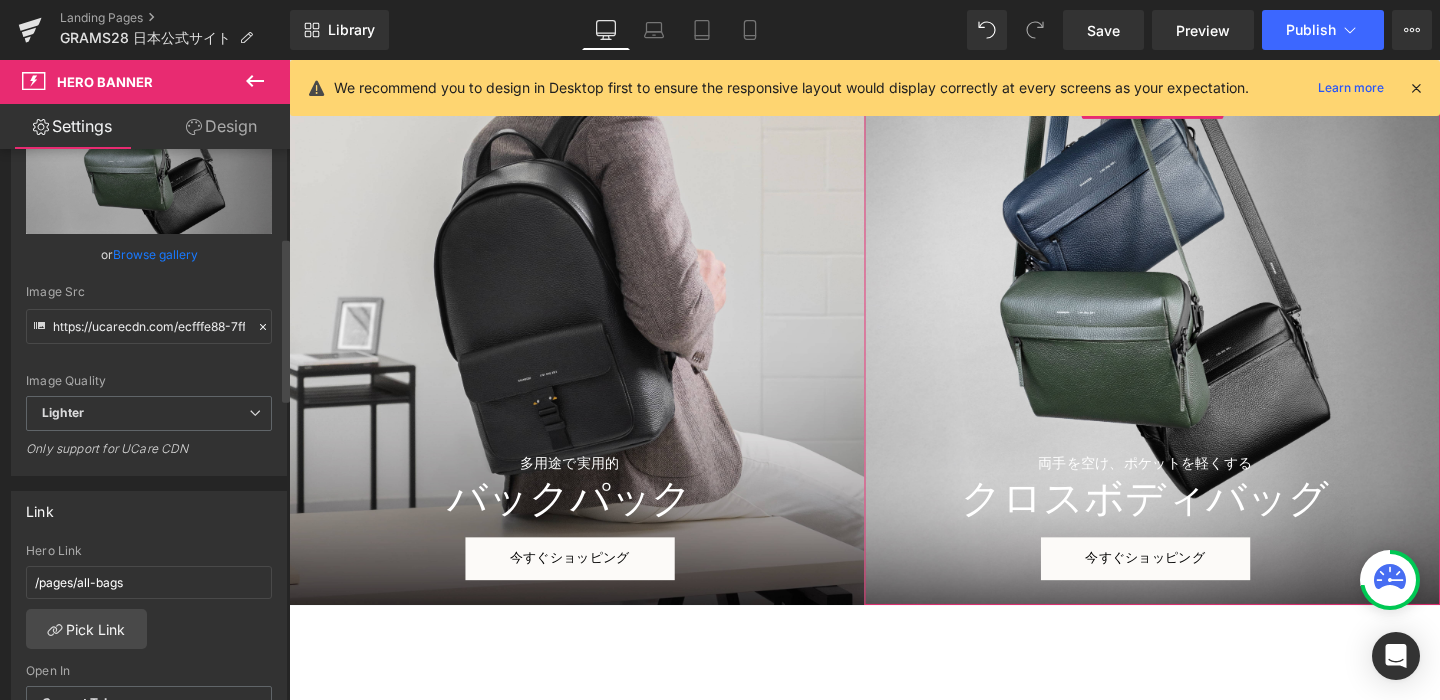 scroll, scrollTop: 312, scrollLeft: 0, axis: vertical 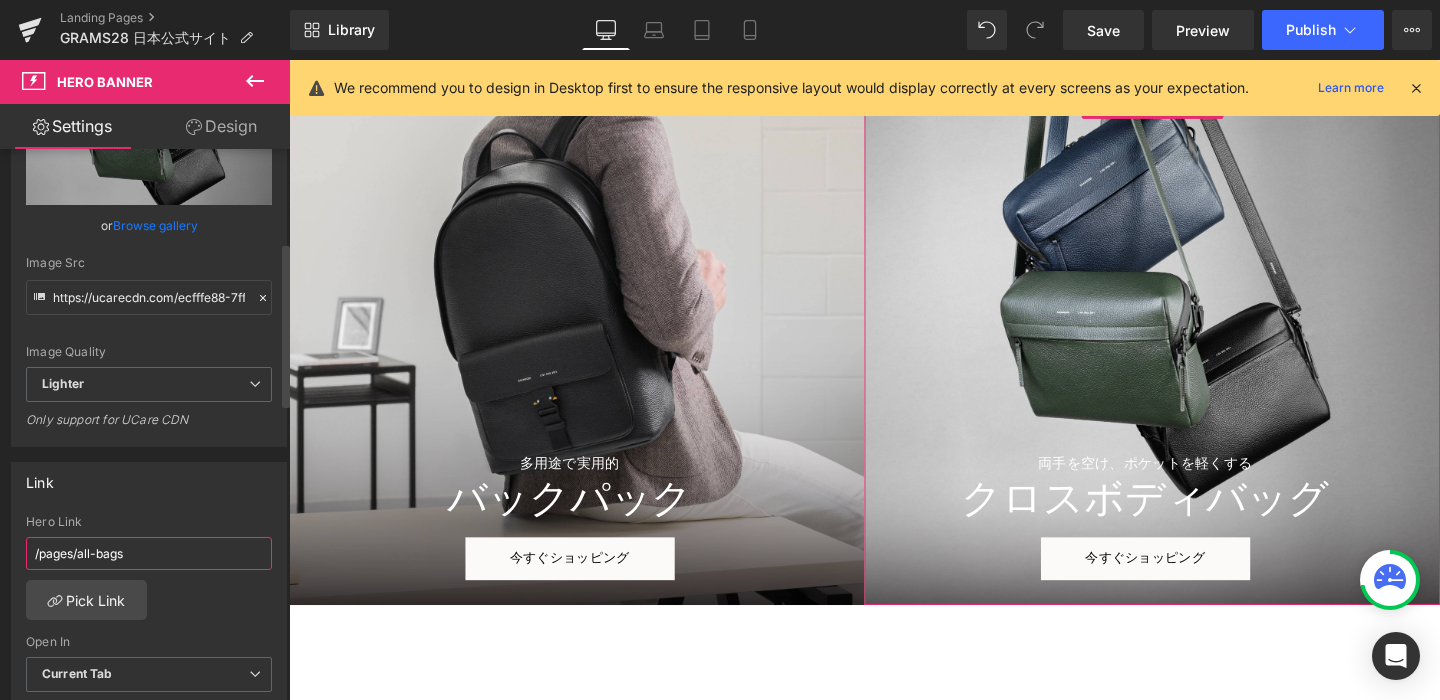 click on "/pages/all-bags" at bounding box center [149, 553] 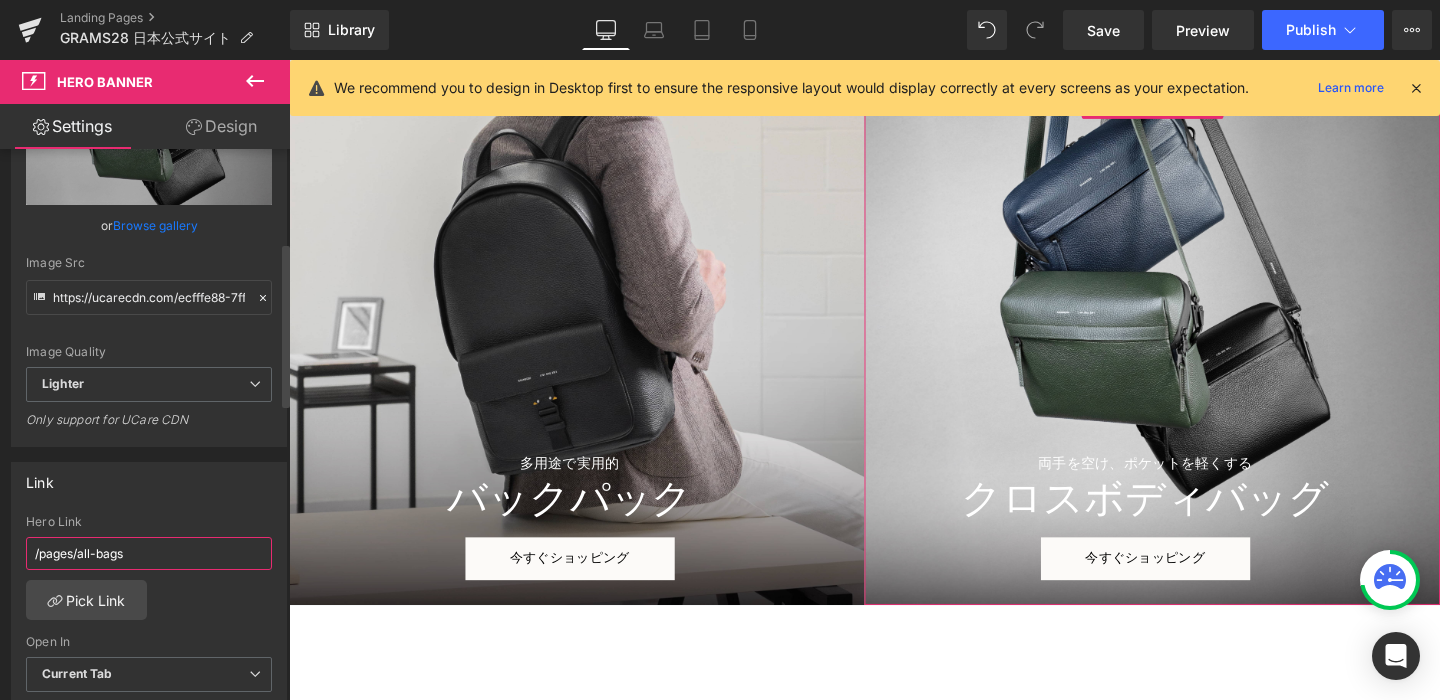 click on "/pages/all-bags" at bounding box center (149, 553) 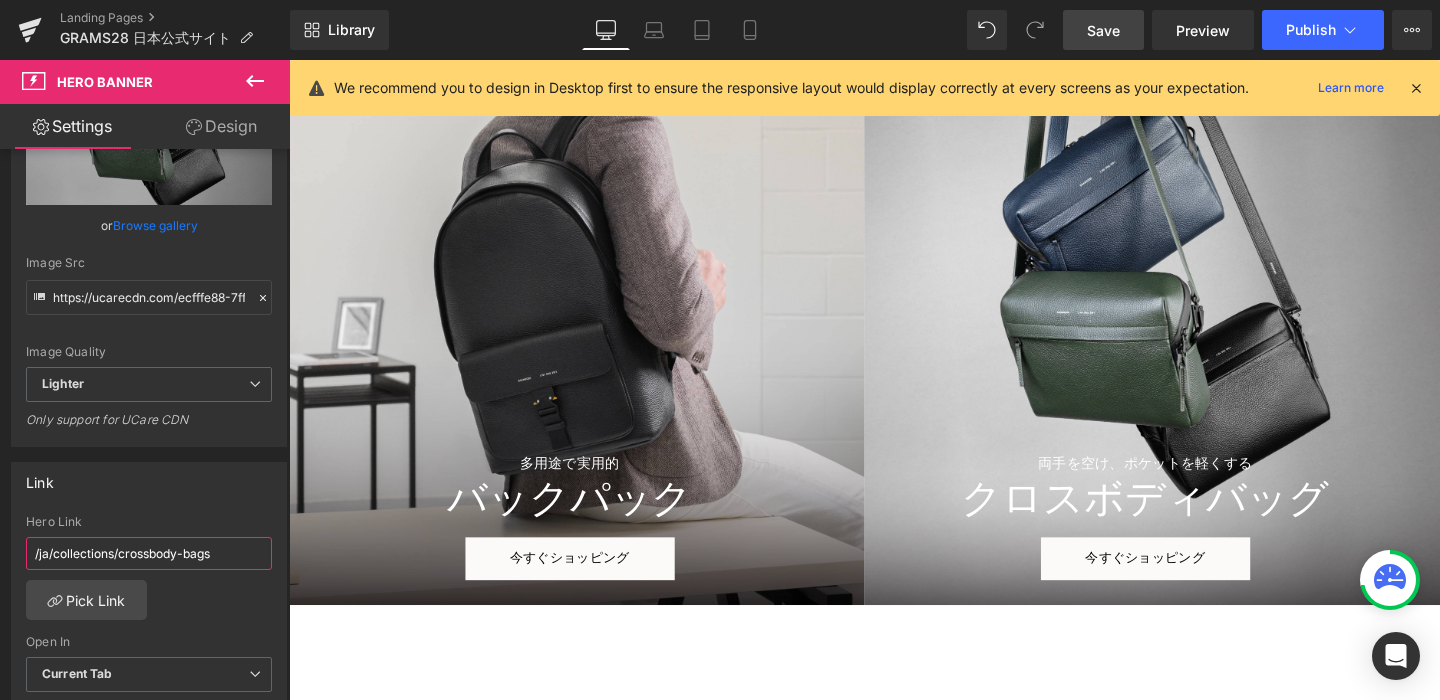 type on "/ja/collections/crossbody-bags" 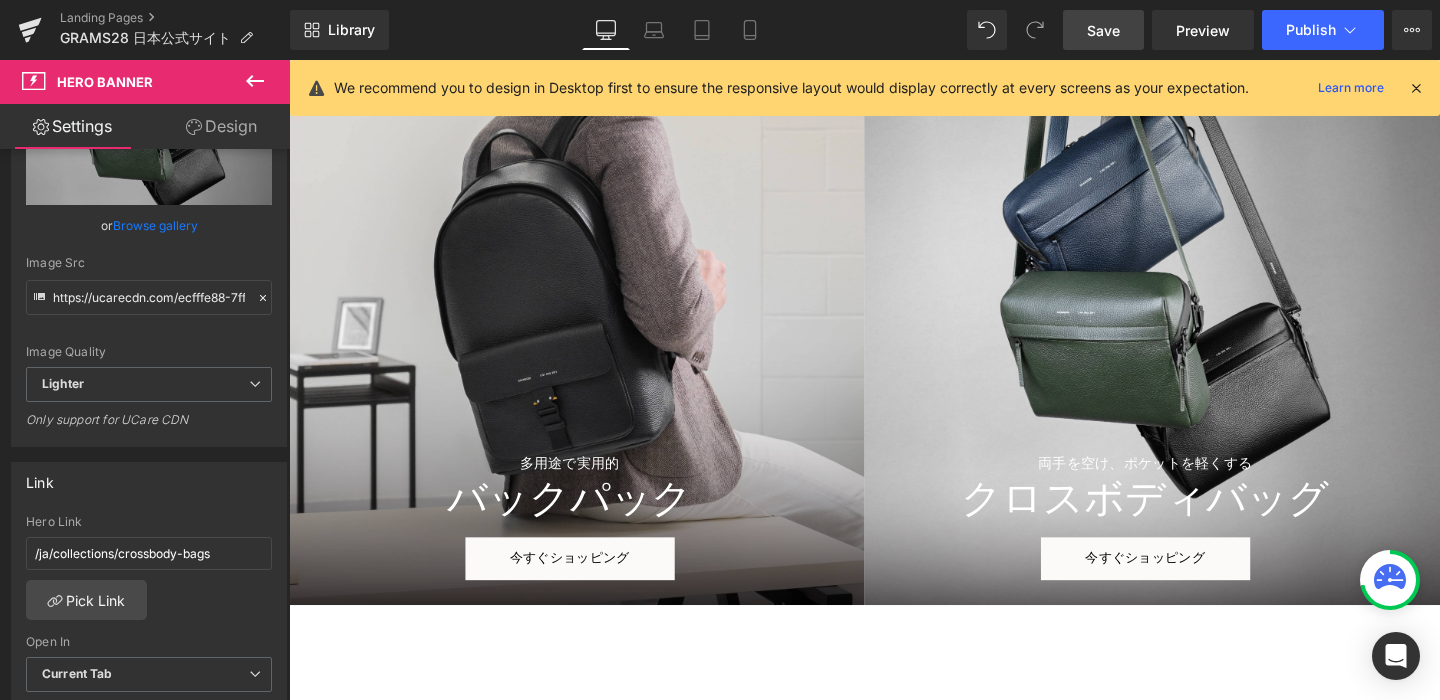 click on "Save" at bounding box center [1103, 30] 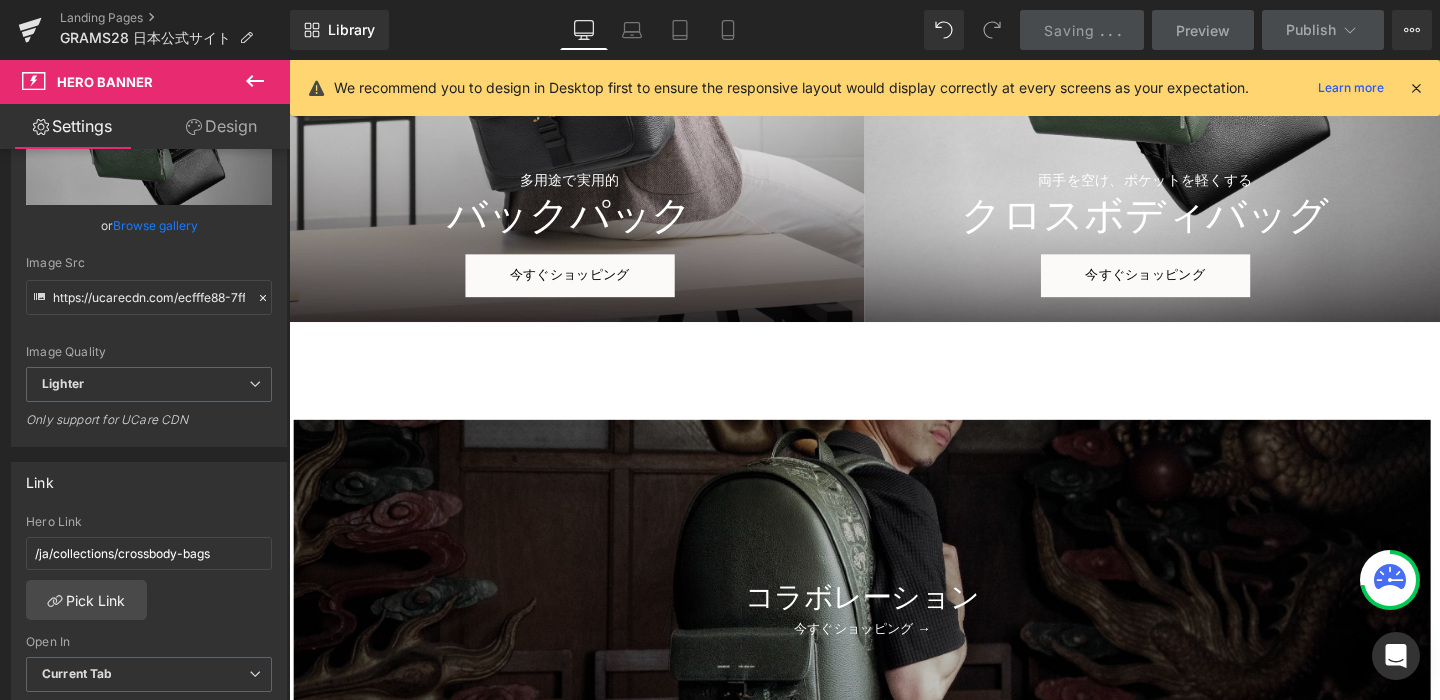 scroll, scrollTop: 2784, scrollLeft: 0, axis: vertical 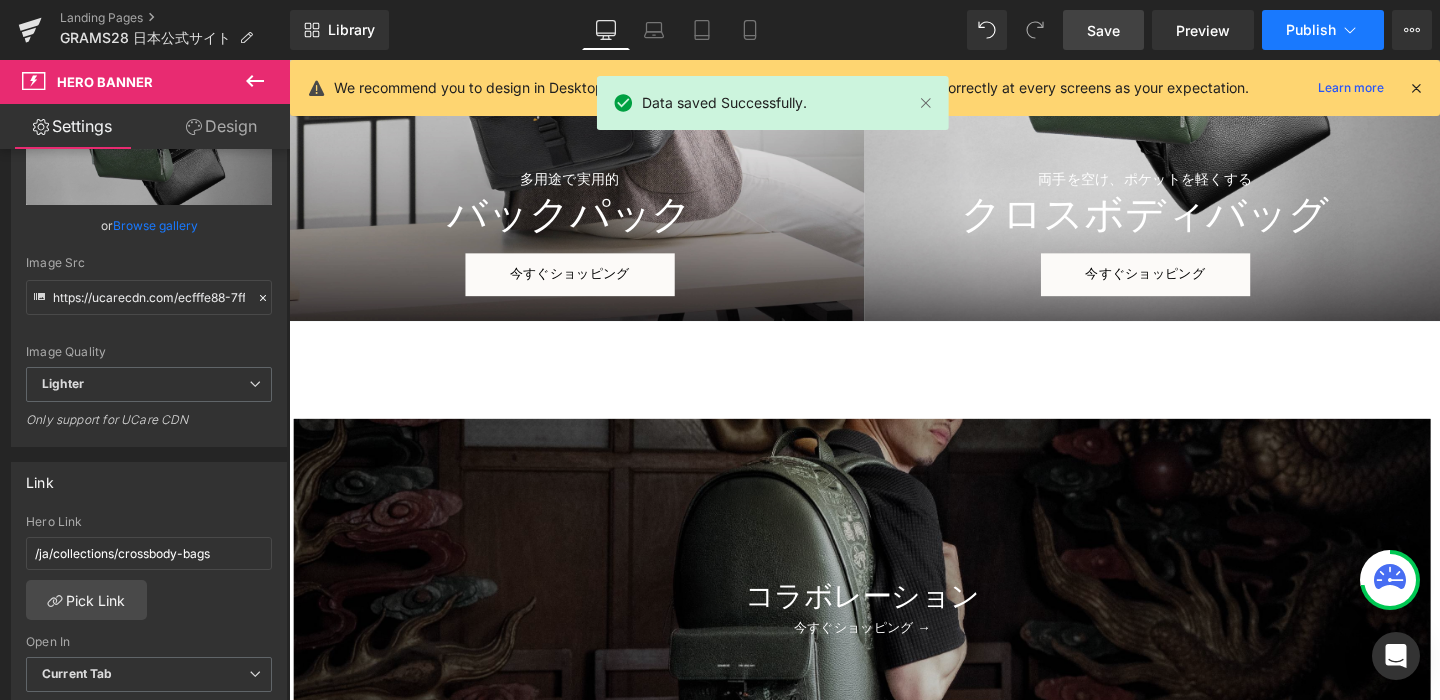 click on "Publish" at bounding box center [1311, 30] 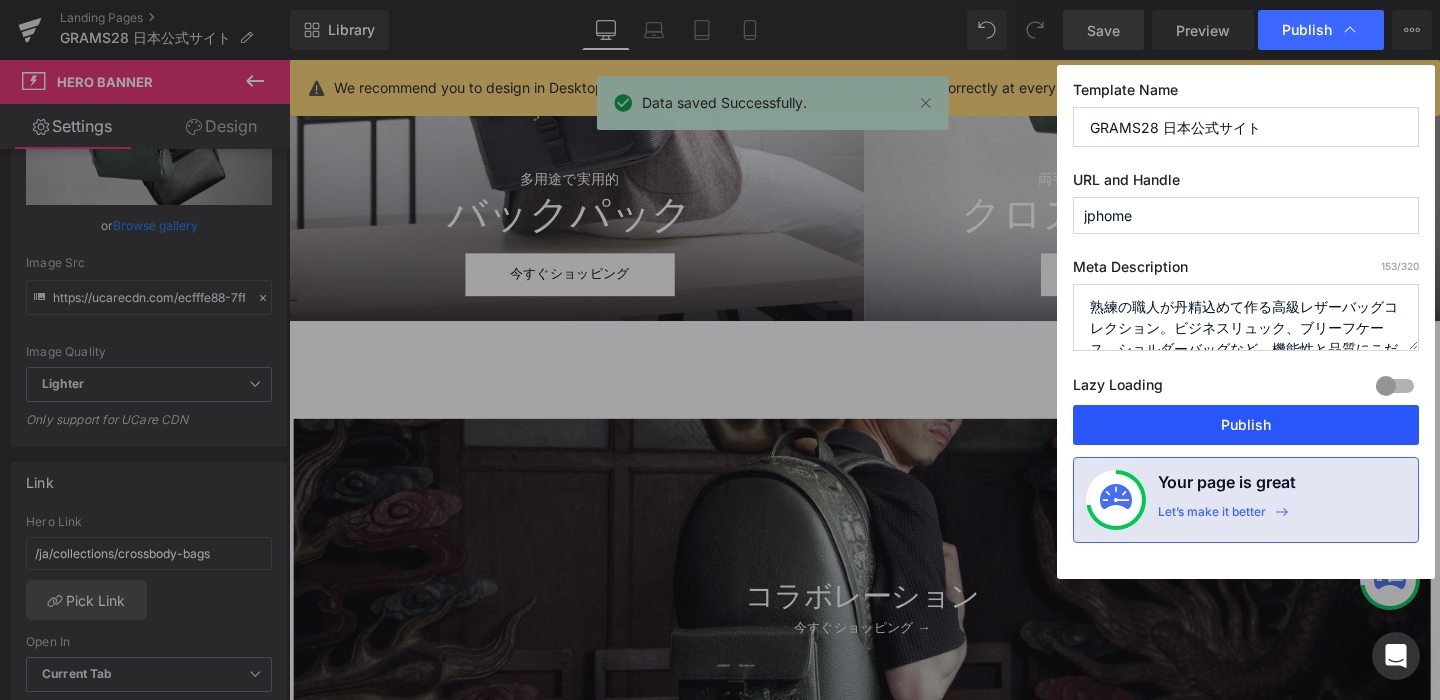 click on "Publish" at bounding box center [1246, 425] 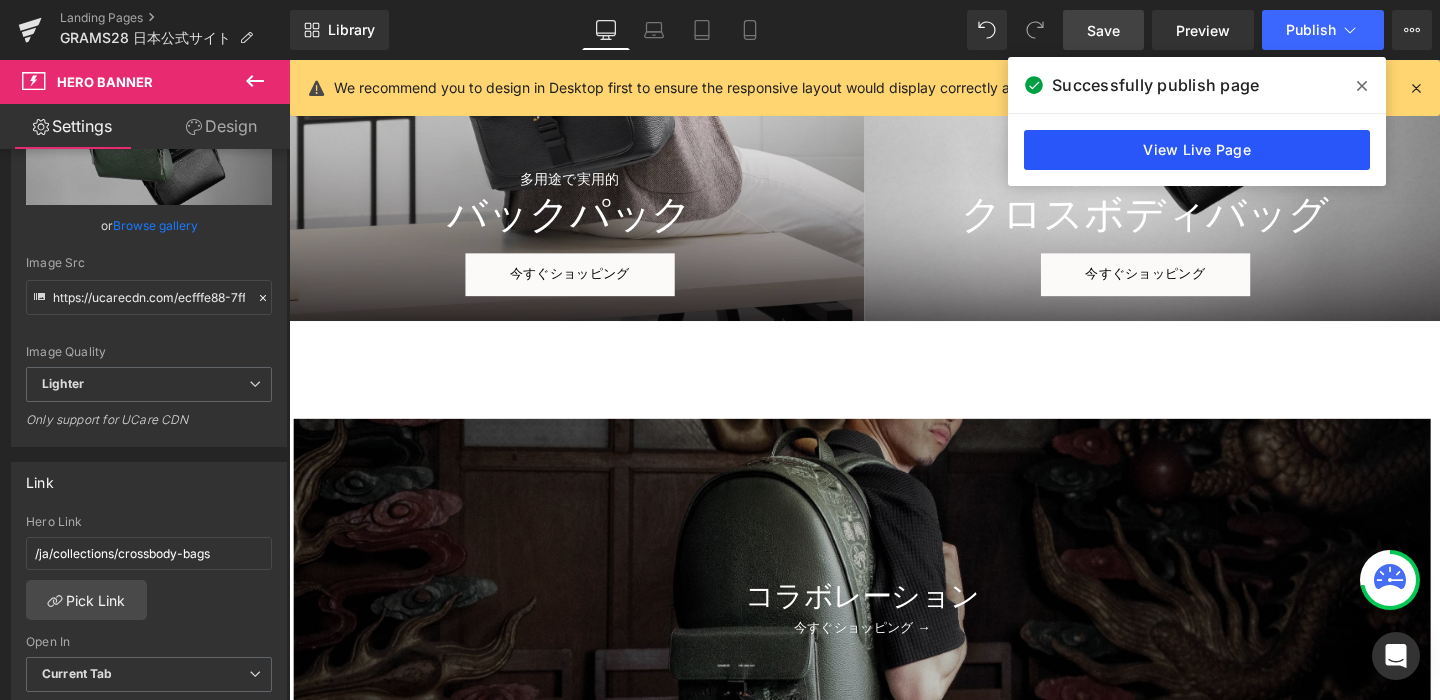 click on "View Live Page" at bounding box center [1197, 150] 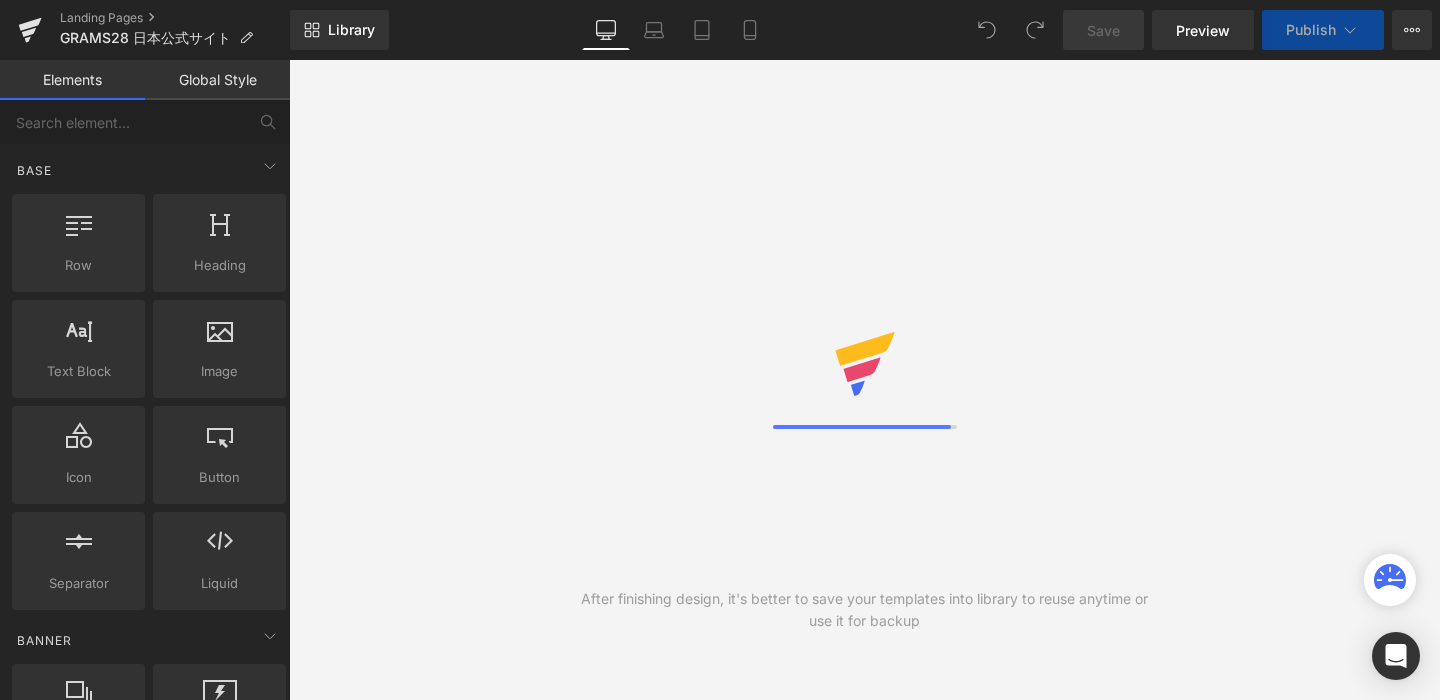 scroll, scrollTop: 0, scrollLeft: 0, axis: both 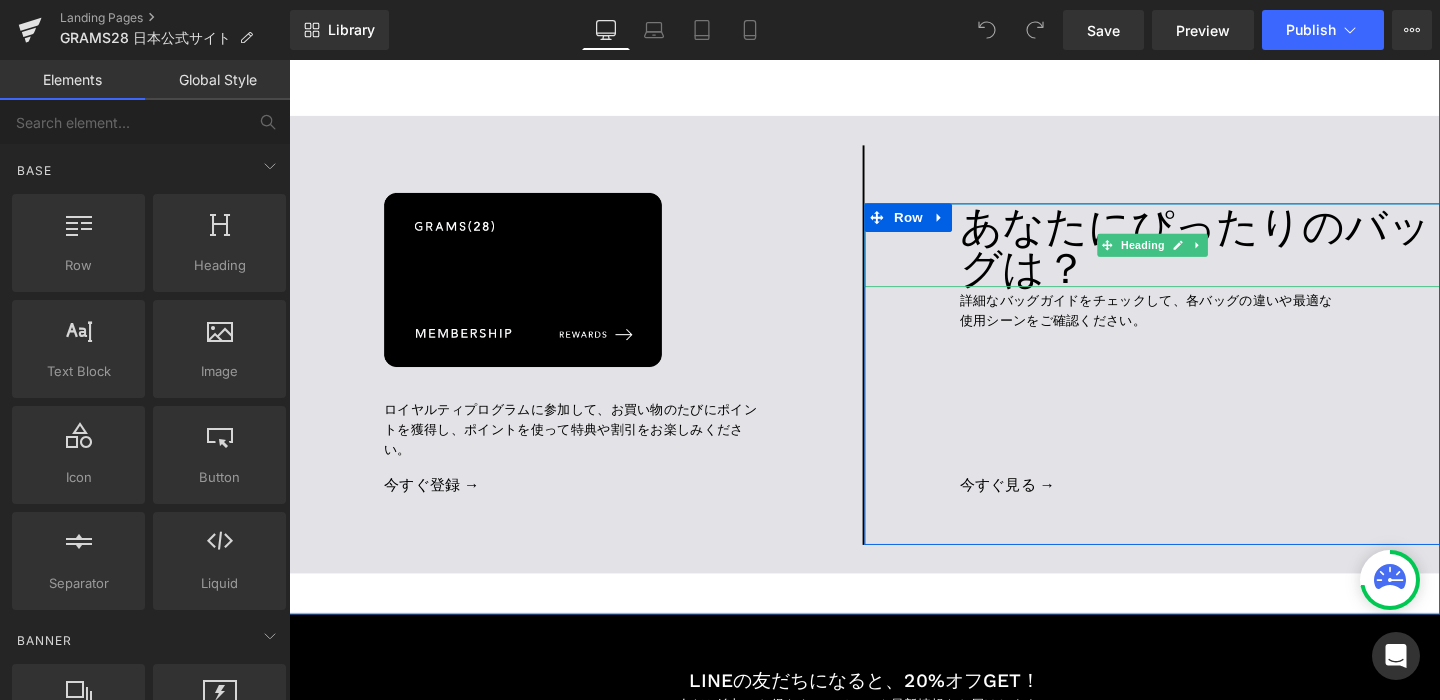 click on "あなたにぴったりのバッグは？" at bounding box center [1246, 255] 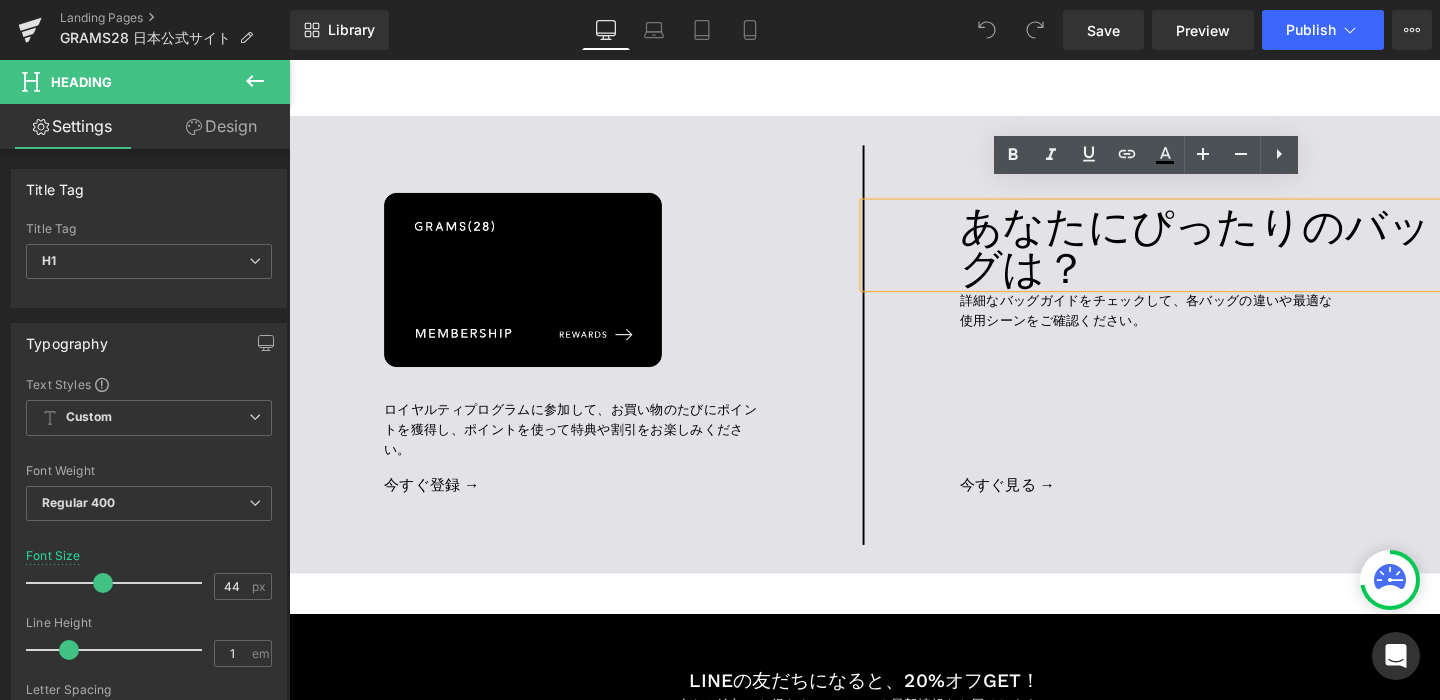 click on "あなたにぴったりのバッグは？" at bounding box center [1246, 255] 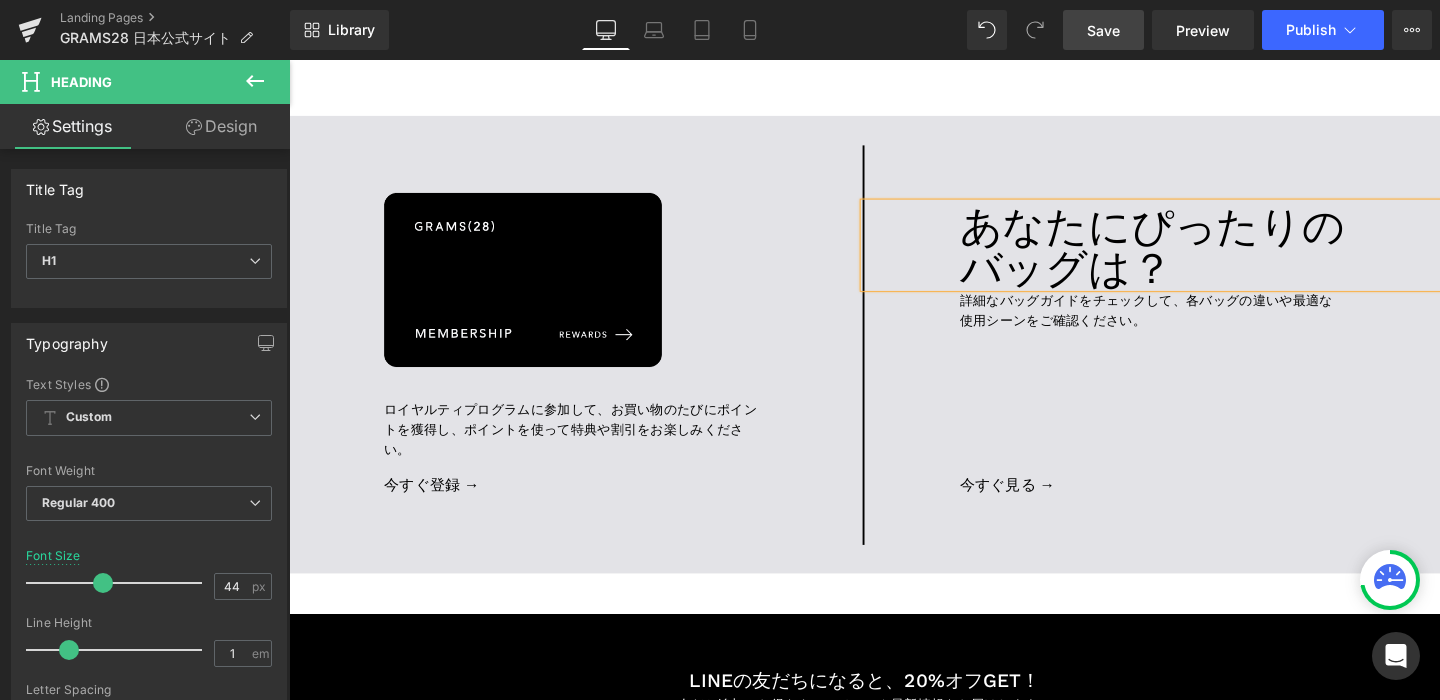 click on "Save" at bounding box center [1103, 30] 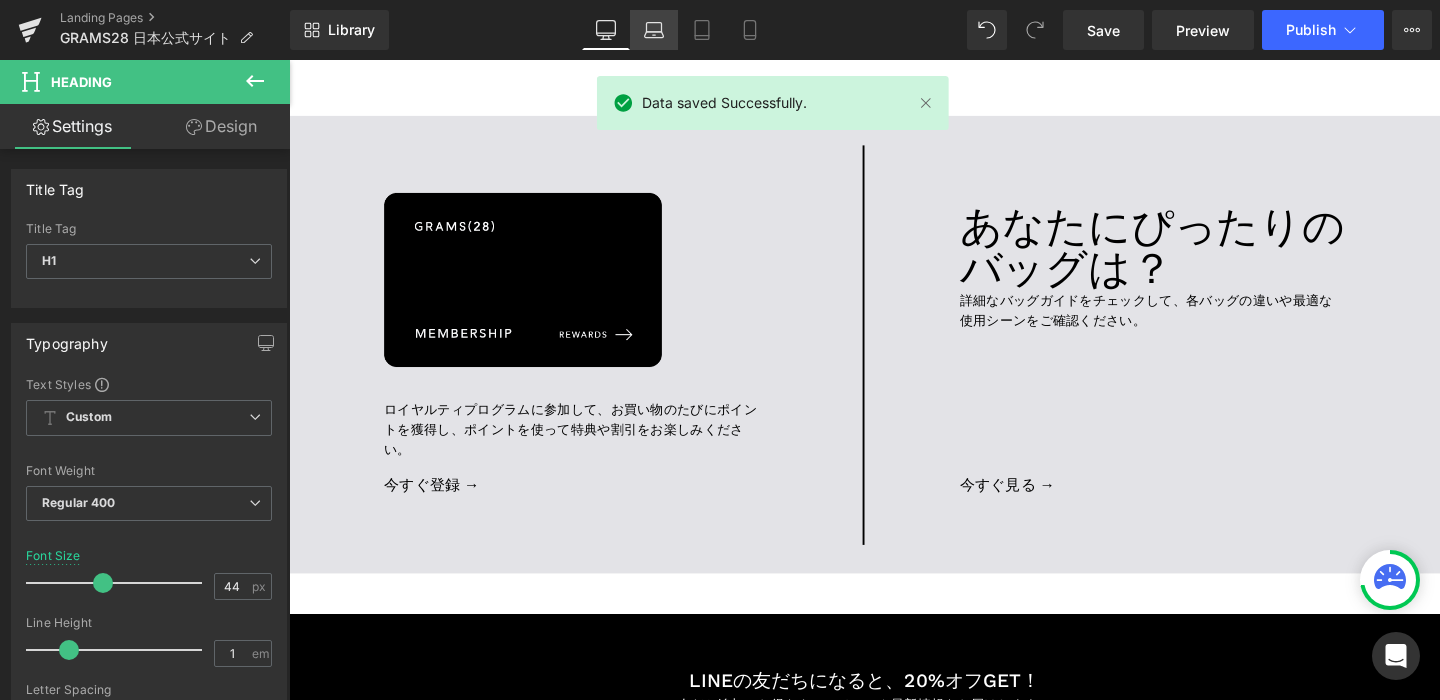 click 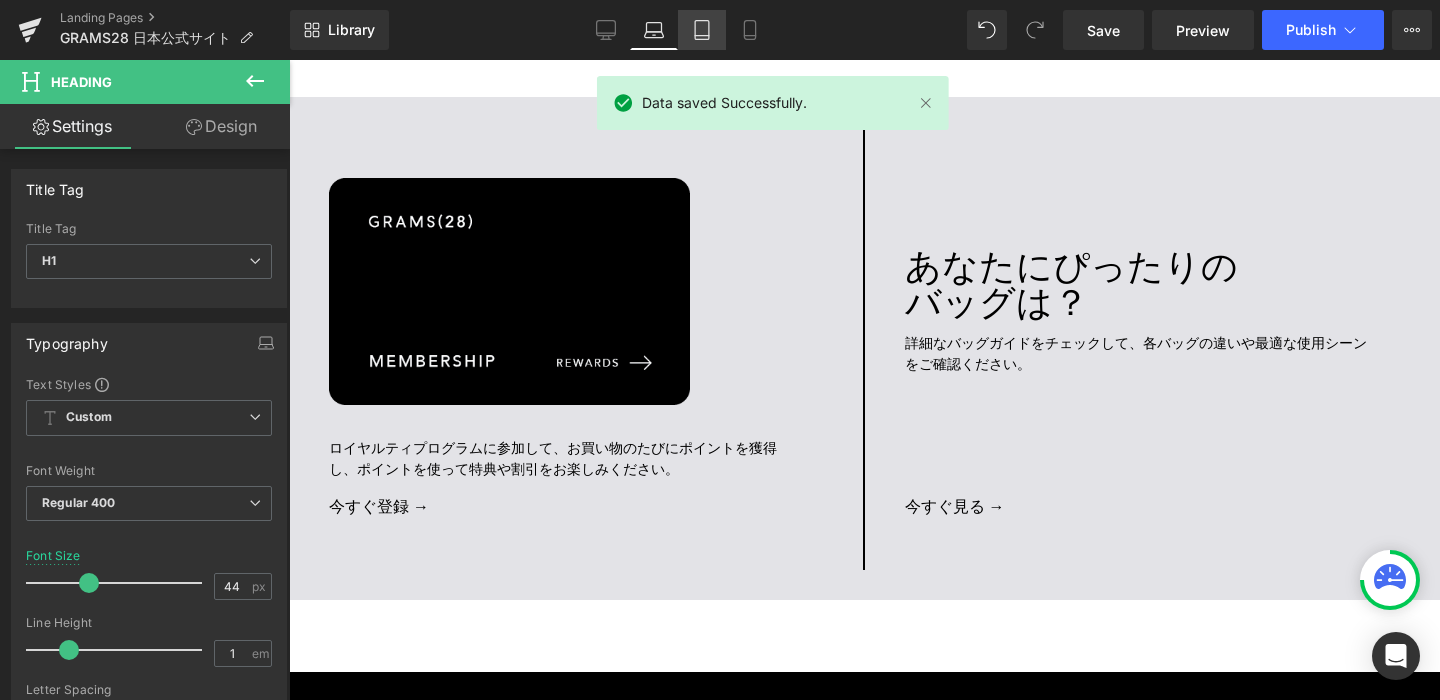 click 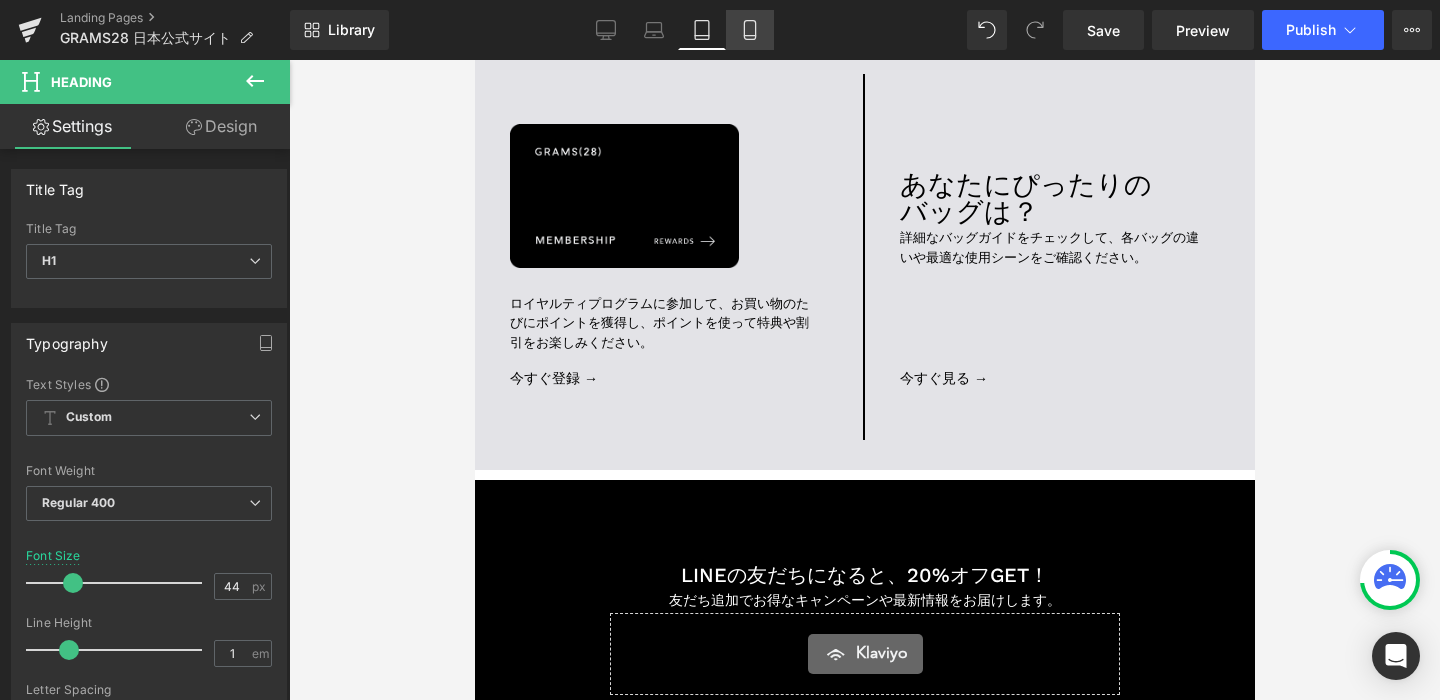 click on "Mobile" at bounding box center (750, 30) 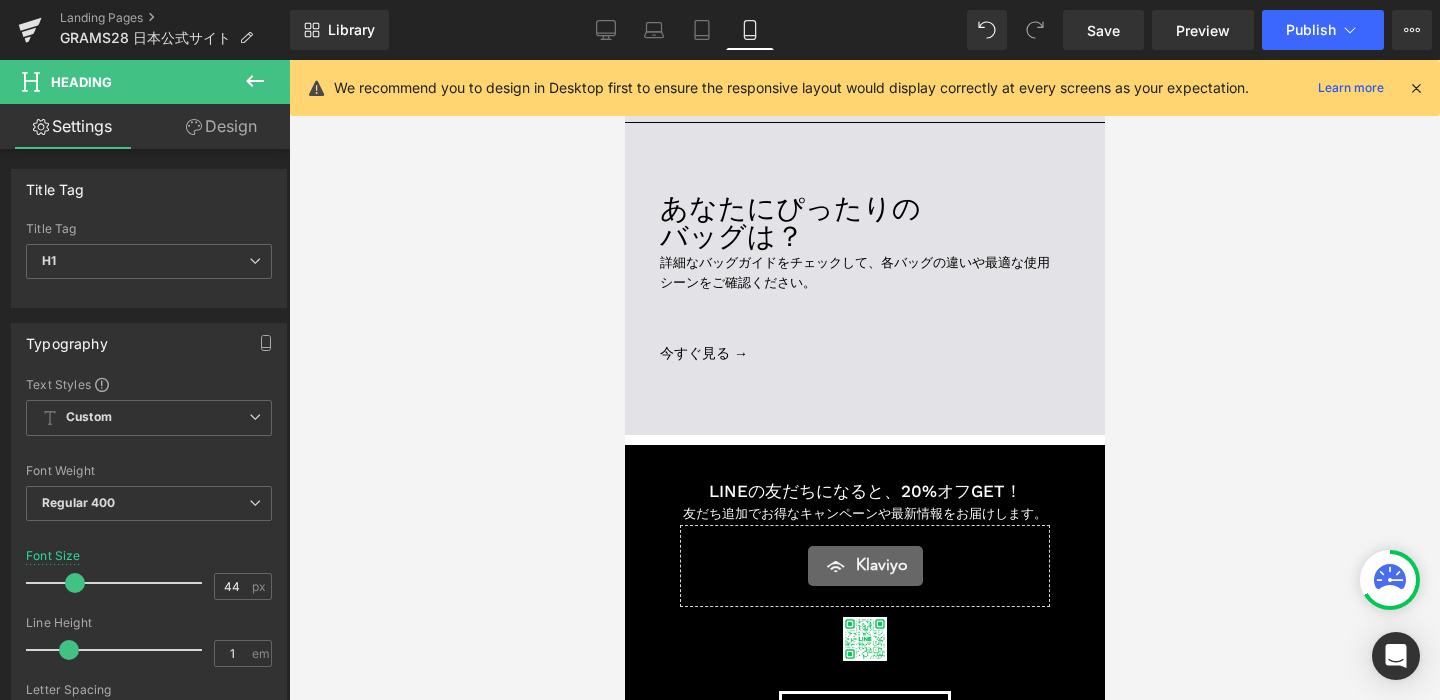scroll, scrollTop: 6260, scrollLeft: 0, axis: vertical 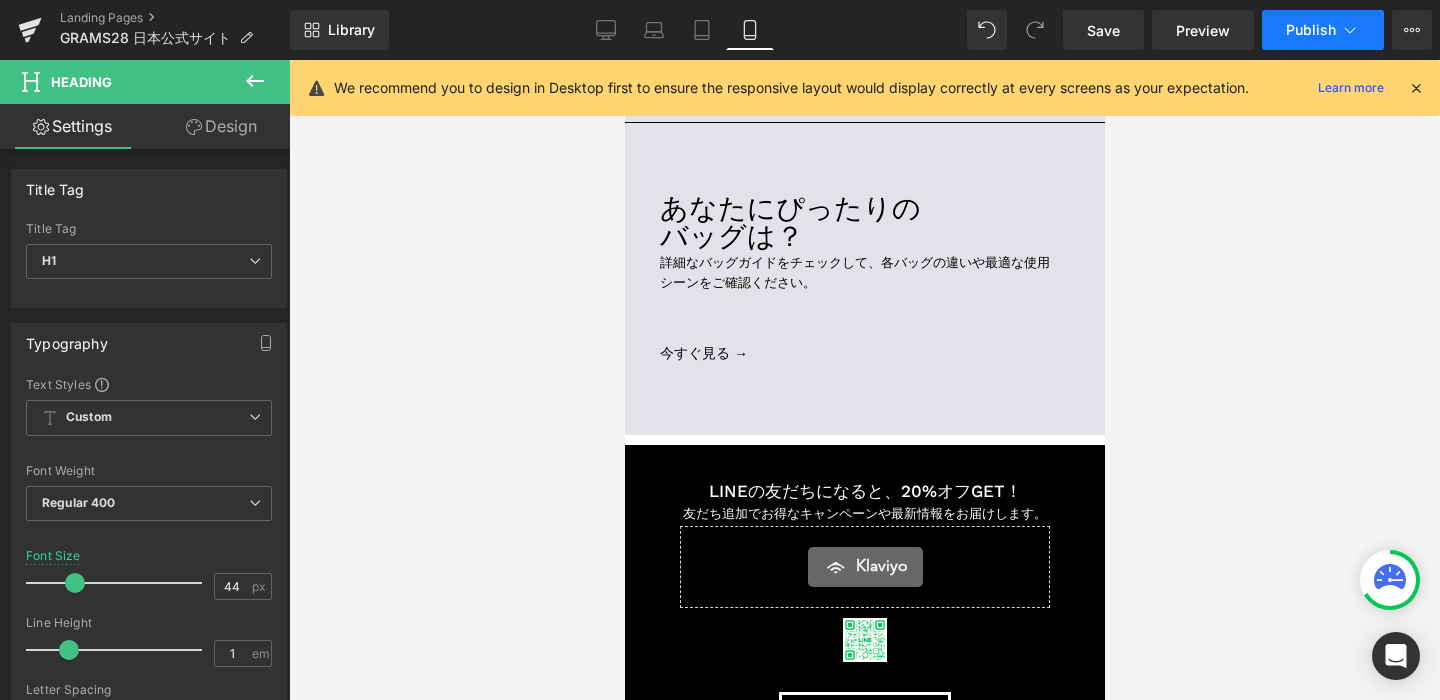 click on "Publish" at bounding box center (1323, 30) 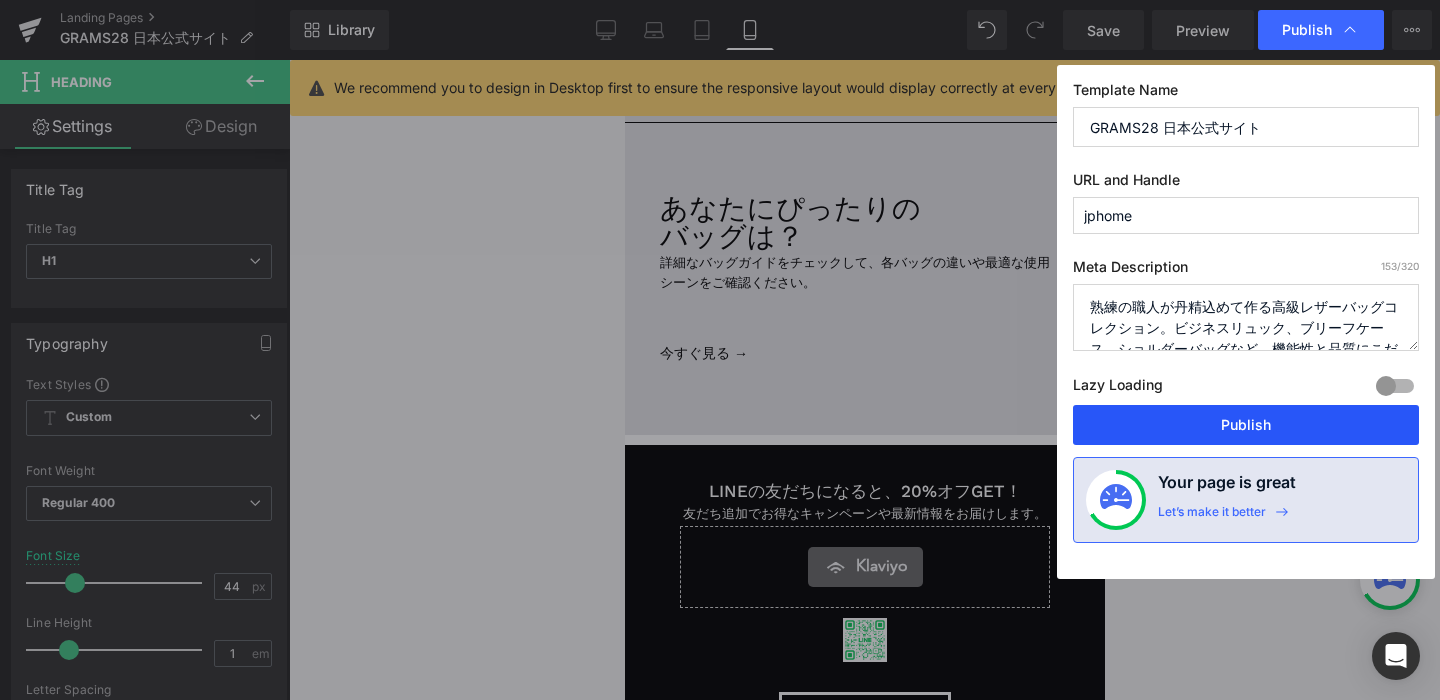 click on "Publish" at bounding box center [1246, 425] 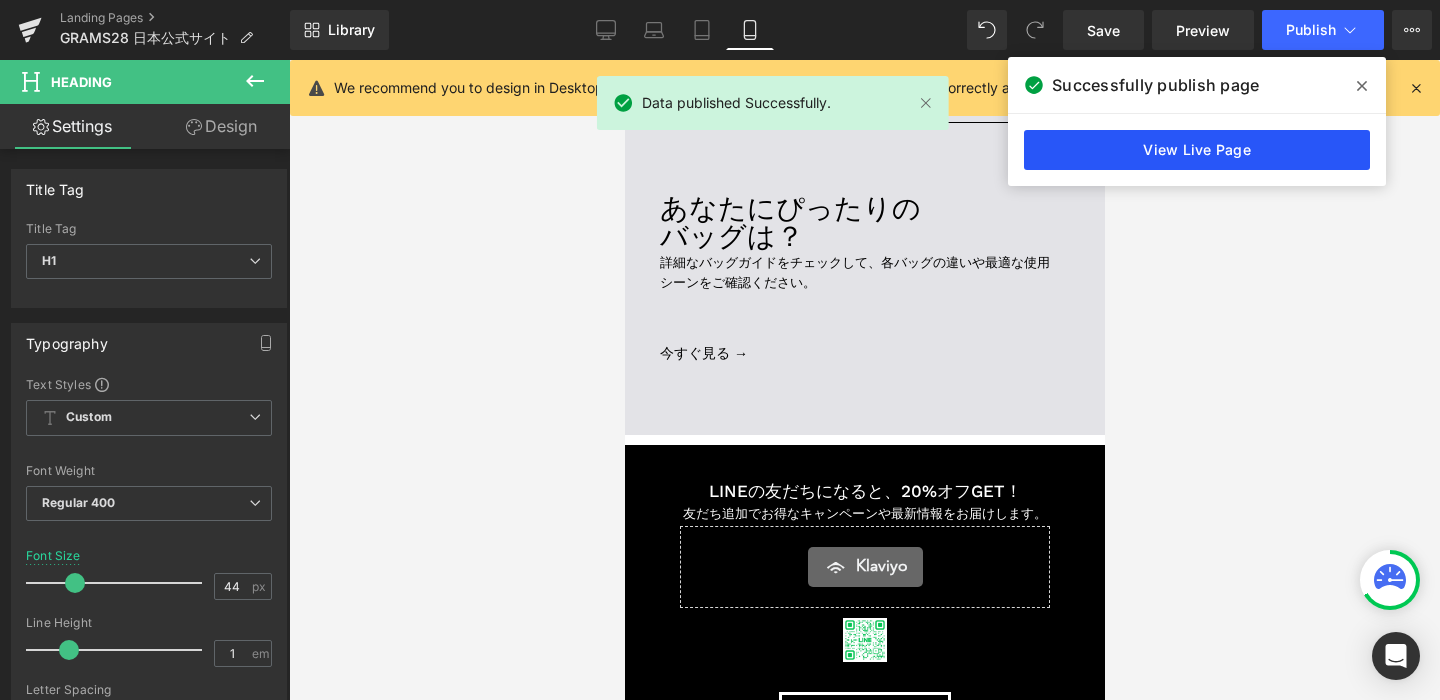 click on "View Live Page" at bounding box center (1197, 150) 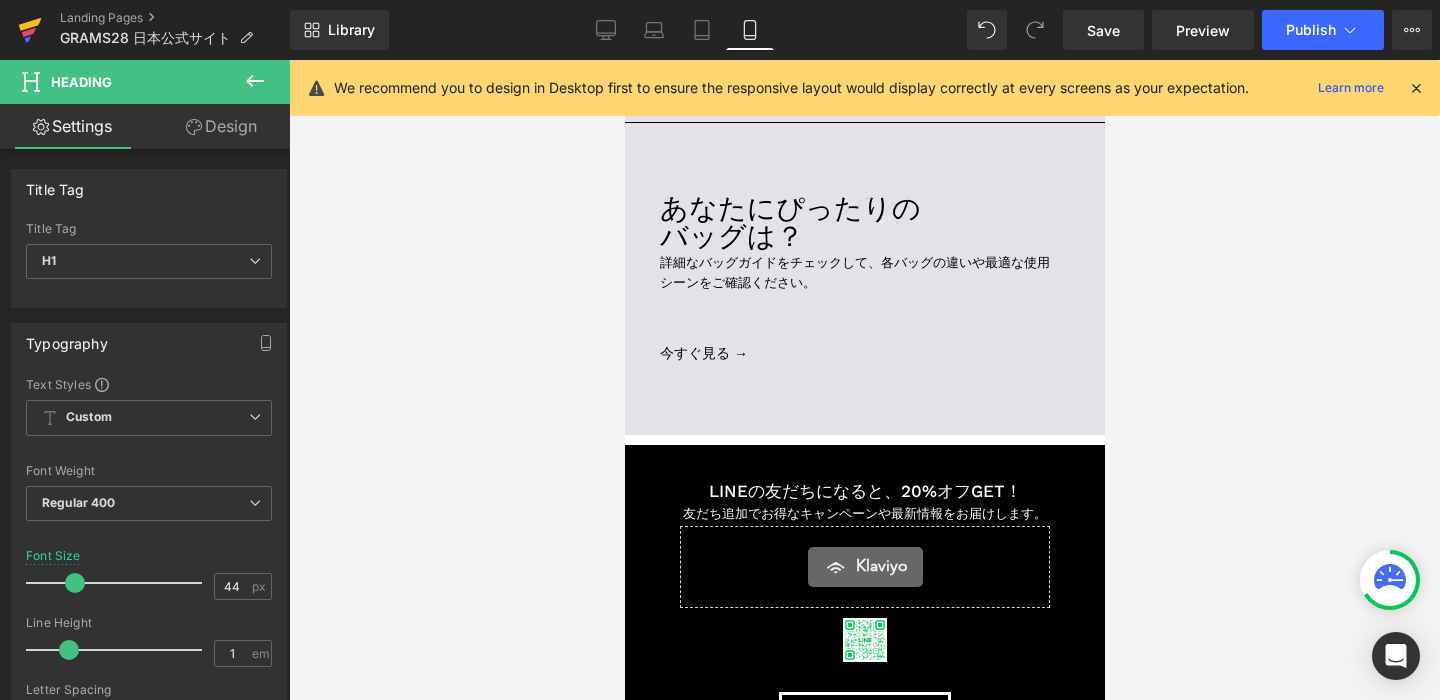 click 